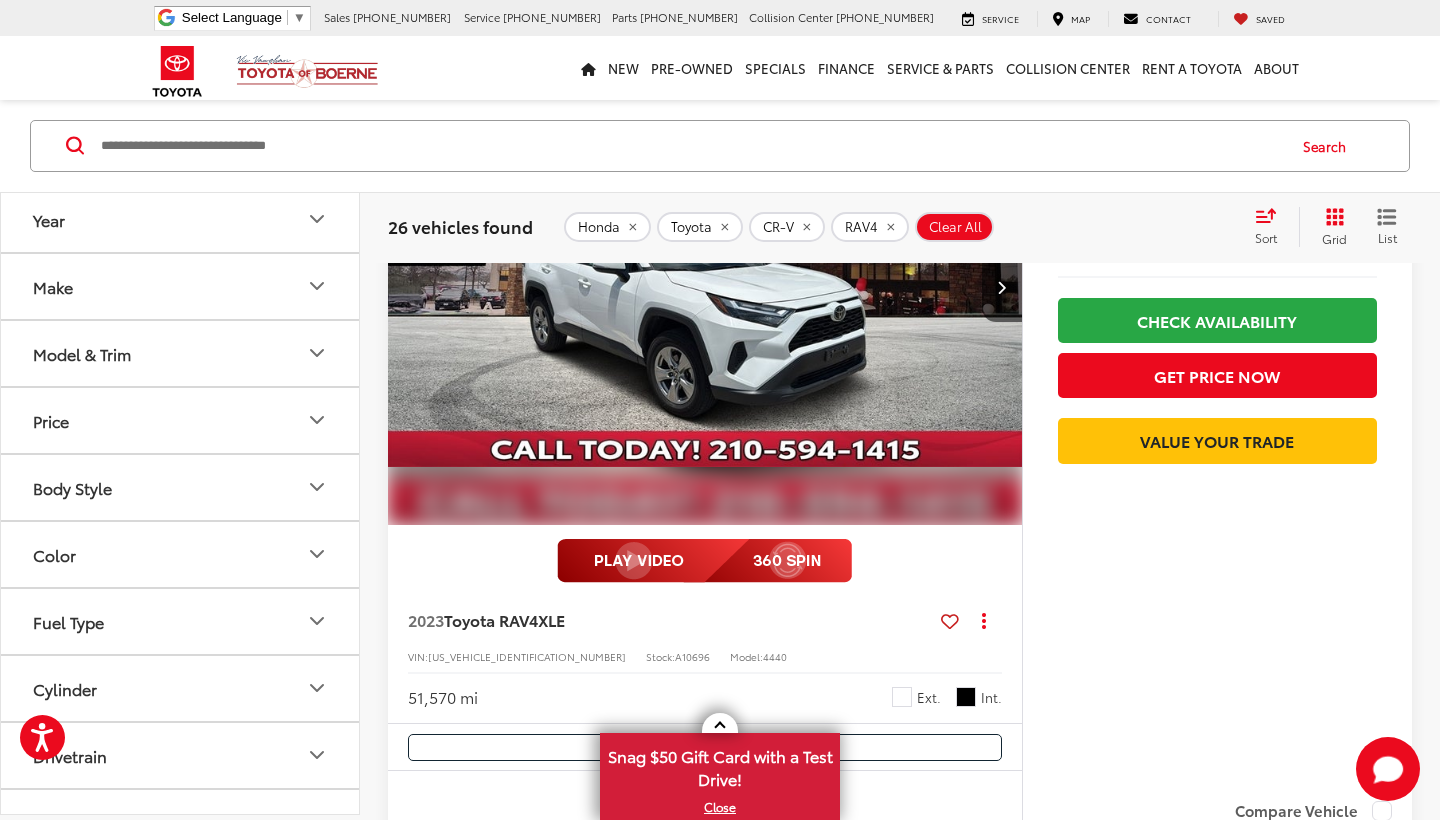 scroll, scrollTop: 4531, scrollLeft: 0, axis: vertical 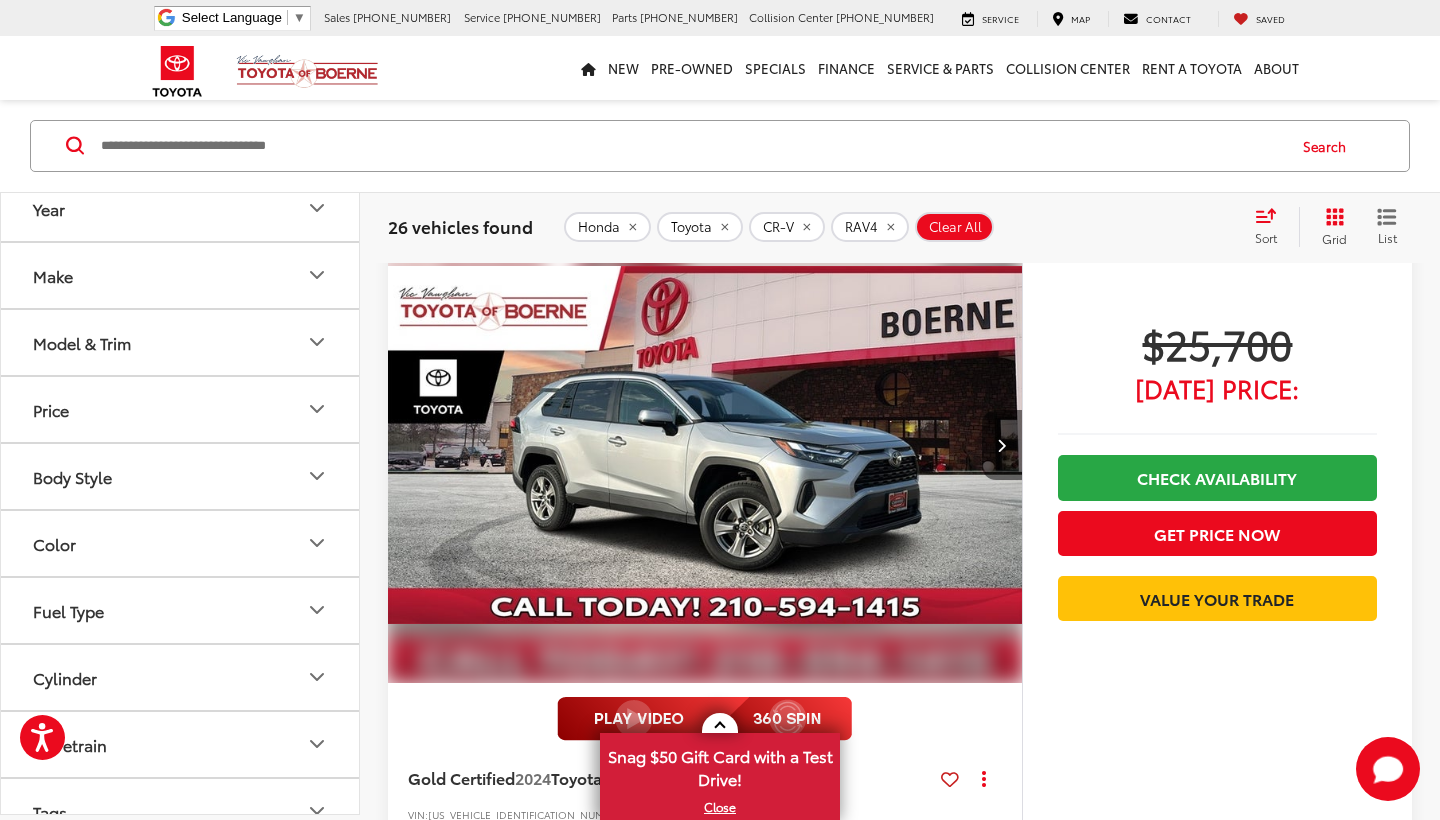 click at bounding box center [1002, 445] 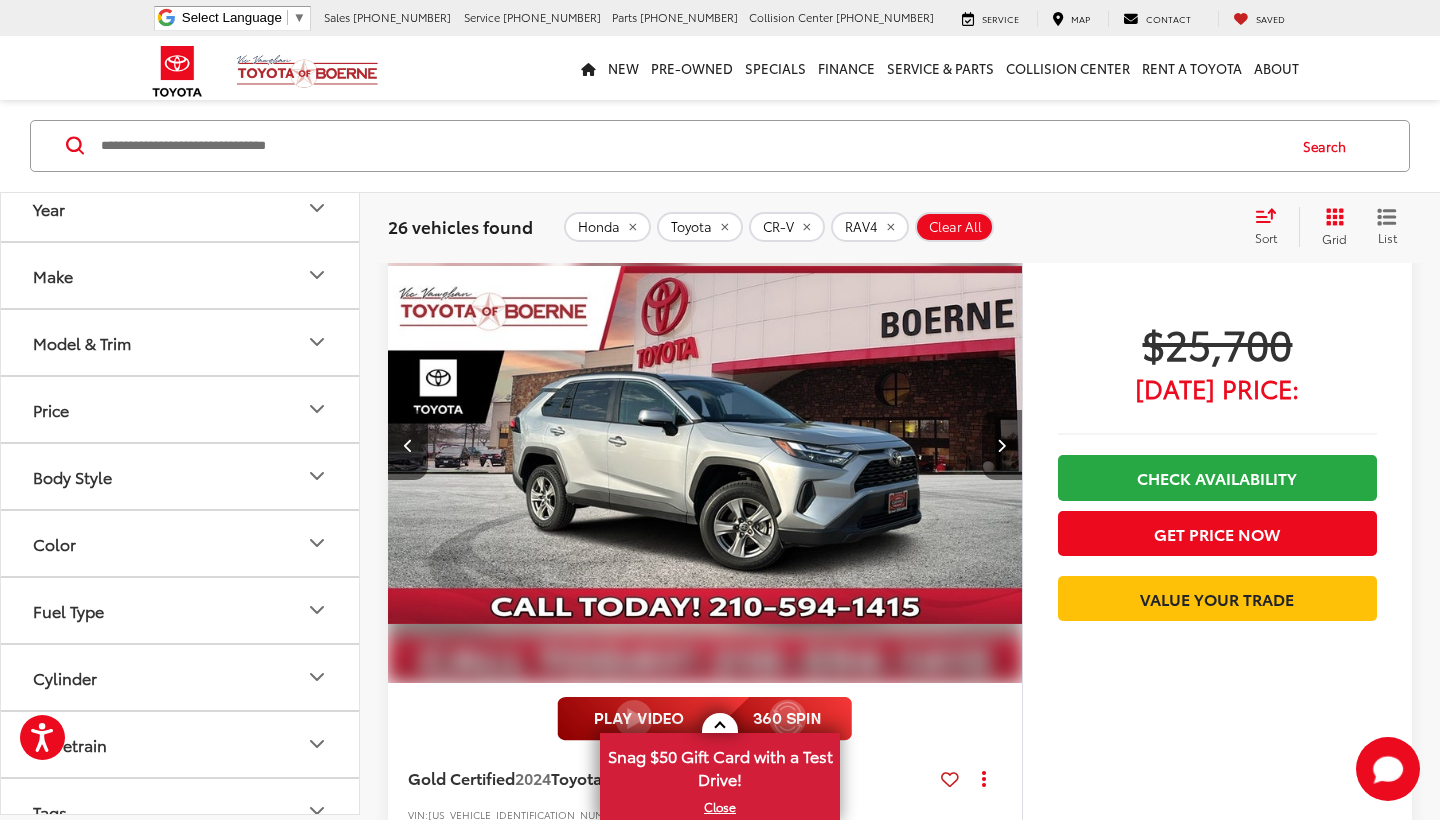 scroll, scrollTop: 6271, scrollLeft: 0, axis: vertical 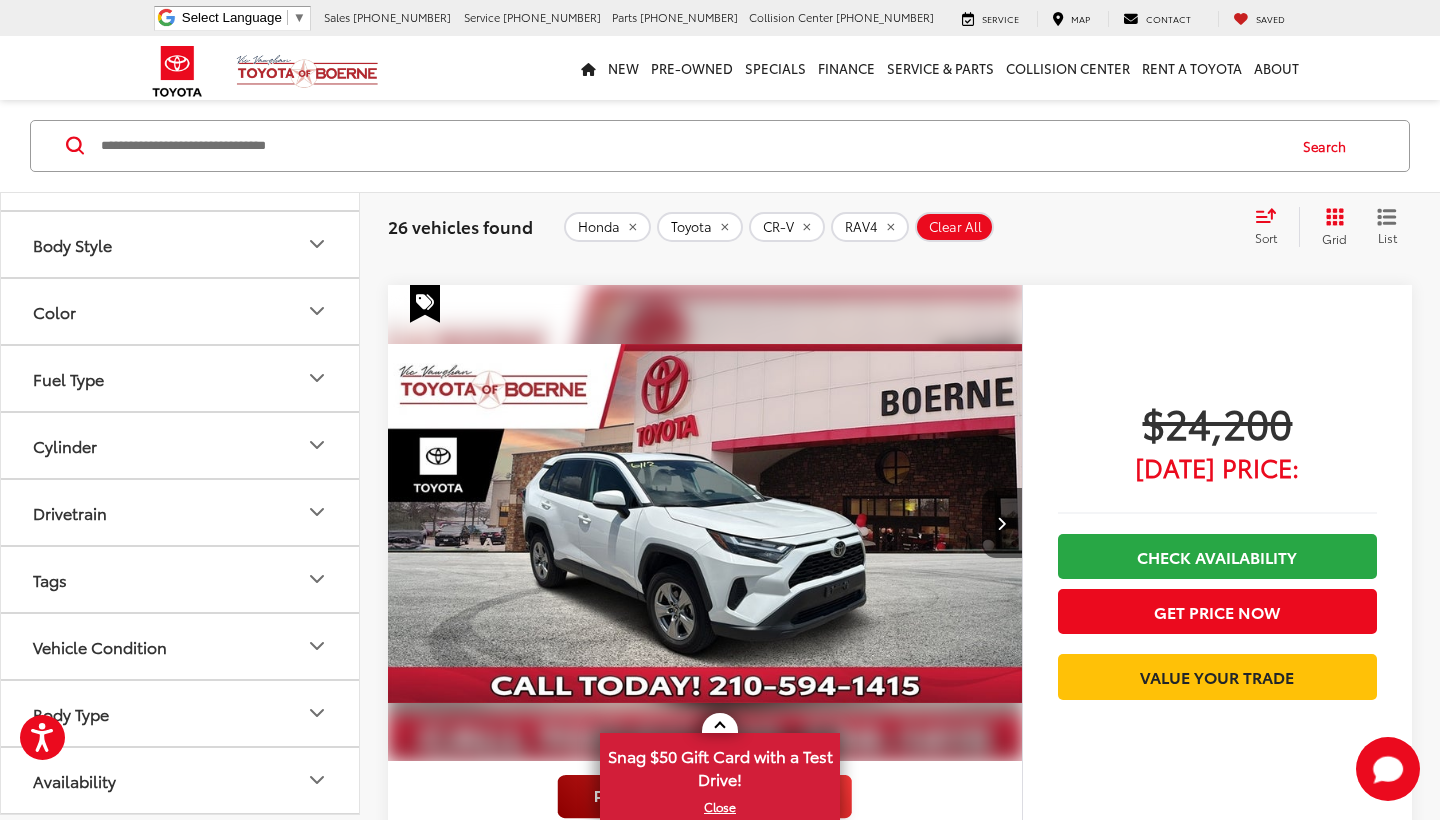 click on "Body Type" at bounding box center (181, 713) 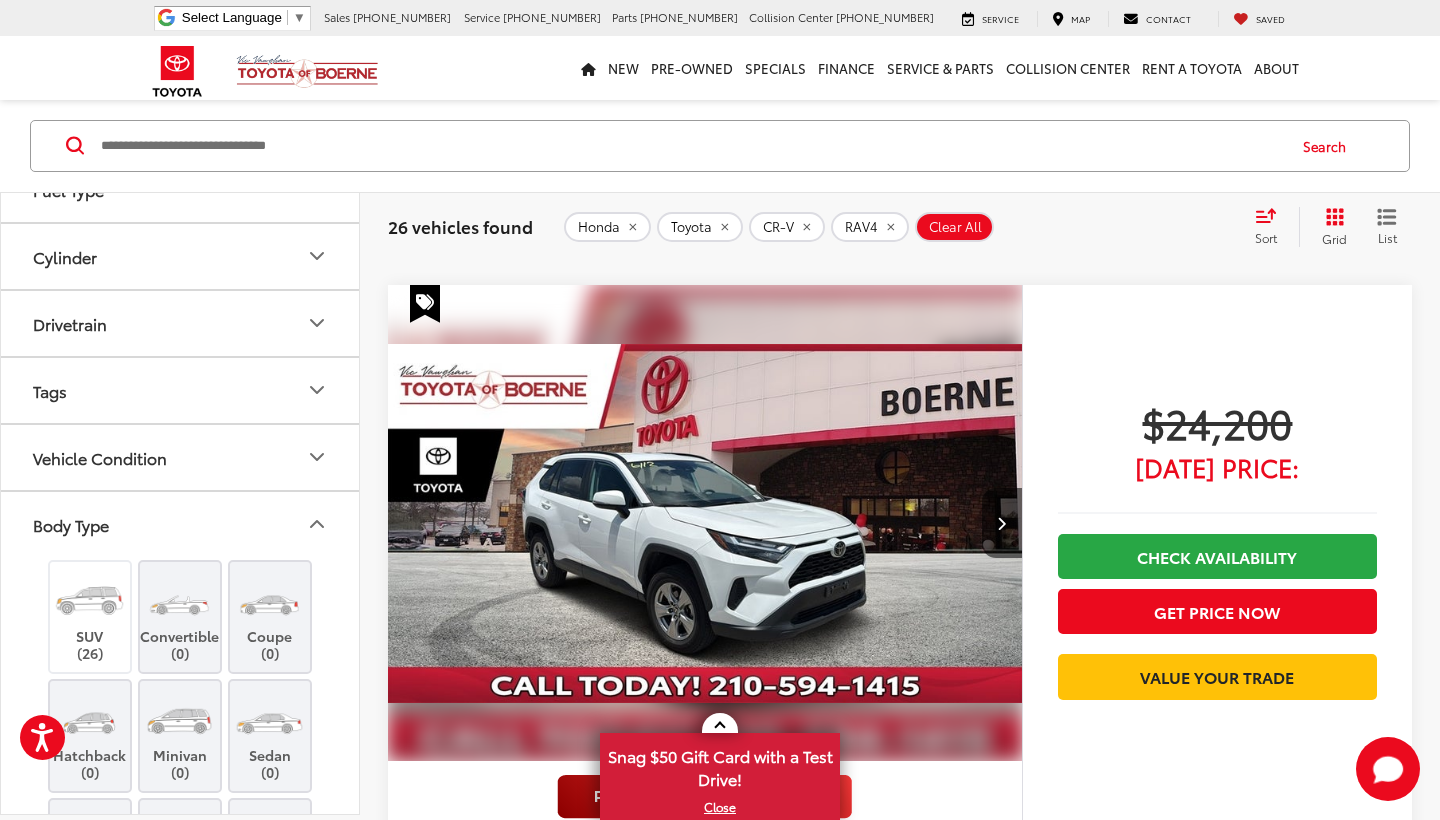 scroll, scrollTop: 395, scrollLeft: 0, axis: vertical 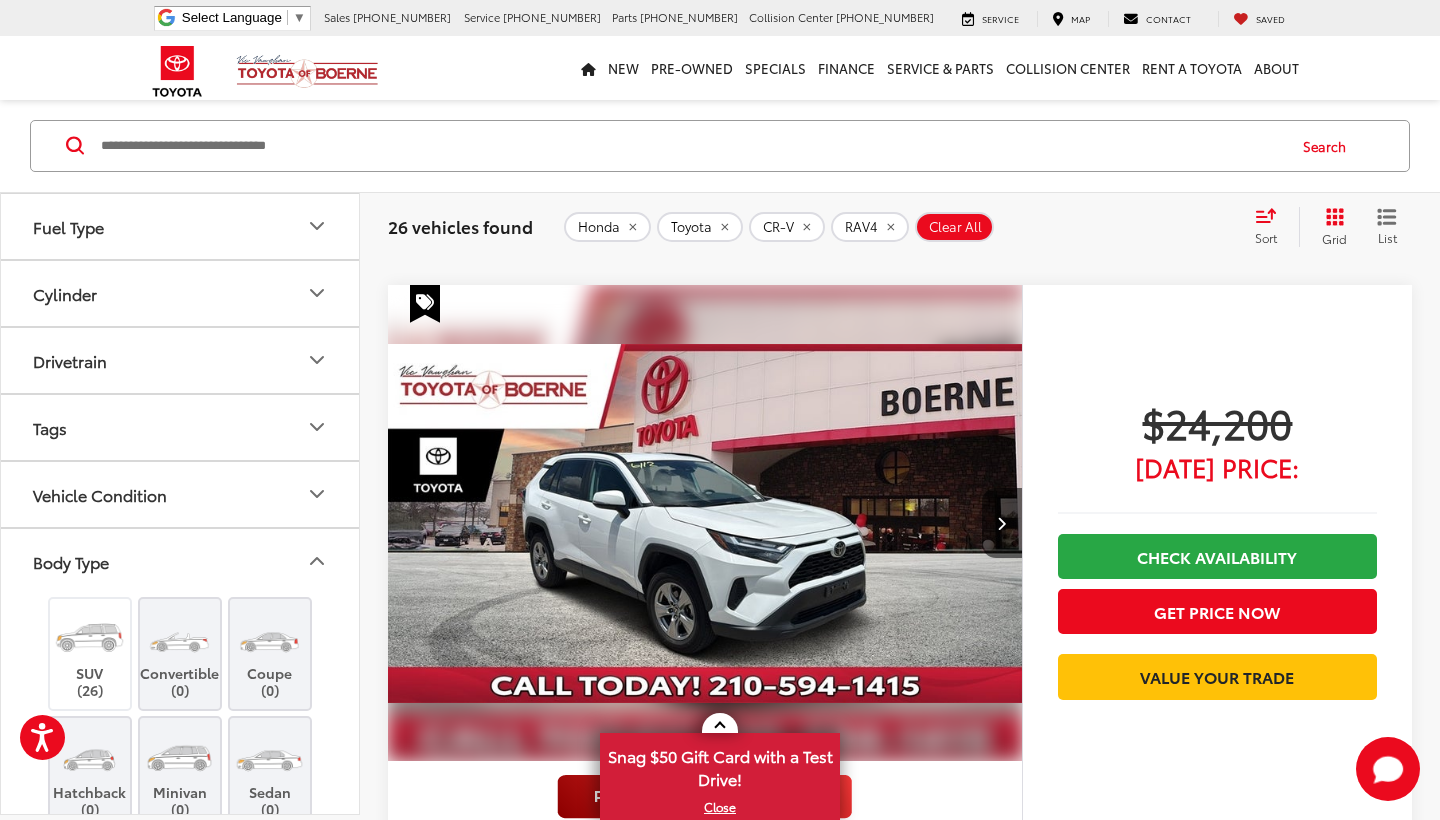 click 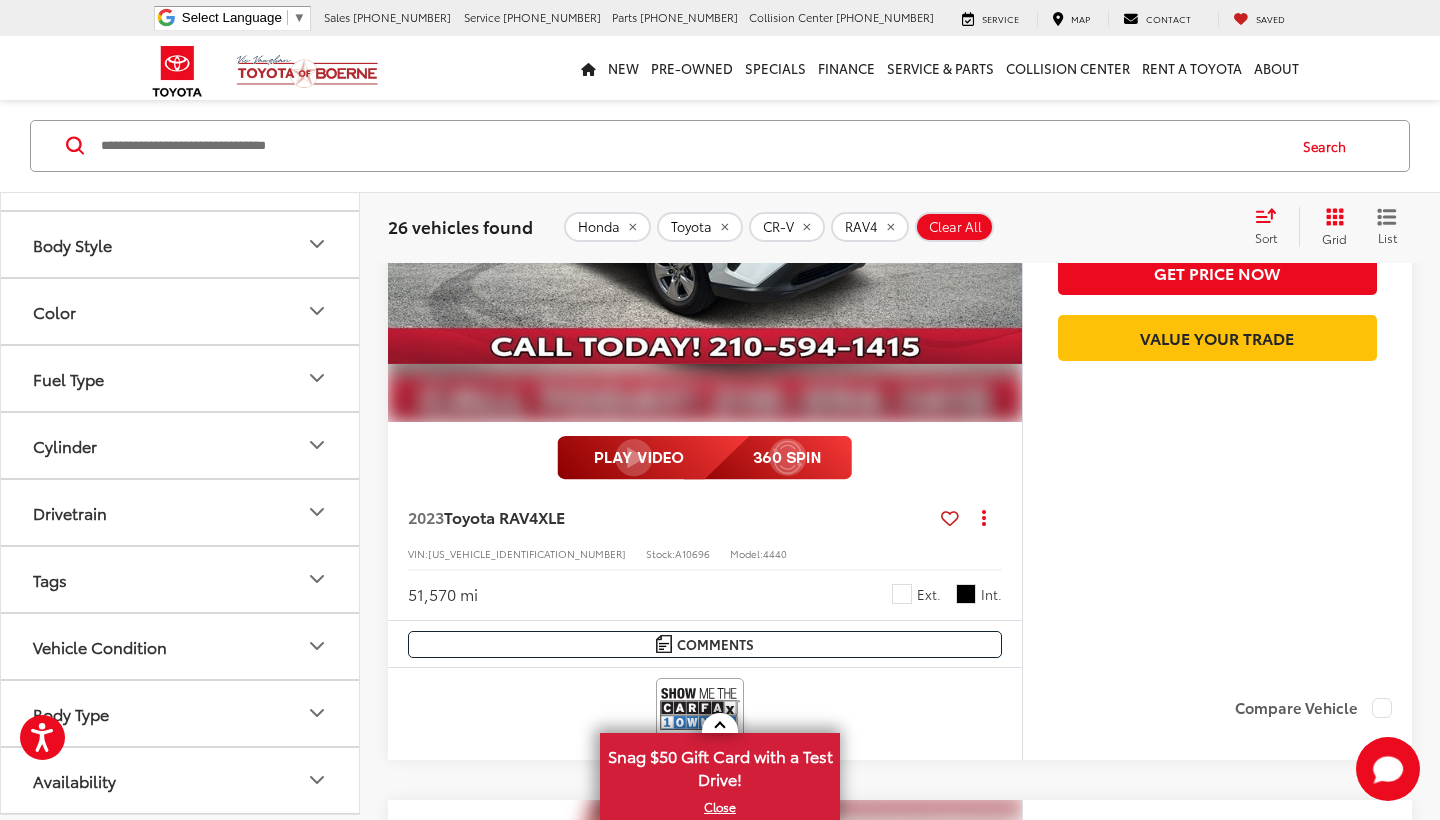 scroll, scrollTop: 4679, scrollLeft: 0, axis: vertical 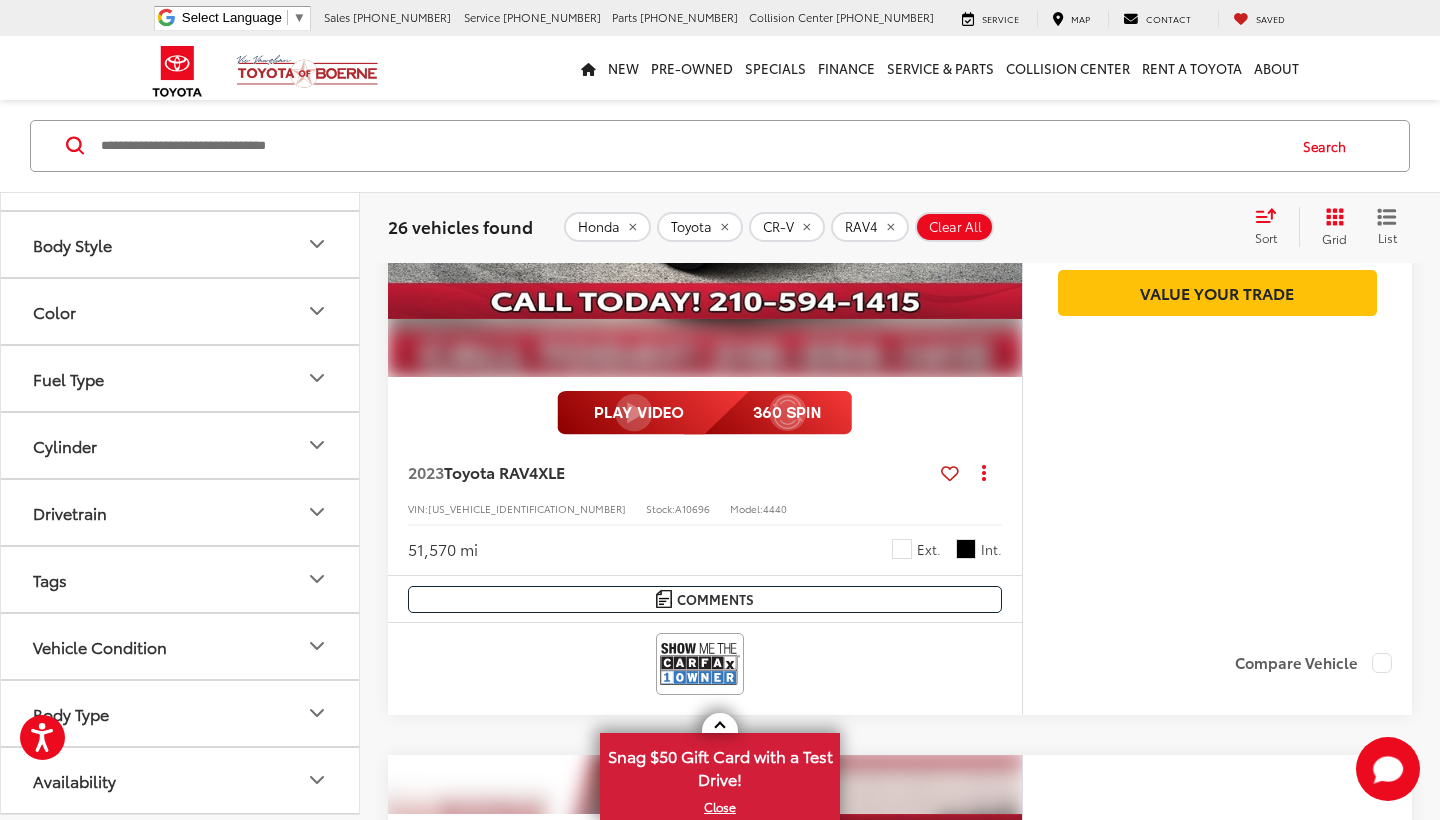 click on "2023  Toyota RAV4  XLE
Copy Link Share Print View Details VIN:  2T3W1RFV9PW278741 Stock:  A10696 Model:  4440 51,570 mi Ext. Int." at bounding box center [705, 505] 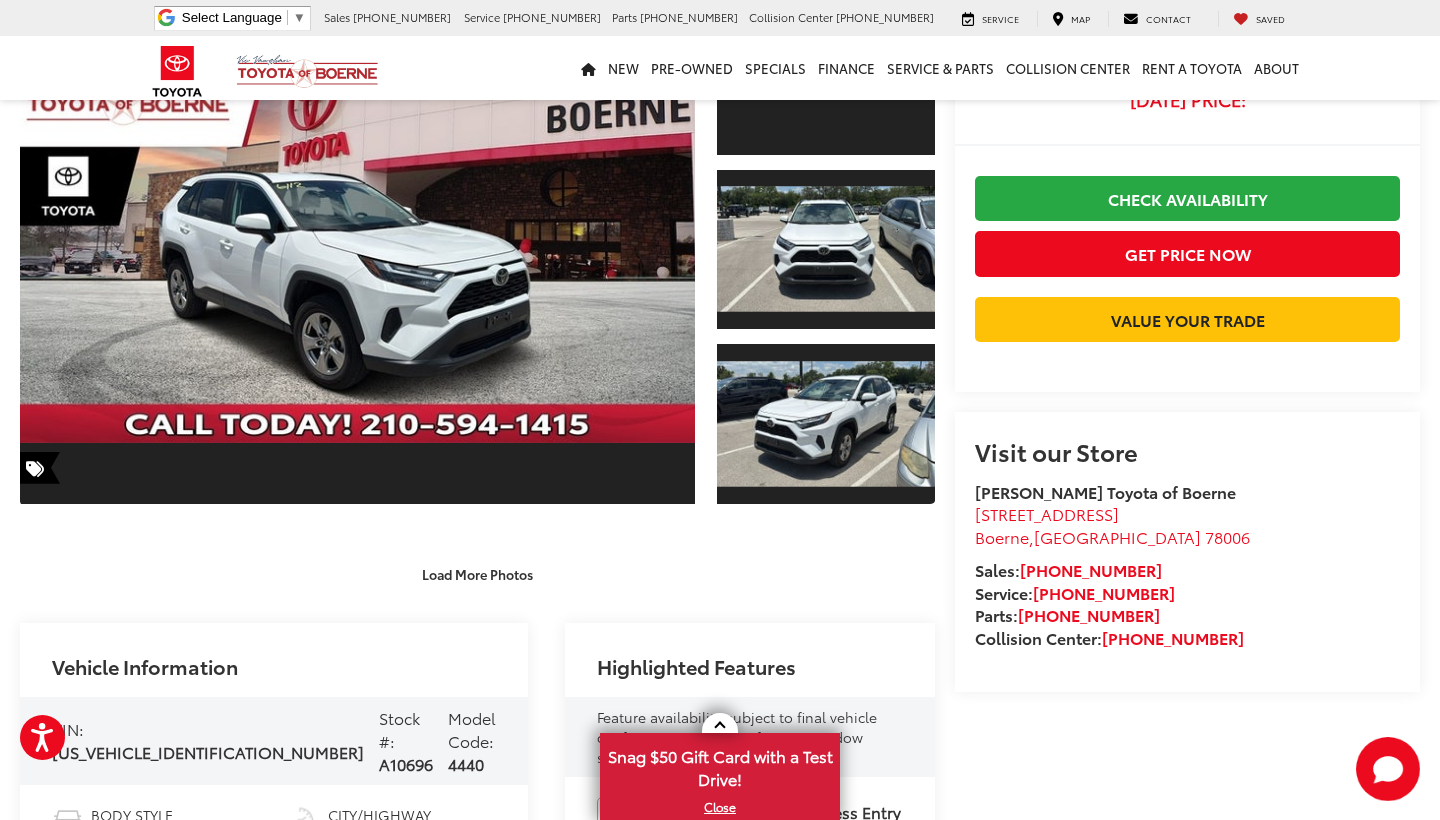 scroll, scrollTop: -1, scrollLeft: 0, axis: vertical 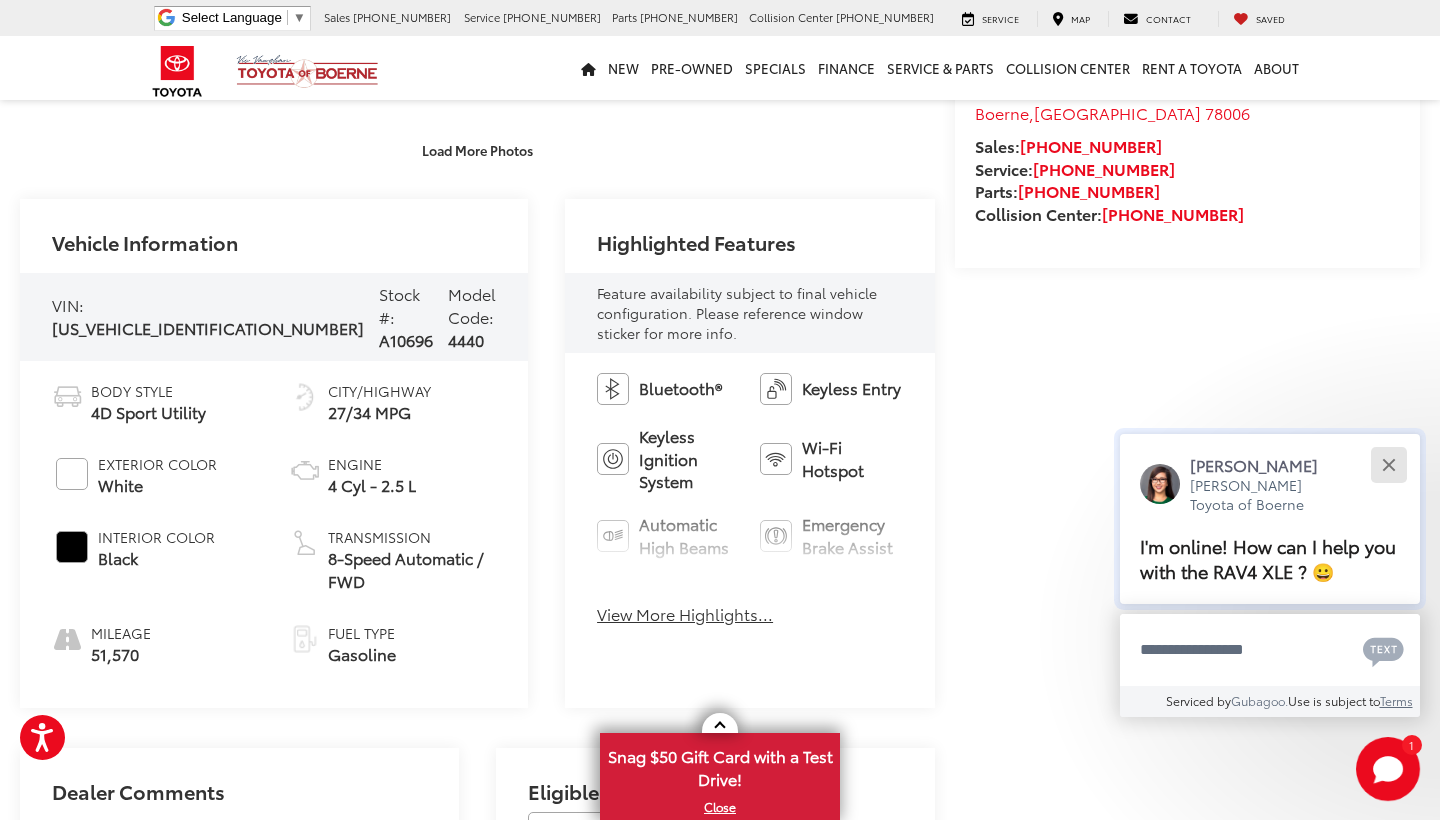 click at bounding box center (1388, 465) 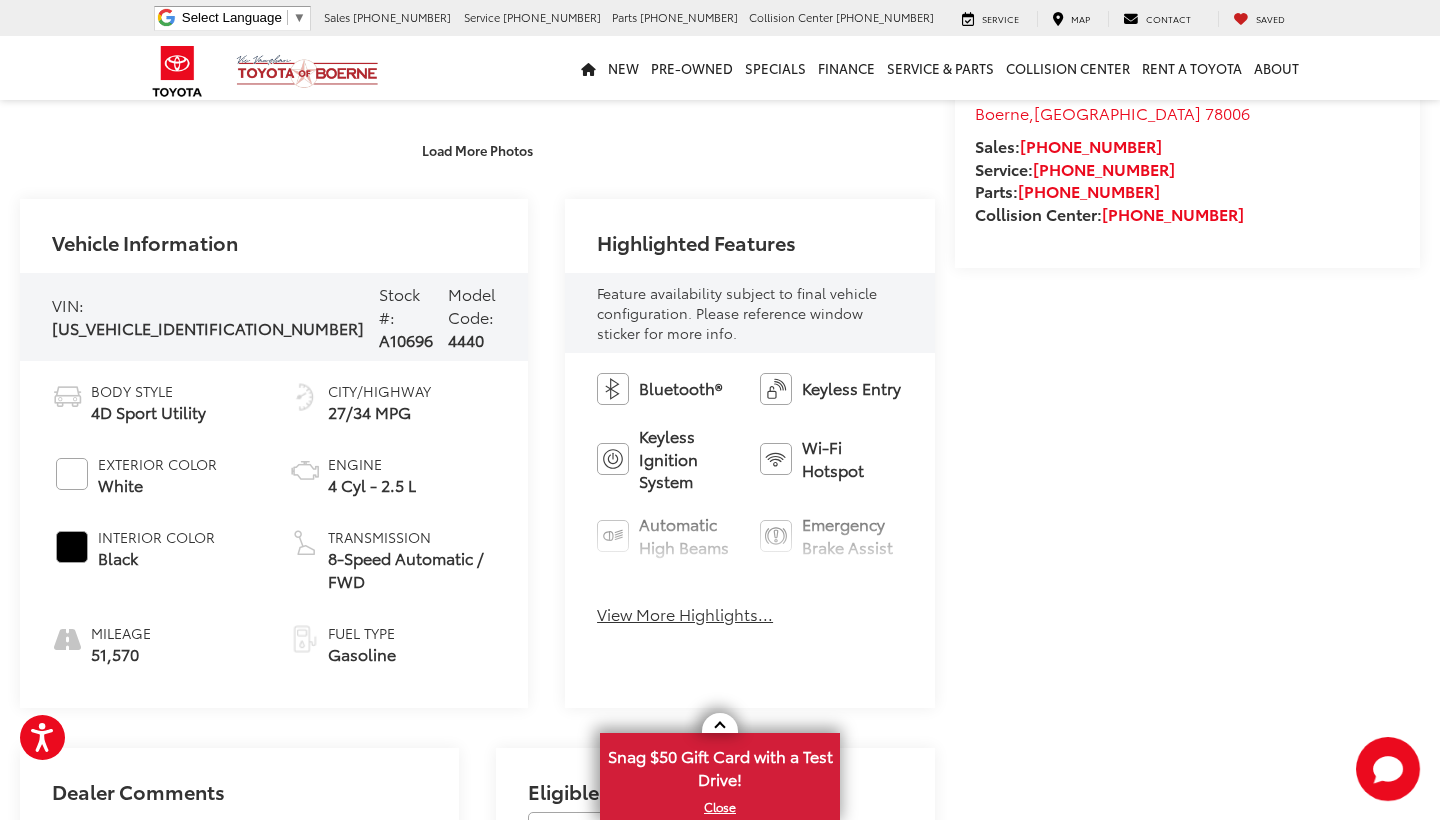 click on "View More Highlights..." at bounding box center (685, 614) 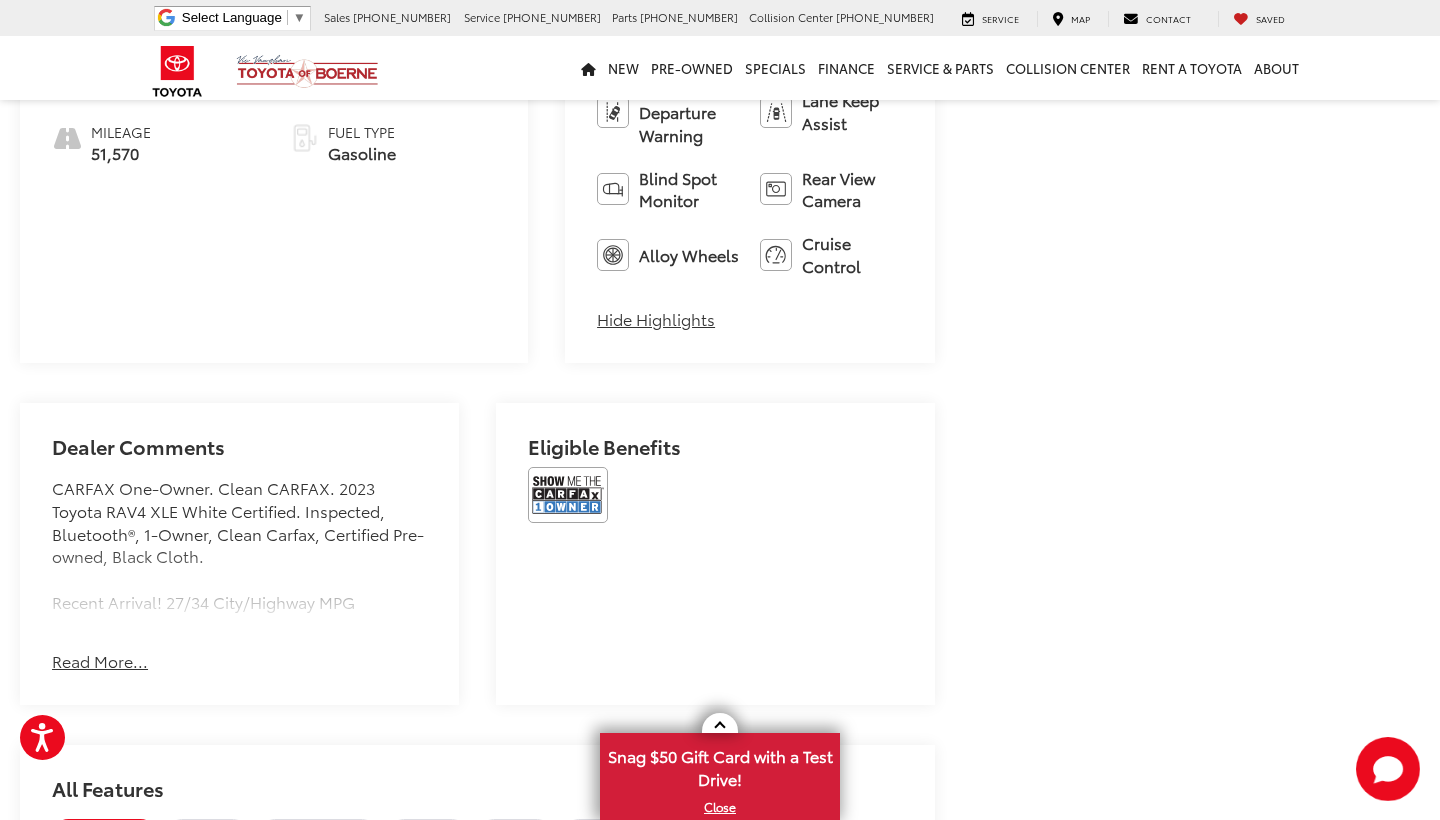 scroll, scrollTop: 1112, scrollLeft: 0, axis: vertical 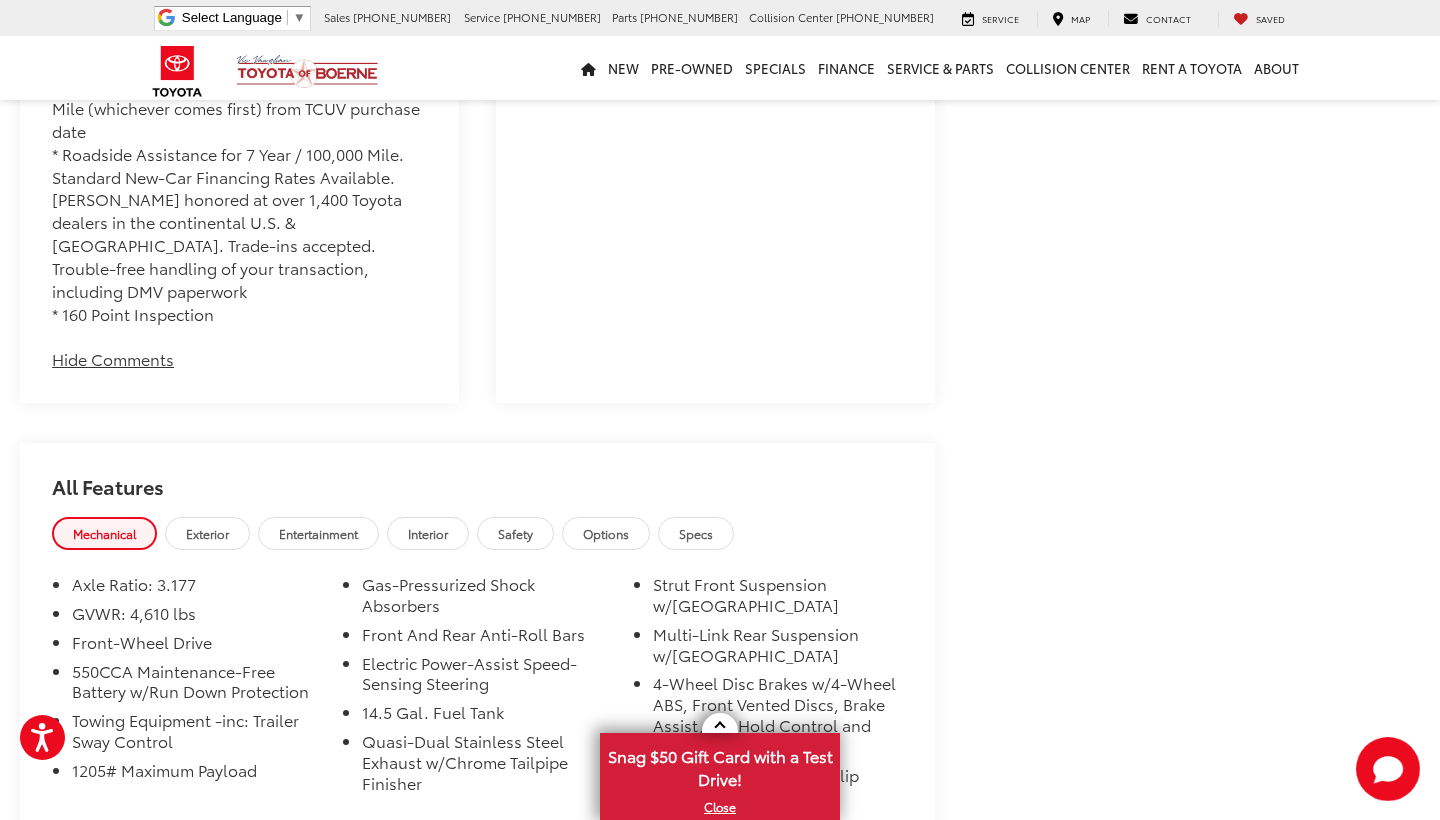 click on "Exterior" at bounding box center (207, 533) 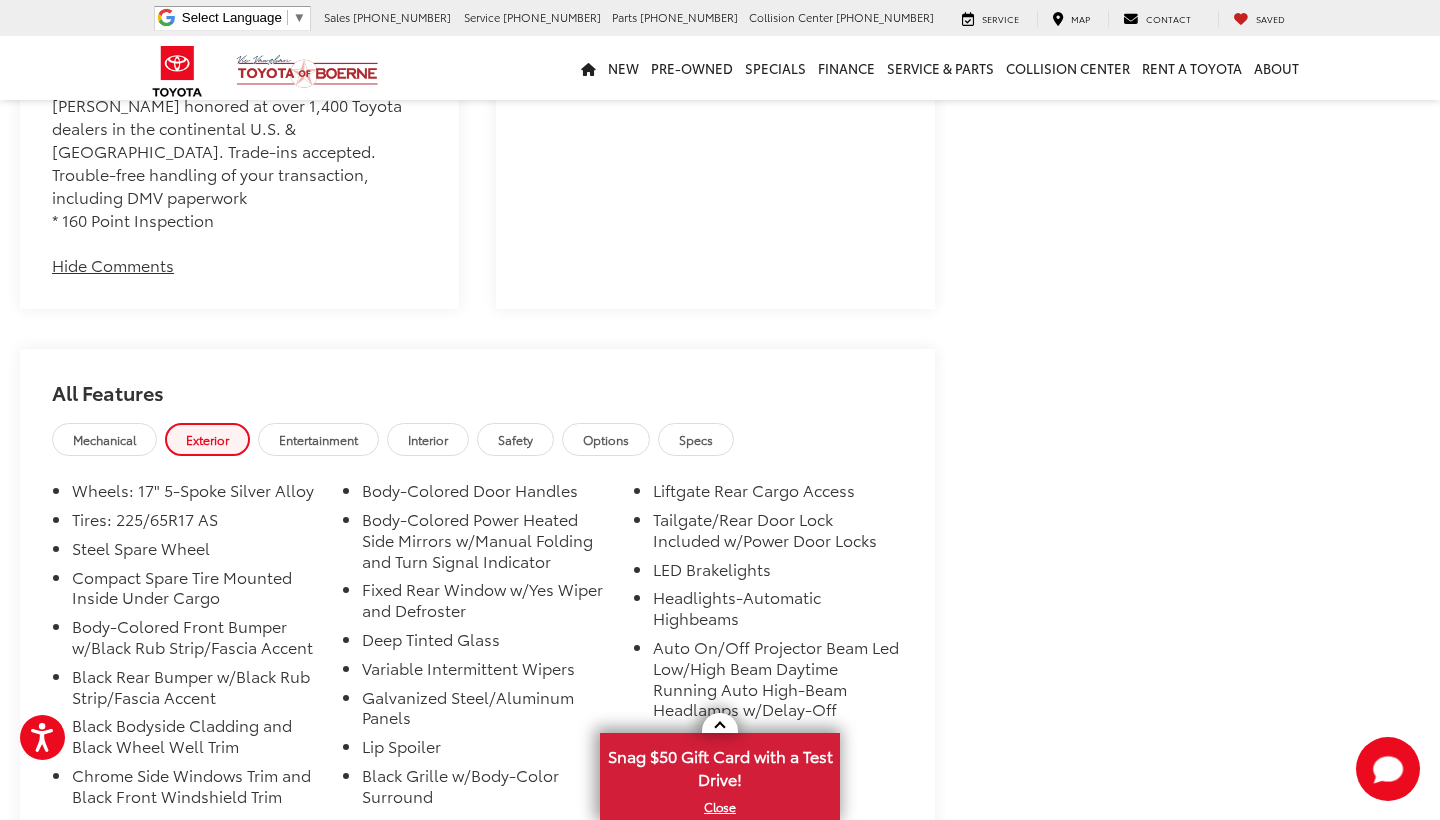 scroll, scrollTop: 2006, scrollLeft: 0, axis: vertical 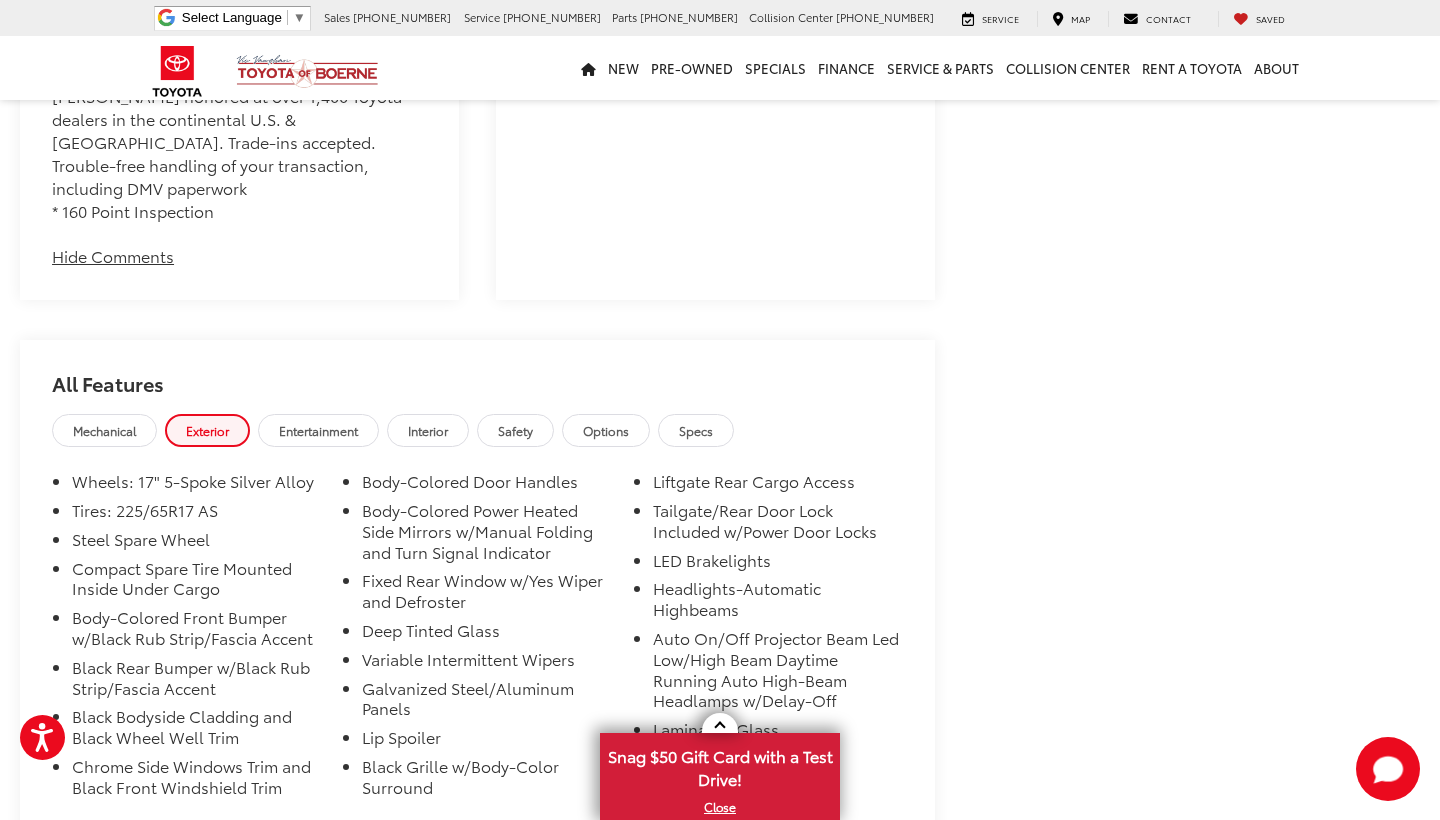 click on "Entertainment" at bounding box center (318, 430) 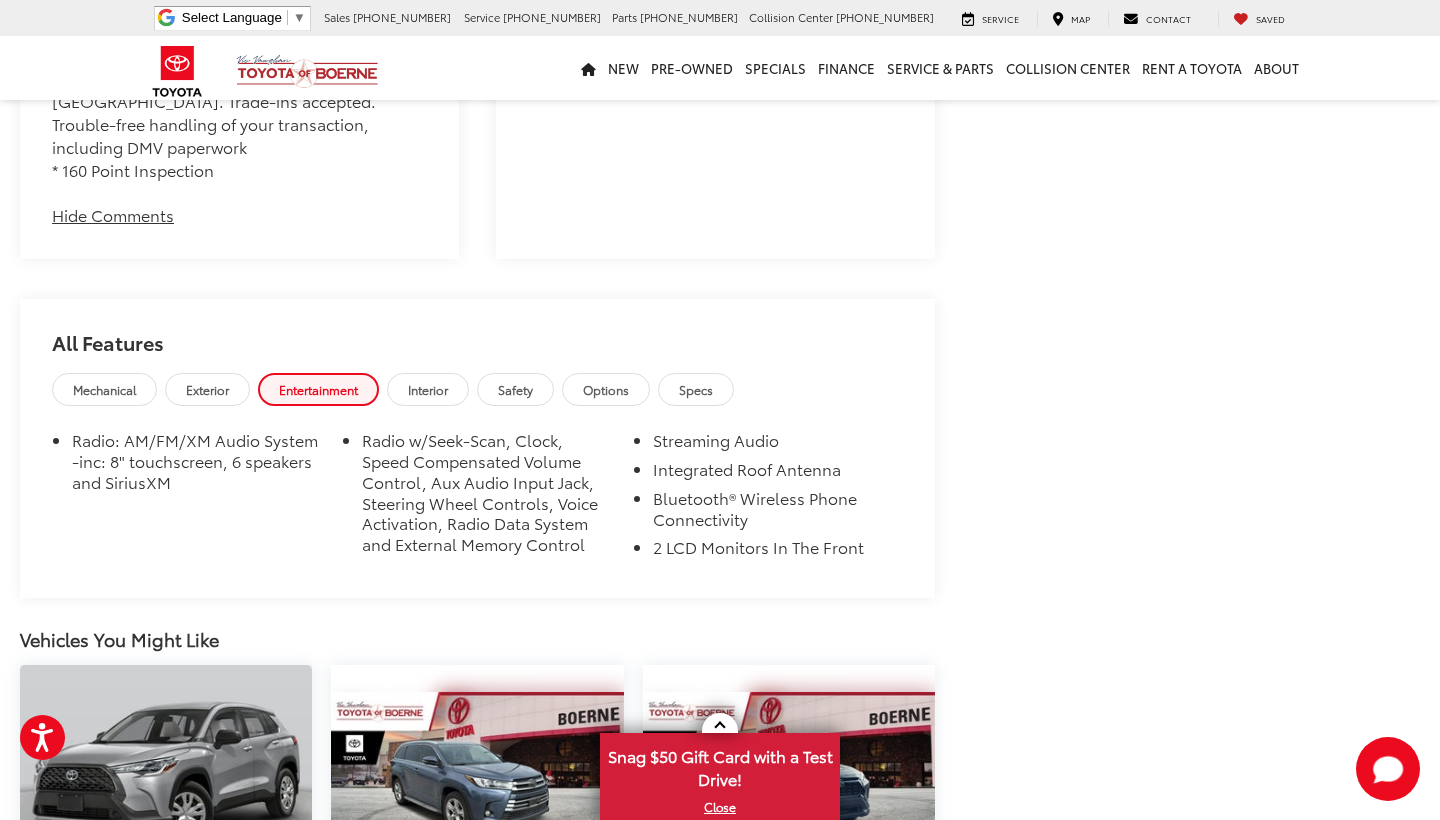 scroll, scrollTop: 2052, scrollLeft: 0, axis: vertical 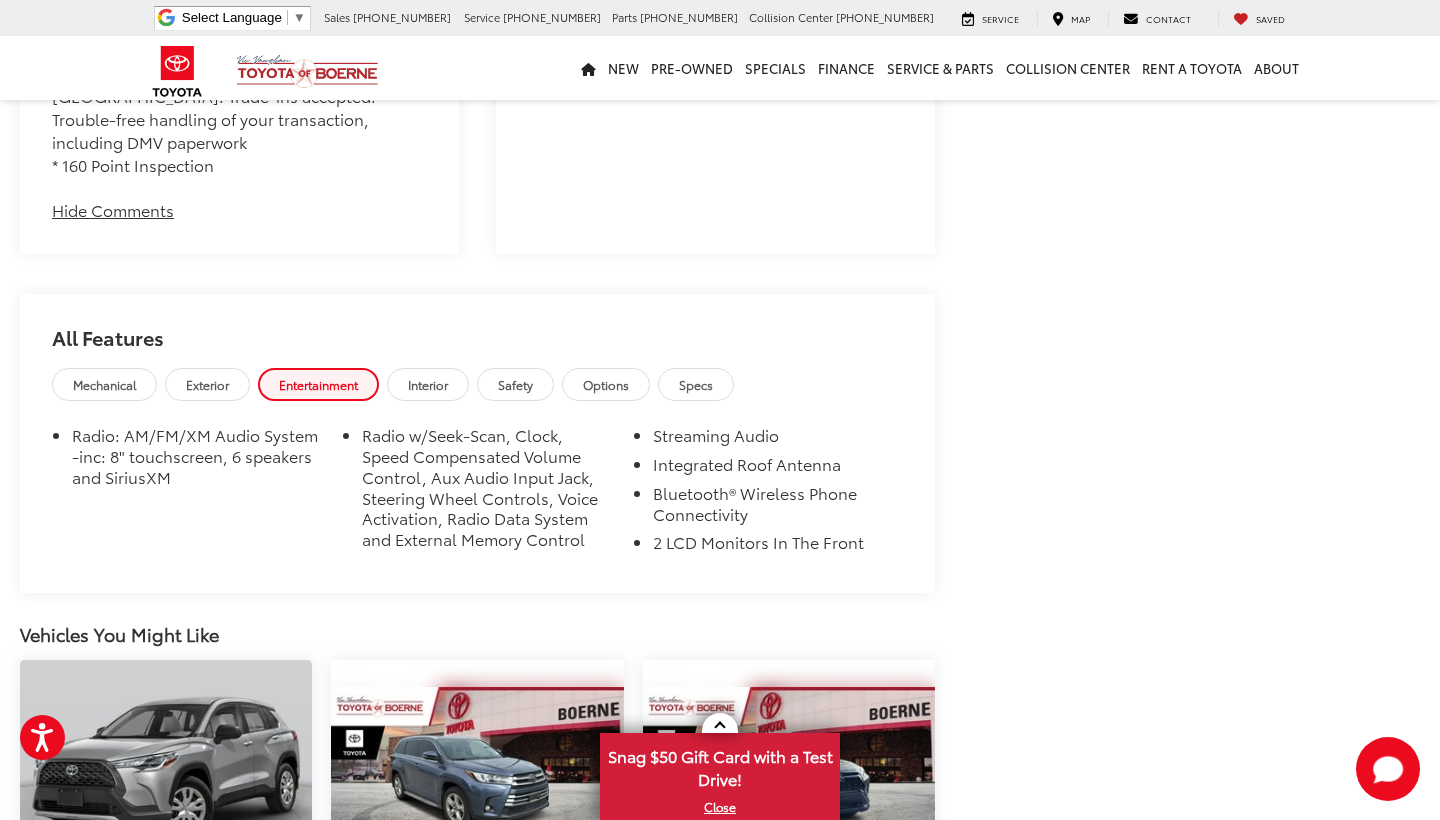 click on "Interior" at bounding box center [428, 384] 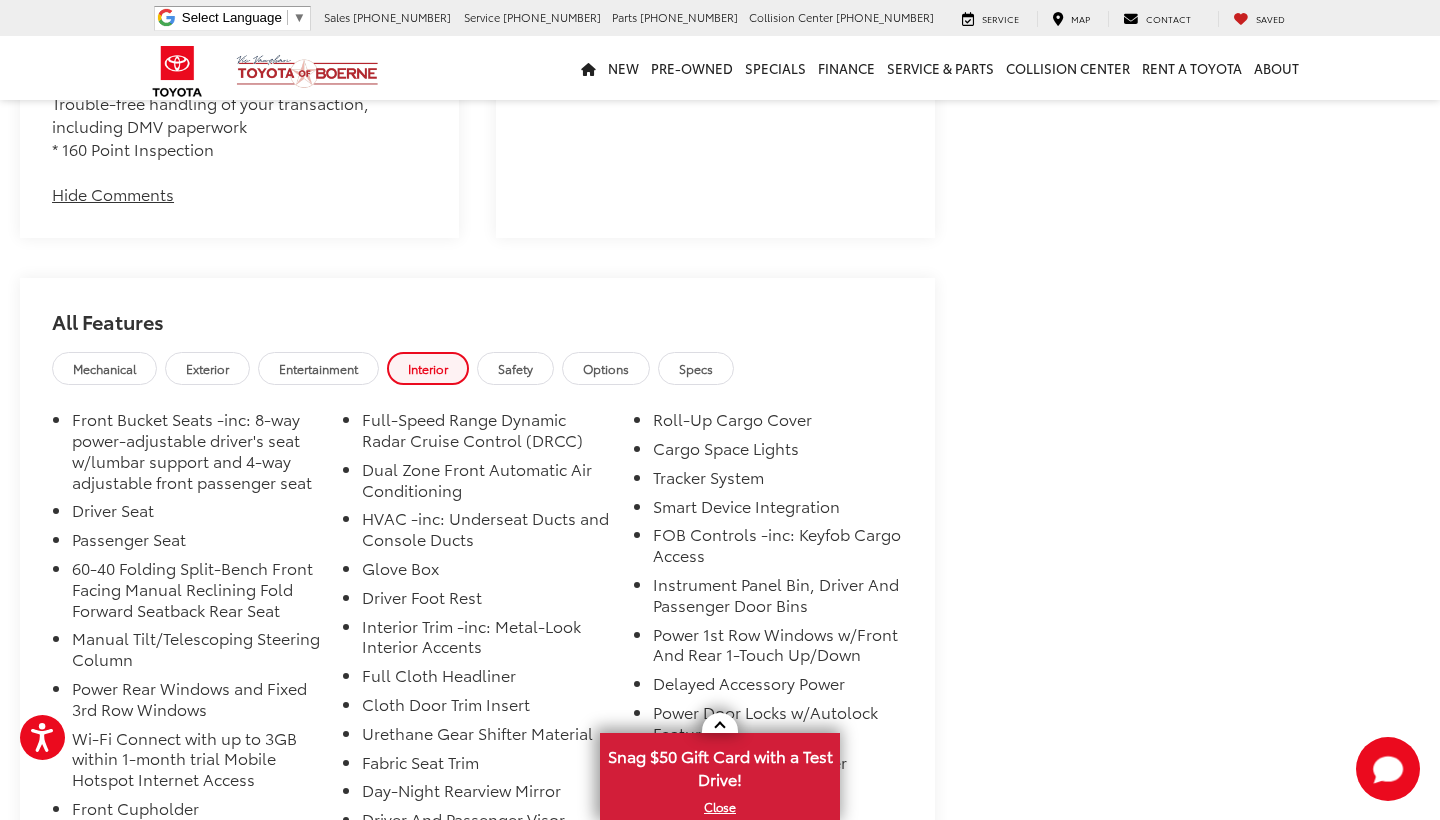 scroll, scrollTop: 2057, scrollLeft: 0, axis: vertical 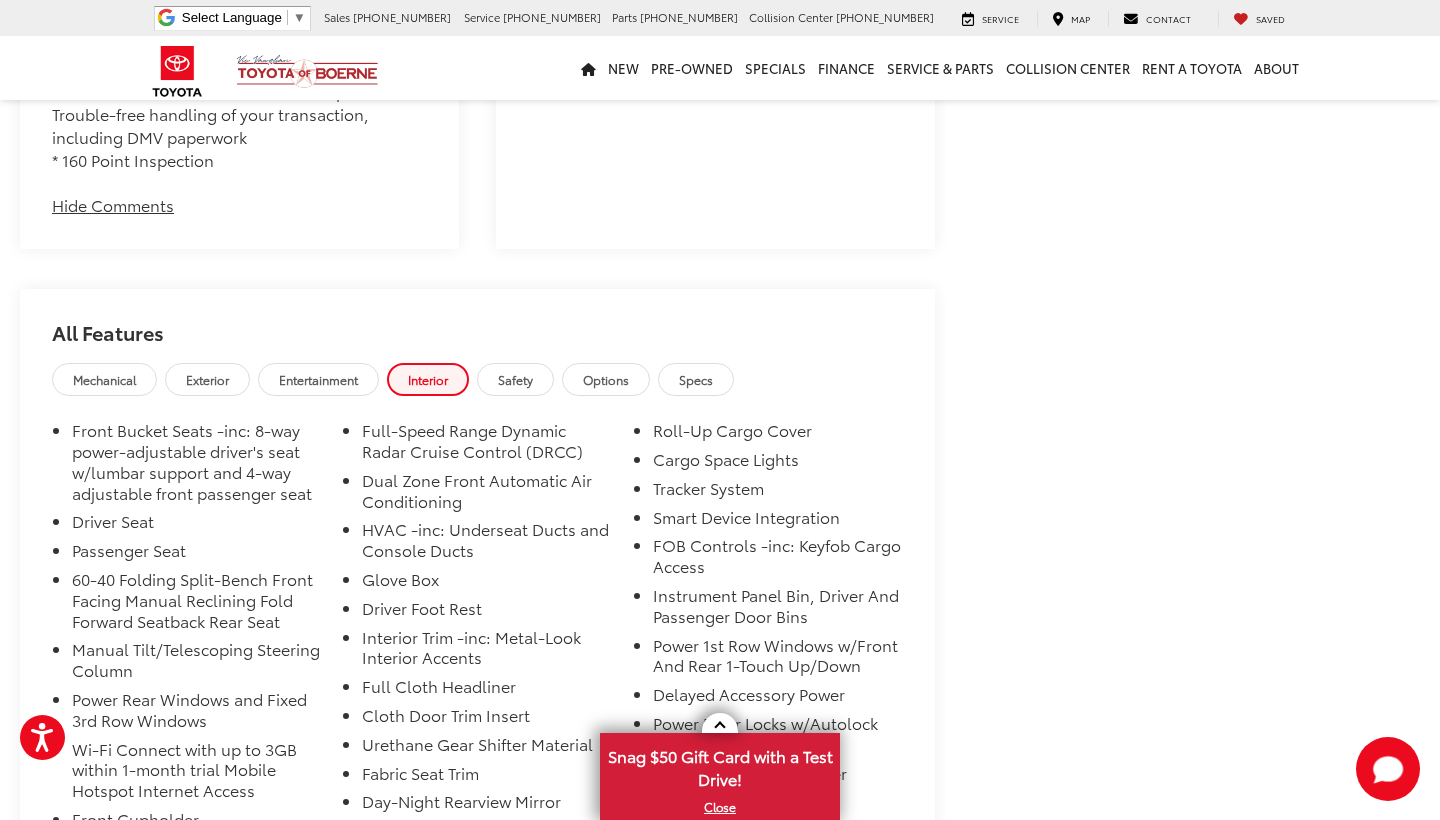 click on "Safety" at bounding box center [515, 379] 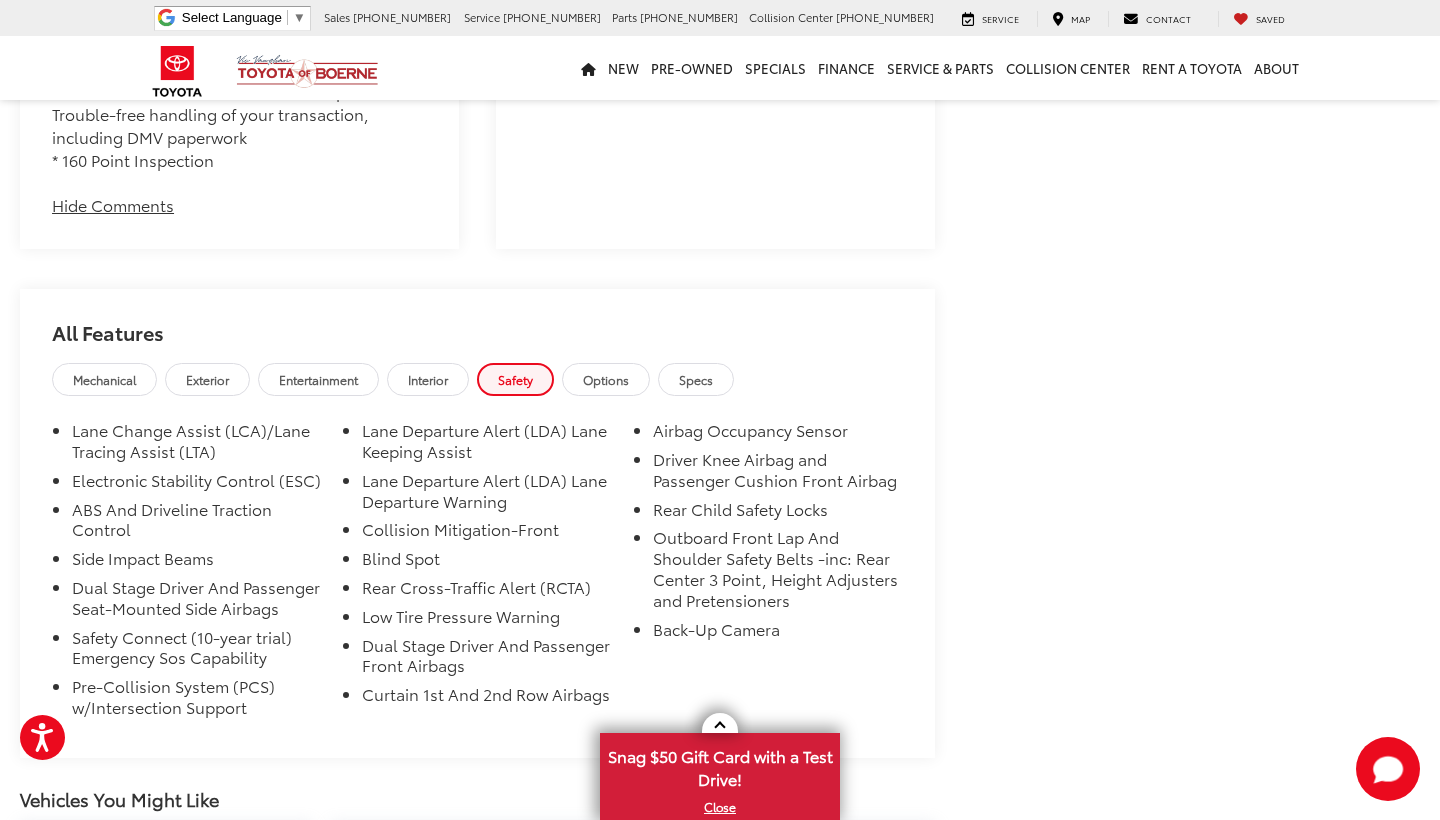 click on "Options" at bounding box center [606, 379] 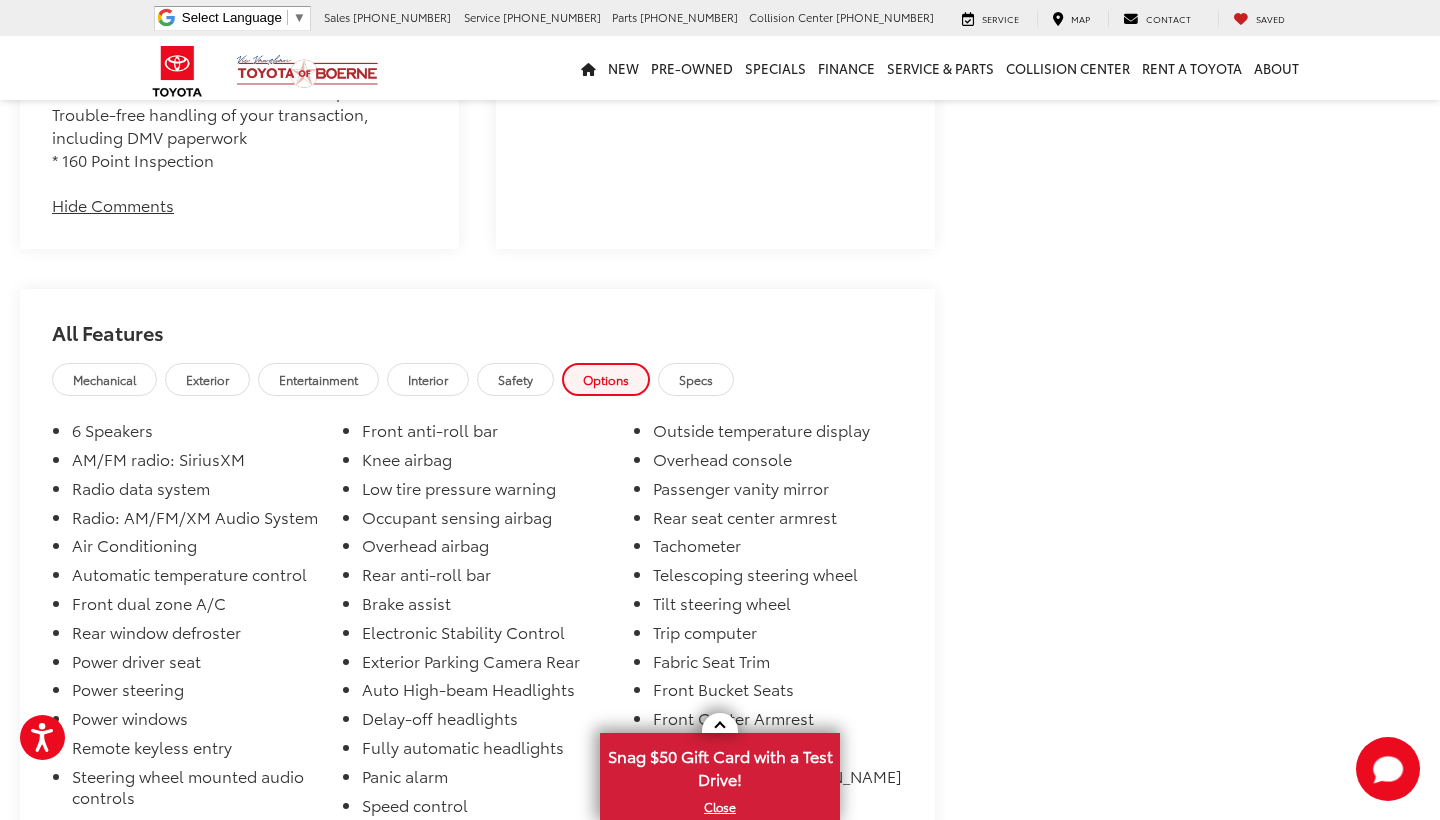 click on "Specs" at bounding box center (696, 379) 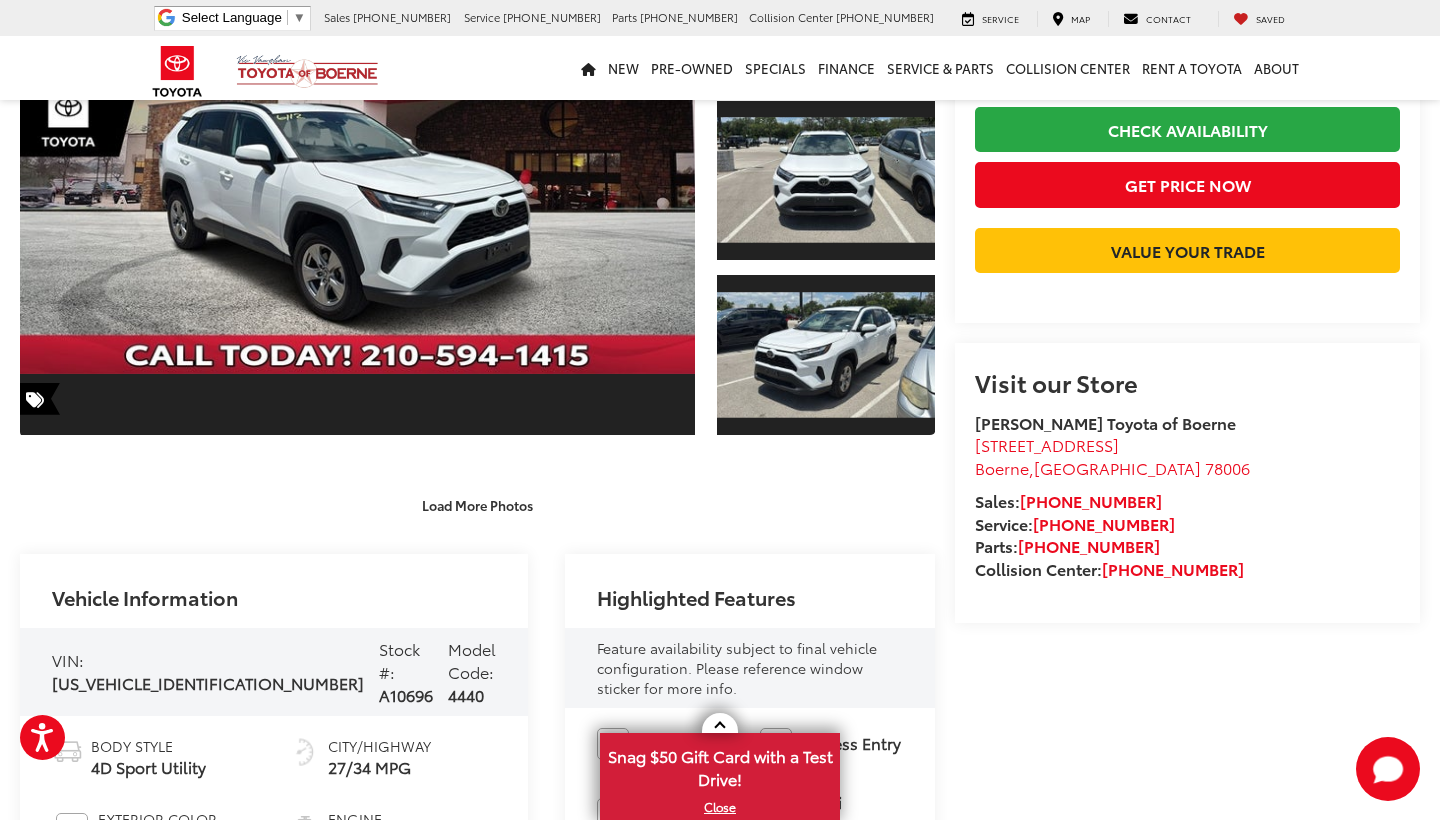 scroll, scrollTop: 58, scrollLeft: 0, axis: vertical 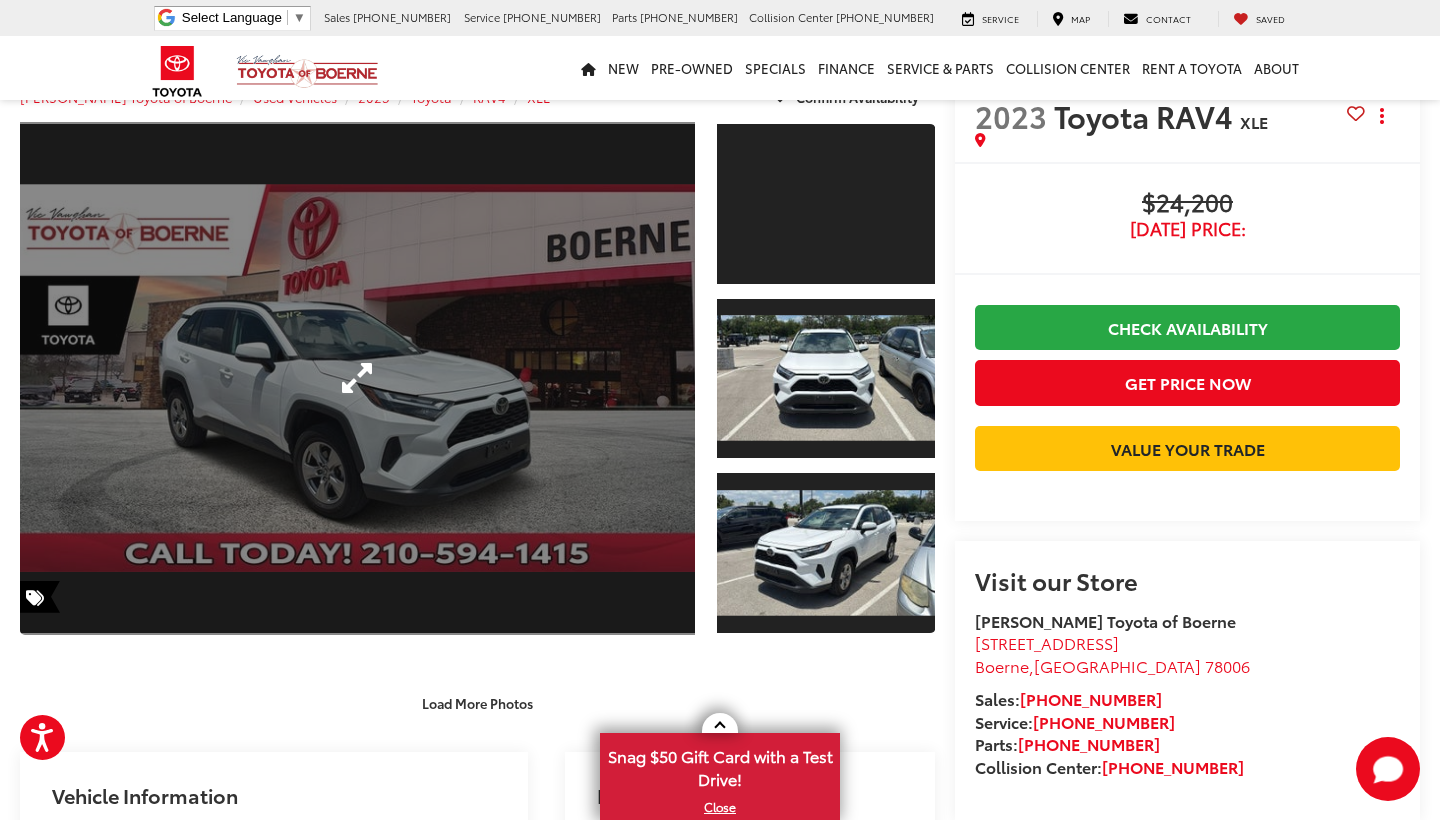 click at bounding box center [357, 378] 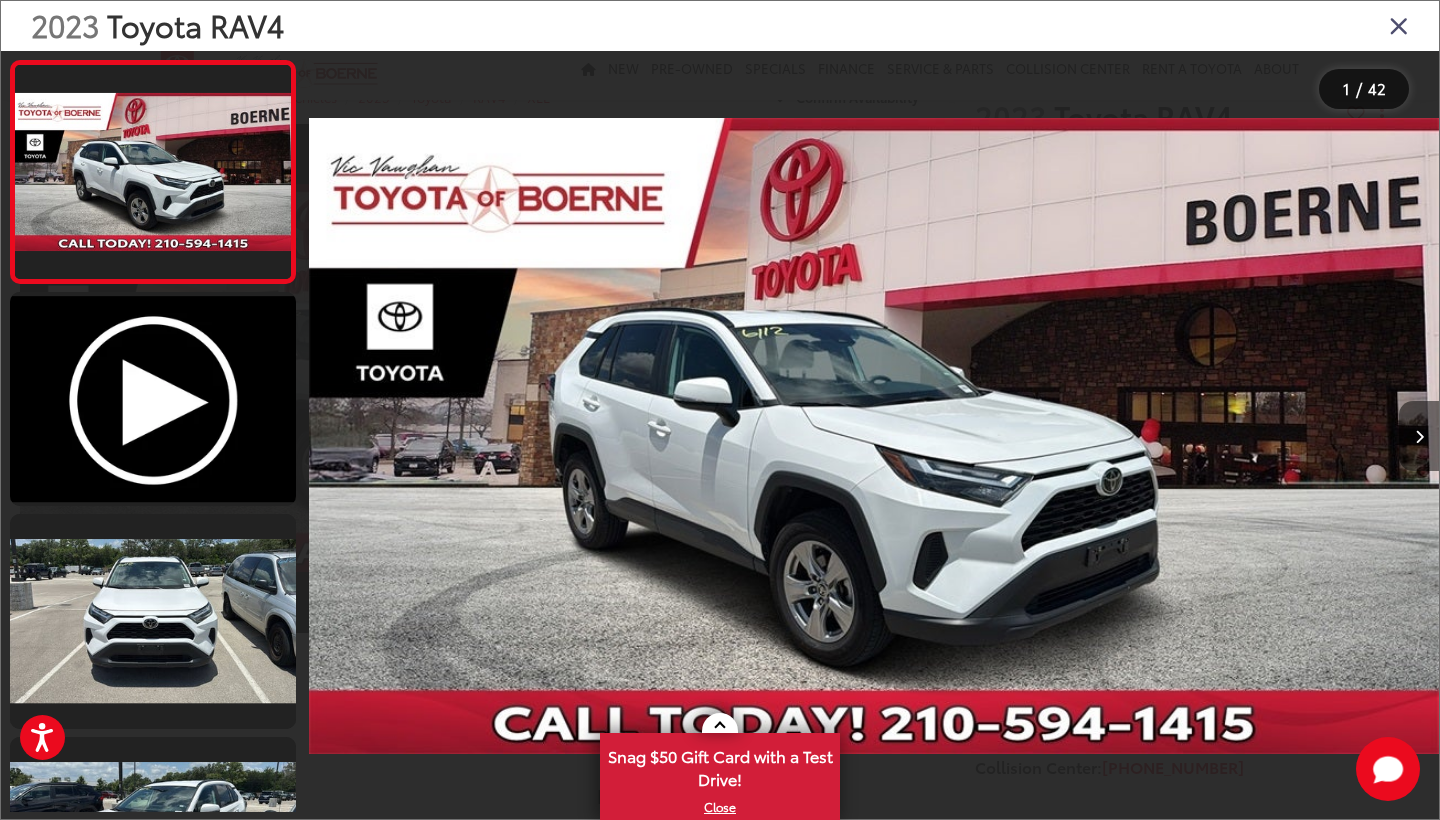 click at bounding box center [1419, 437] 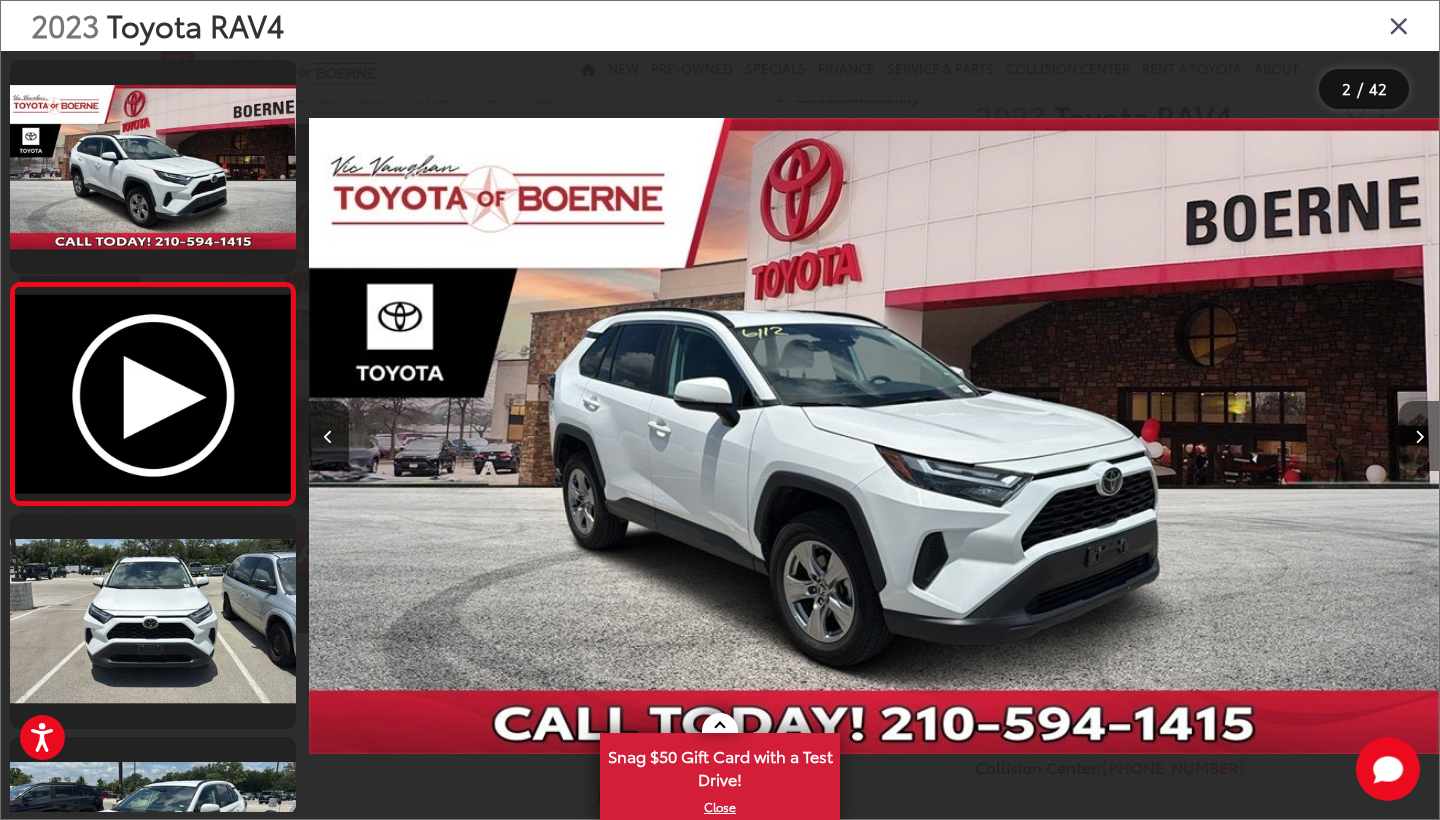 scroll, scrollTop: 0, scrollLeft: 1130, axis: horizontal 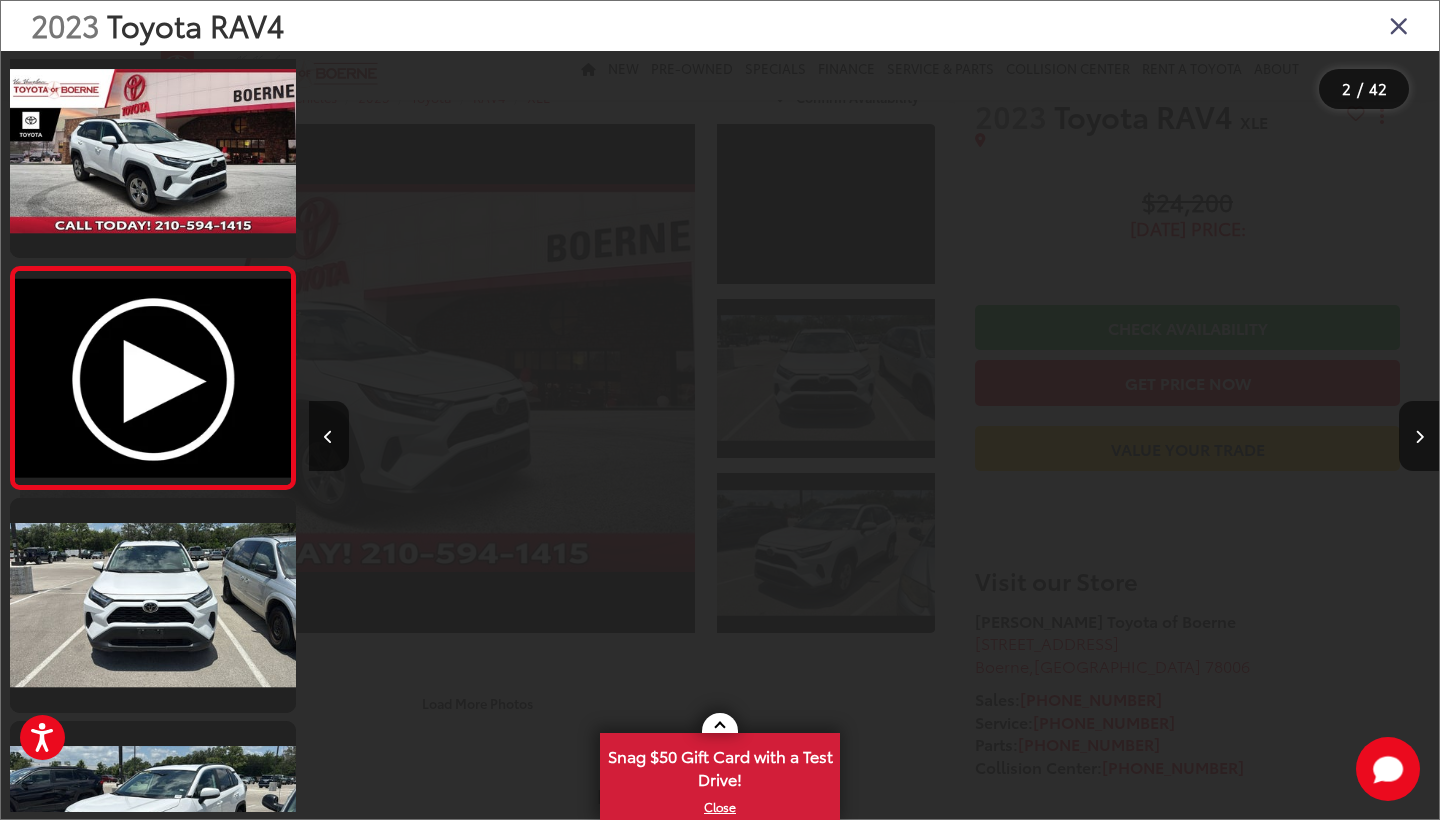 click at bounding box center [1297, 436] 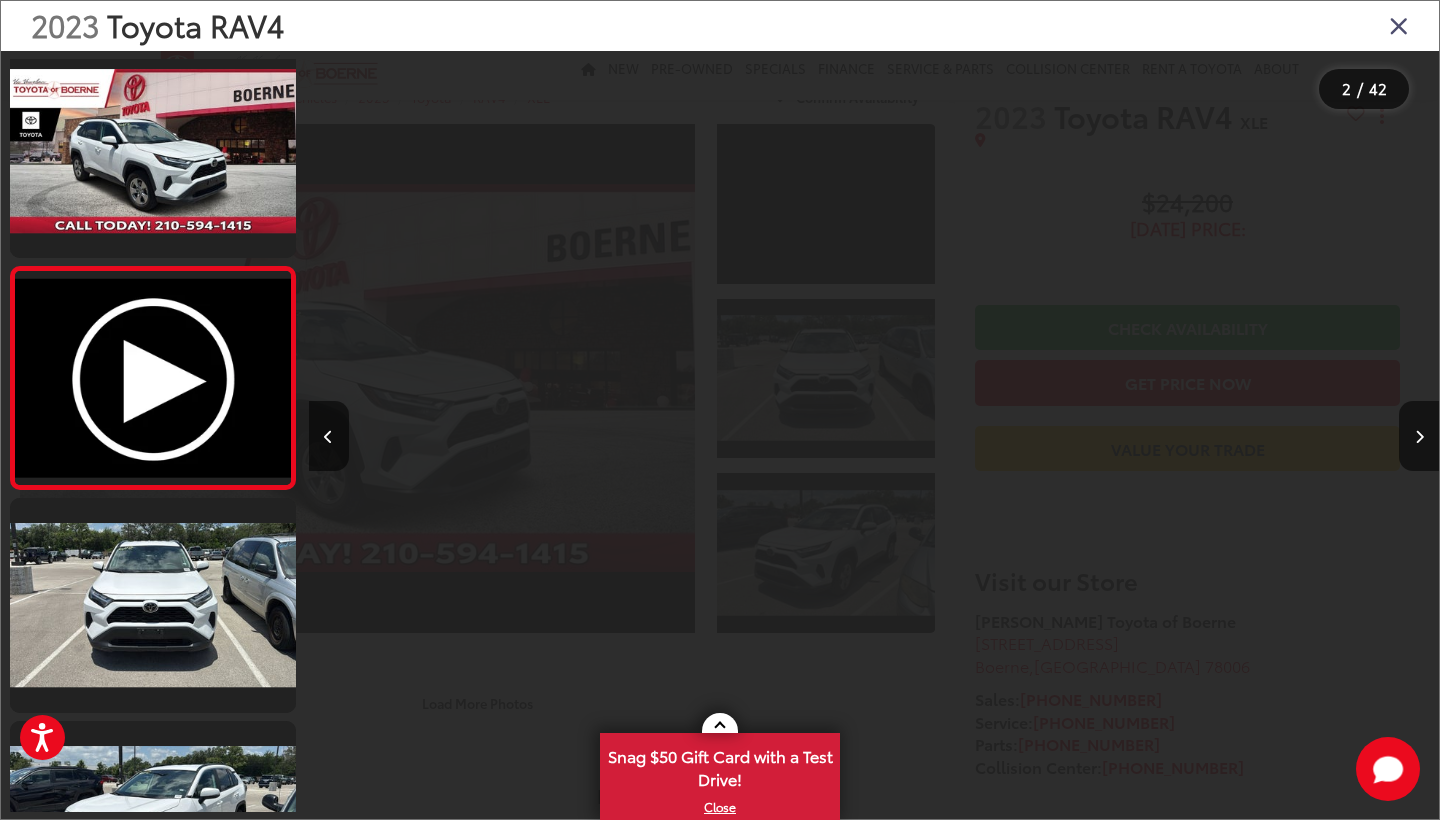 click at bounding box center [1399, 25] 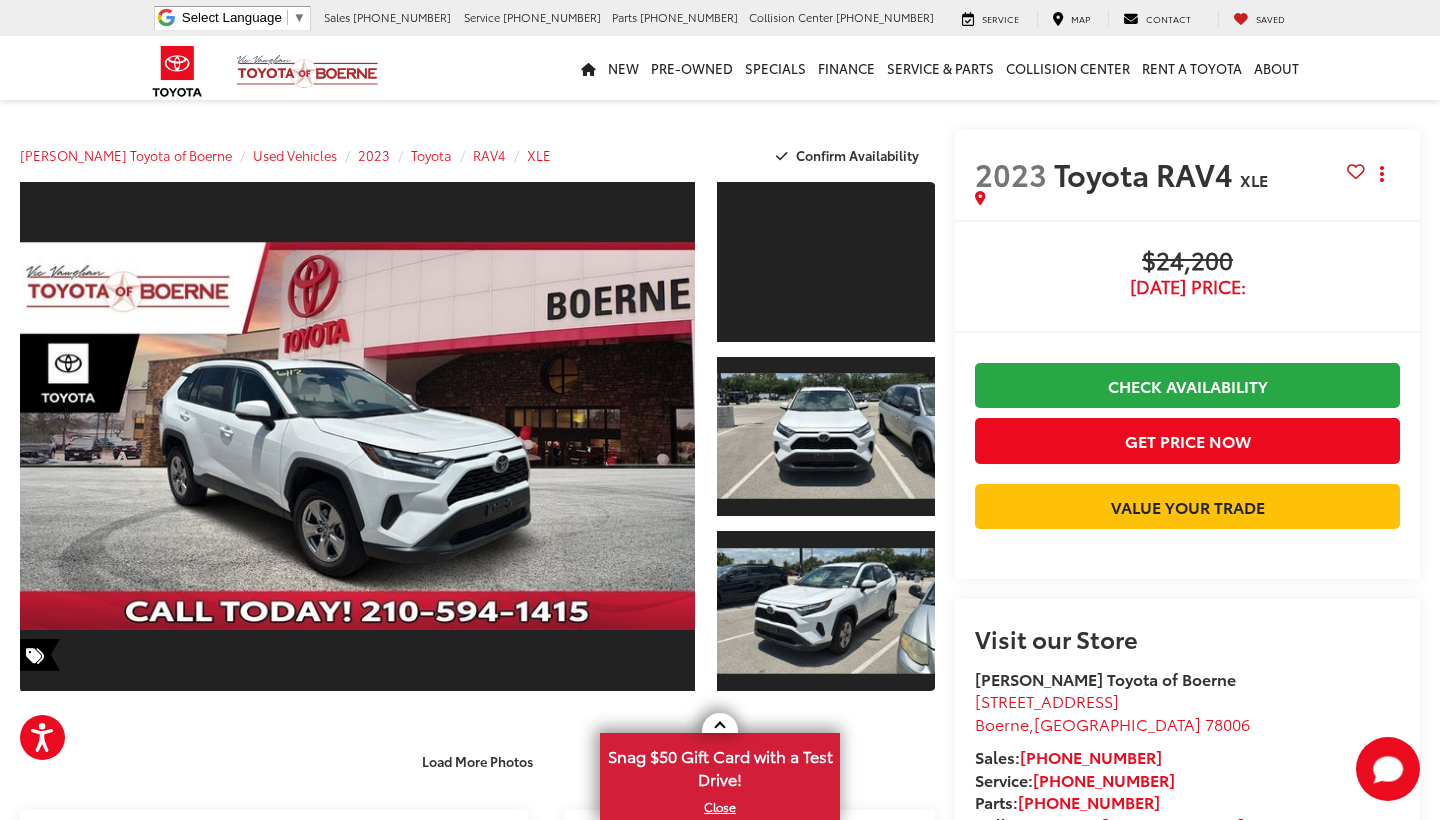 scroll, scrollTop: 0, scrollLeft: 0, axis: both 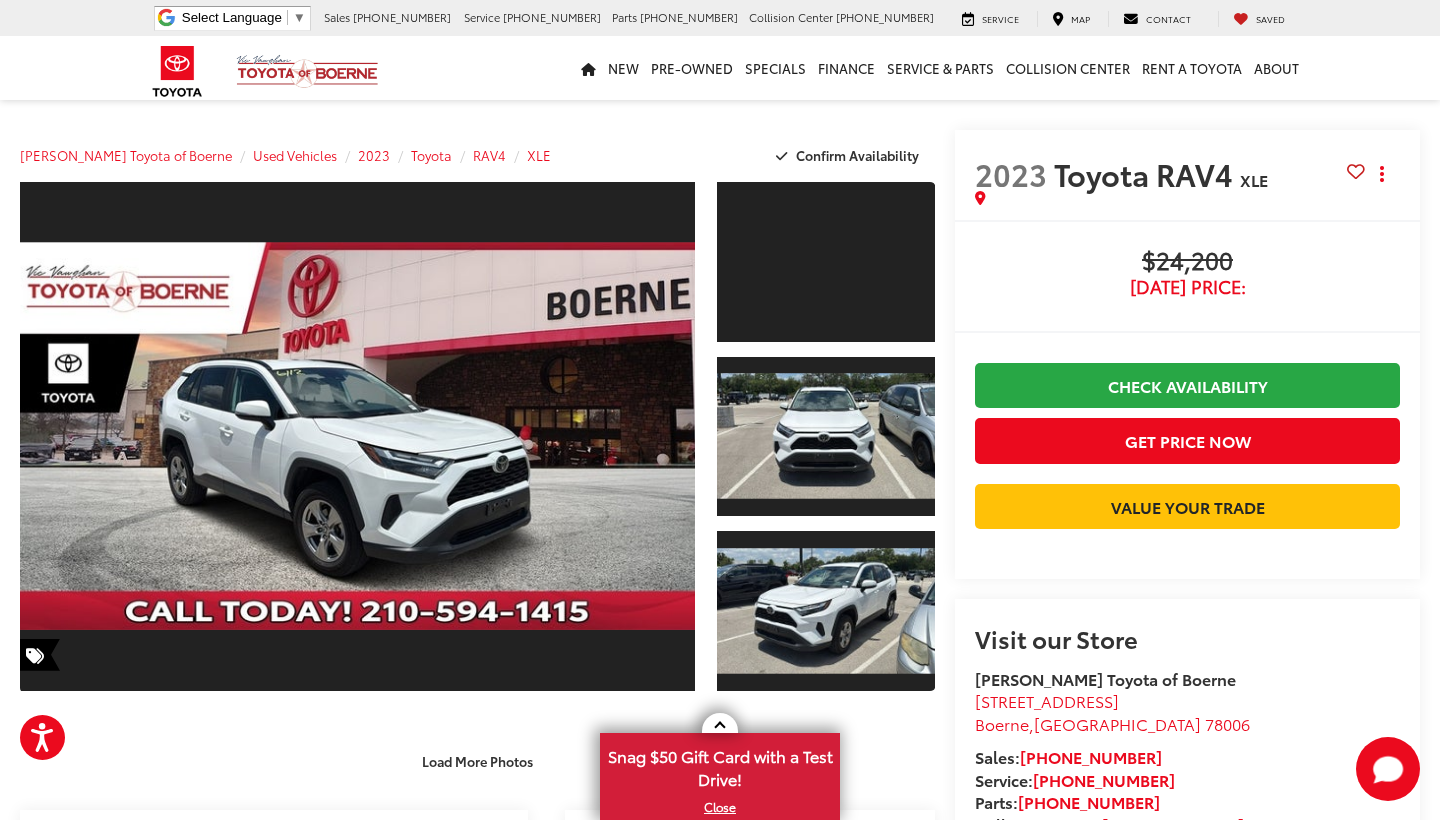 click at bounding box center [1356, 171] 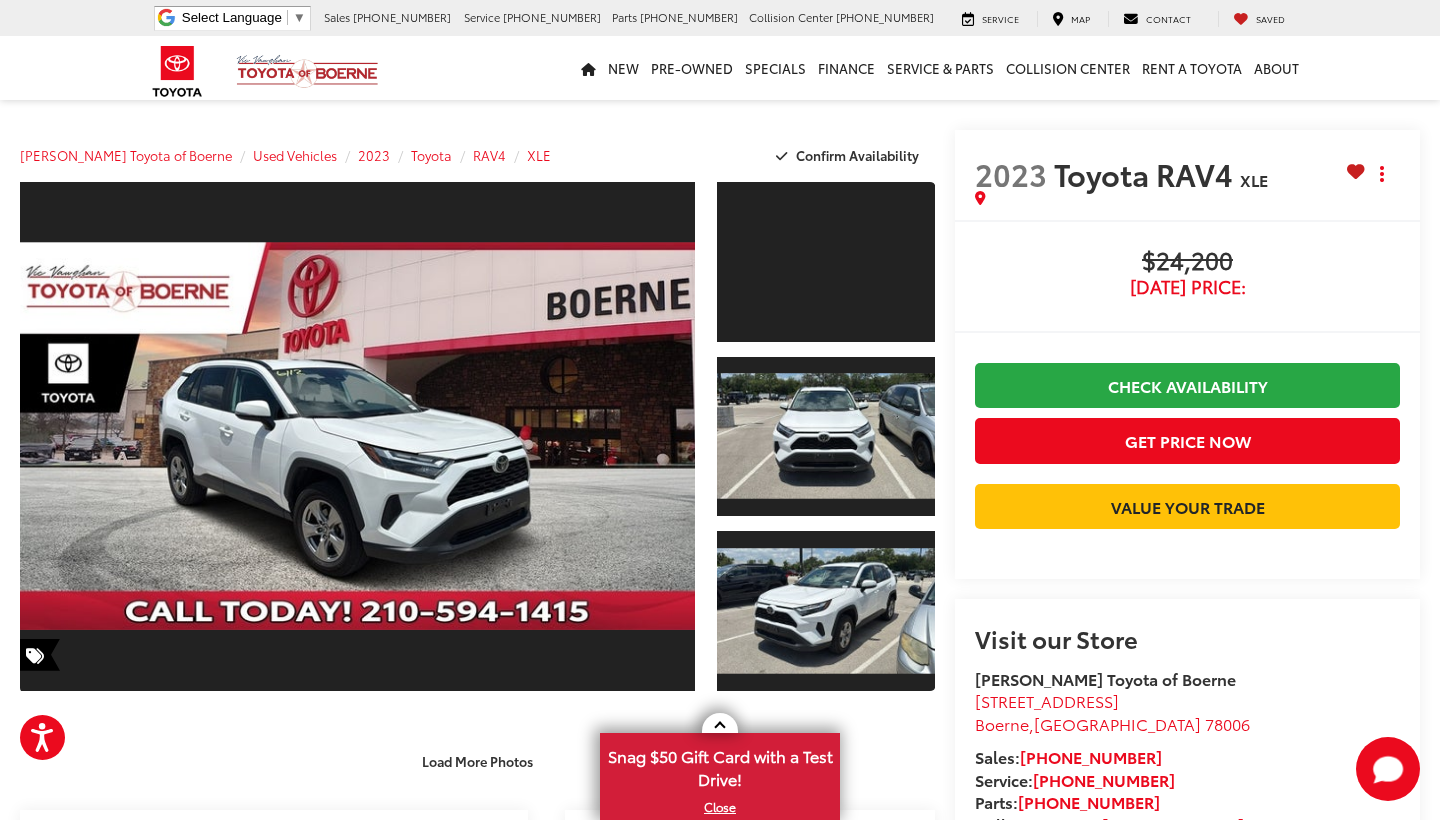 scroll, scrollTop: 0, scrollLeft: 0, axis: both 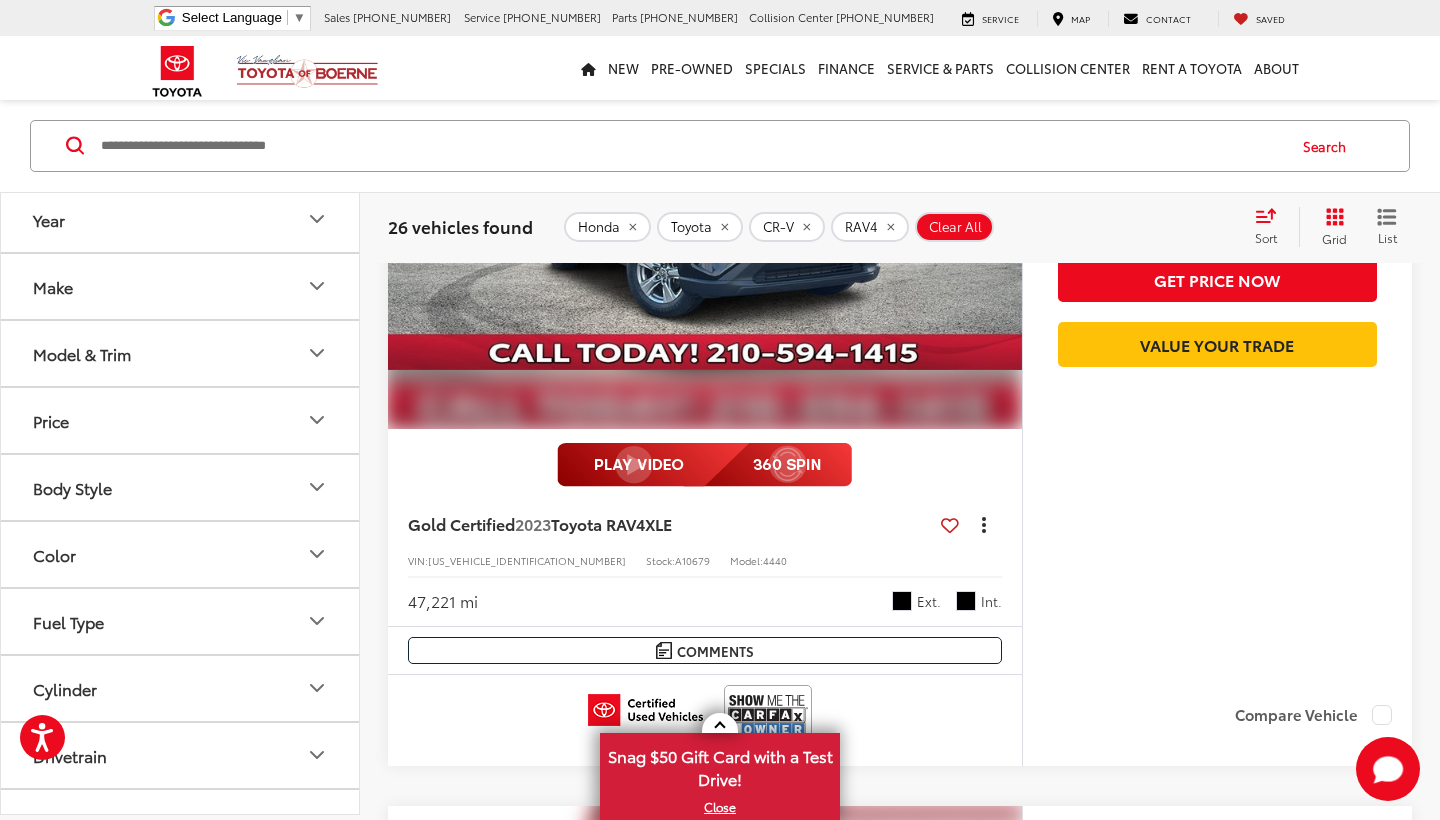 click at bounding box center (984, 524) 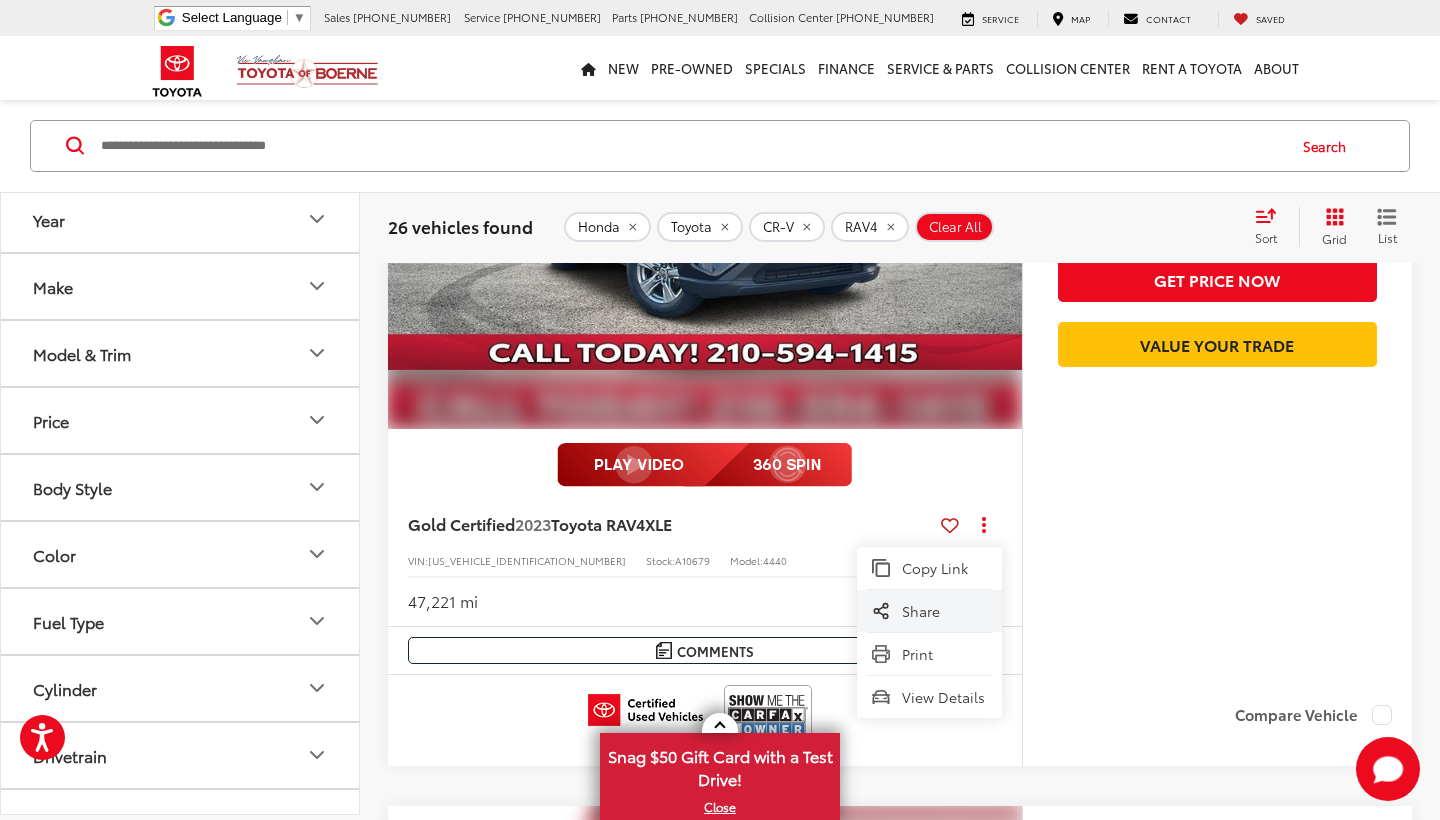 click on "Share" at bounding box center (944, 611) 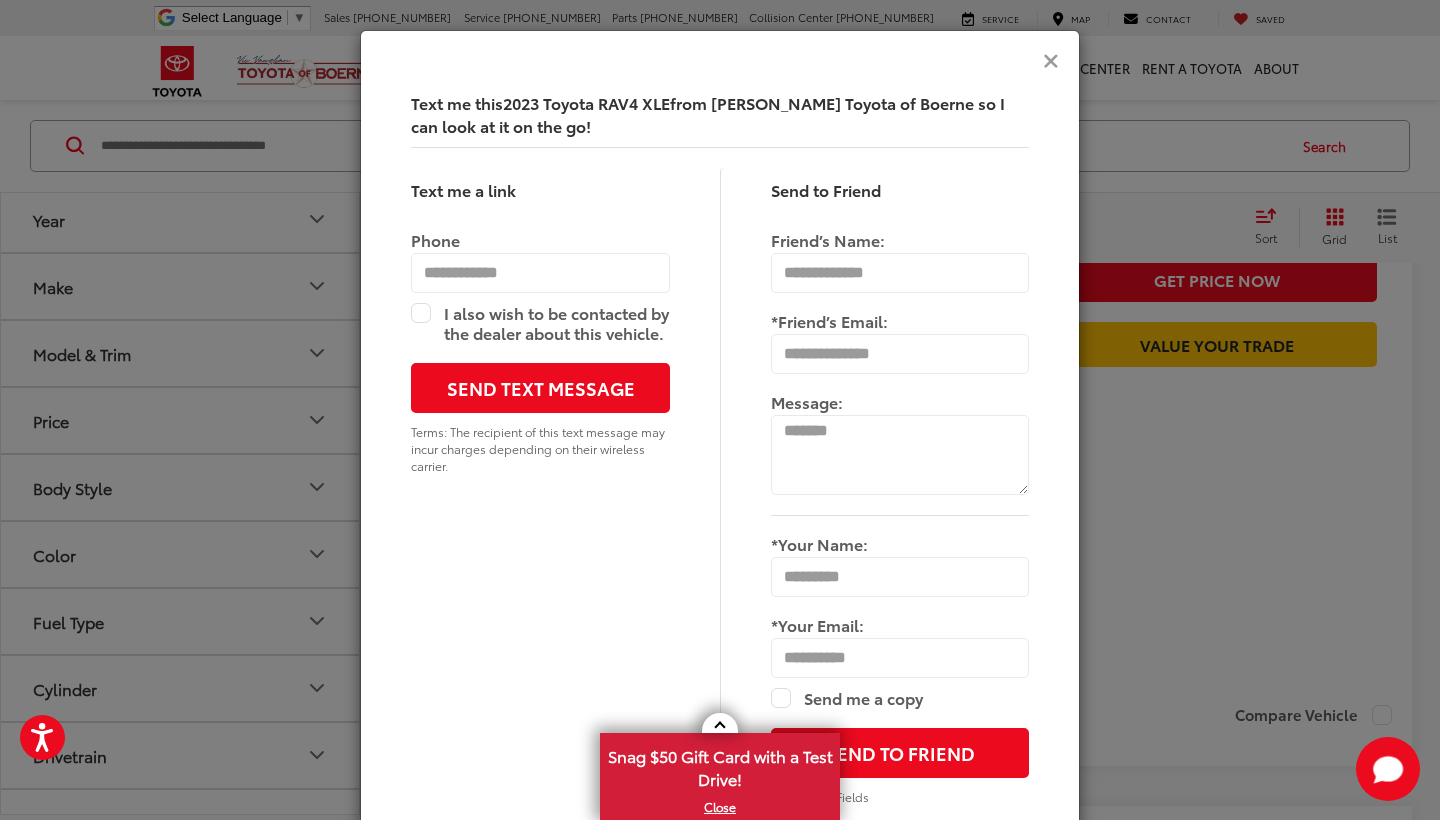 click at bounding box center (1051, 59) 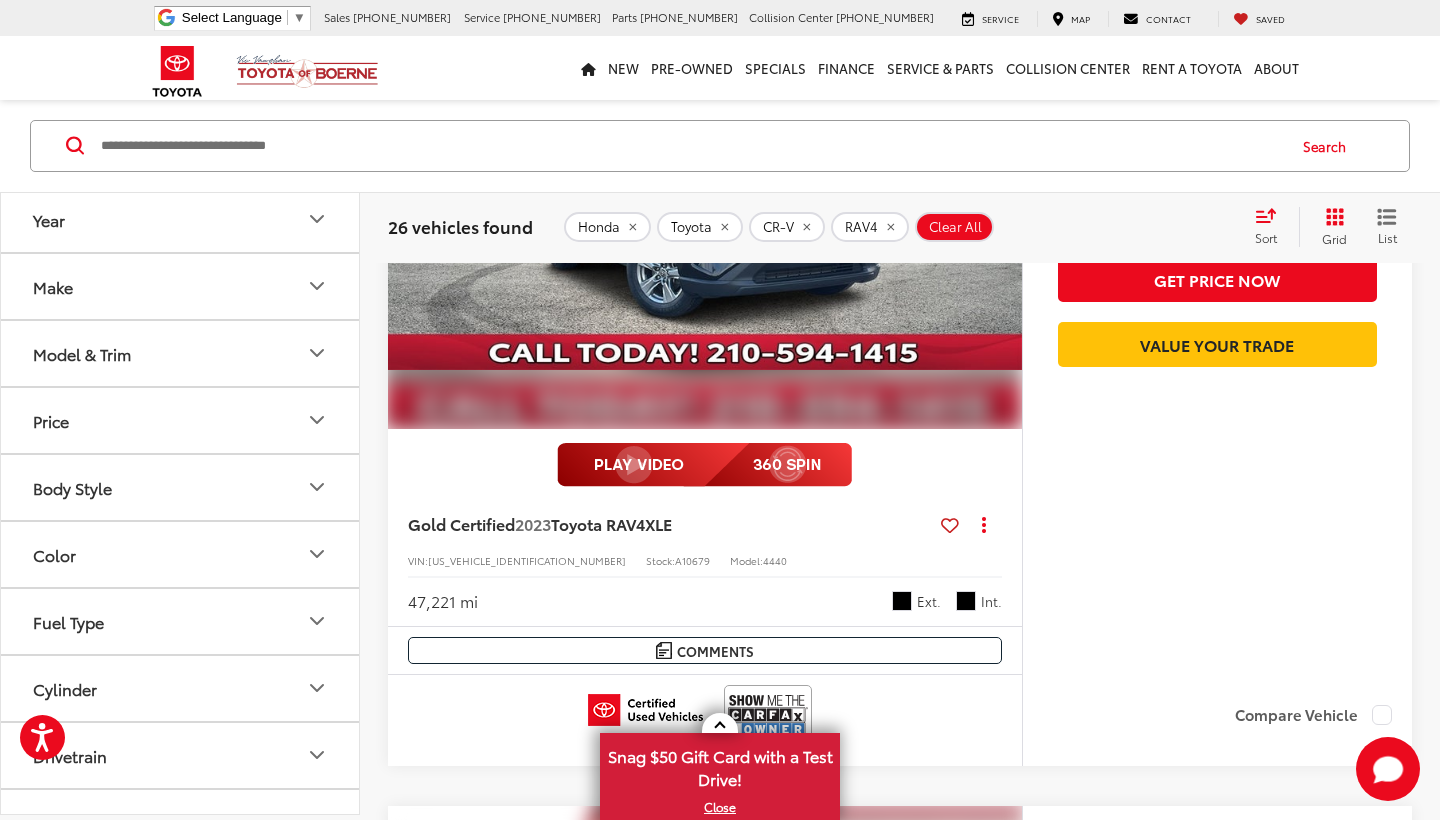 click at bounding box center (950, 525) 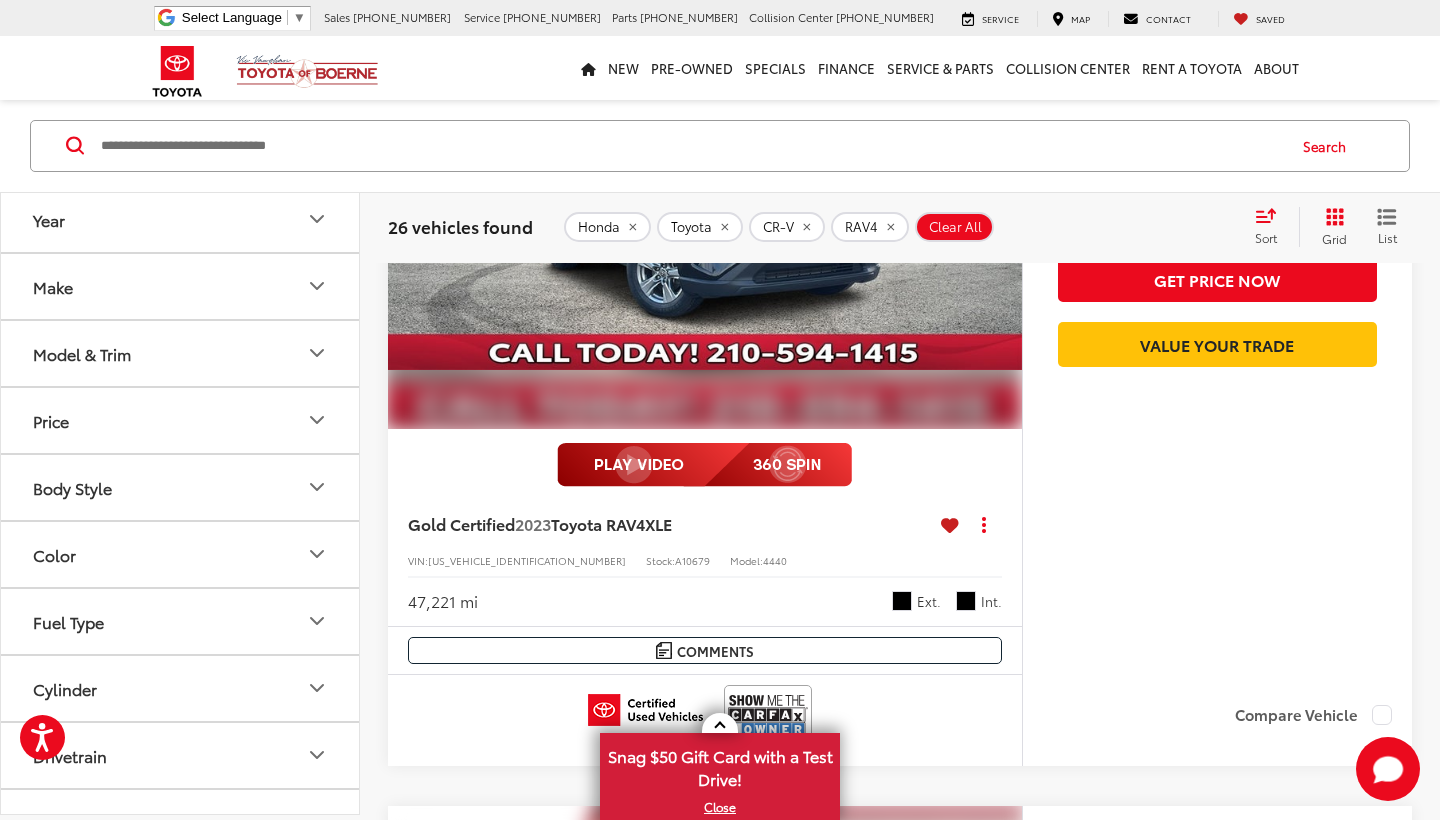 click on "Toyota RAV4" at bounding box center (598, 523) 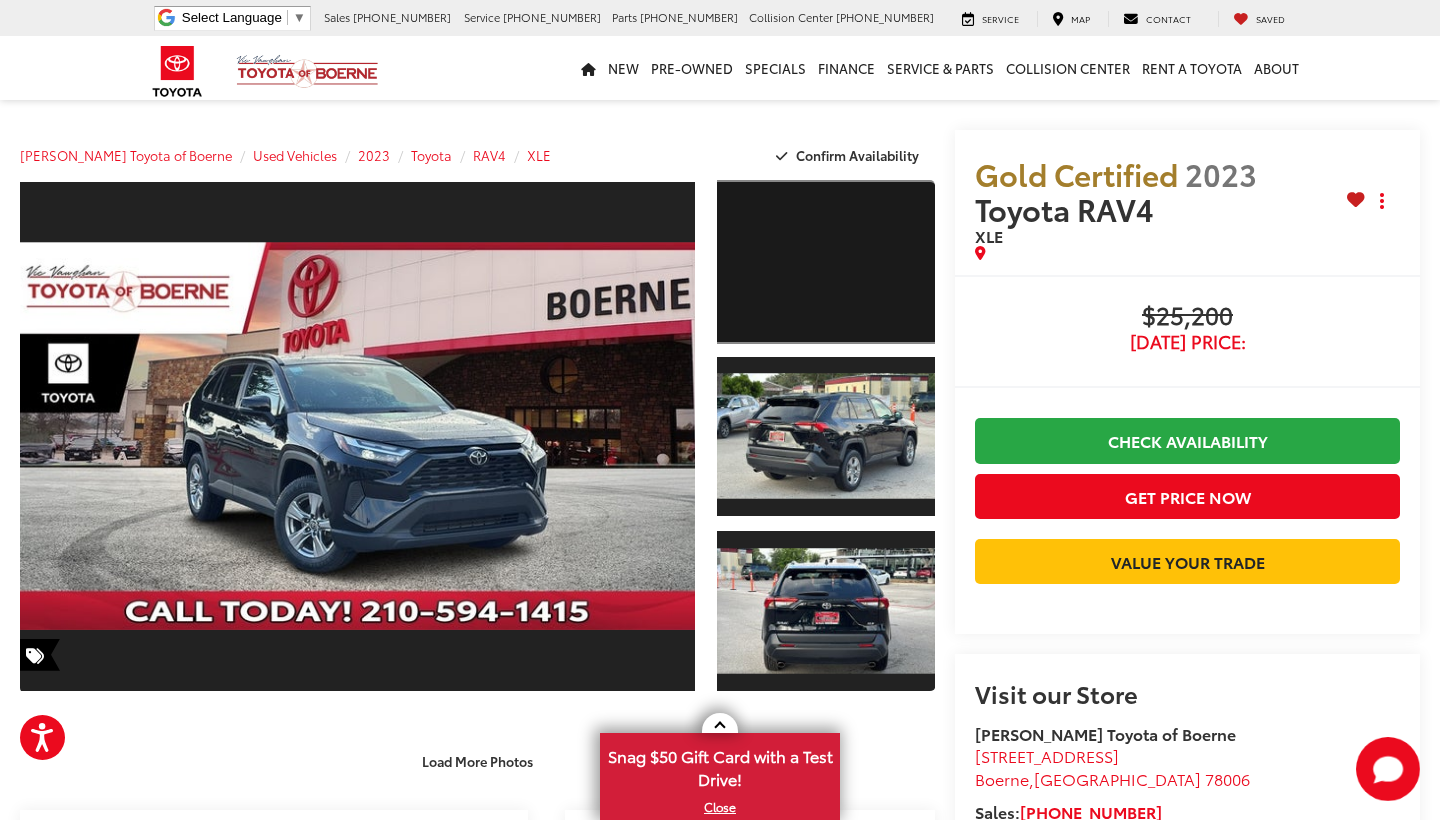 scroll, scrollTop: 0, scrollLeft: 0, axis: both 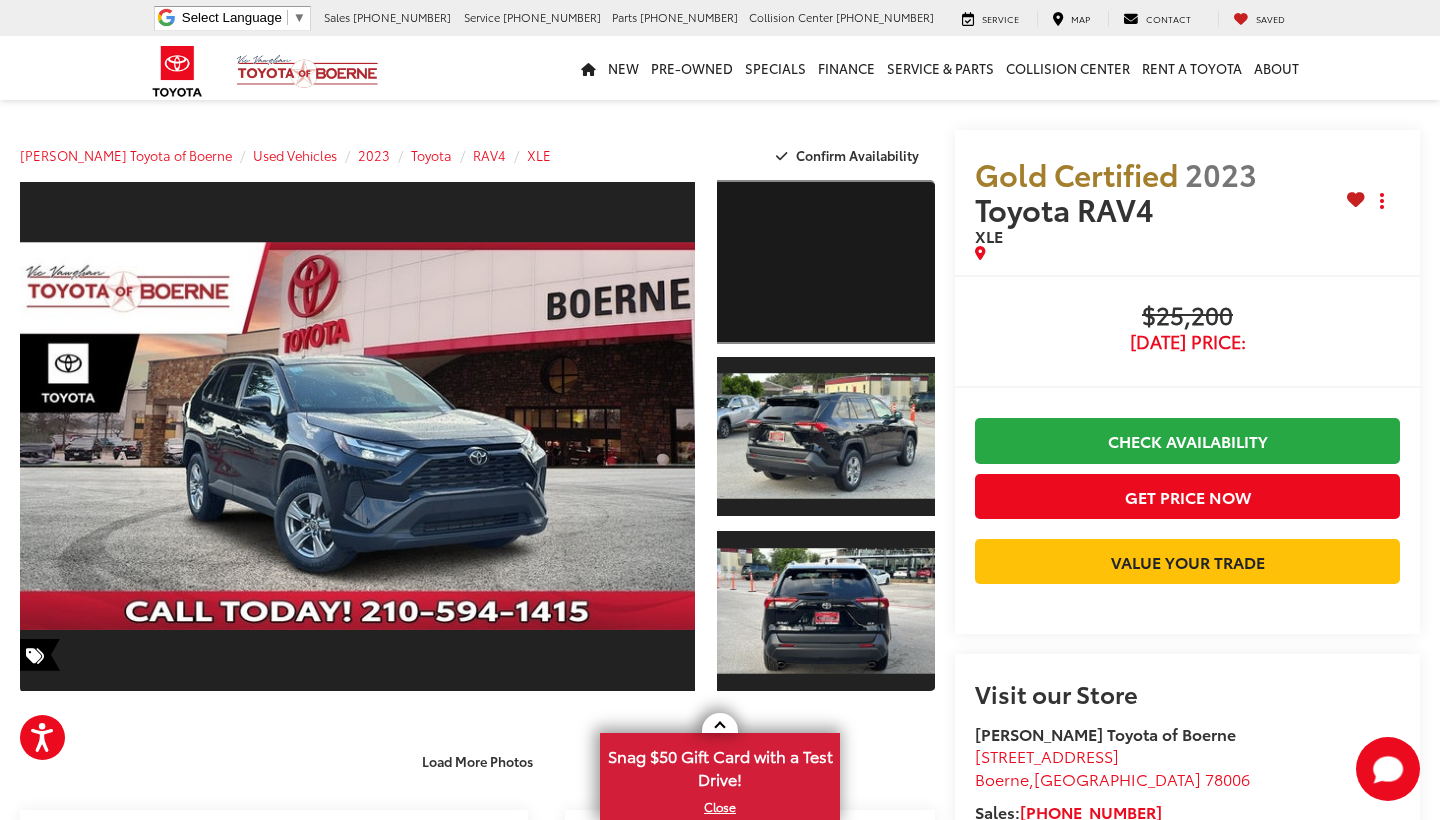 click at bounding box center (826, 262) 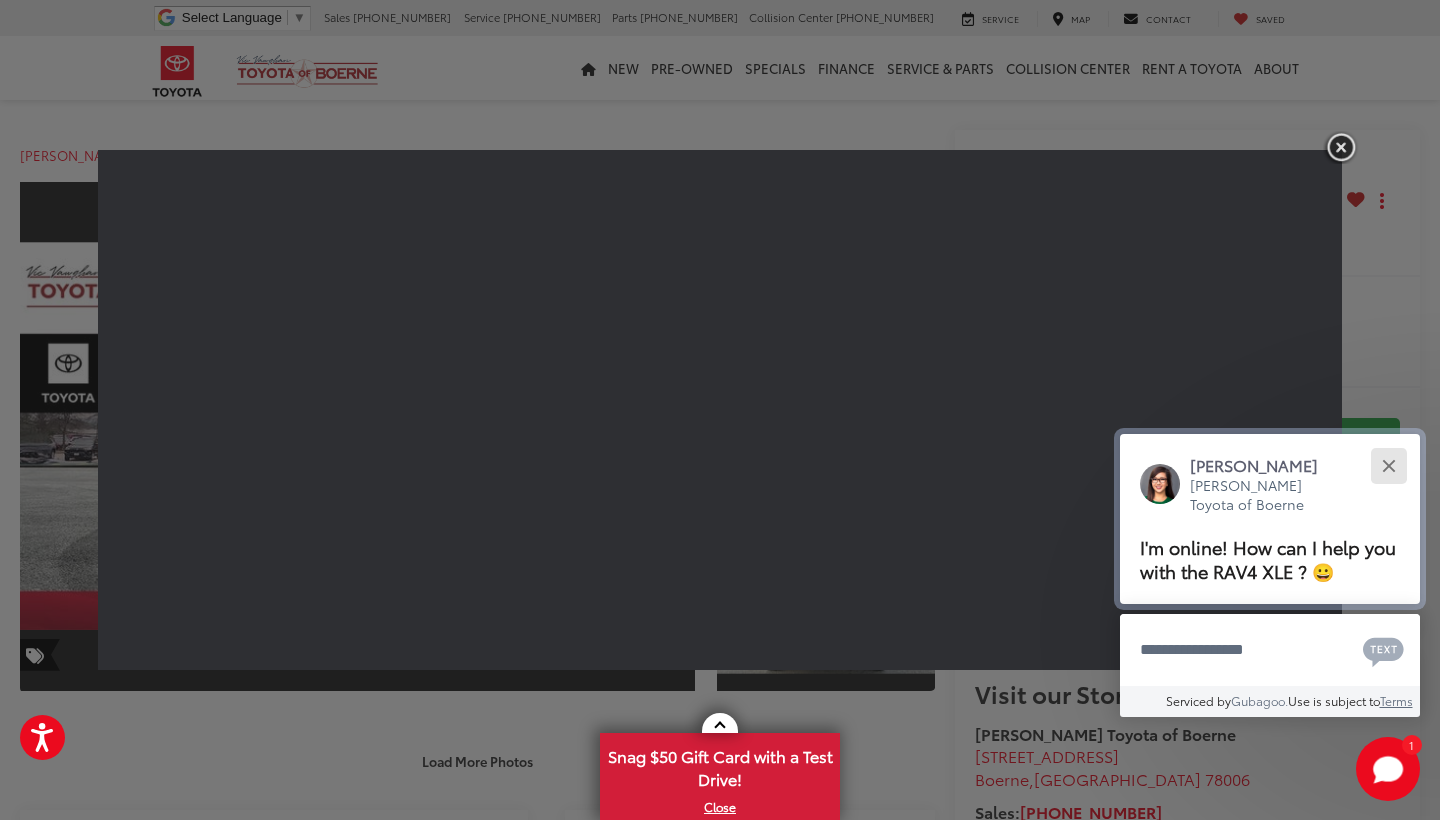click at bounding box center [1388, 465] 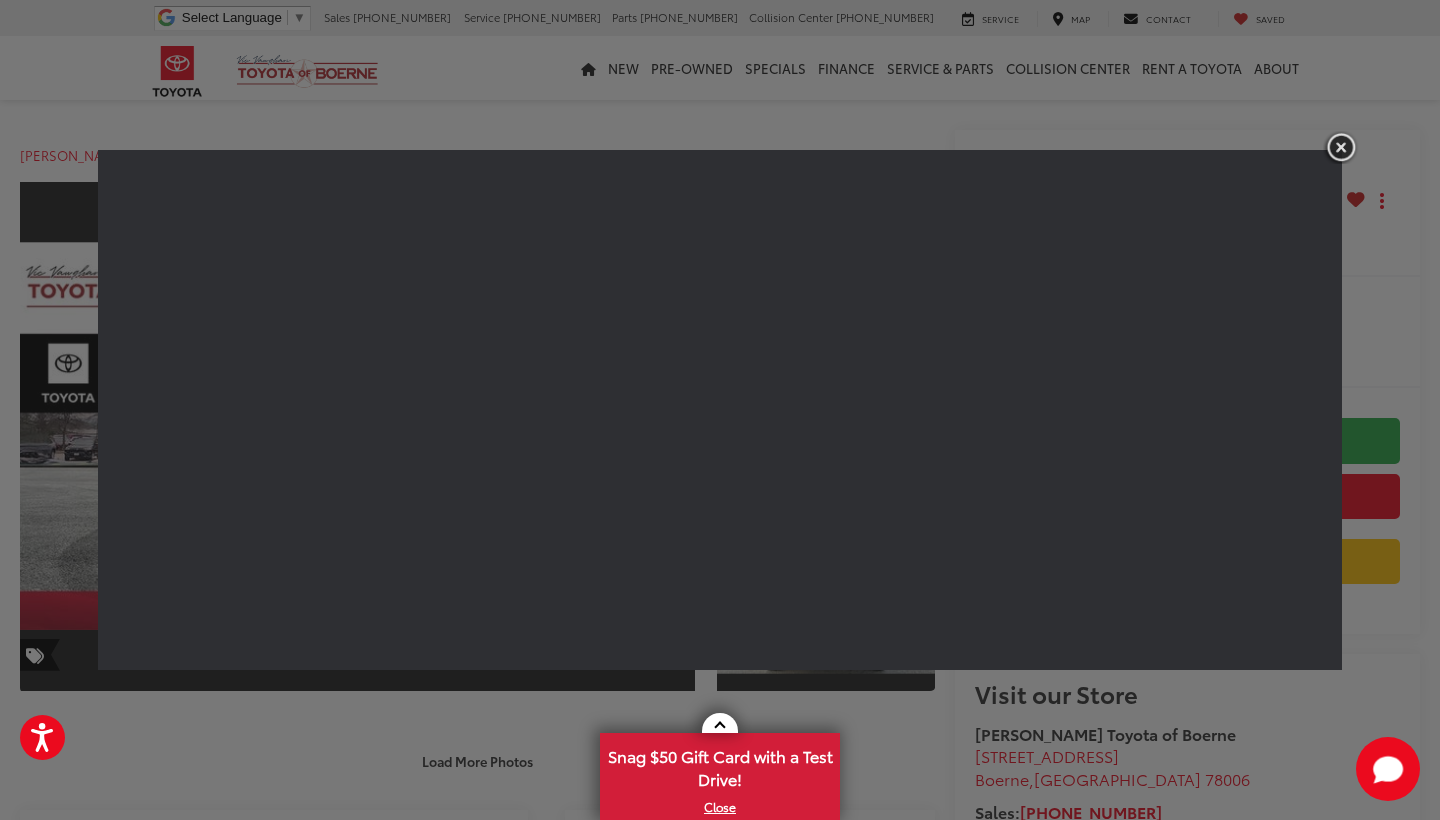 click at bounding box center [1341, 147] 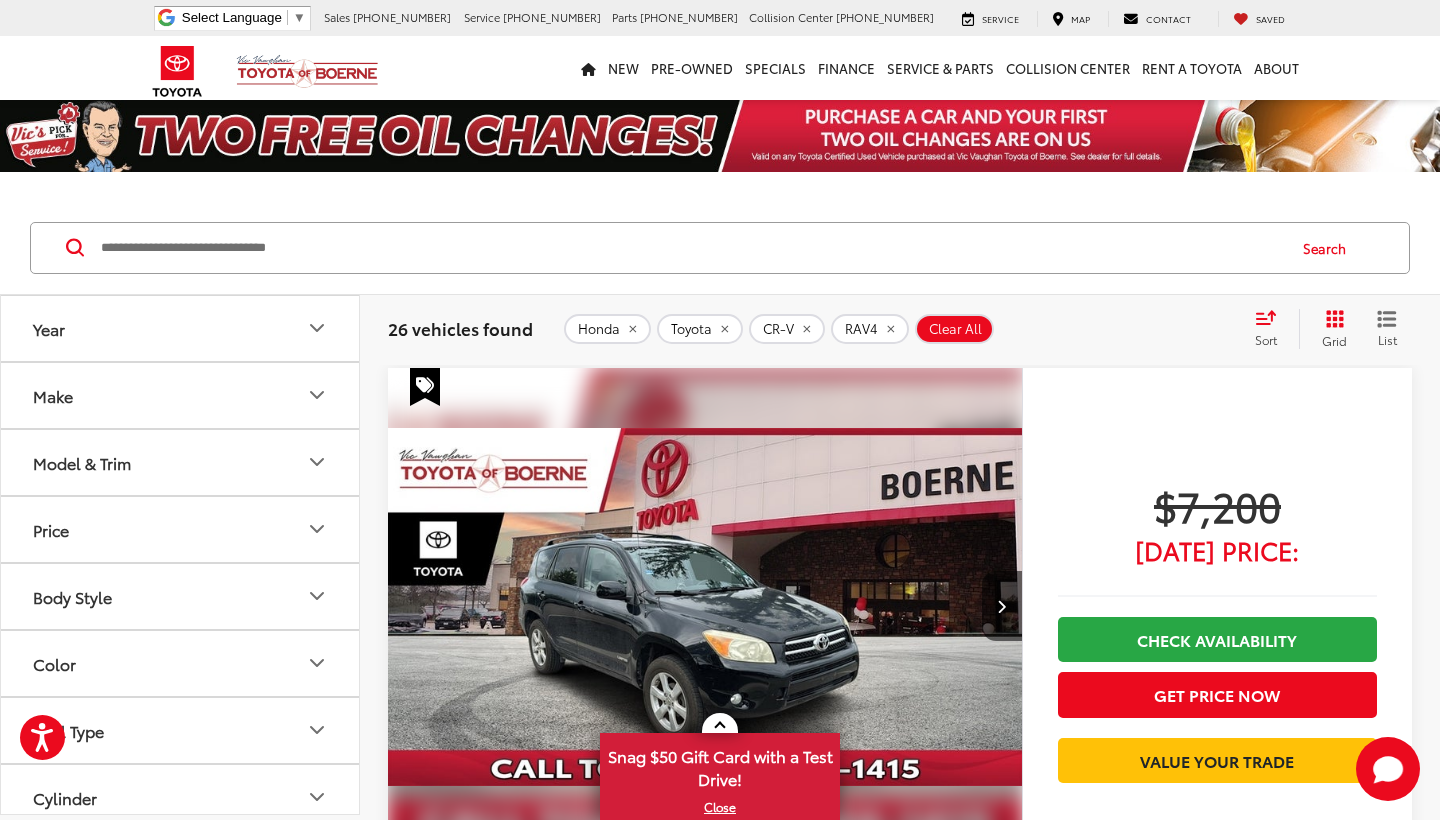 scroll, scrollTop: 0, scrollLeft: 0, axis: both 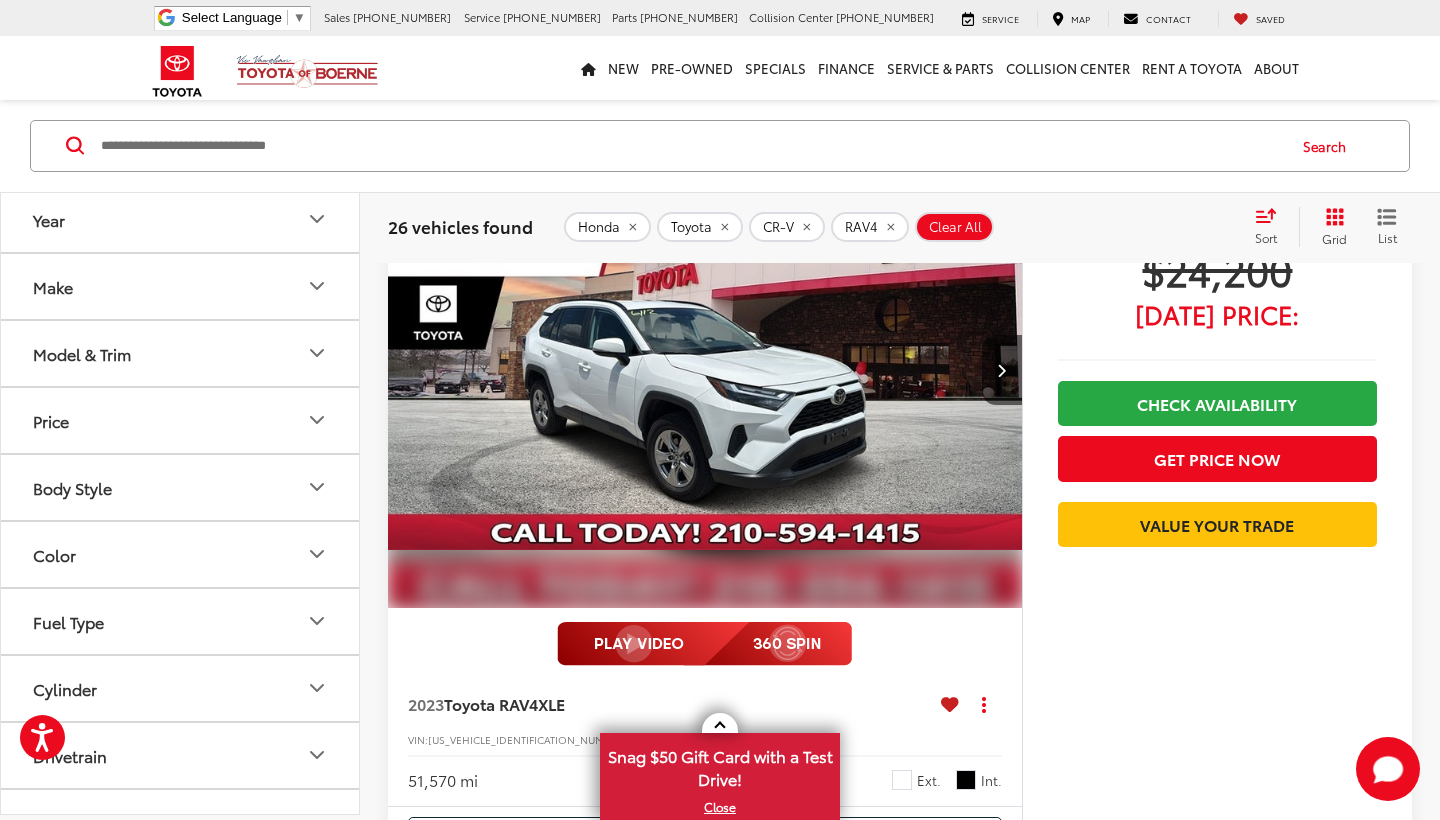 click at bounding box center (705, 371) 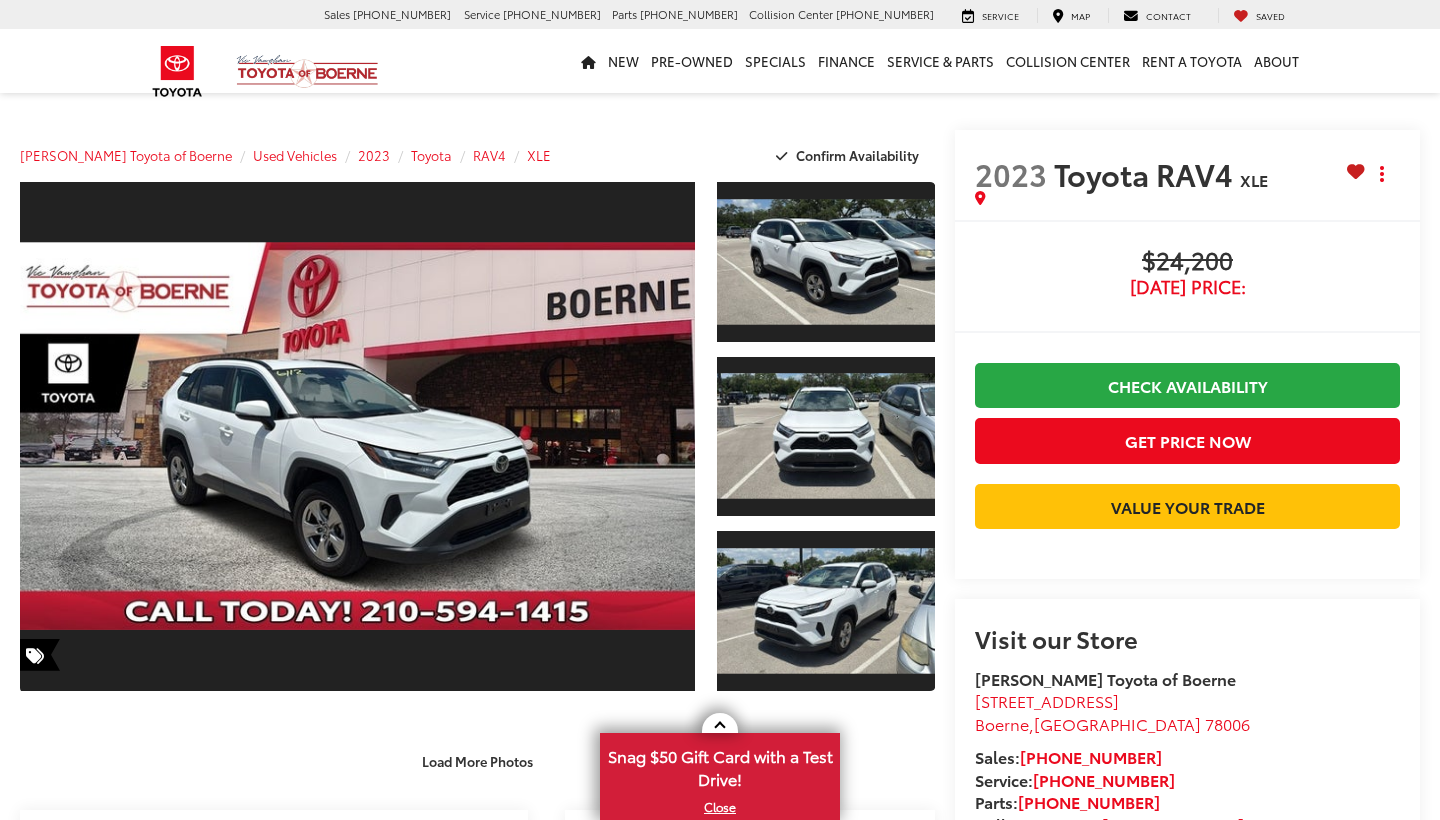 scroll, scrollTop: 0, scrollLeft: 0, axis: both 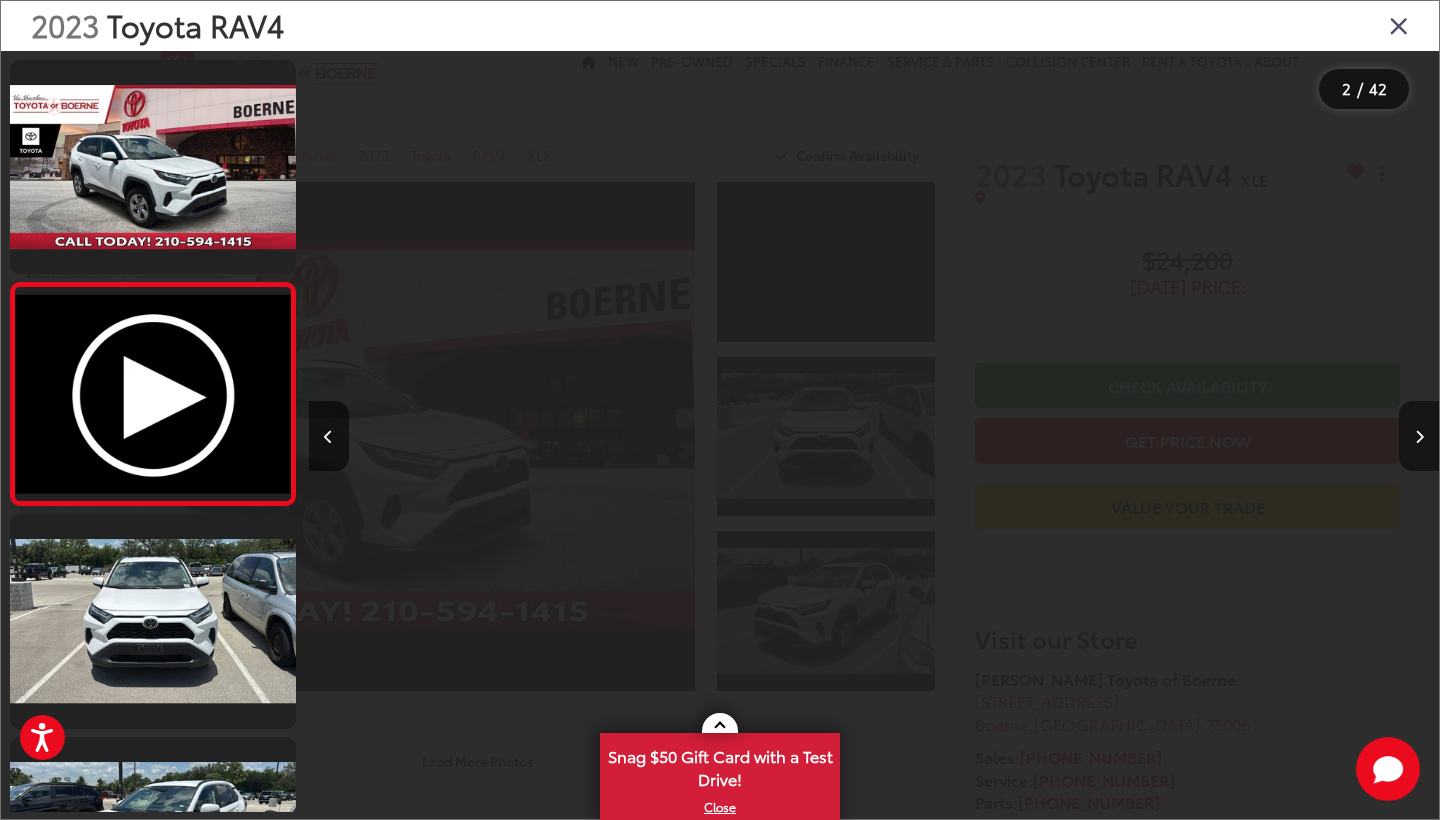click at bounding box center (1419, 436) 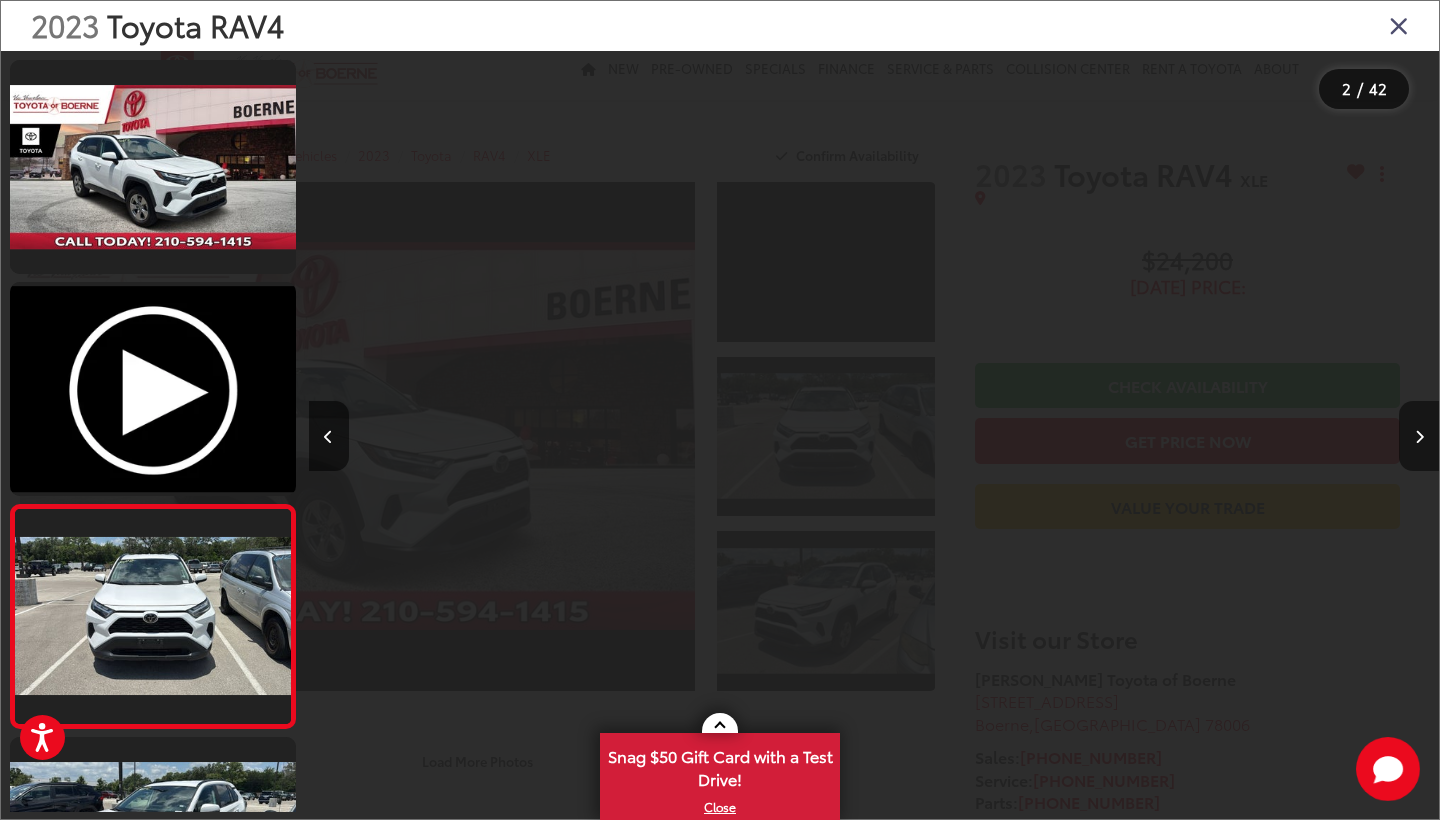 click at bounding box center (1419, 436) 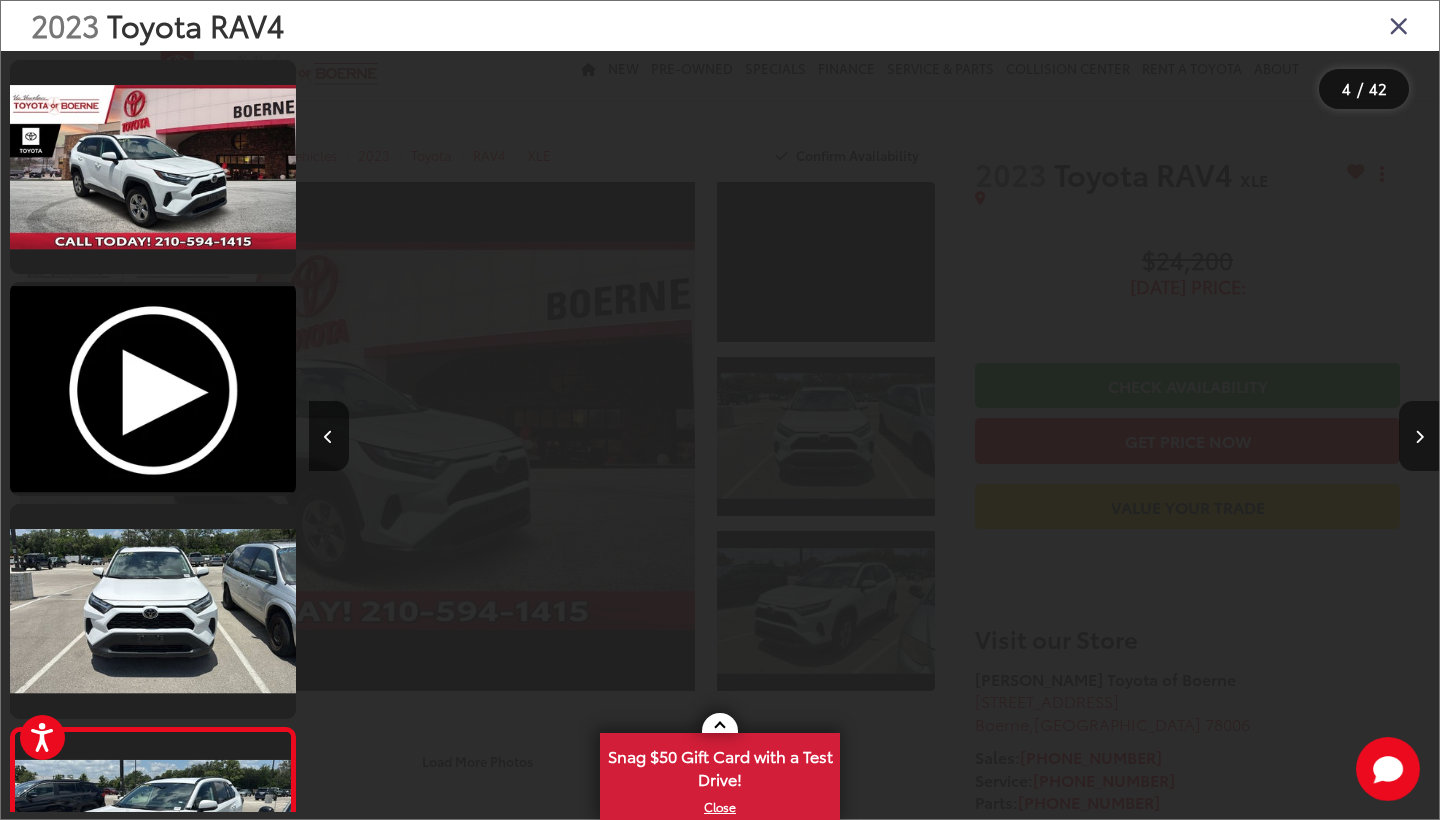 scroll, scrollTop: 280, scrollLeft: 0, axis: vertical 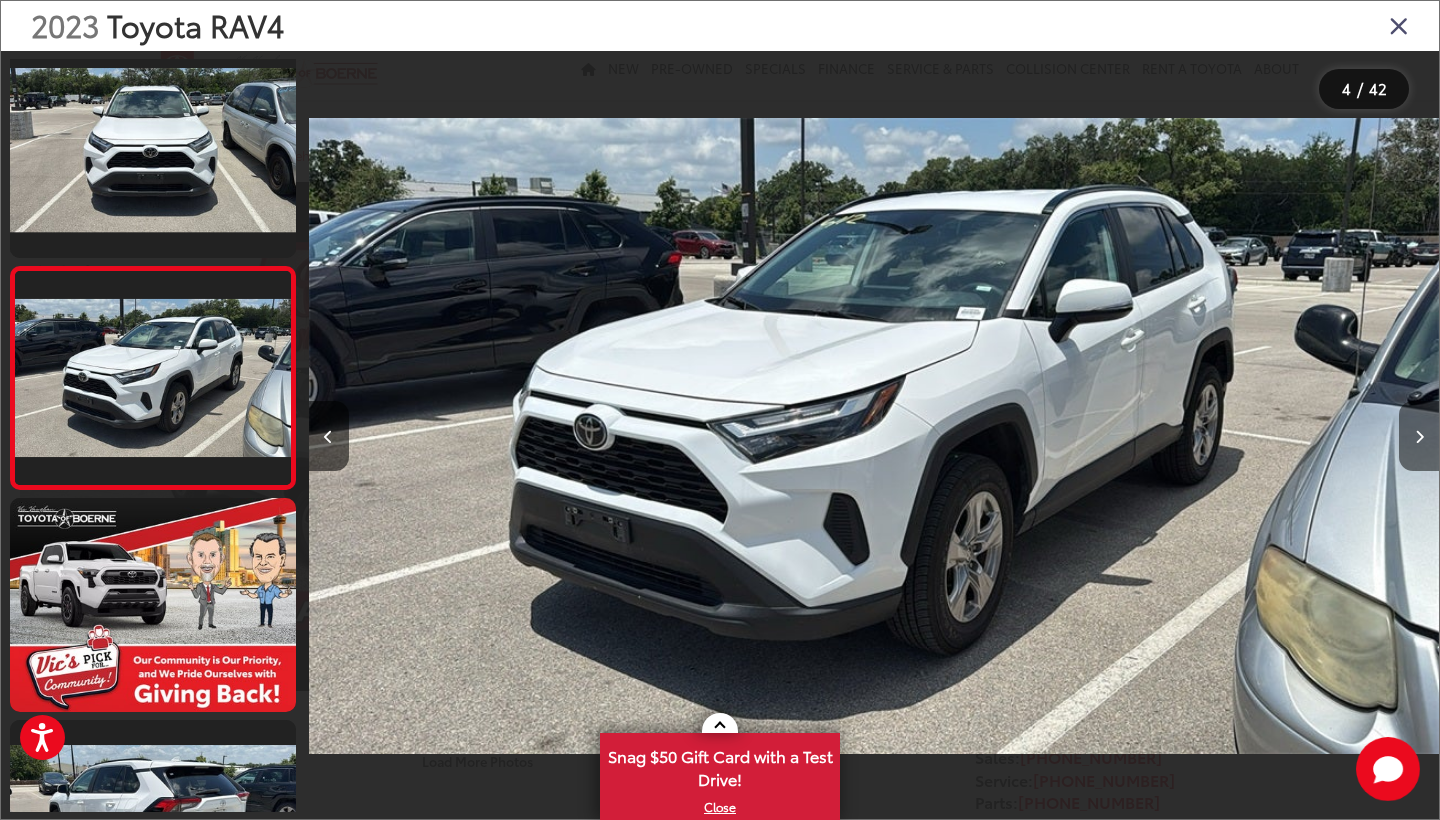 click at bounding box center (1419, 436) 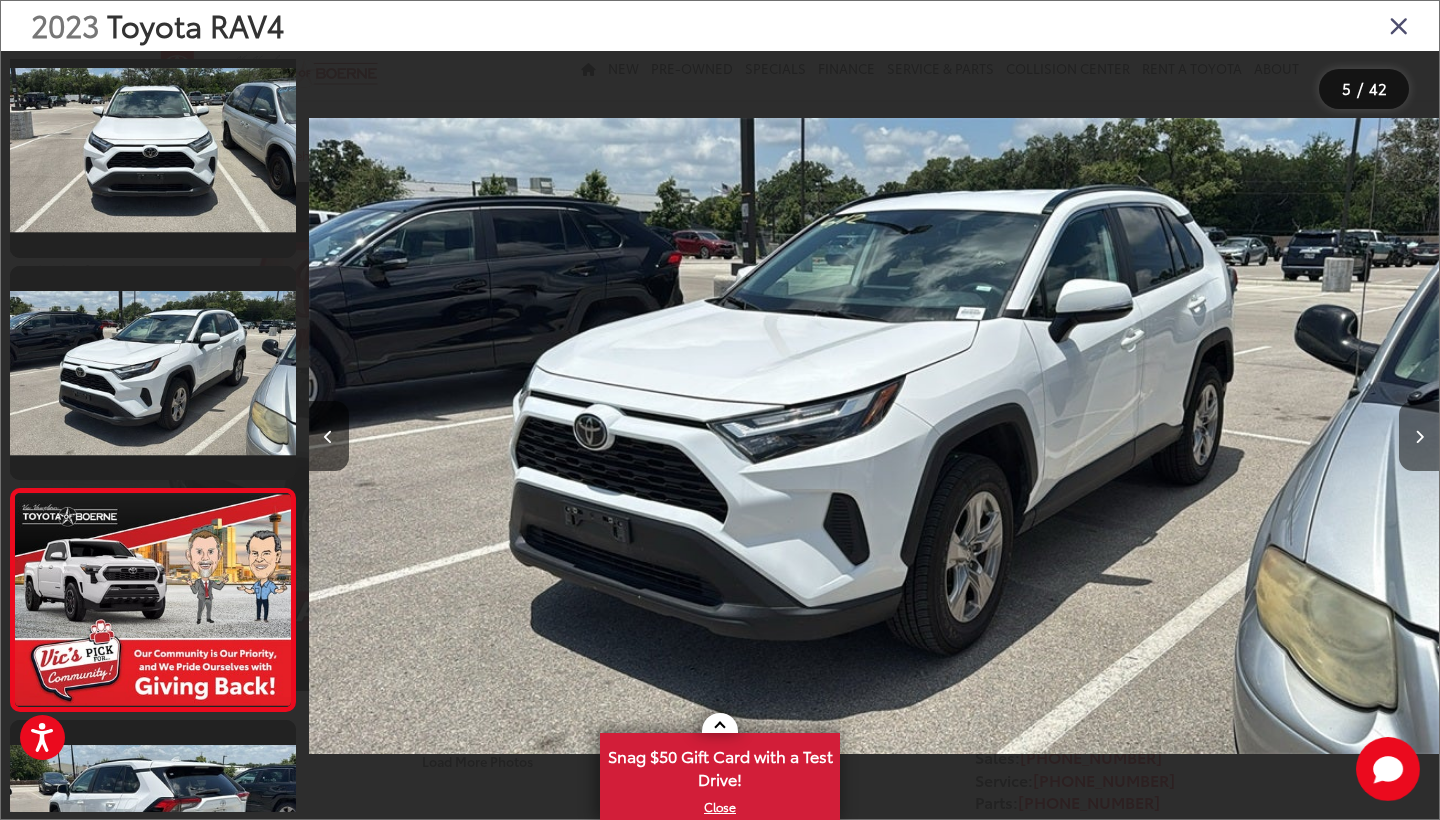 scroll, scrollTop: 0, scrollLeft: 4522, axis: horizontal 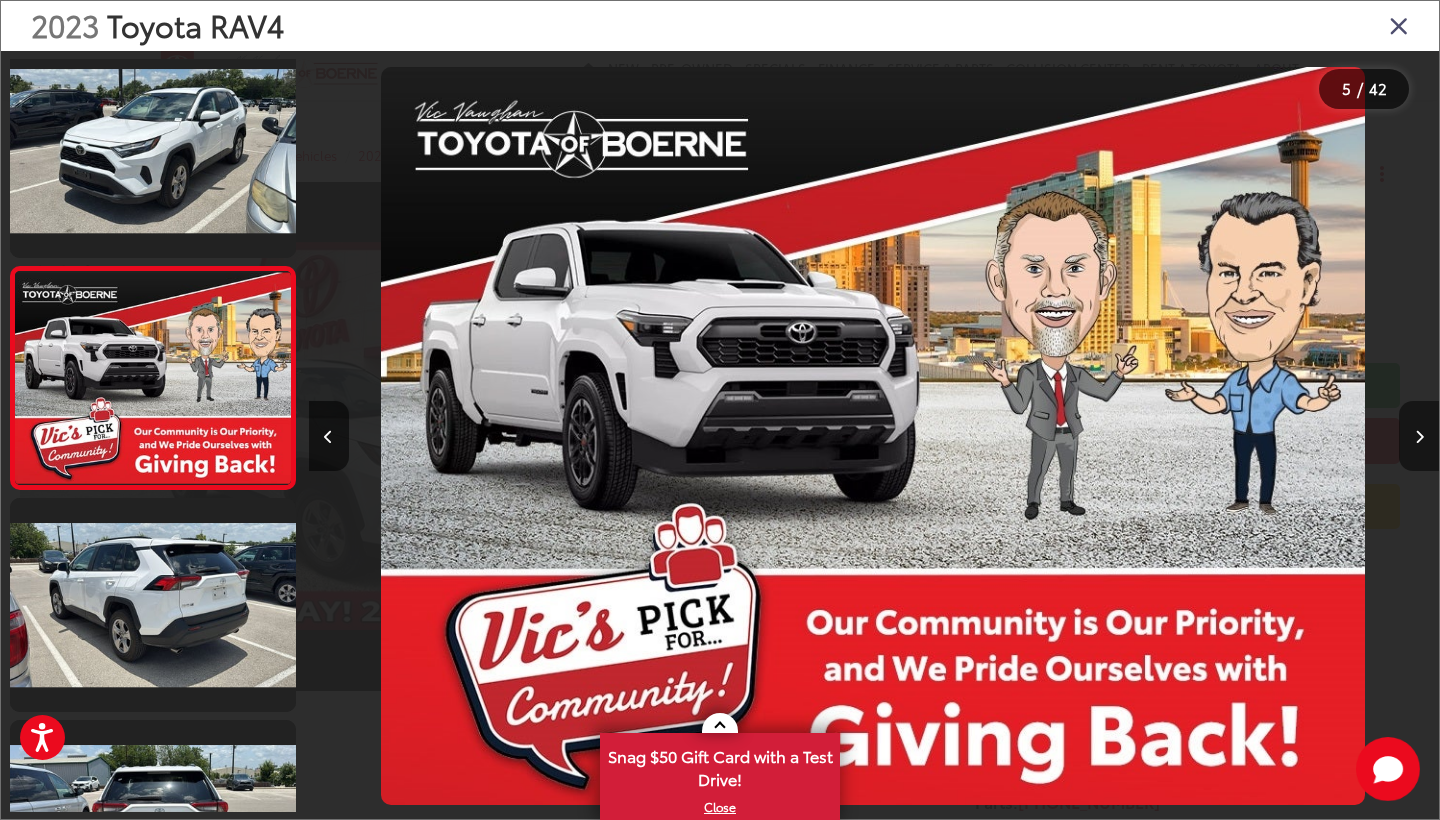 click at bounding box center [1419, 436] 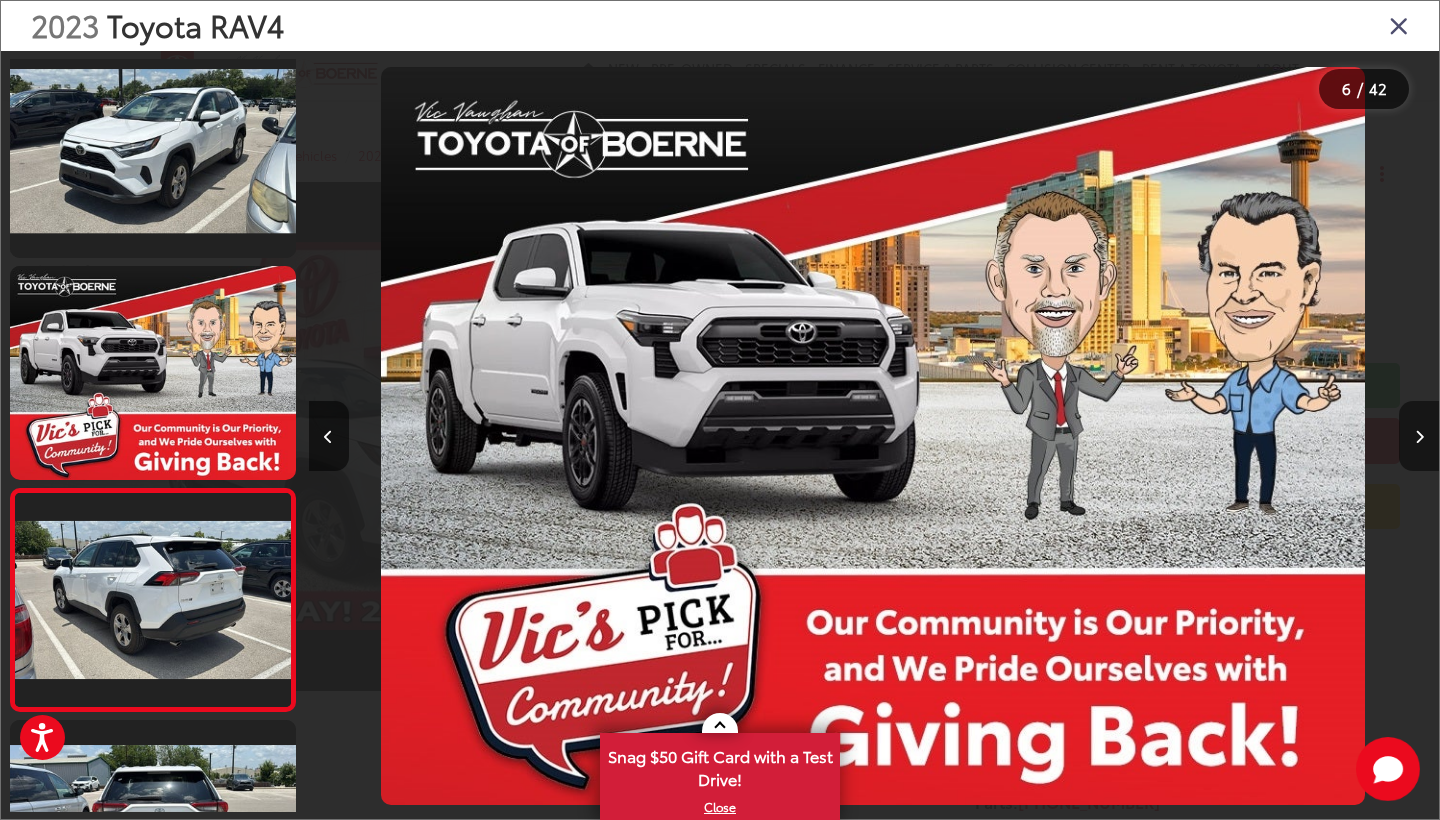 scroll, scrollTop: 0, scrollLeft: 5652, axis: horizontal 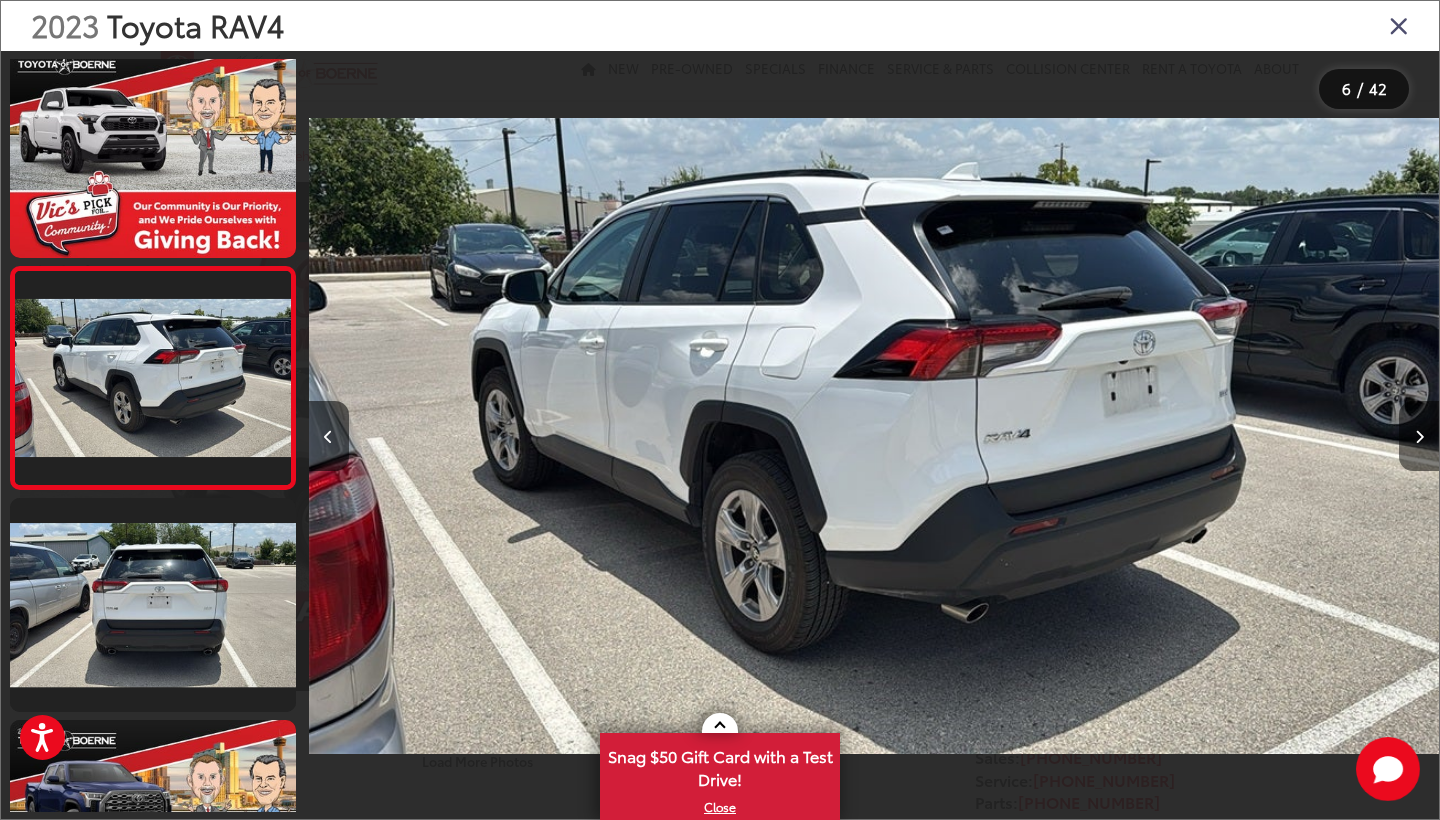 click at bounding box center (1419, 436) 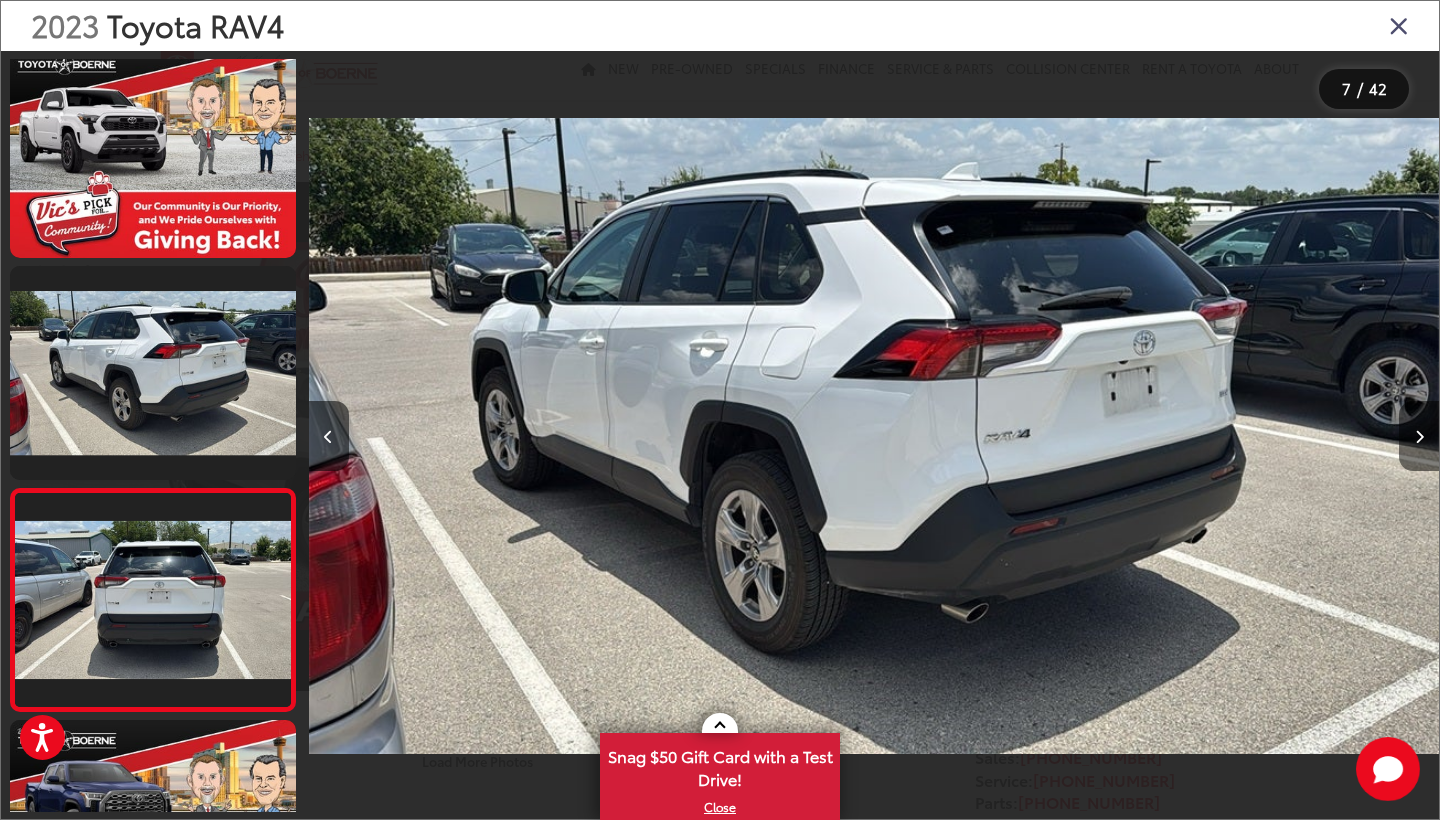 scroll, scrollTop: 0, scrollLeft: 6772, axis: horizontal 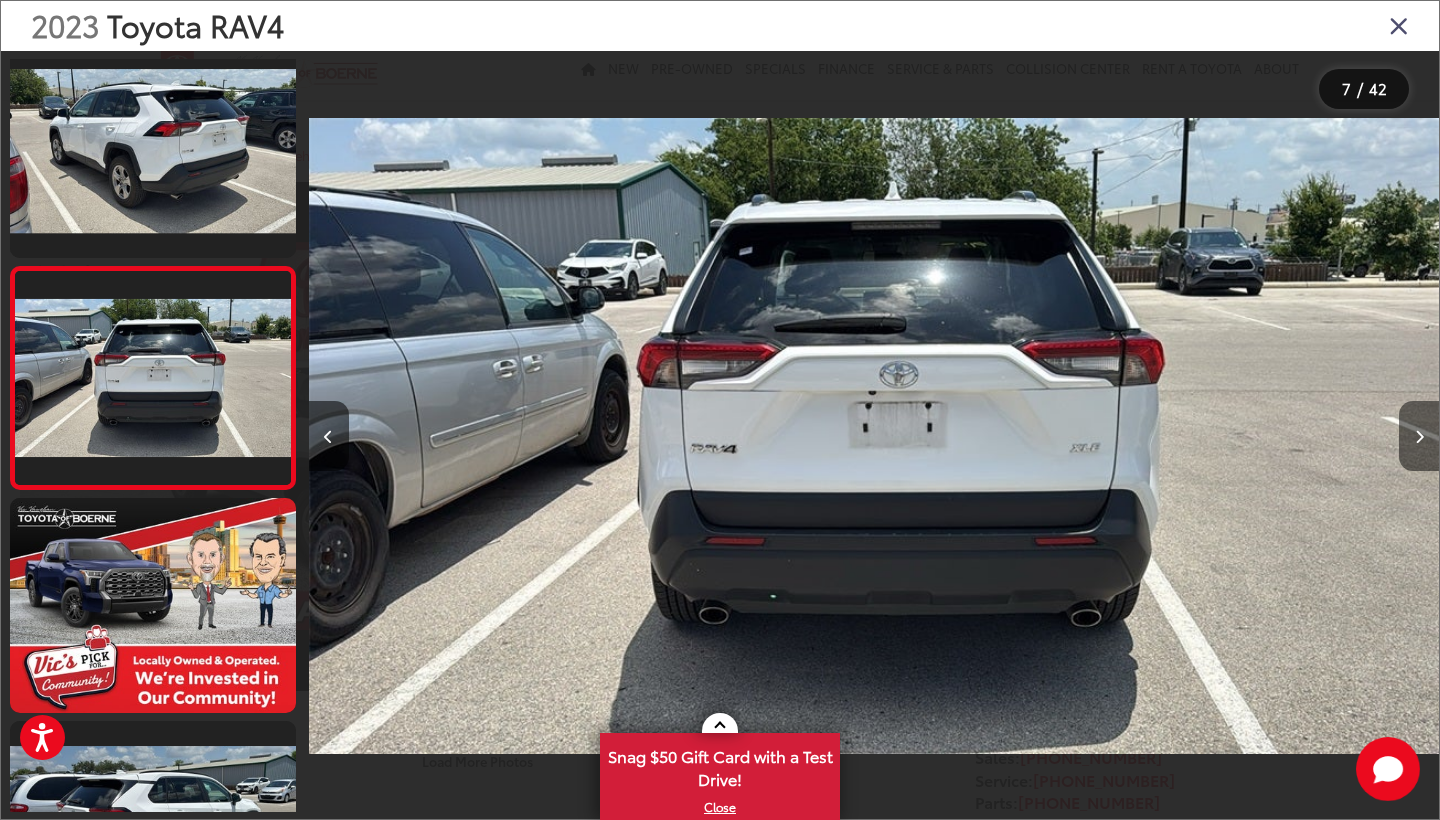 click at bounding box center (1419, 436) 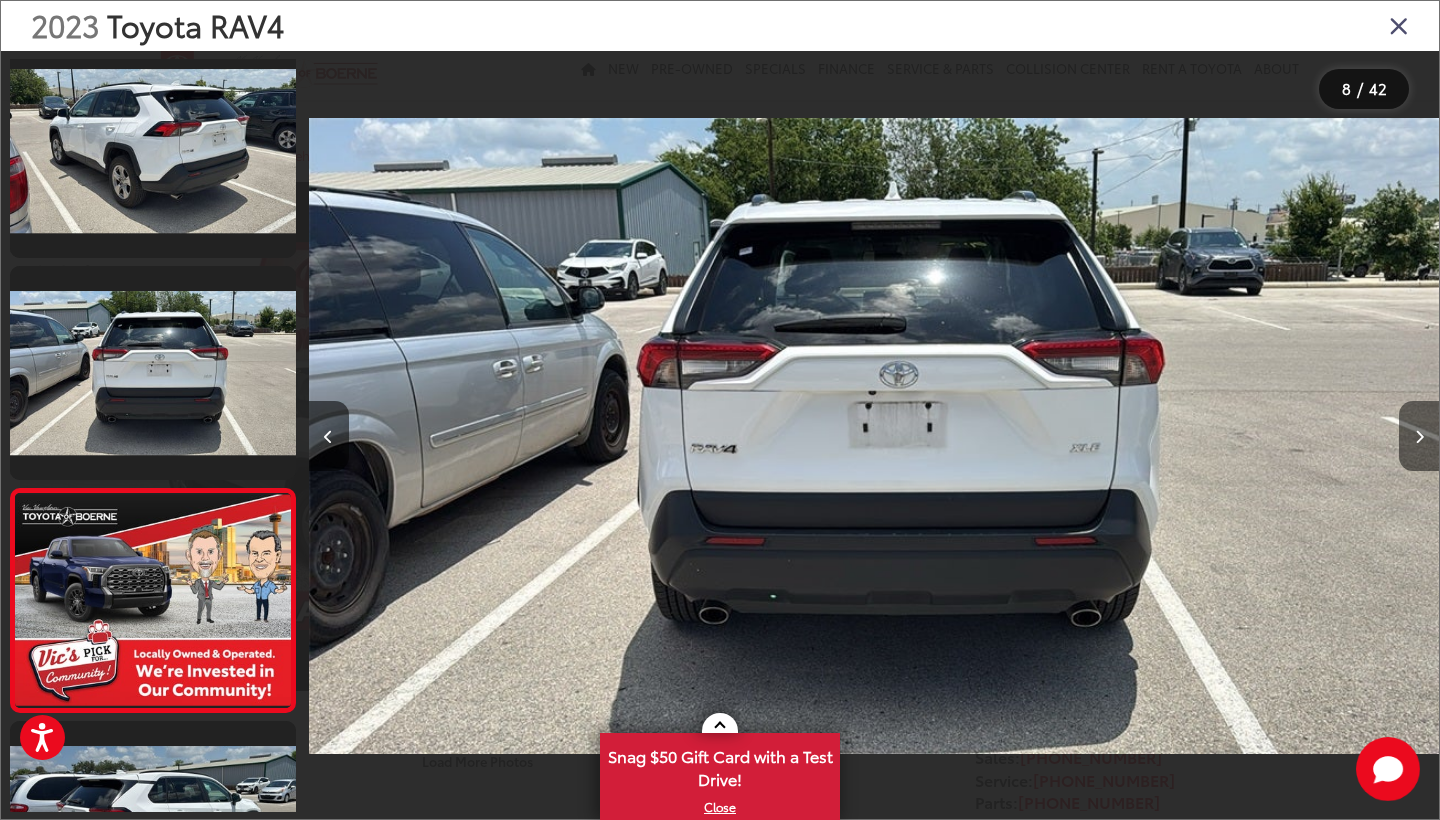 scroll, scrollTop: 0, scrollLeft: 7913, axis: horizontal 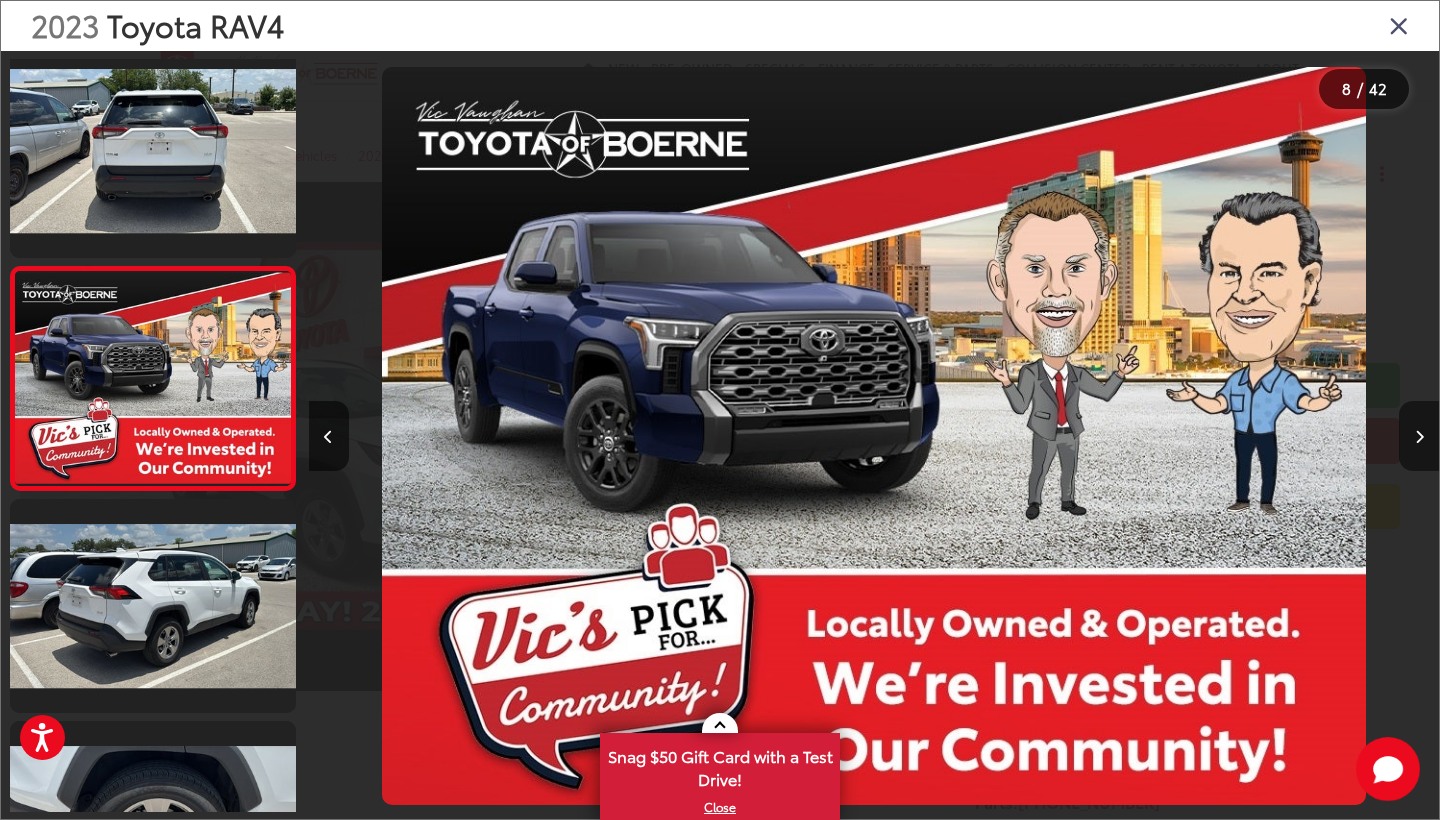 click at bounding box center [1419, 436] 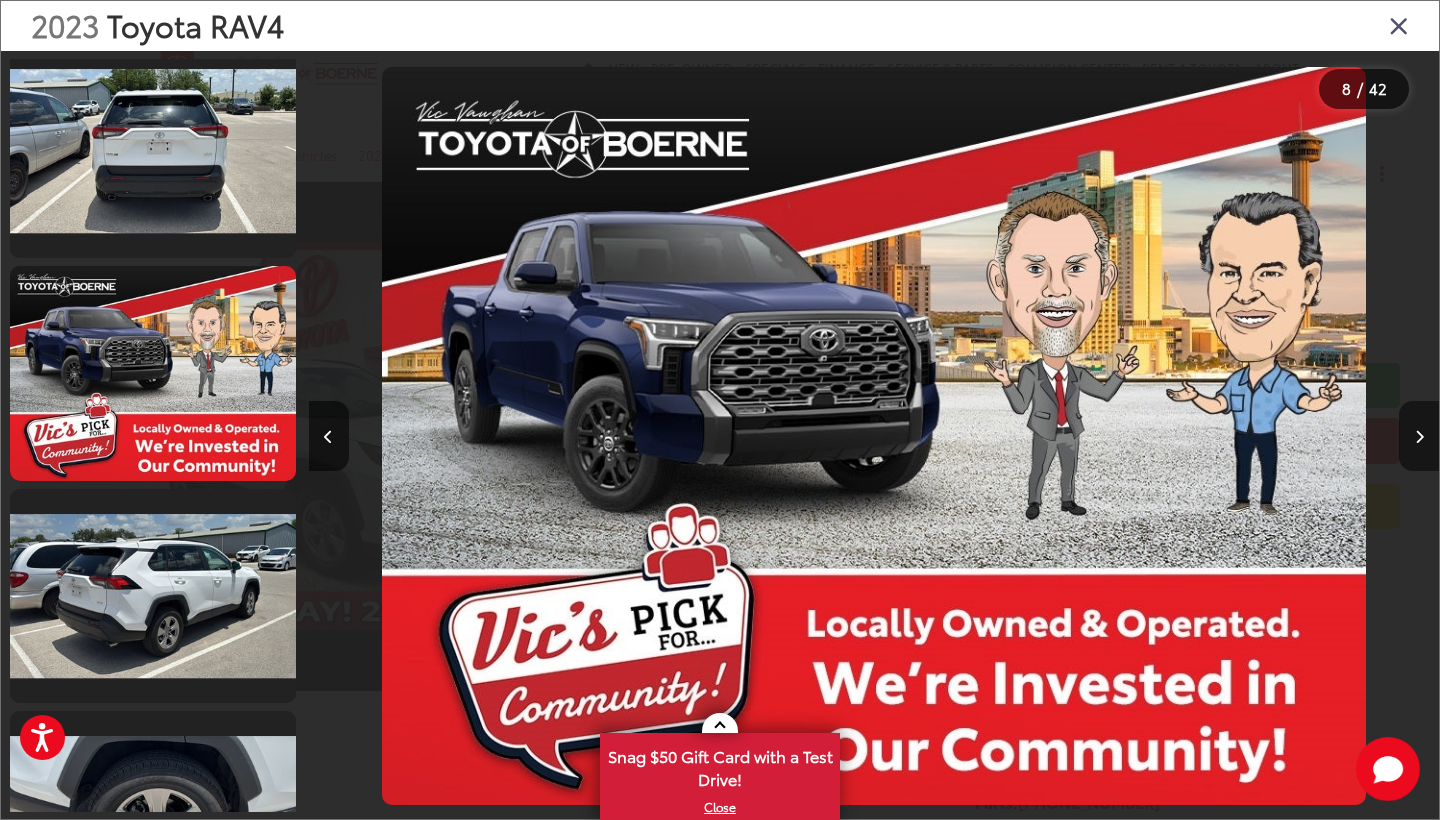 scroll, scrollTop: 1564, scrollLeft: 0, axis: vertical 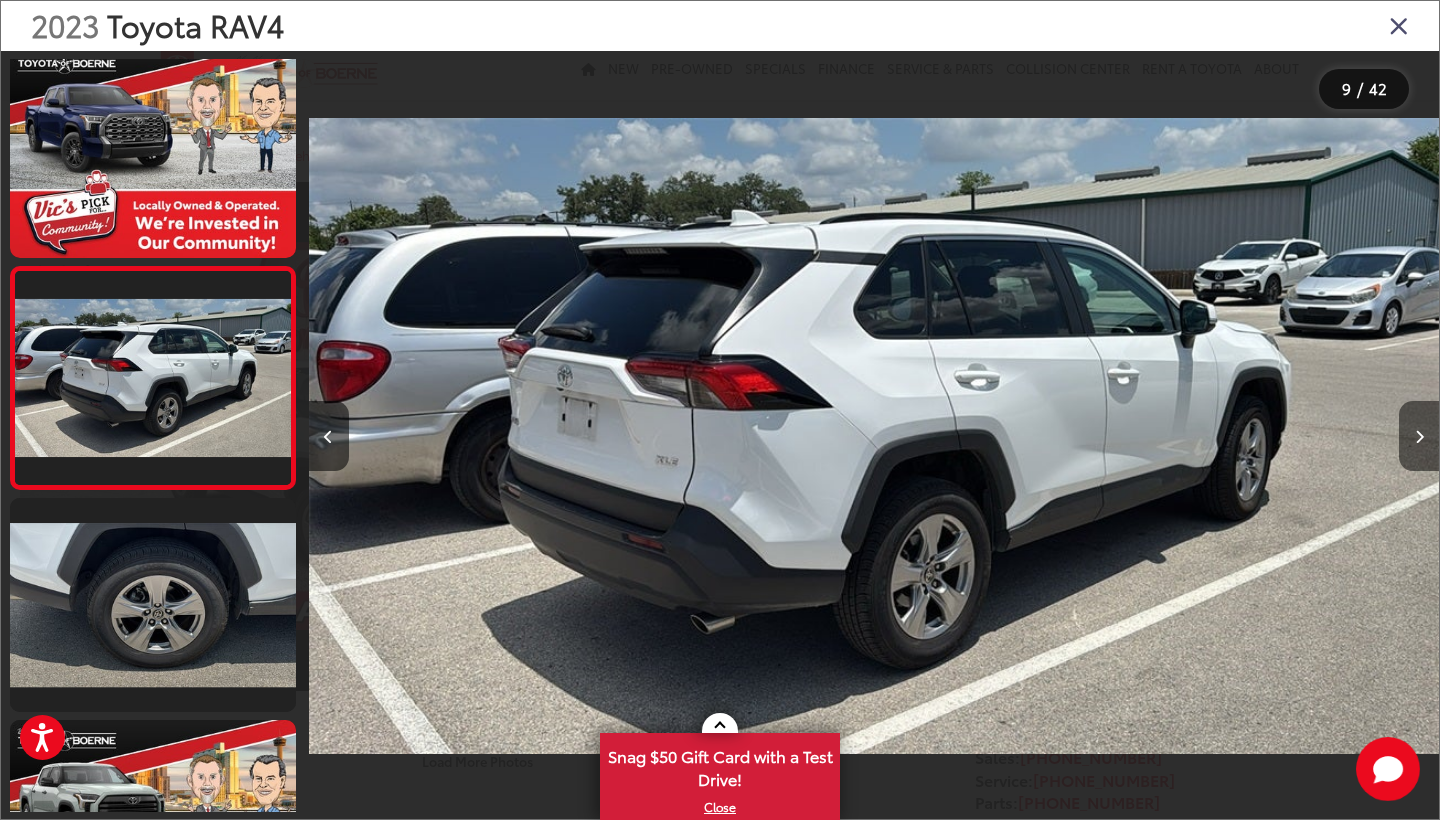 click at bounding box center [1419, 436] 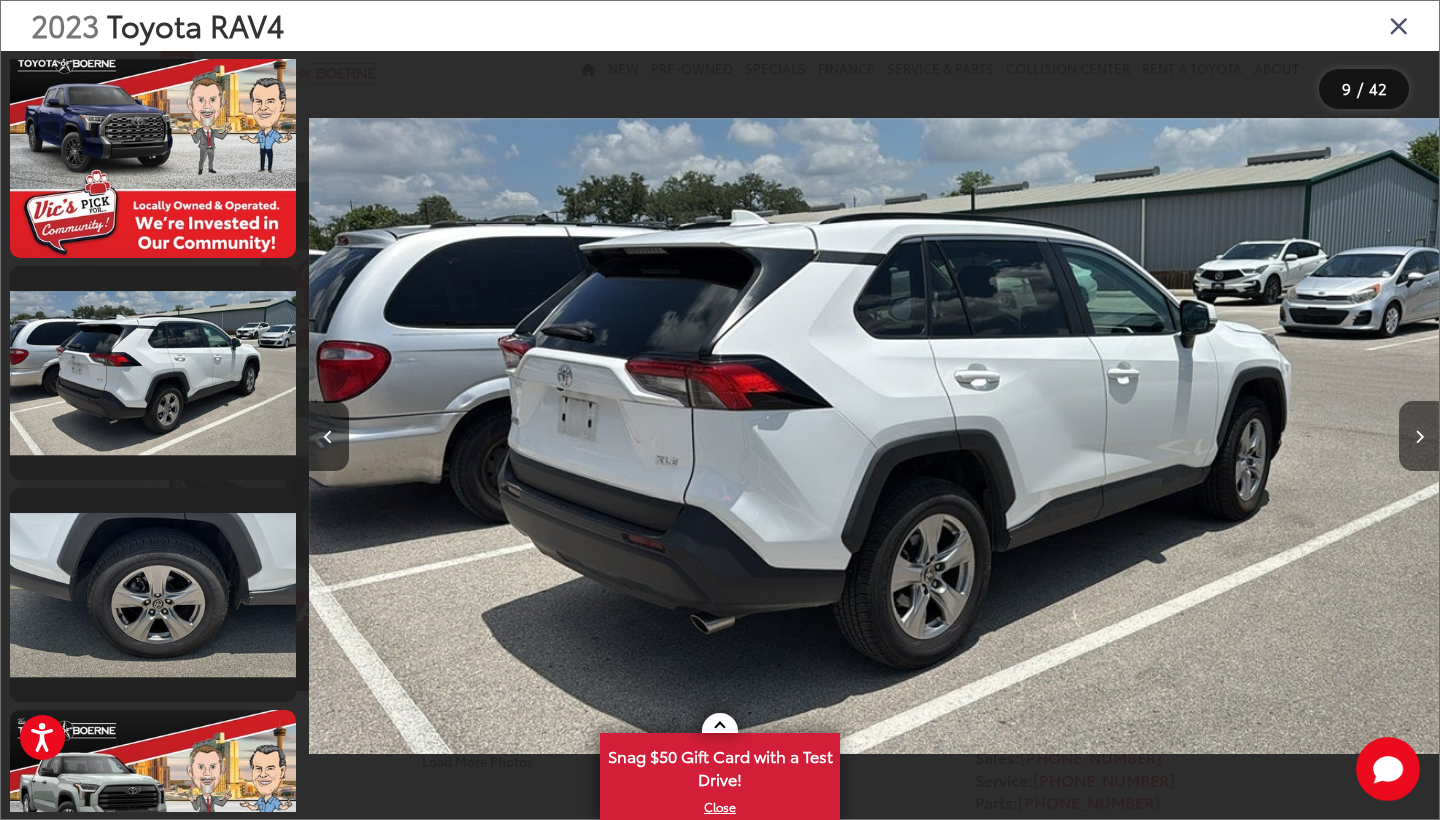 scroll, scrollTop: 0, scrollLeft: 10133, axis: horizontal 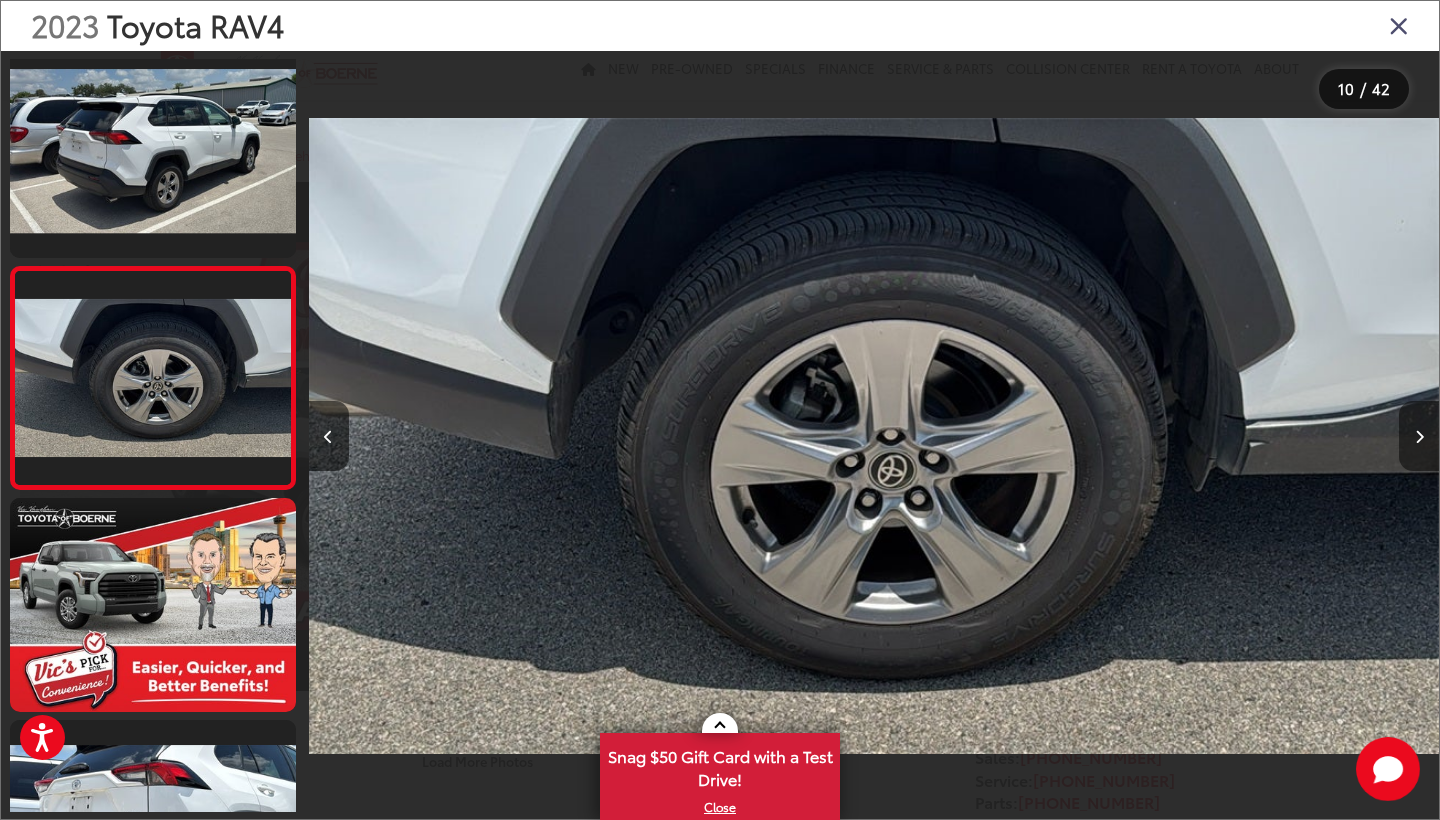 click at bounding box center [1419, 436] 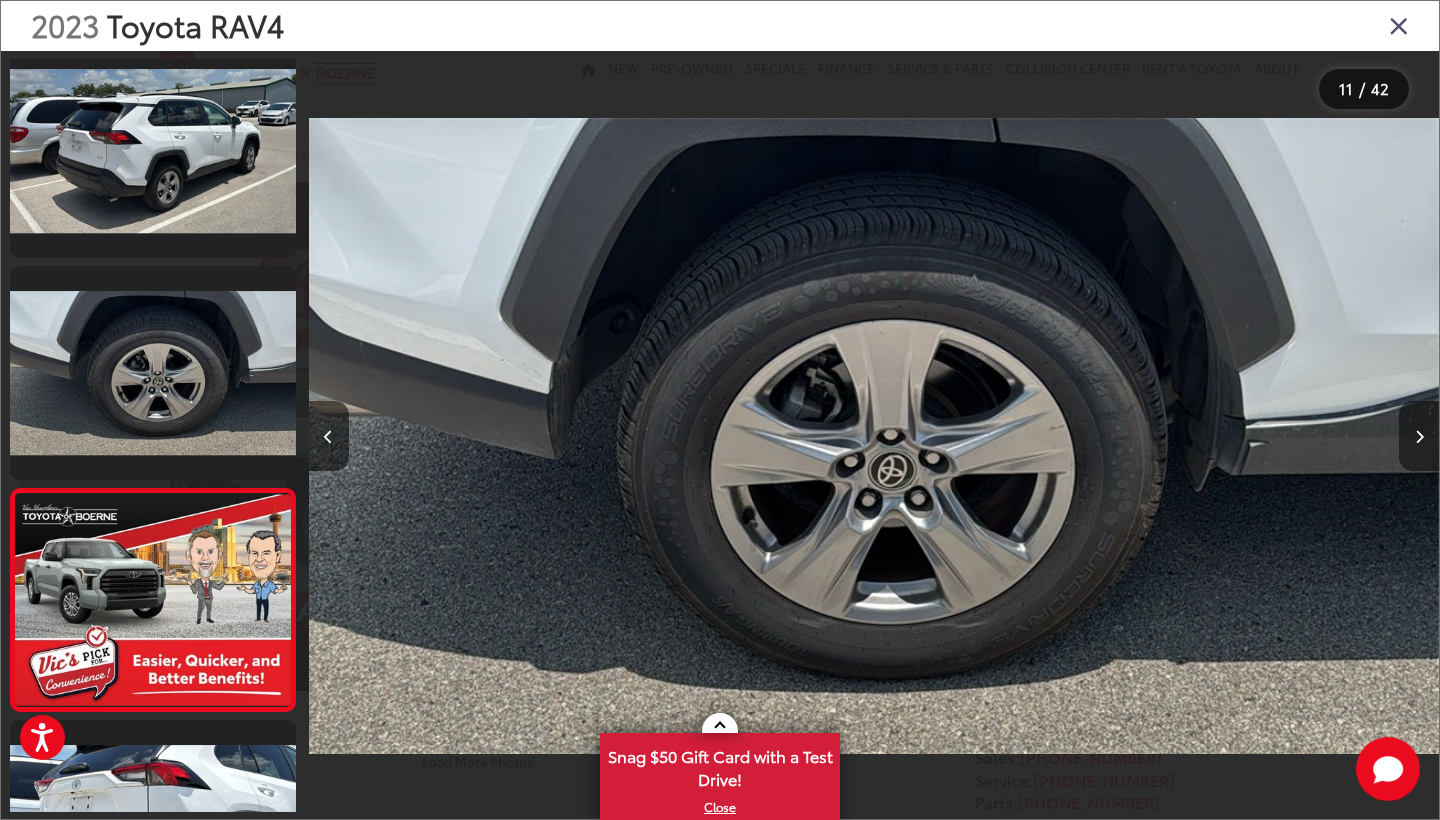 scroll, scrollTop: 0, scrollLeft: 11304, axis: horizontal 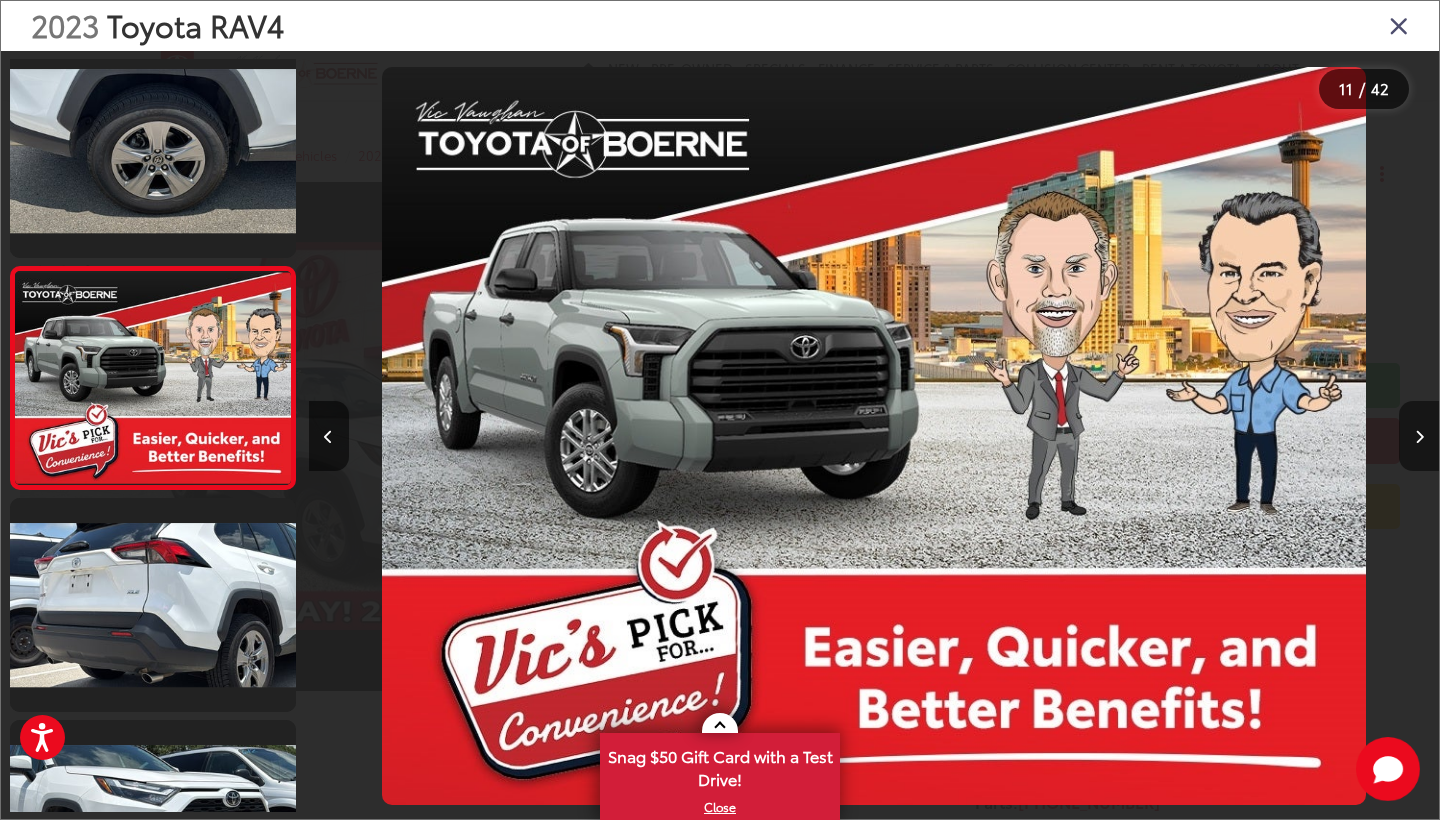 click at bounding box center (1419, 436) 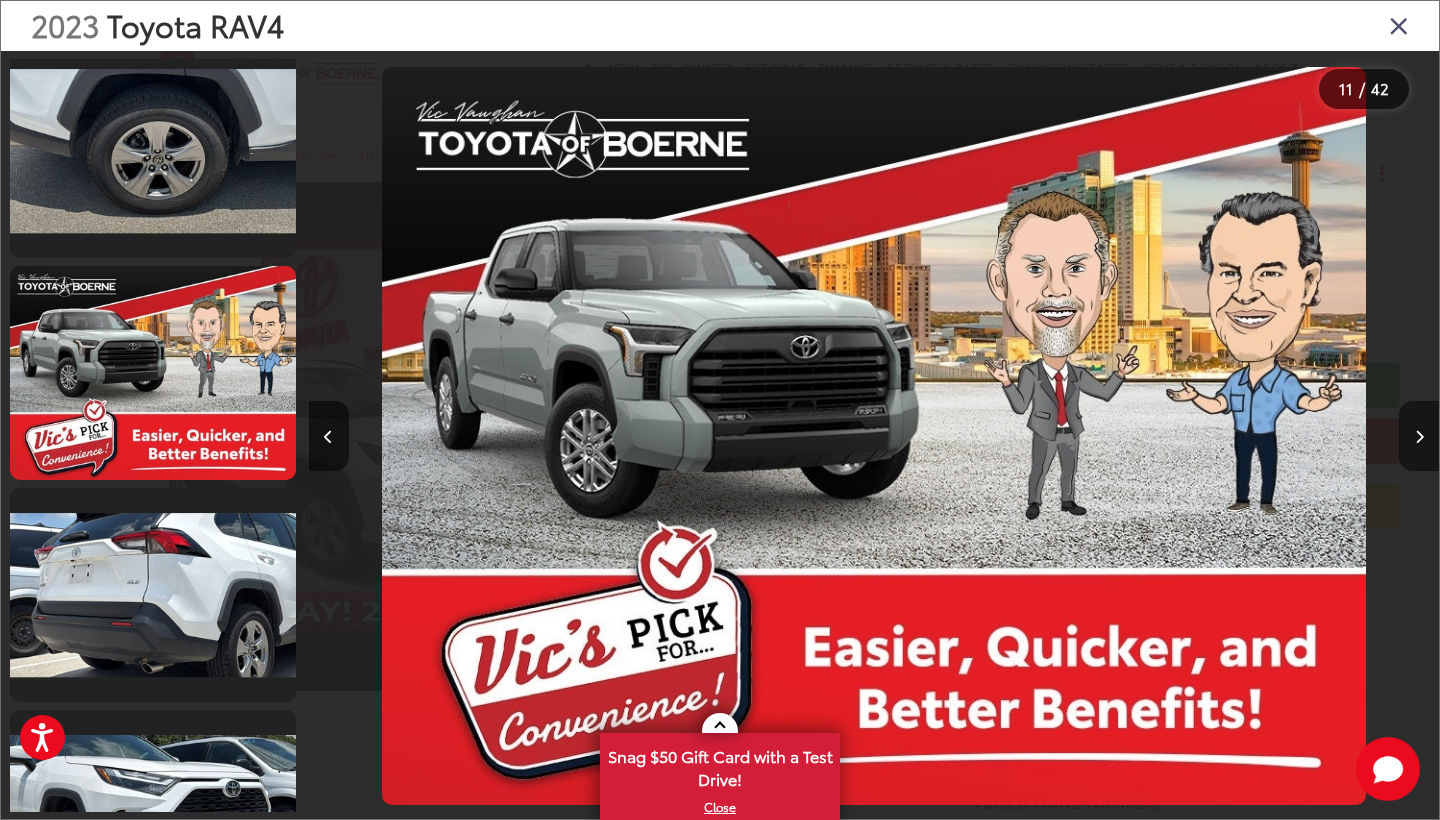 scroll, scrollTop: 2231, scrollLeft: 0, axis: vertical 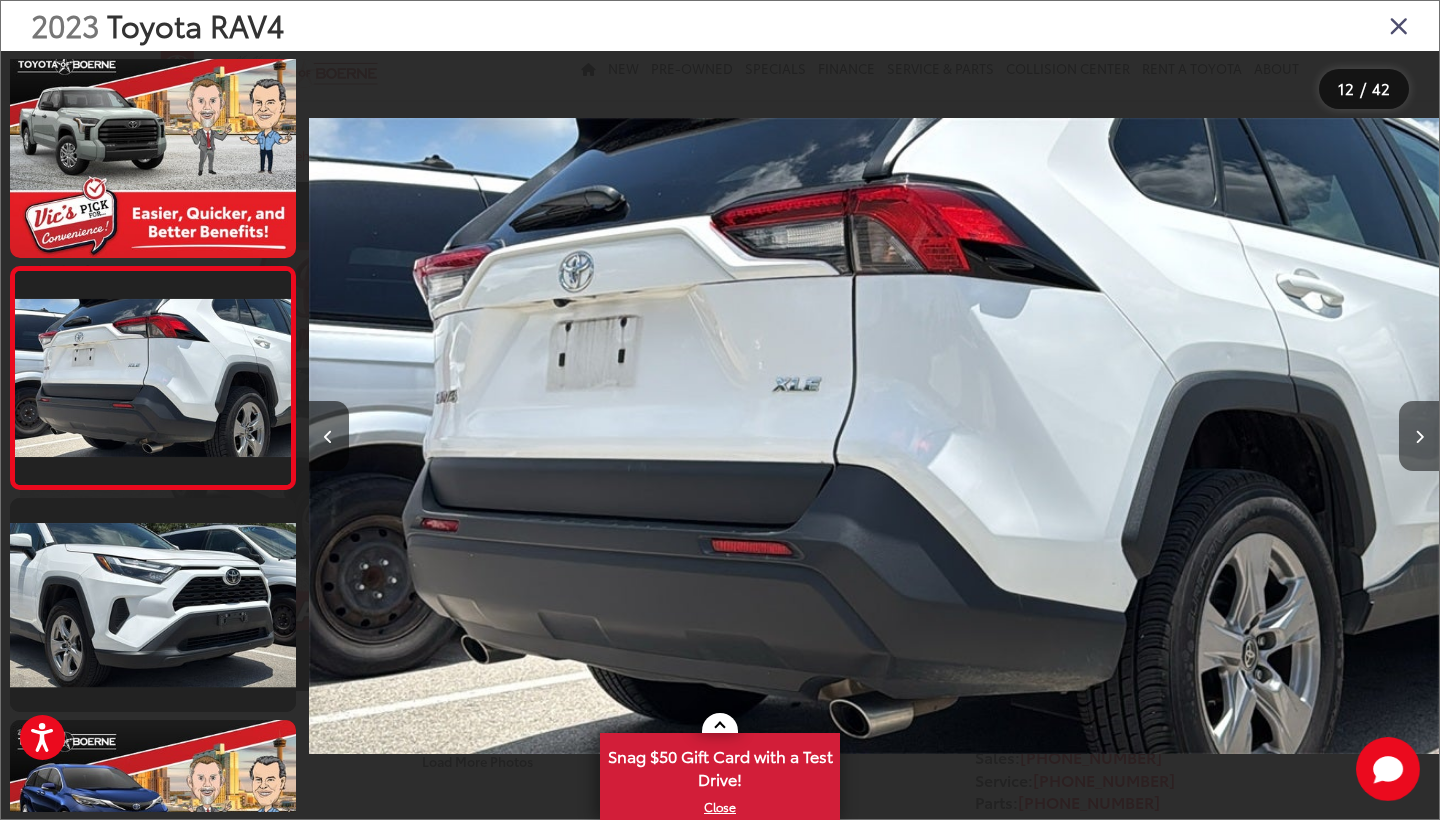 click at bounding box center [1419, 436] 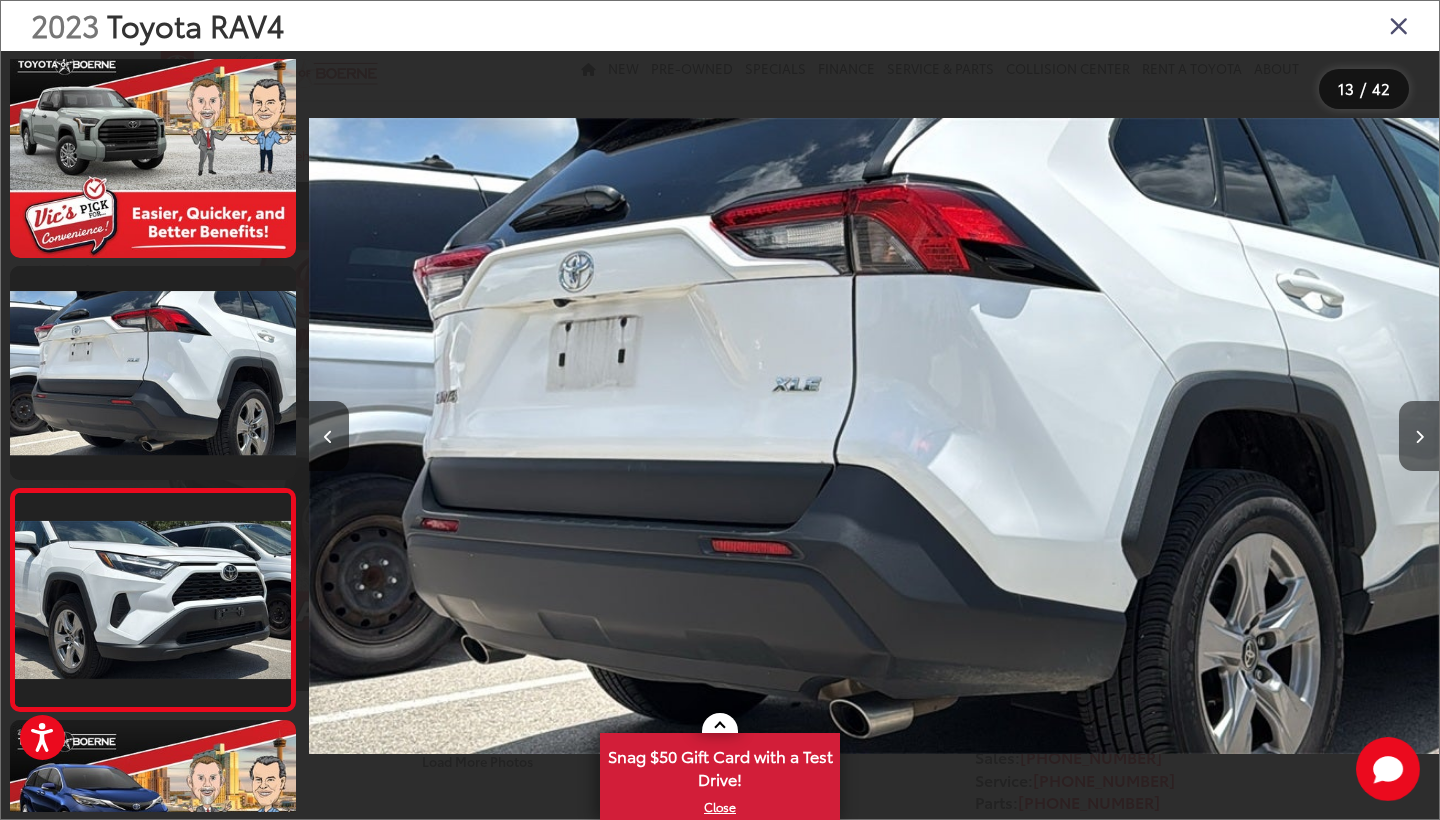 scroll, scrollTop: 0, scrollLeft: 13525, axis: horizontal 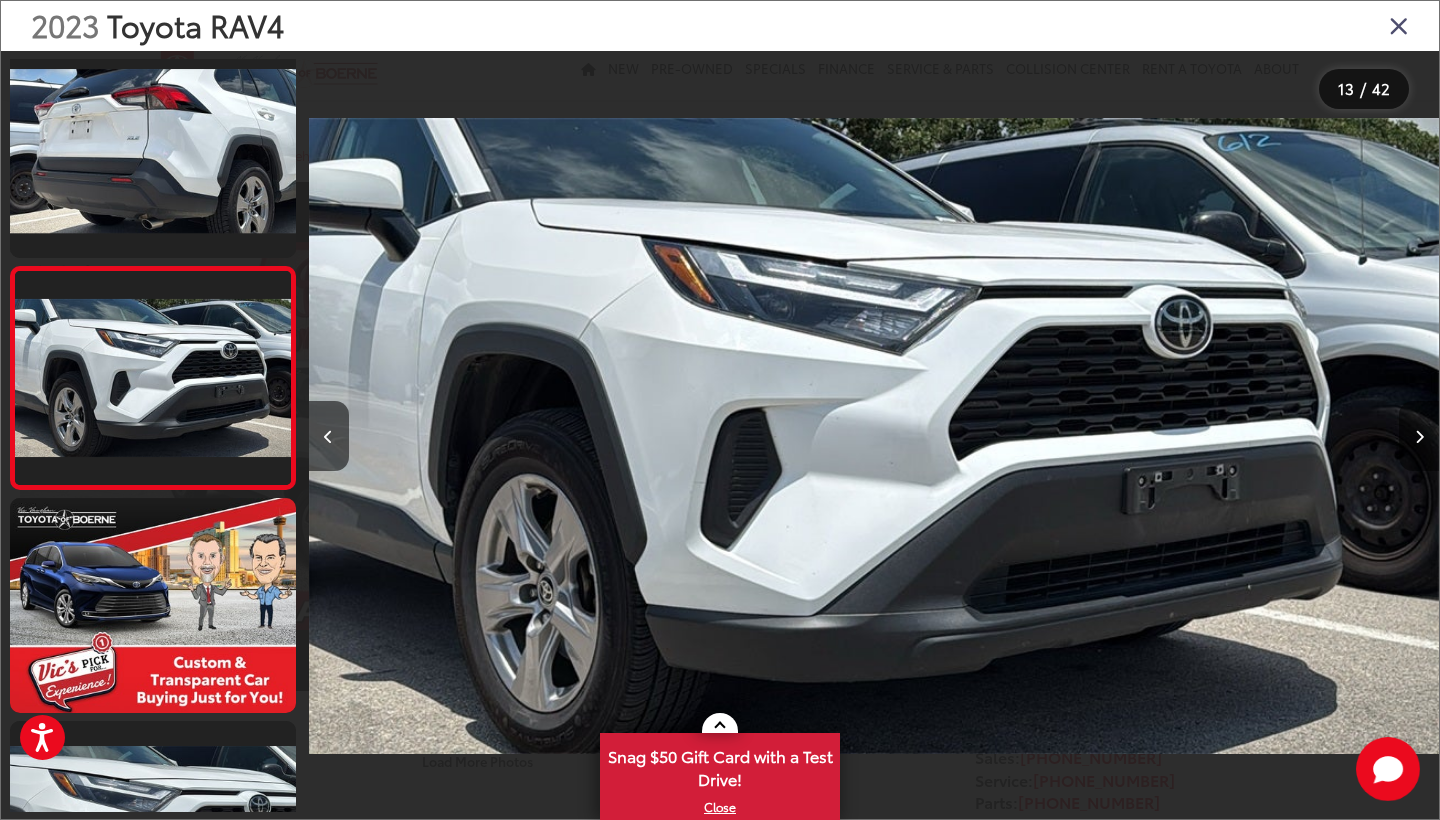 click at bounding box center [1419, 436] 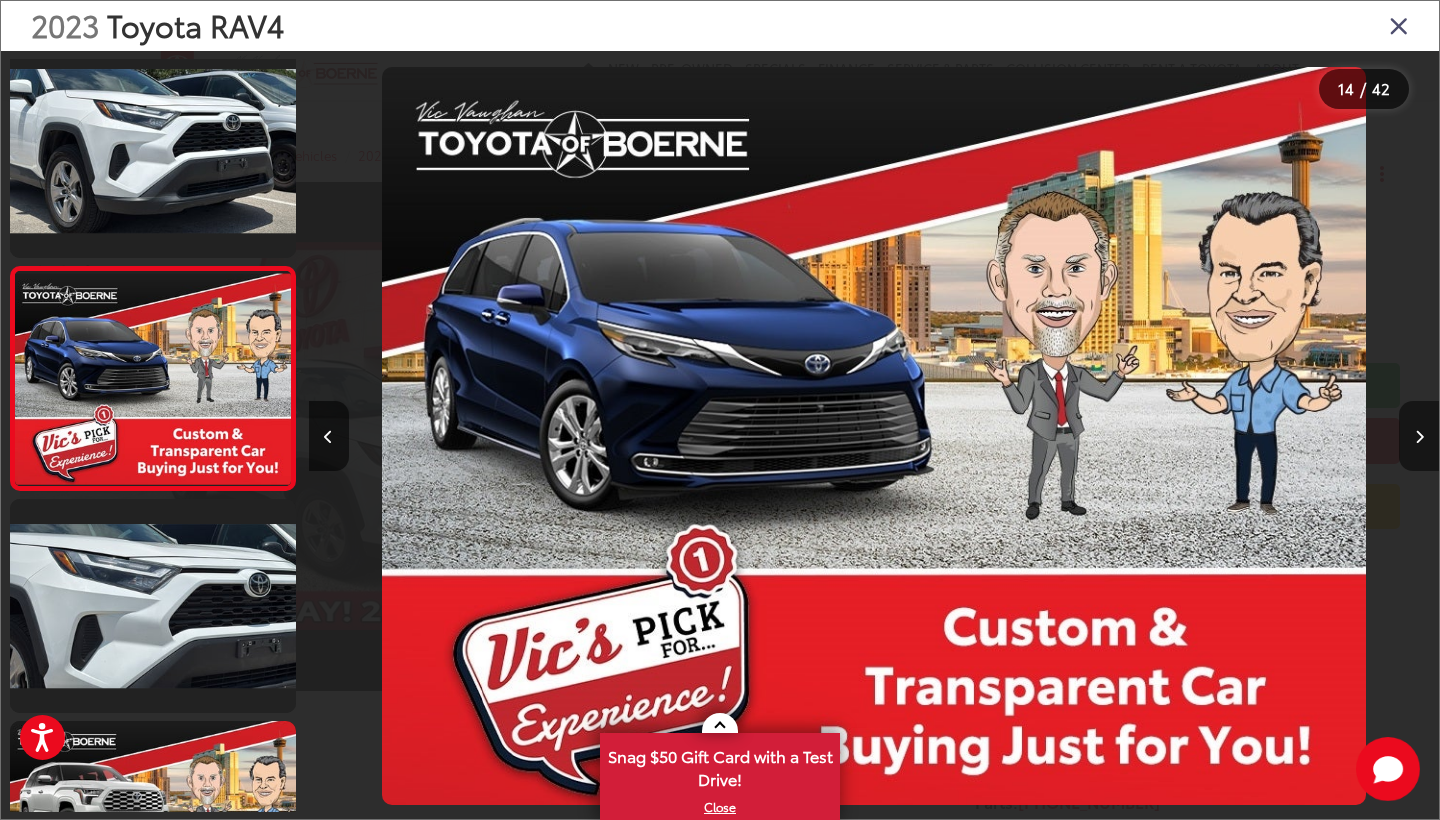 click at bounding box center [1419, 436] 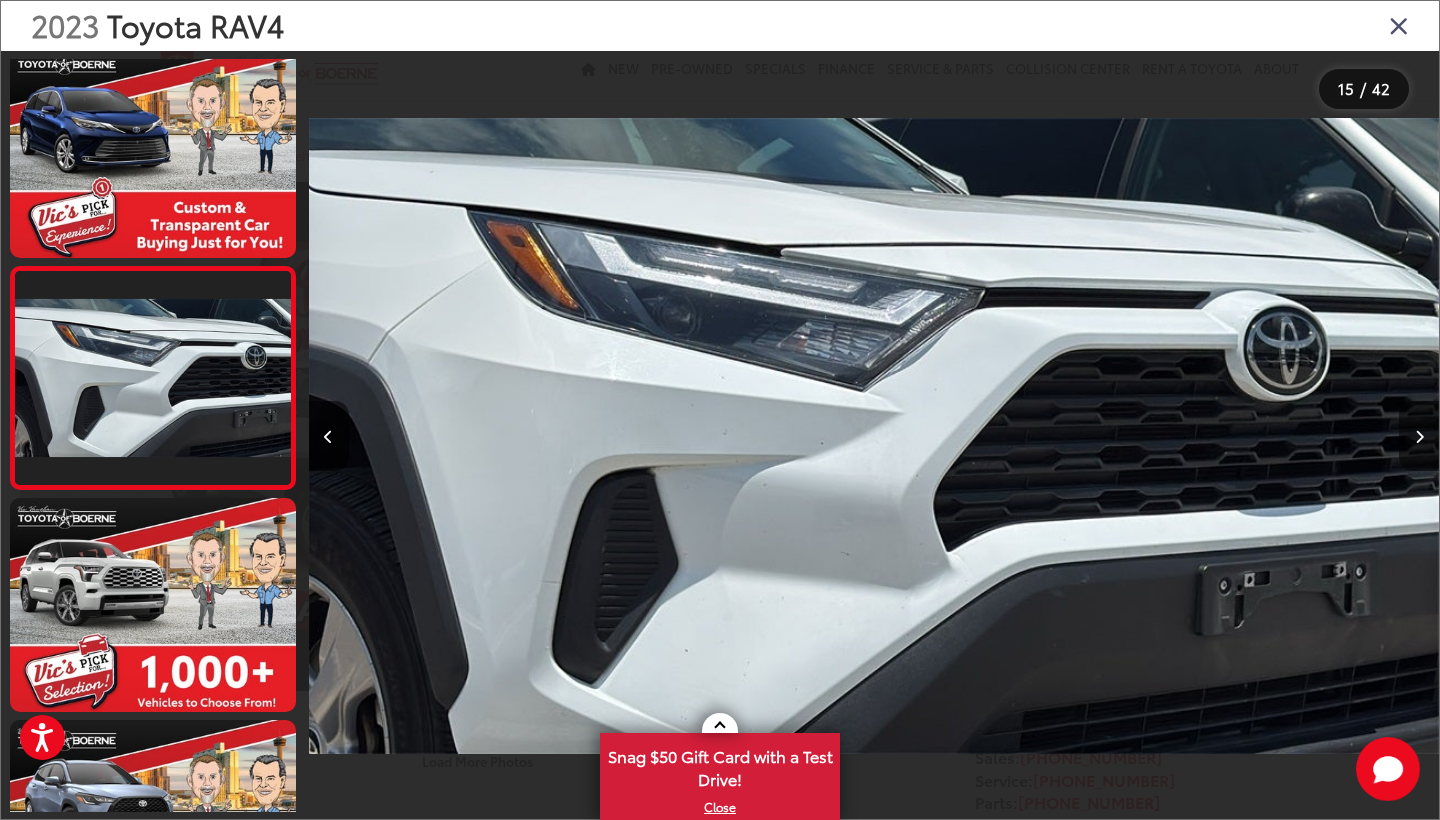click at bounding box center [1419, 436] 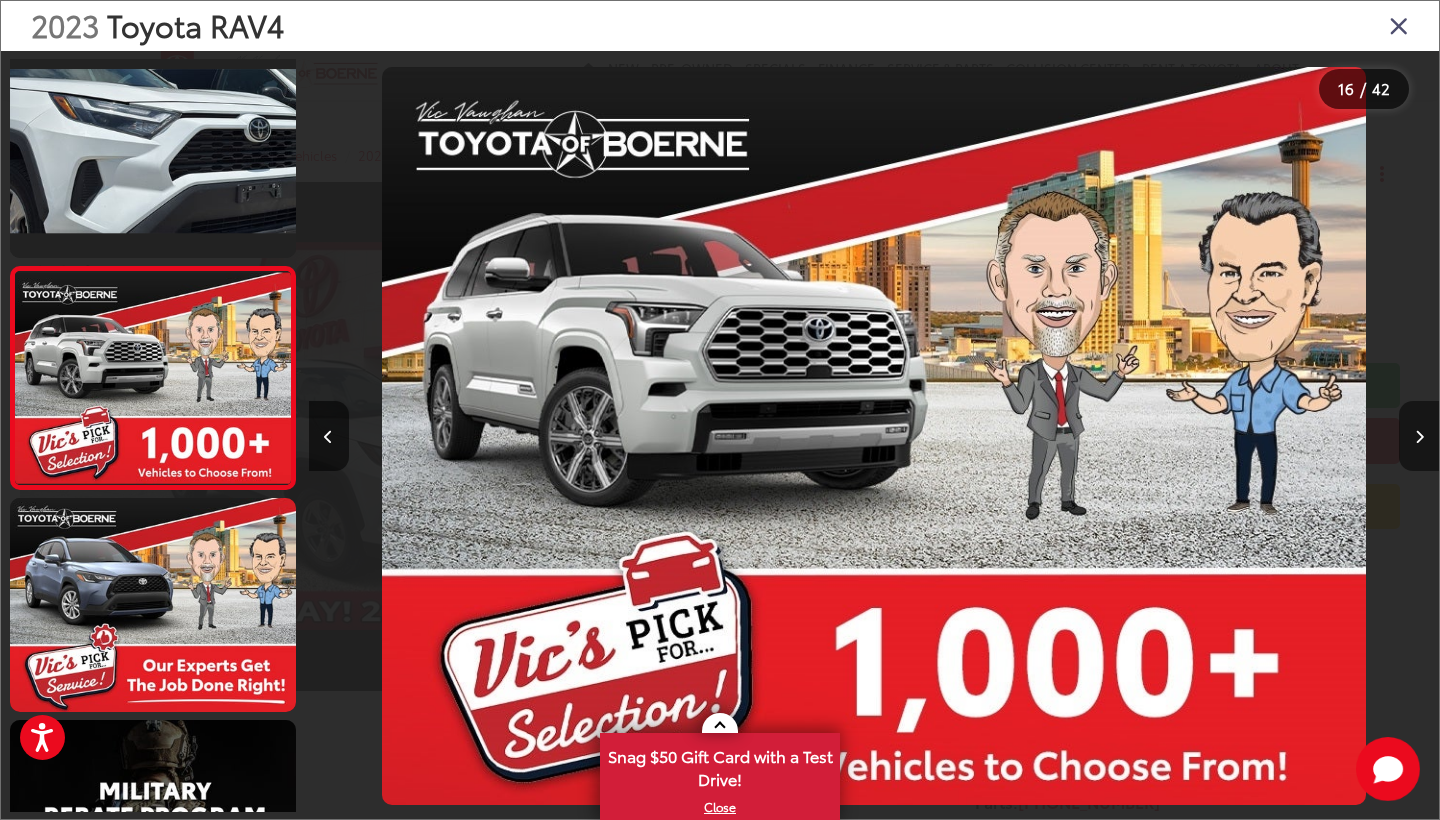 click at bounding box center [1419, 436] 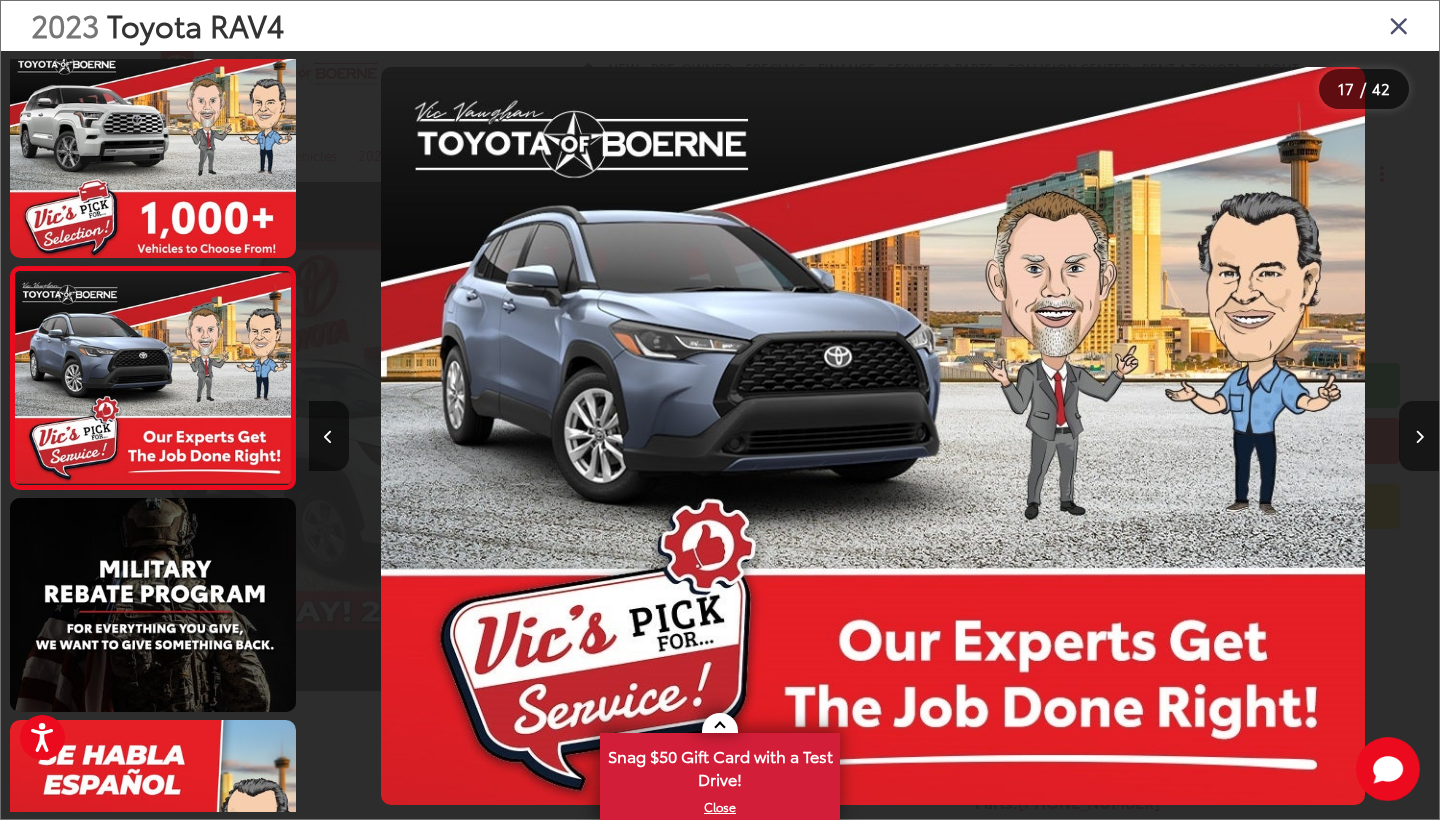 click at bounding box center [1419, 436] 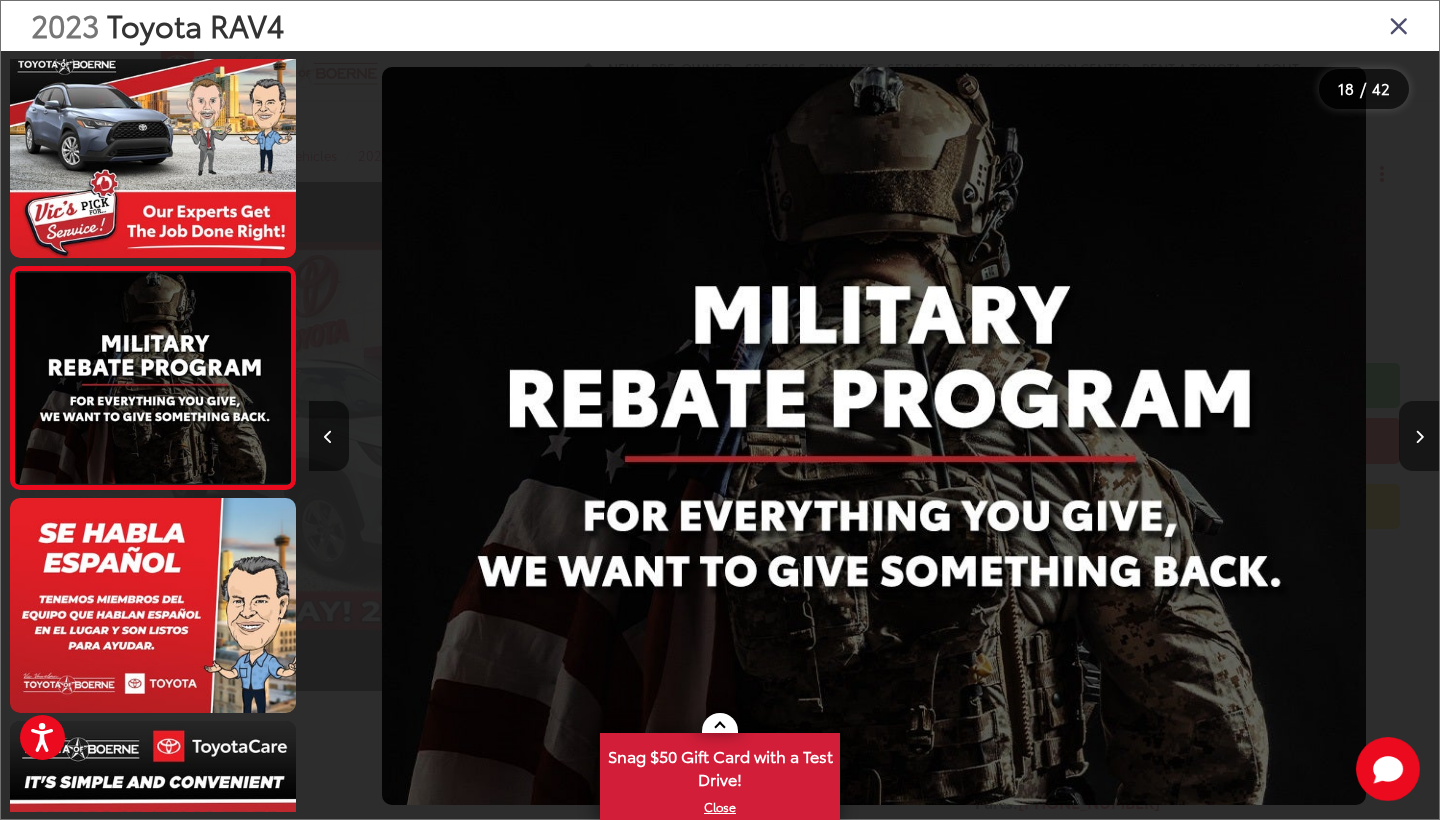 click at bounding box center [1419, 436] 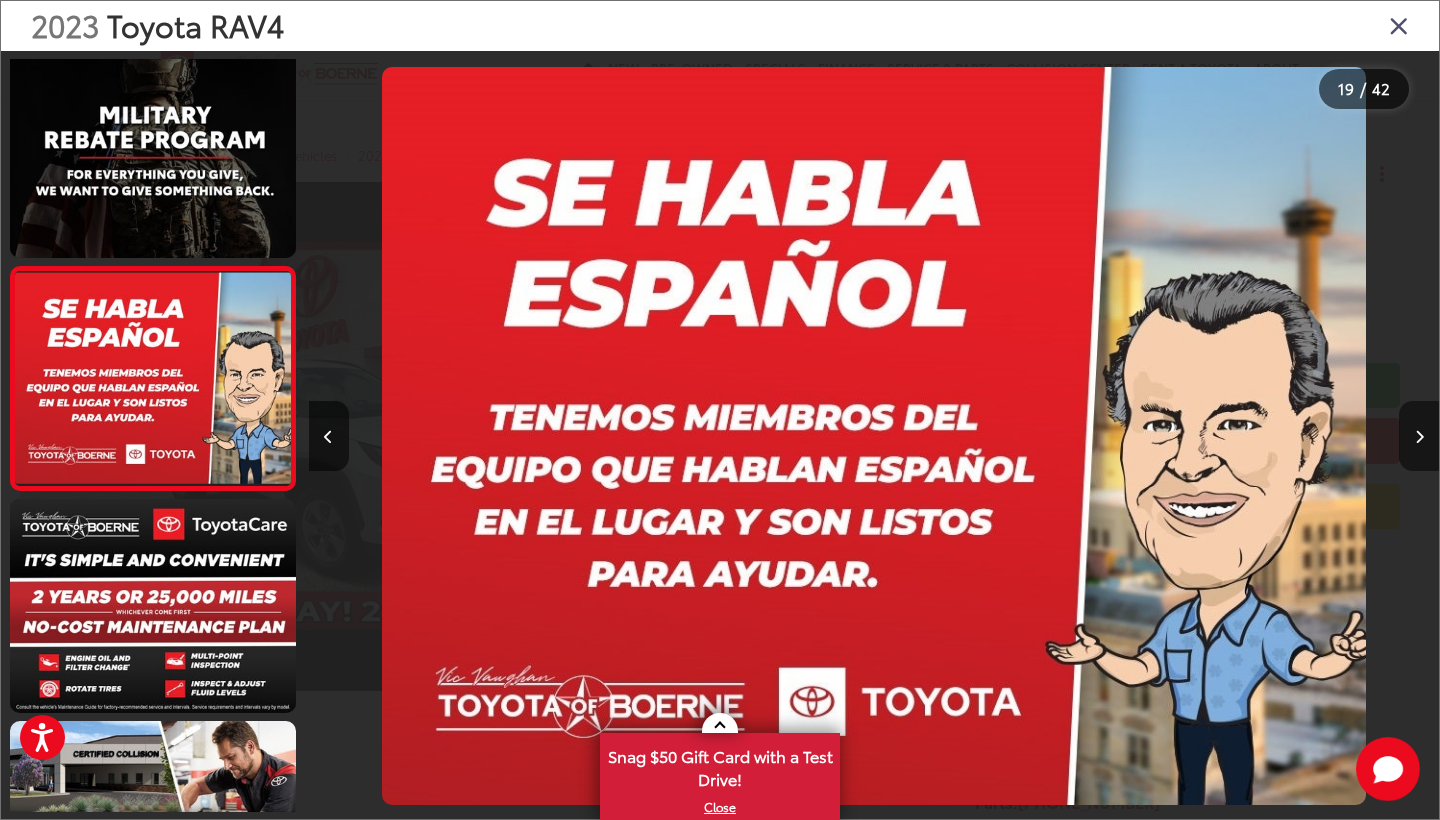 click at bounding box center [1419, 436] 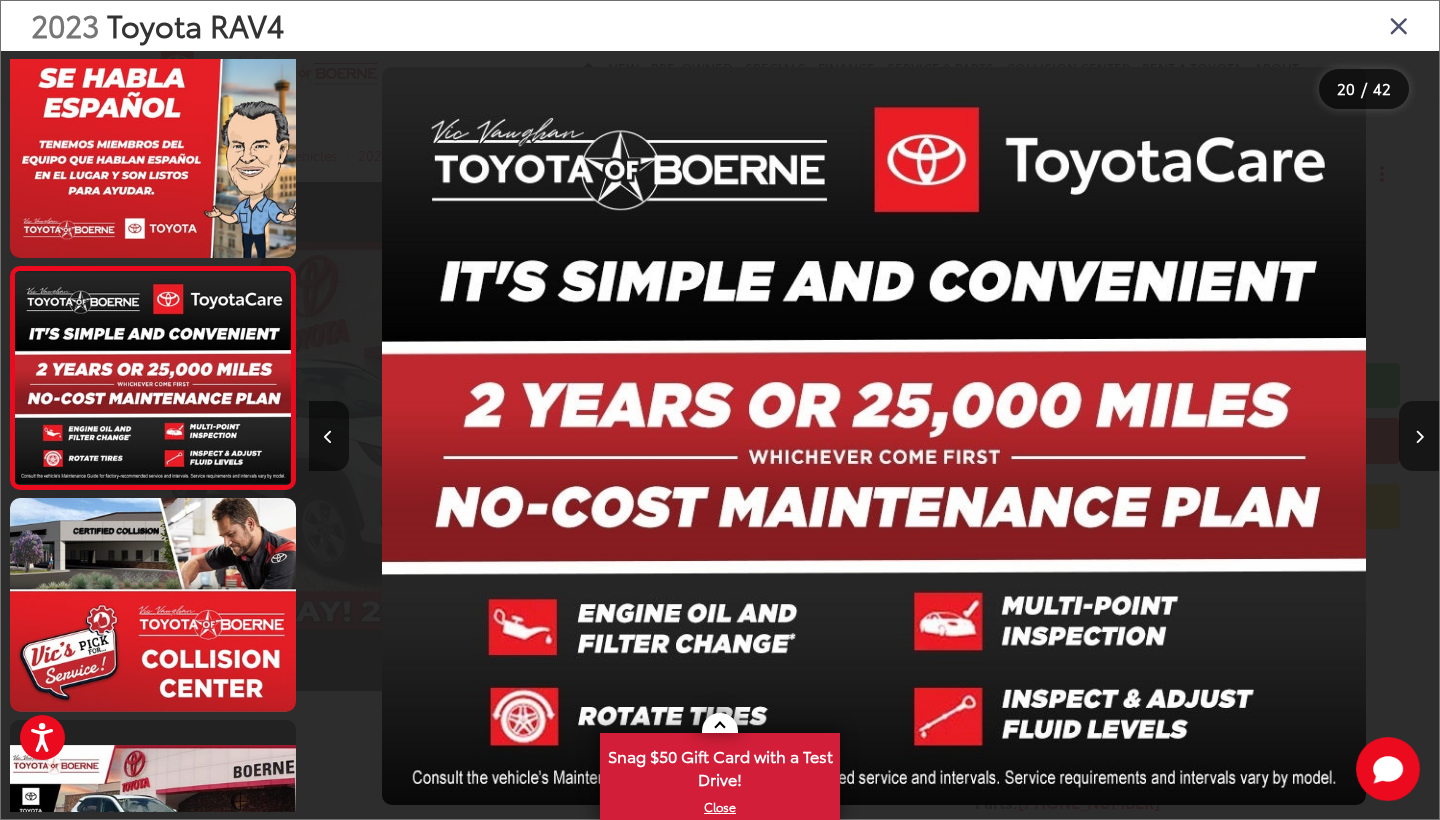 click at bounding box center (1419, 436) 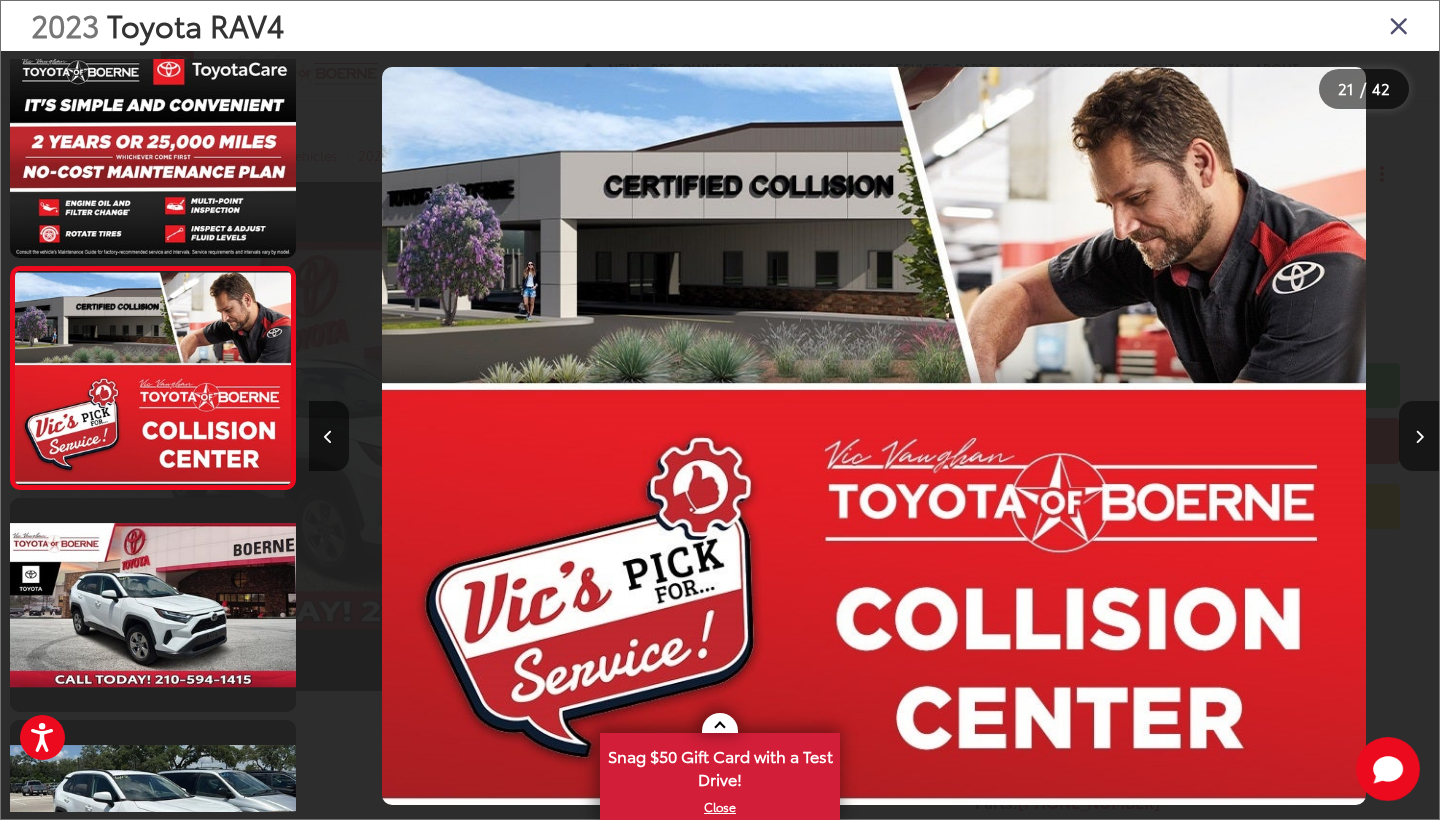 click at bounding box center [1419, 436] 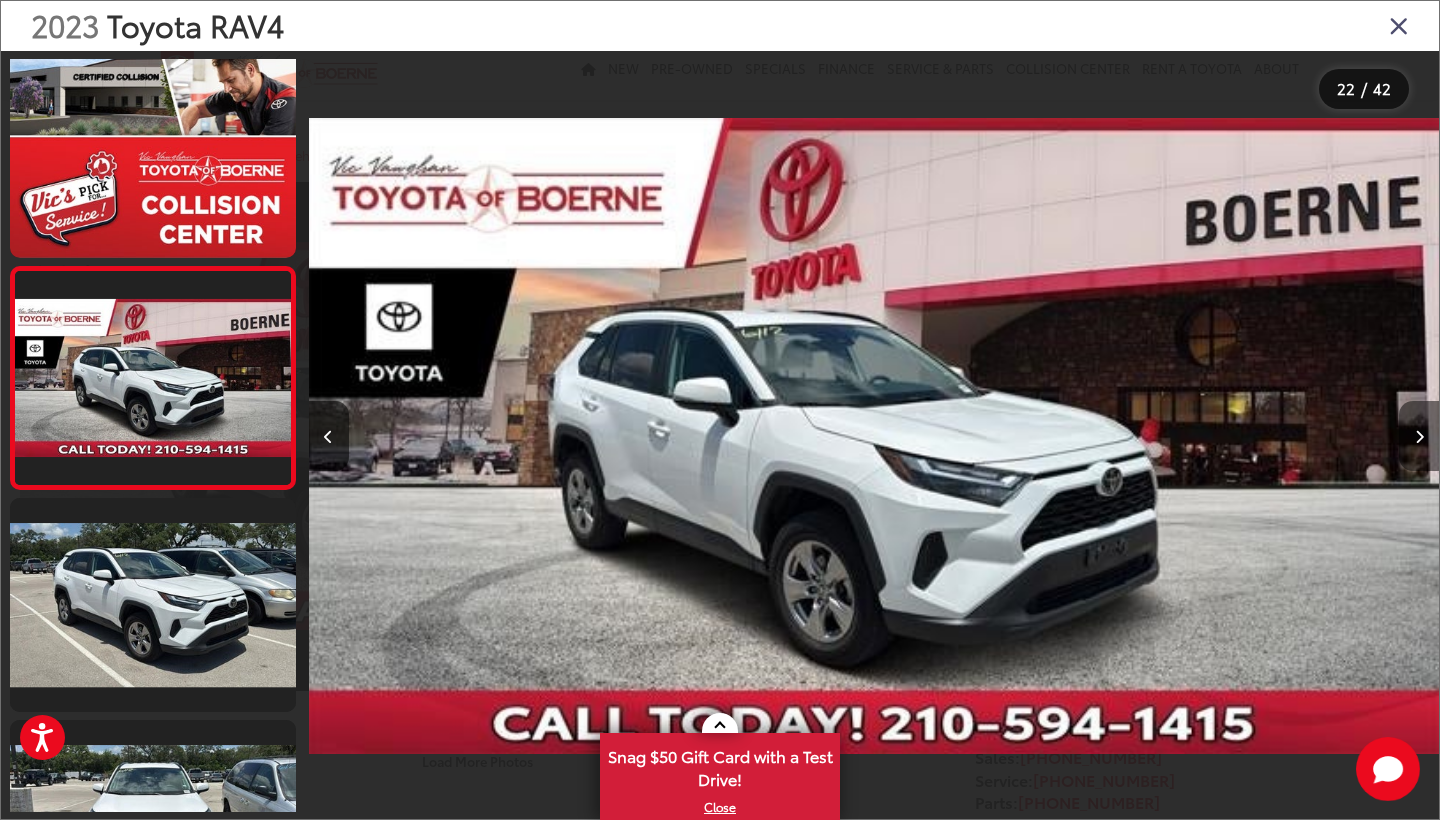 click at bounding box center [1419, 436] 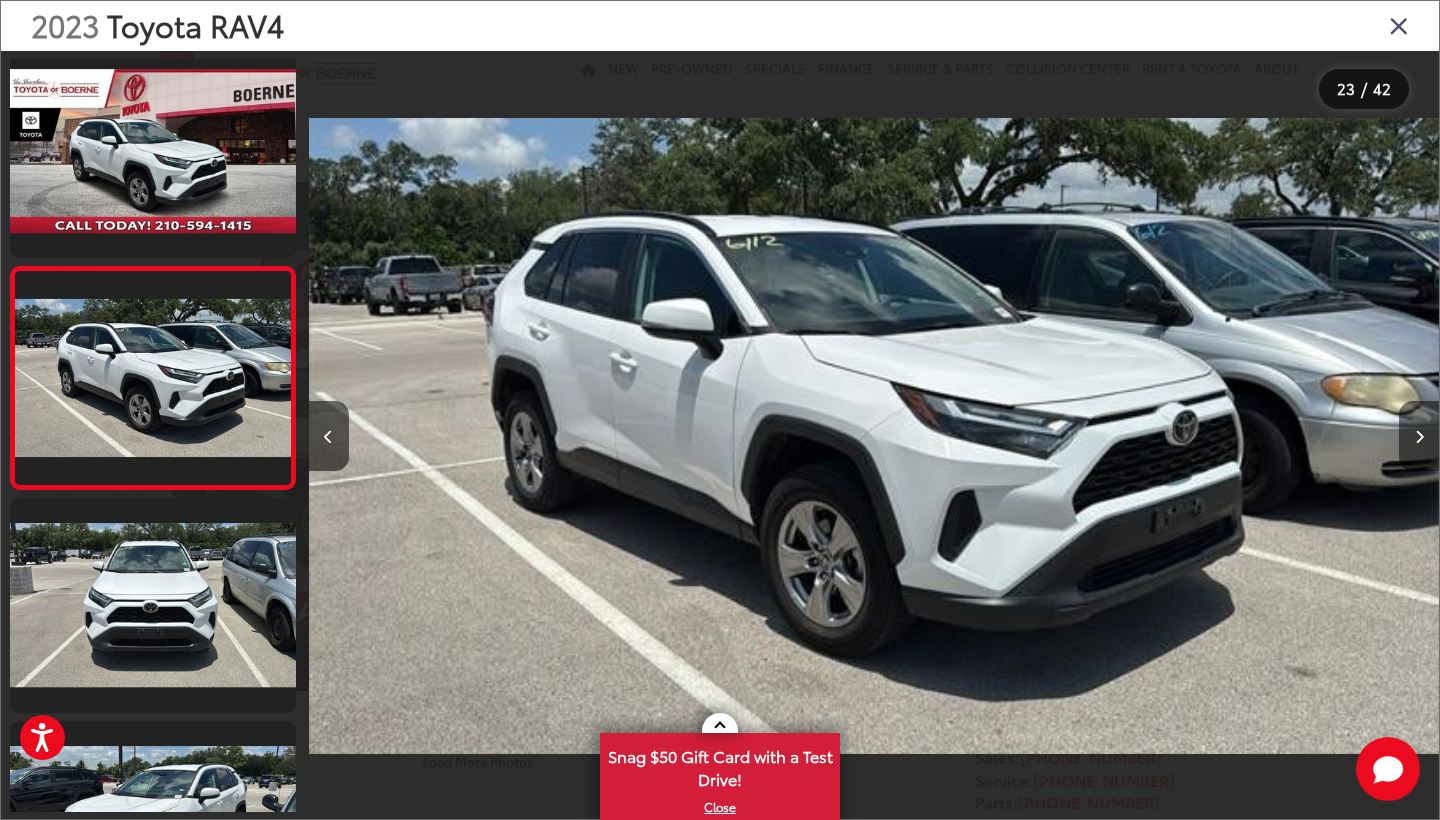 click at bounding box center (1419, 436) 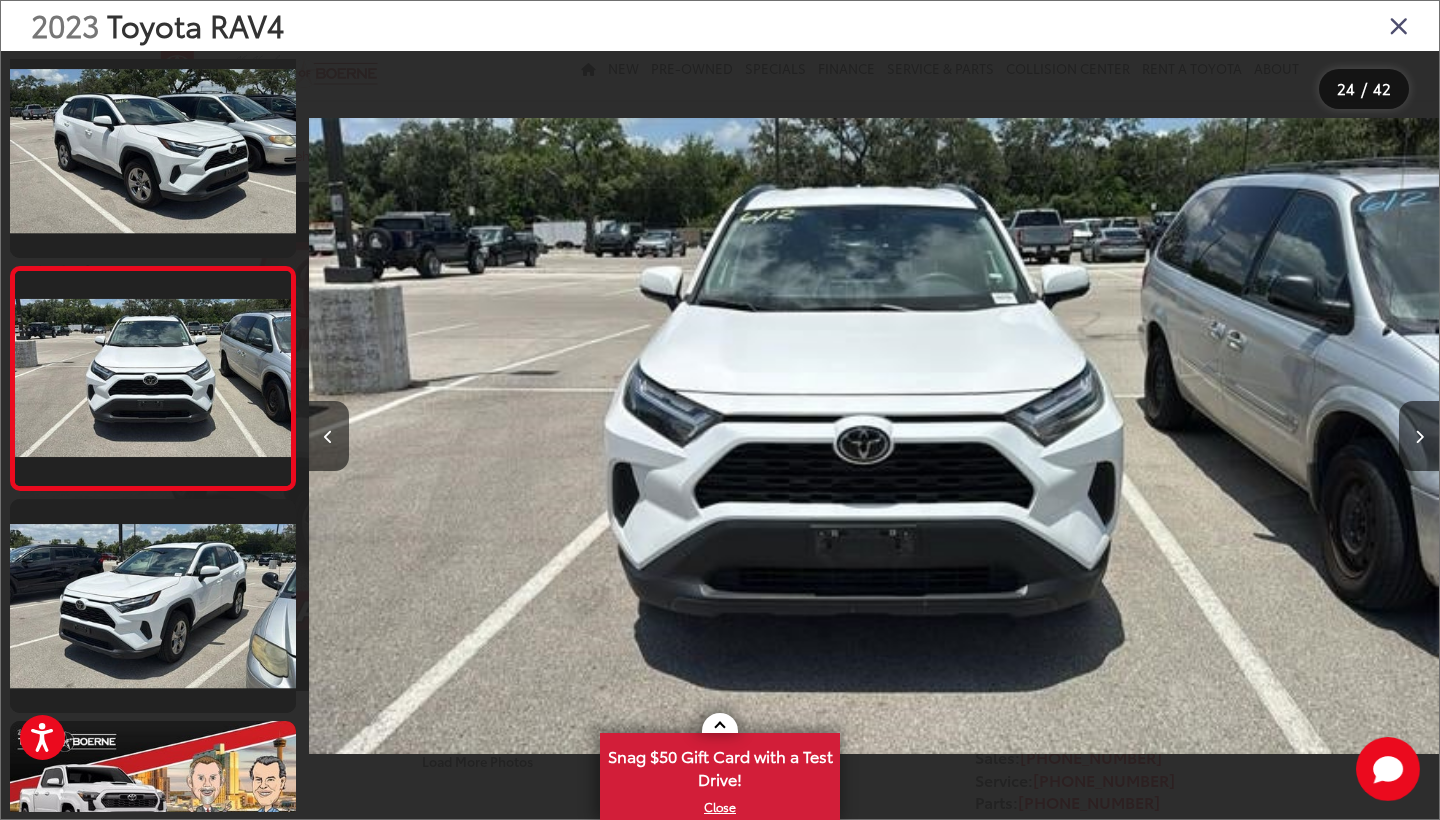click at bounding box center [1399, 25] 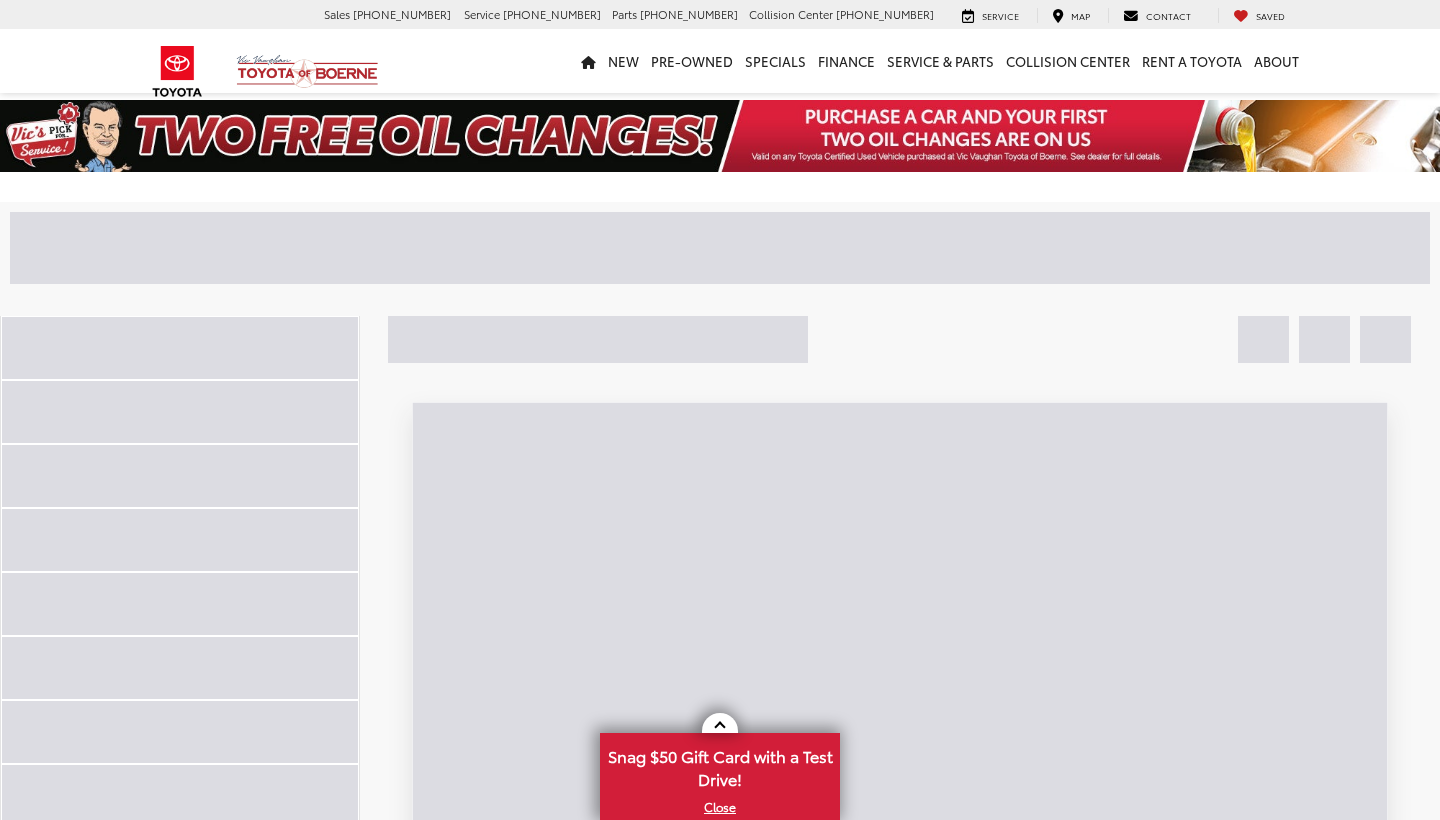 scroll, scrollTop: 0, scrollLeft: 0, axis: both 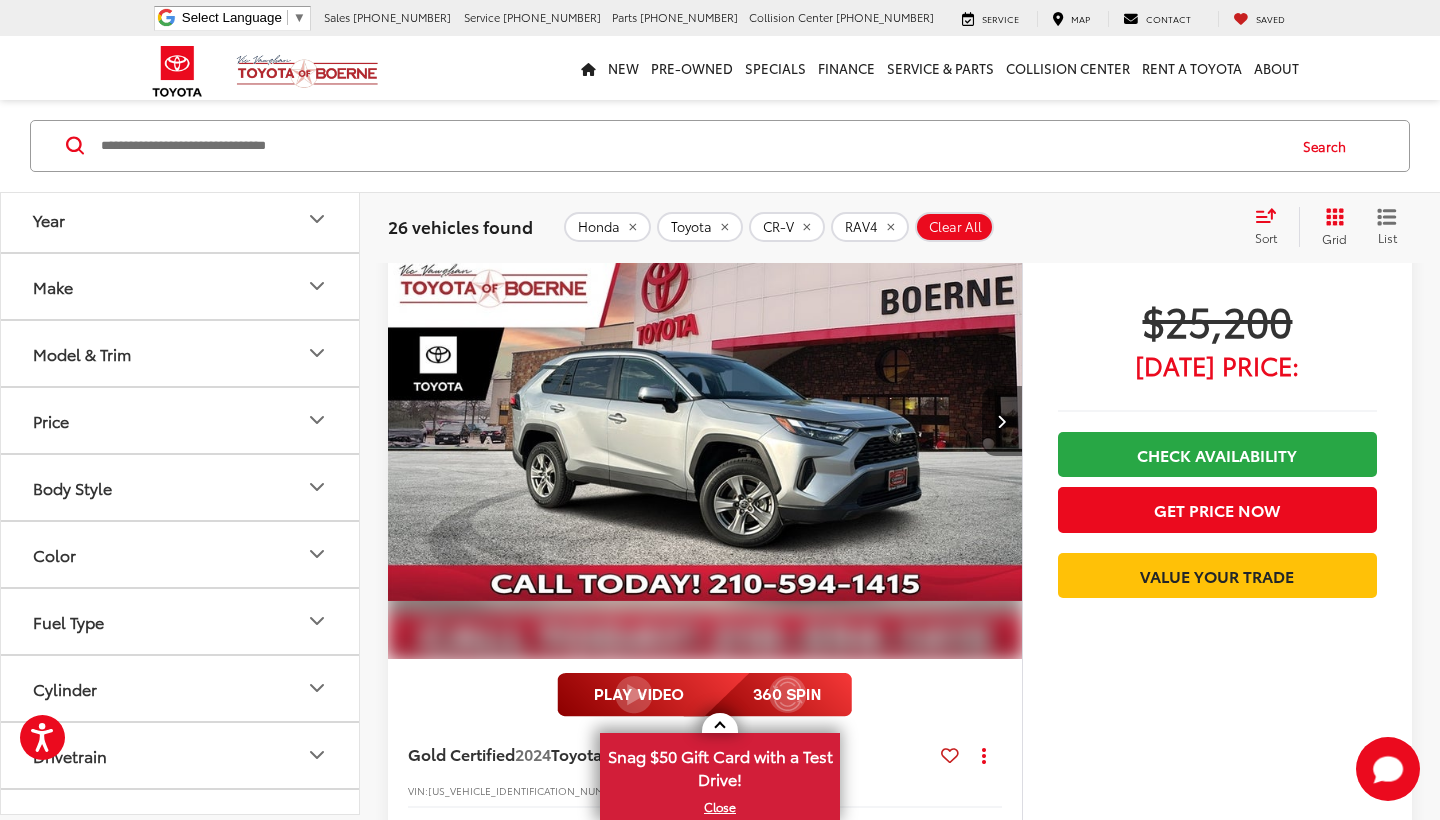 click at bounding box center [1001, 421] 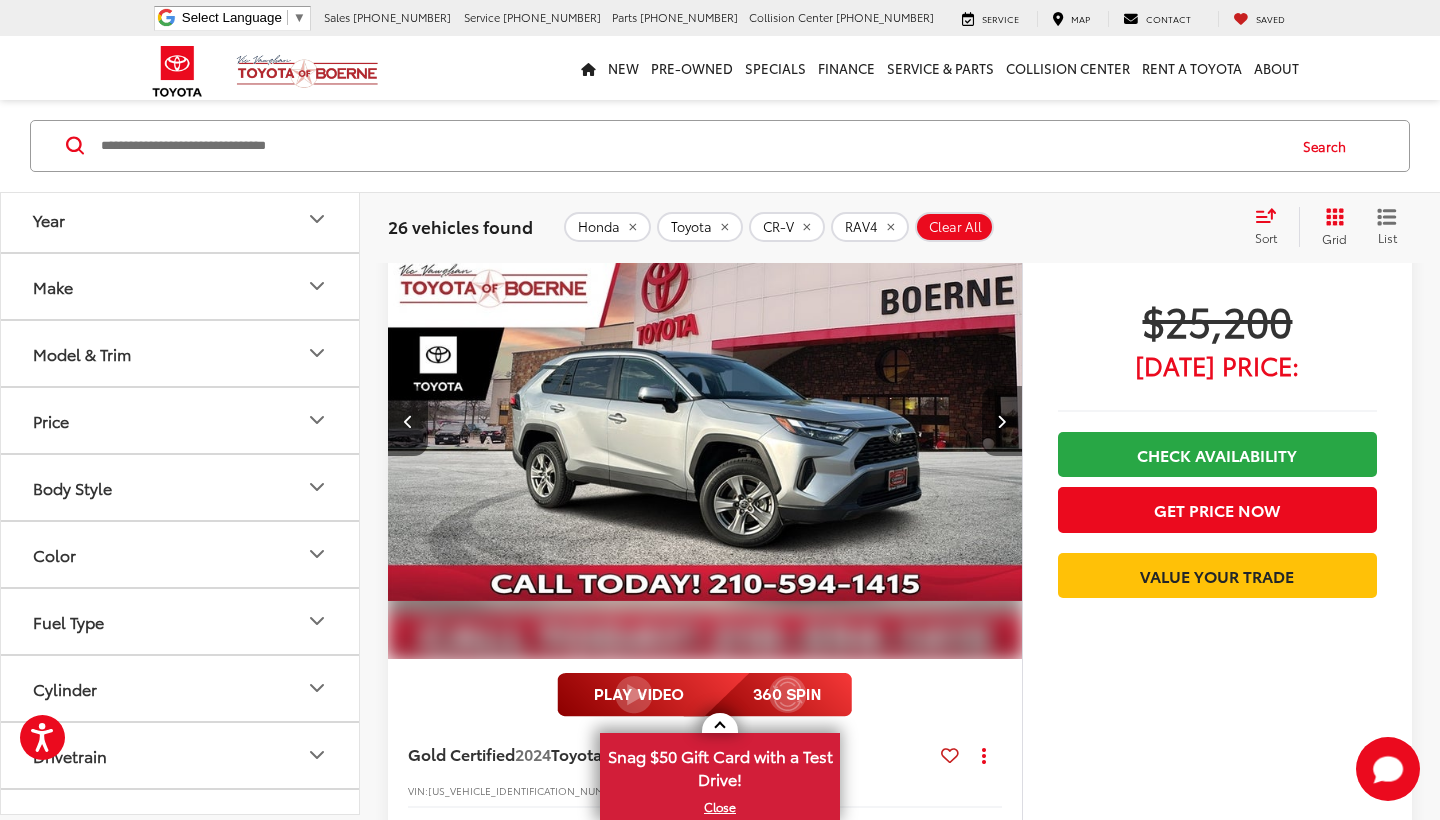scroll, scrollTop: 0, scrollLeft: 637, axis: horizontal 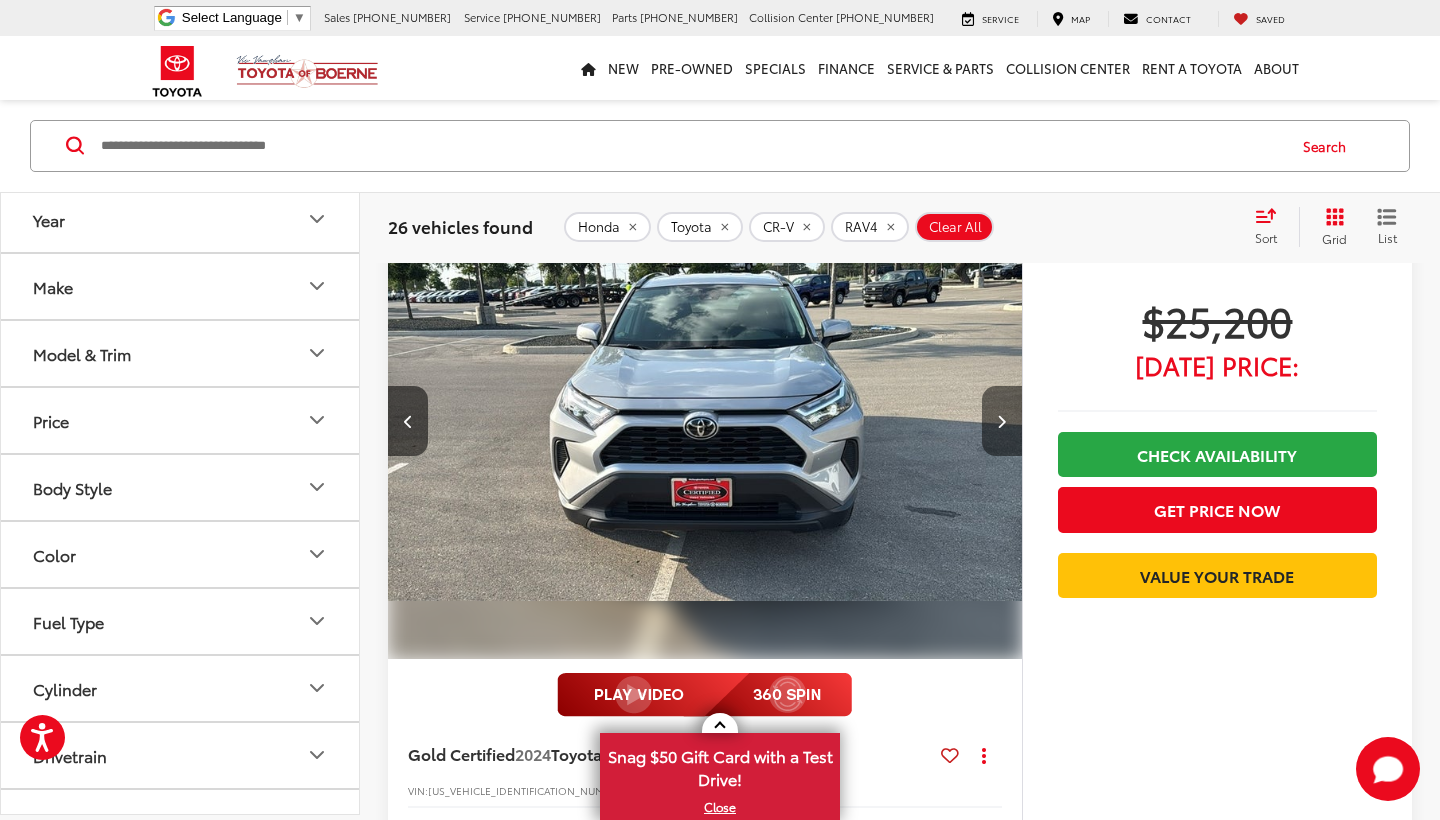 click at bounding box center (1001, 421) 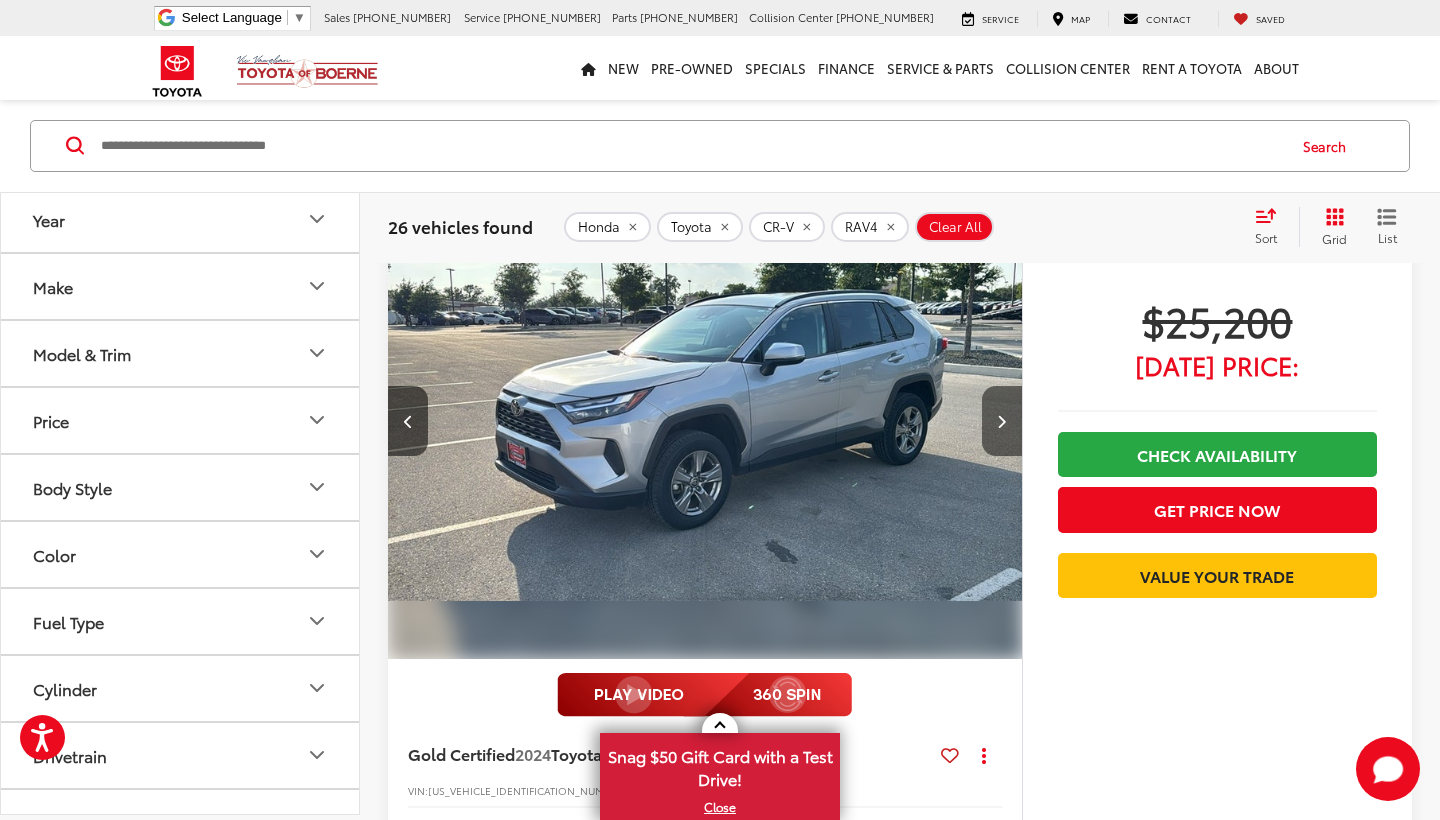 click at bounding box center [1001, 421] 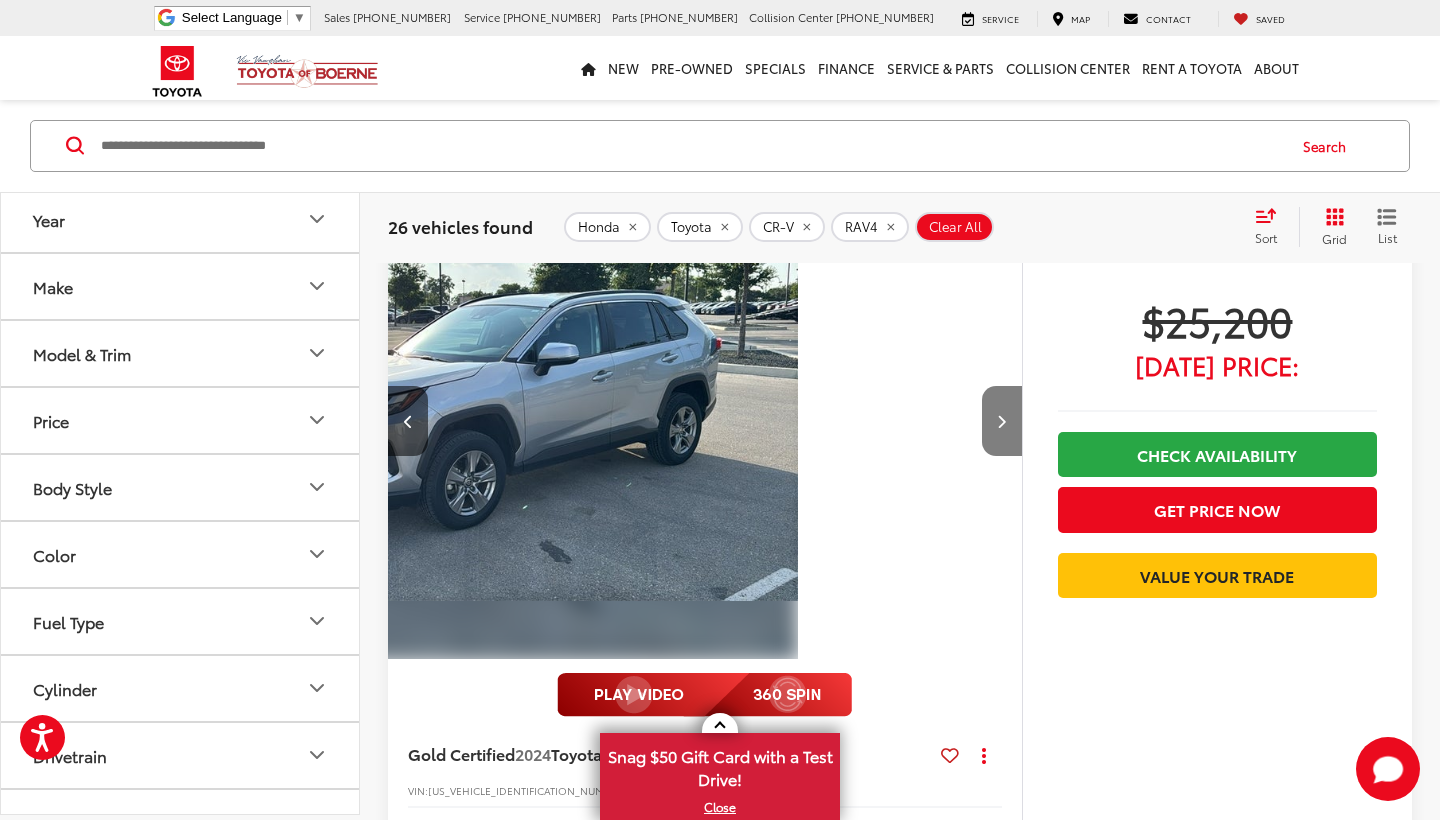 scroll, scrollTop: 0, scrollLeft: 1911, axis: horizontal 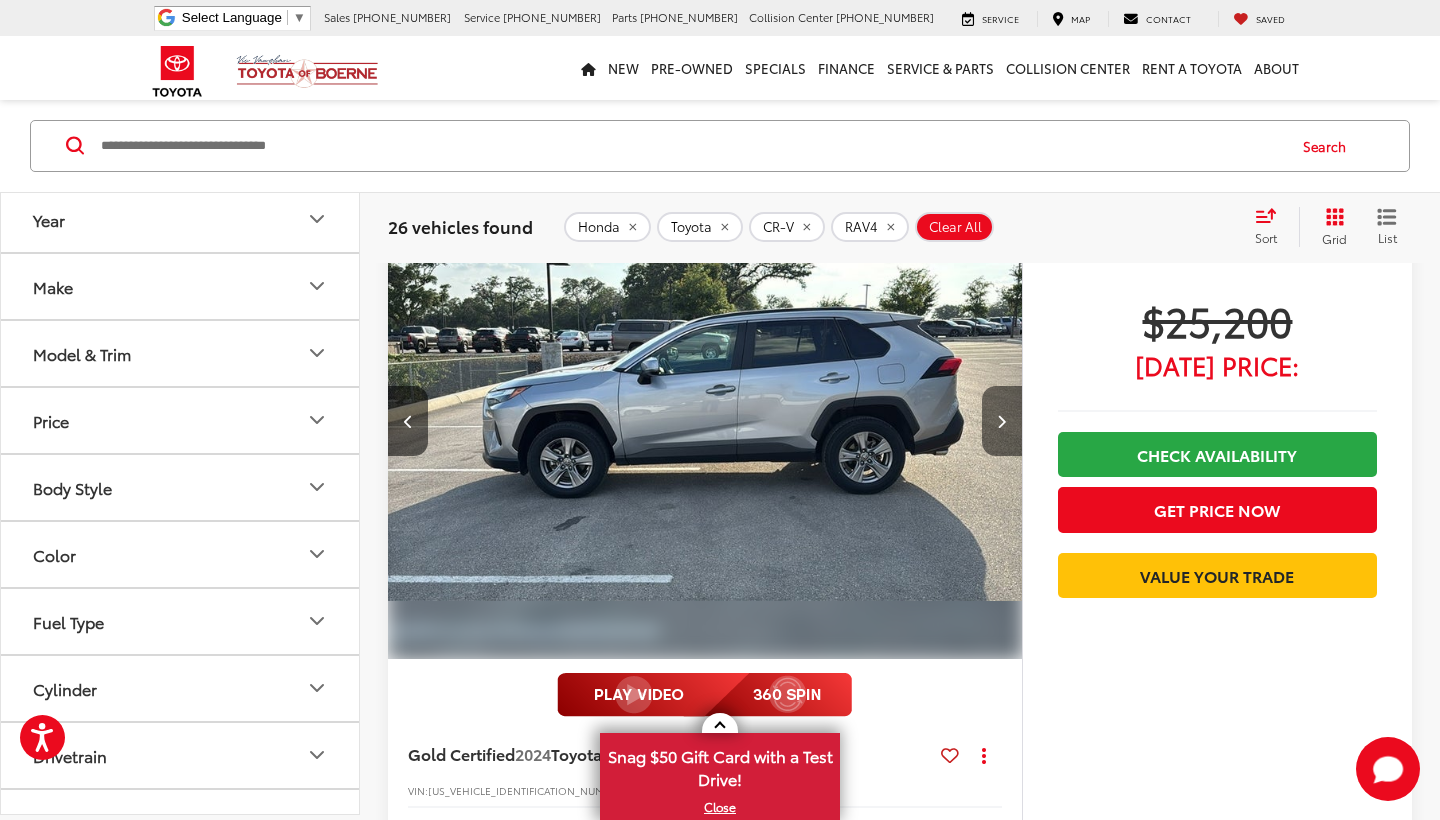 click at bounding box center [1001, 421] 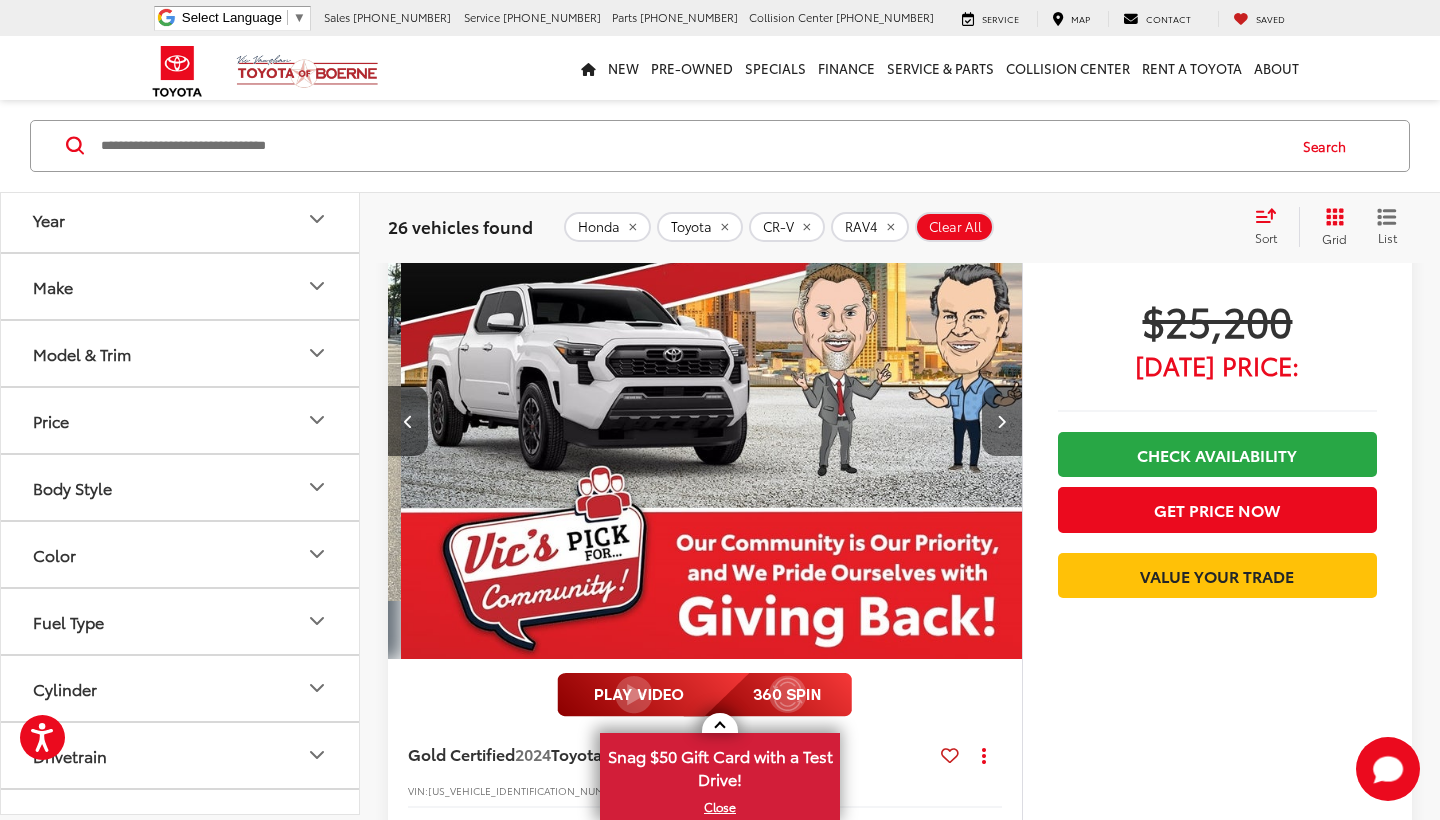 scroll, scrollTop: 0, scrollLeft: 2548, axis: horizontal 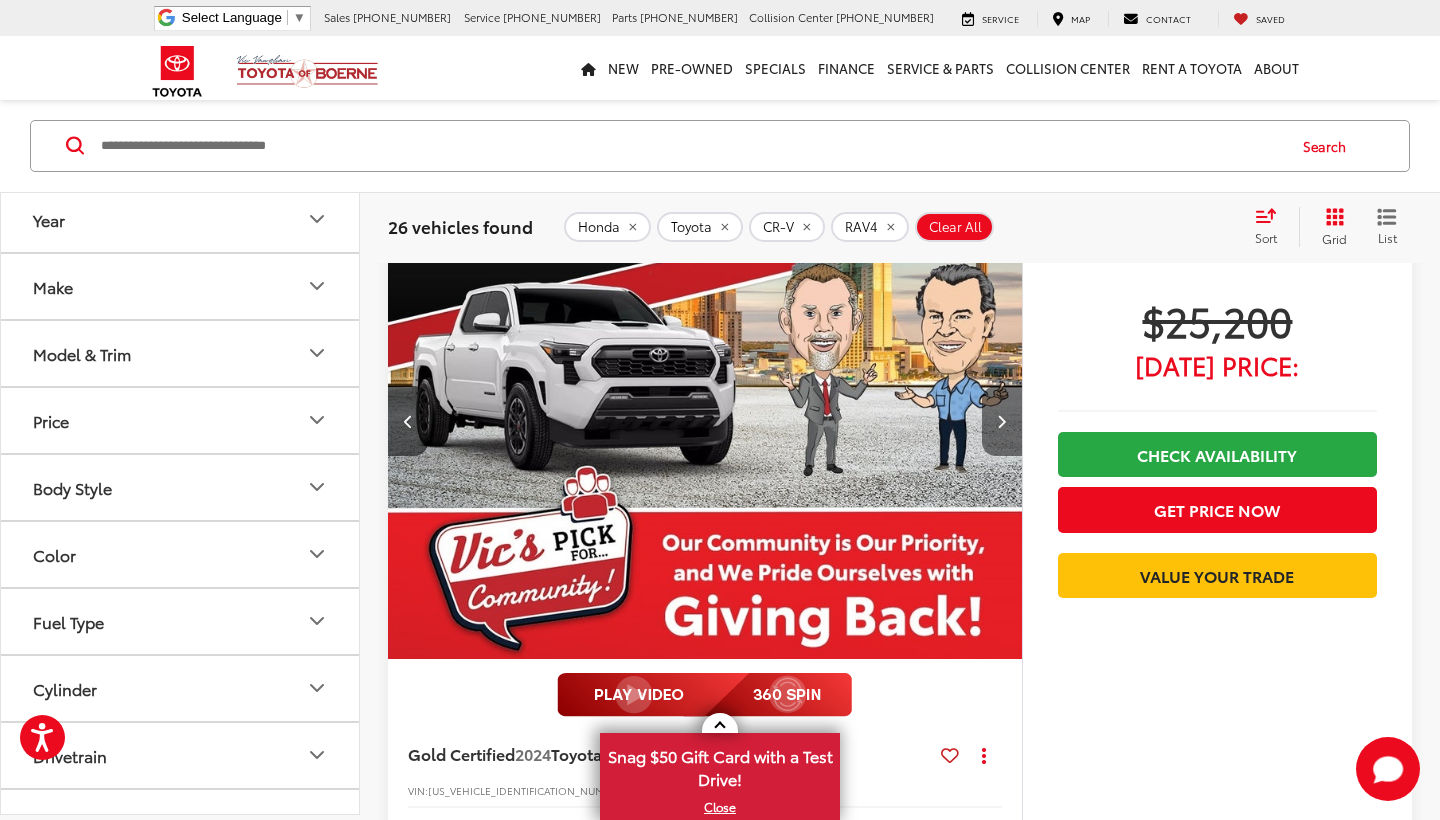 click at bounding box center (1001, 421) 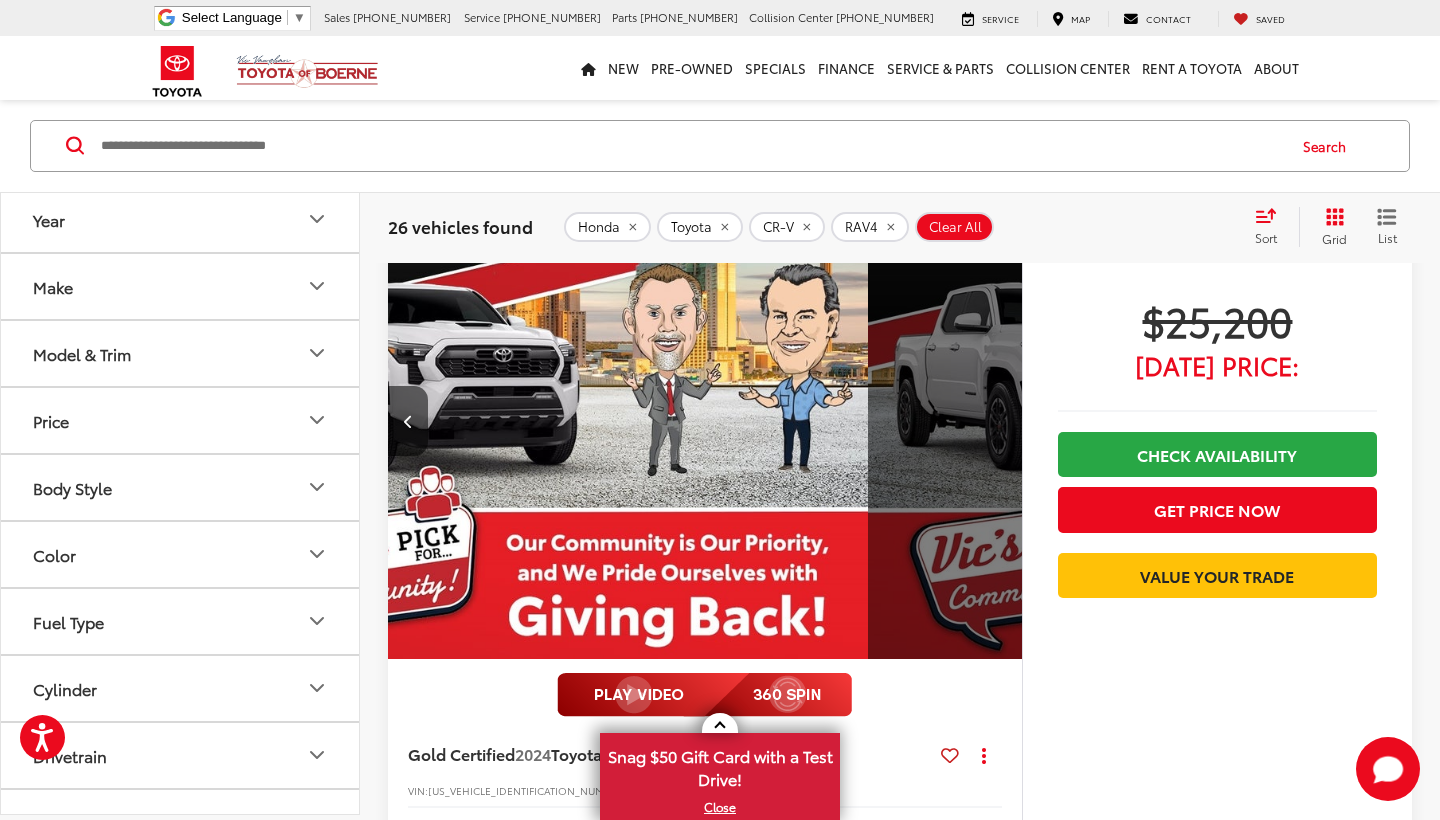 scroll, scrollTop: 0, scrollLeft: 3185, axis: horizontal 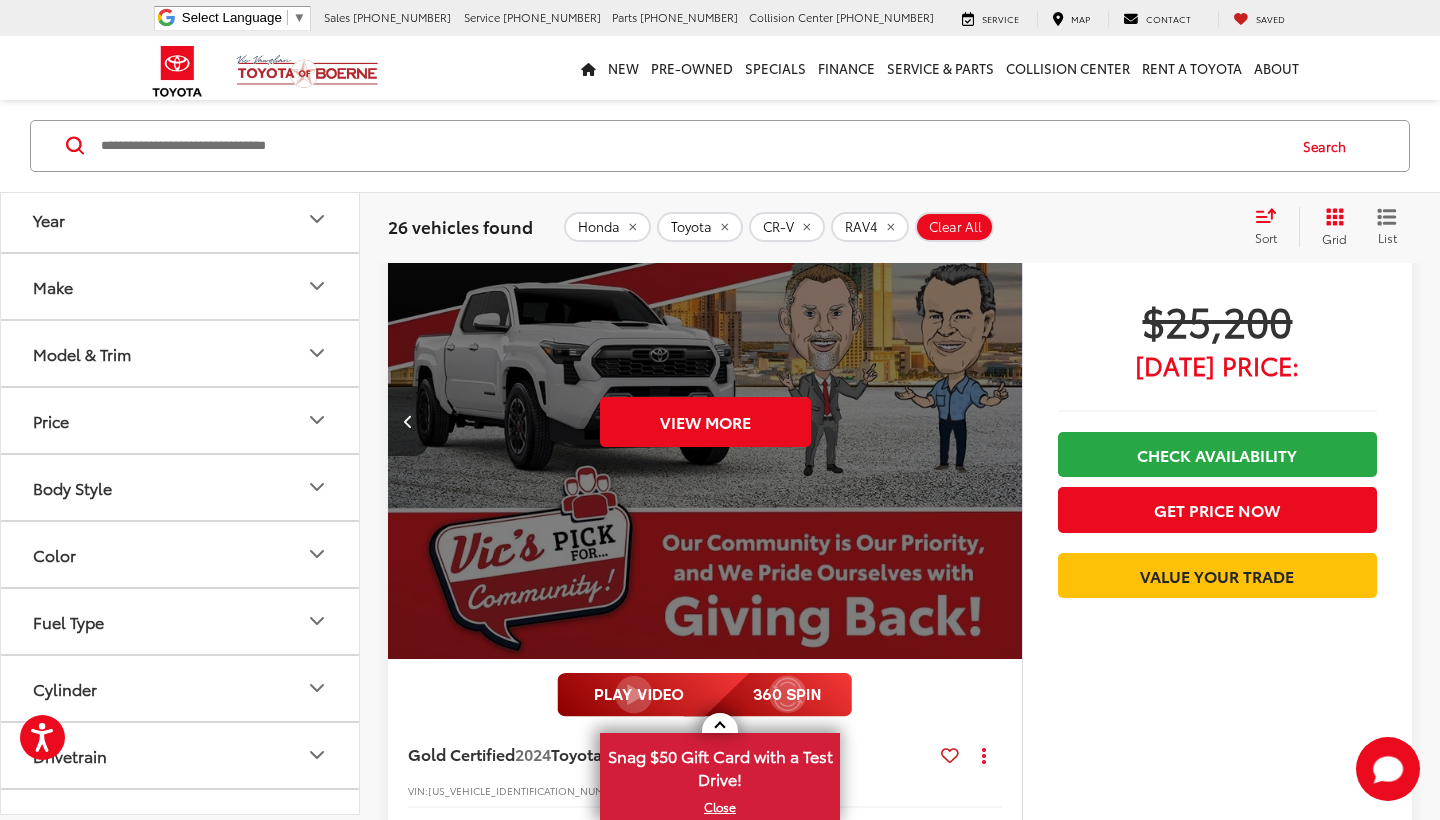 click on "View More" at bounding box center [705, 422] 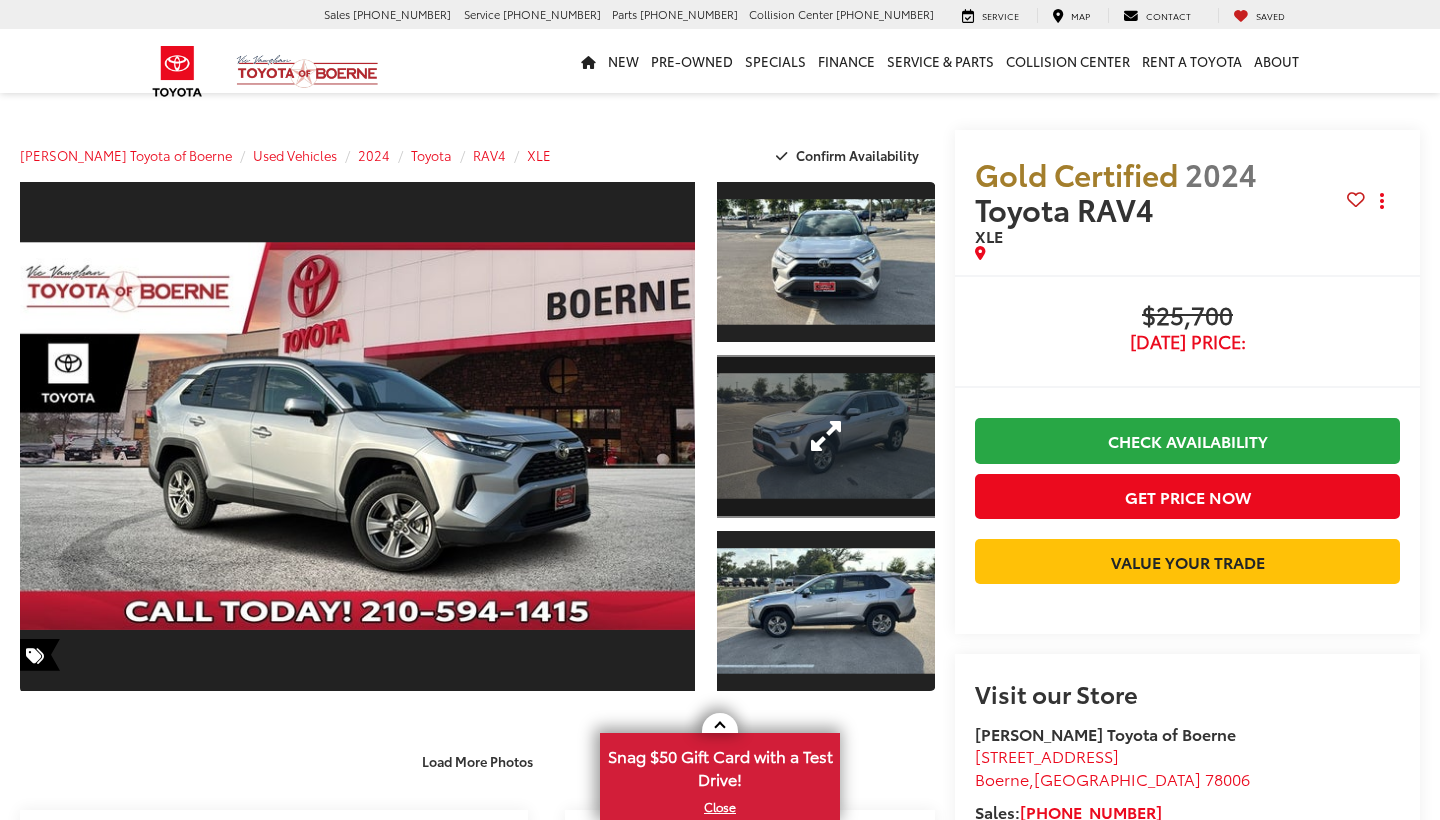 click at bounding box center [826, 437] 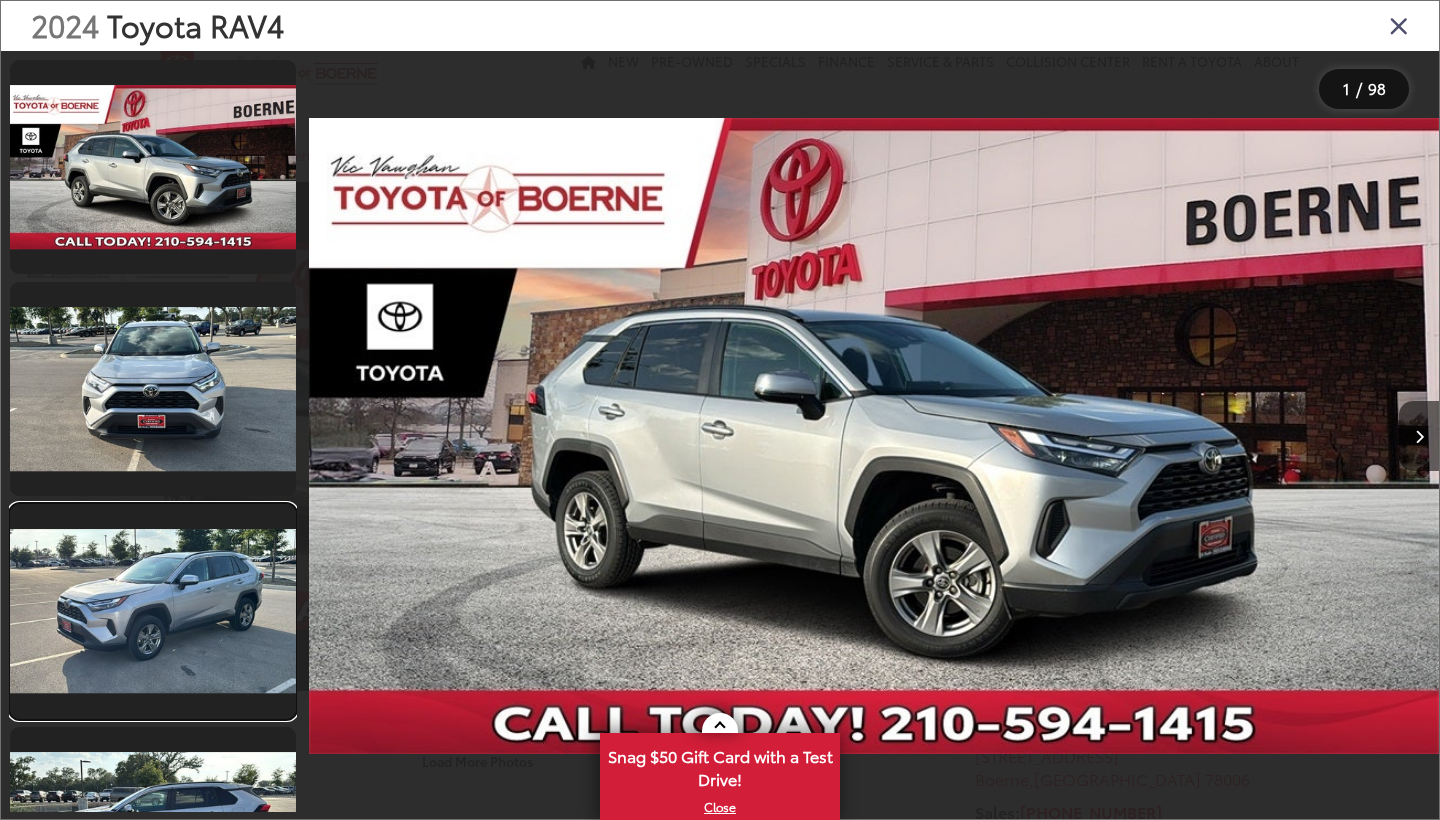 scroll, scrollTop: 0, scrollLeft: 0, axis: both 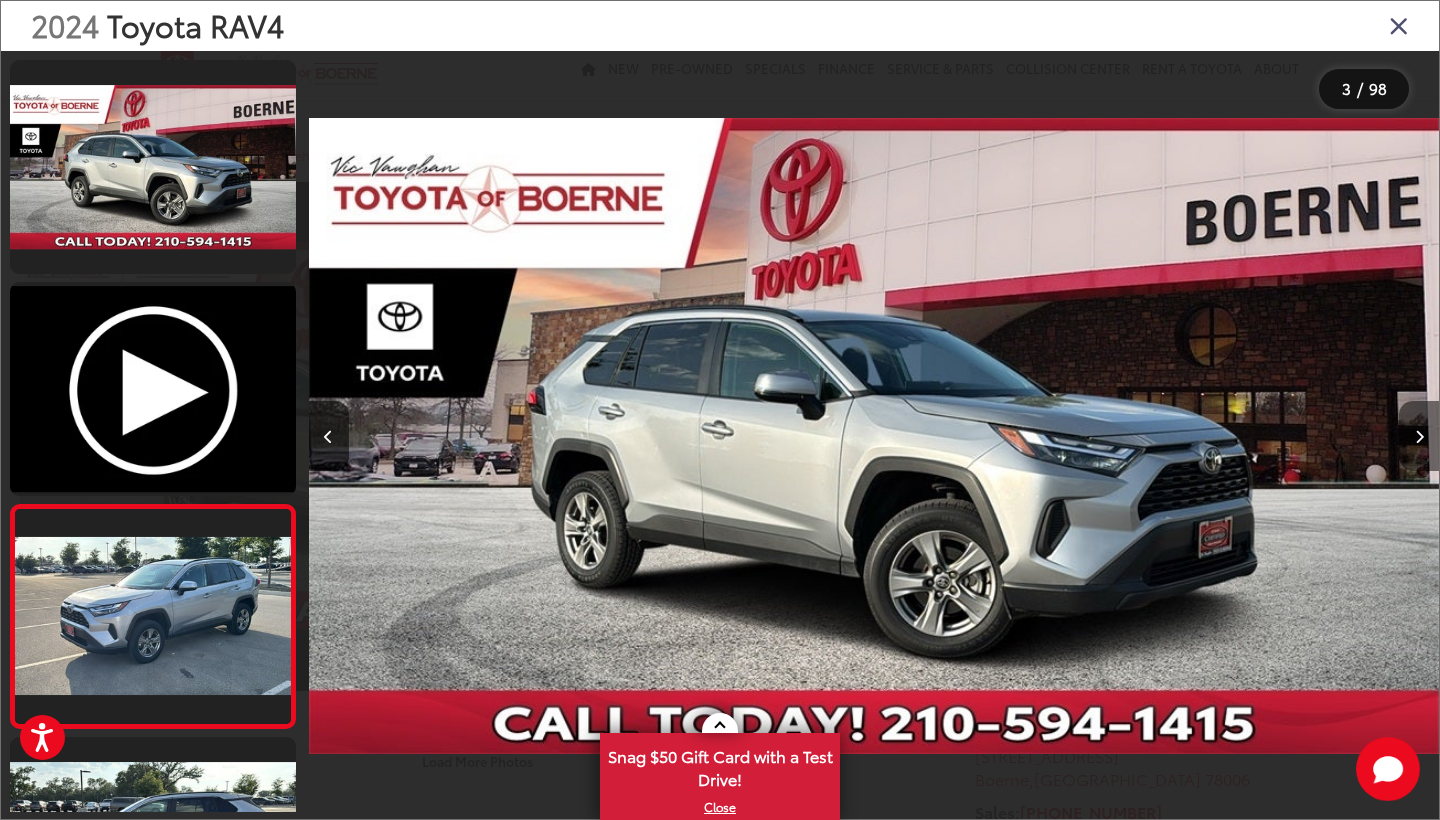 click at bounding box center [1419, 437] 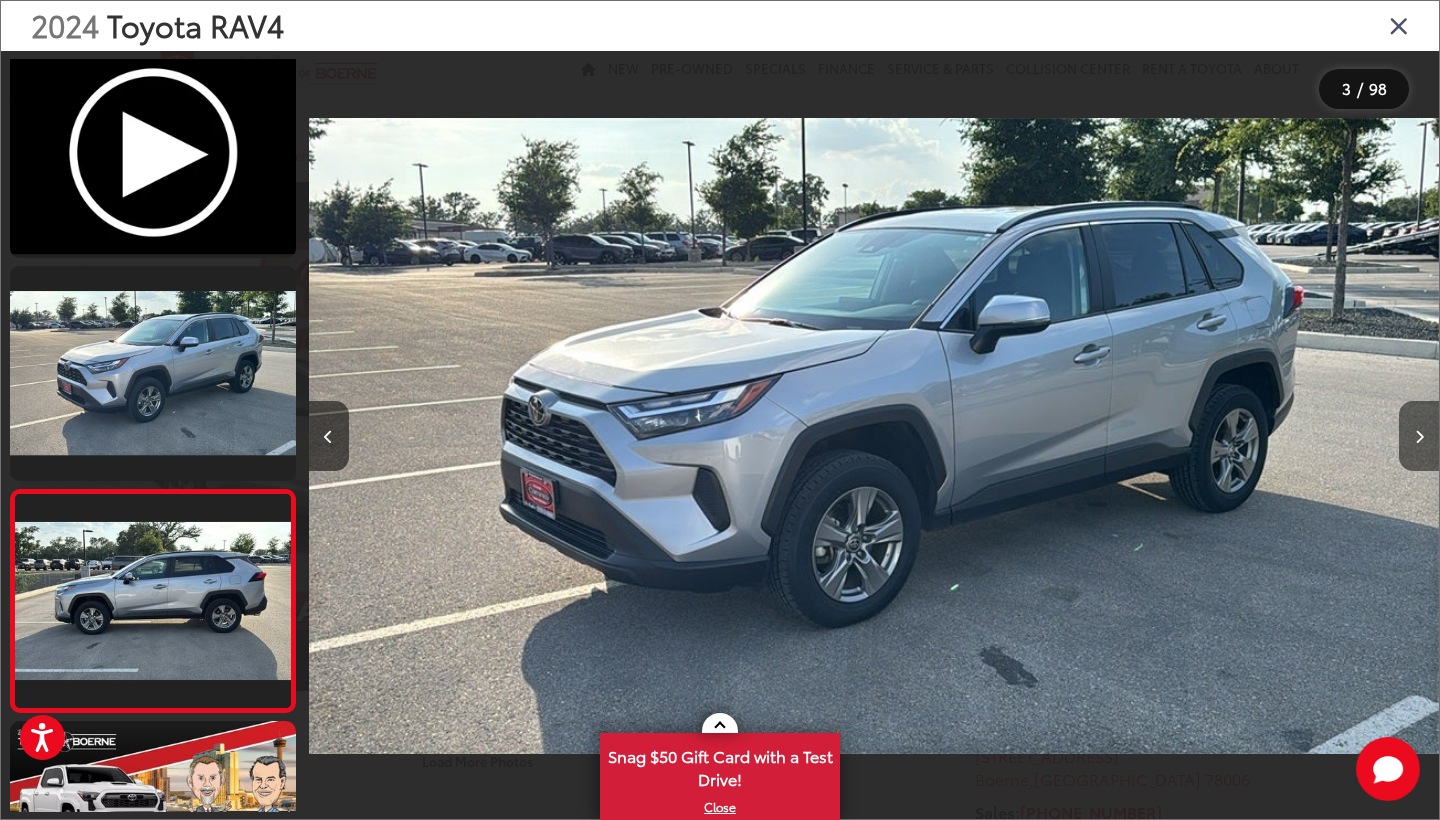 click at bounding box center (1419, 437) 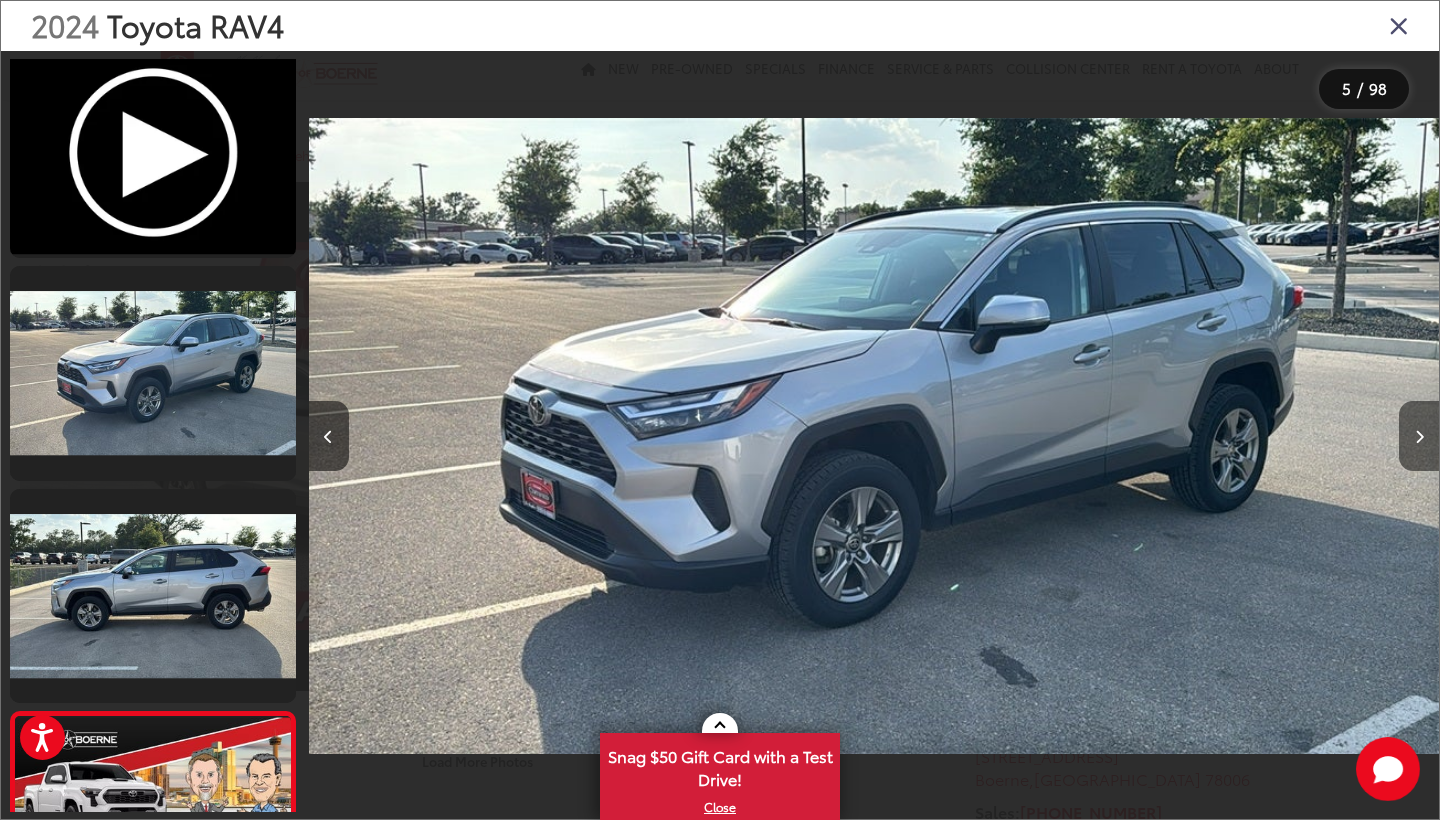 scroll, scrollTop: 0, scrollLeft: 4522, axis: horizontal 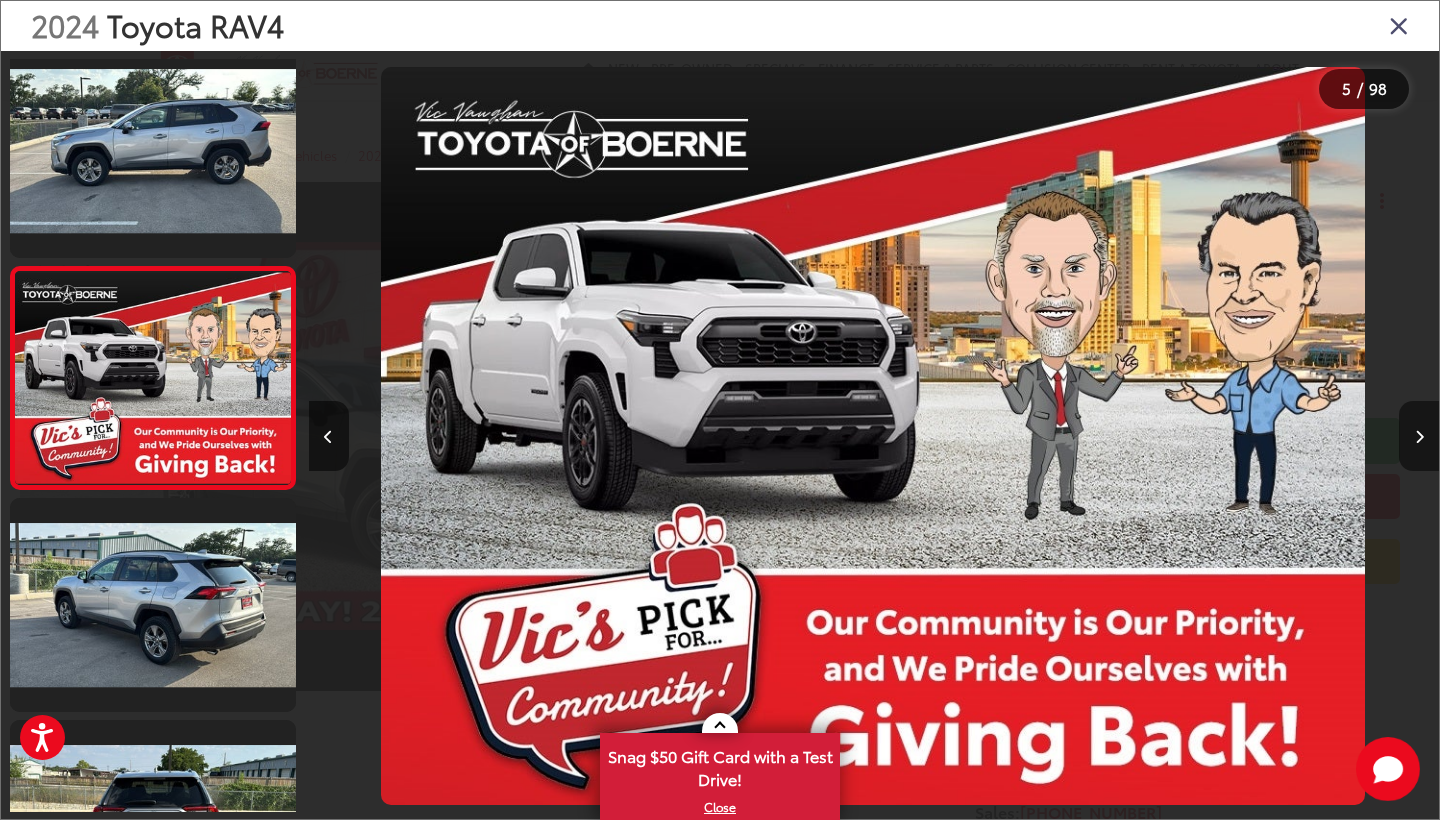 click at bounding box center (1419, 436) 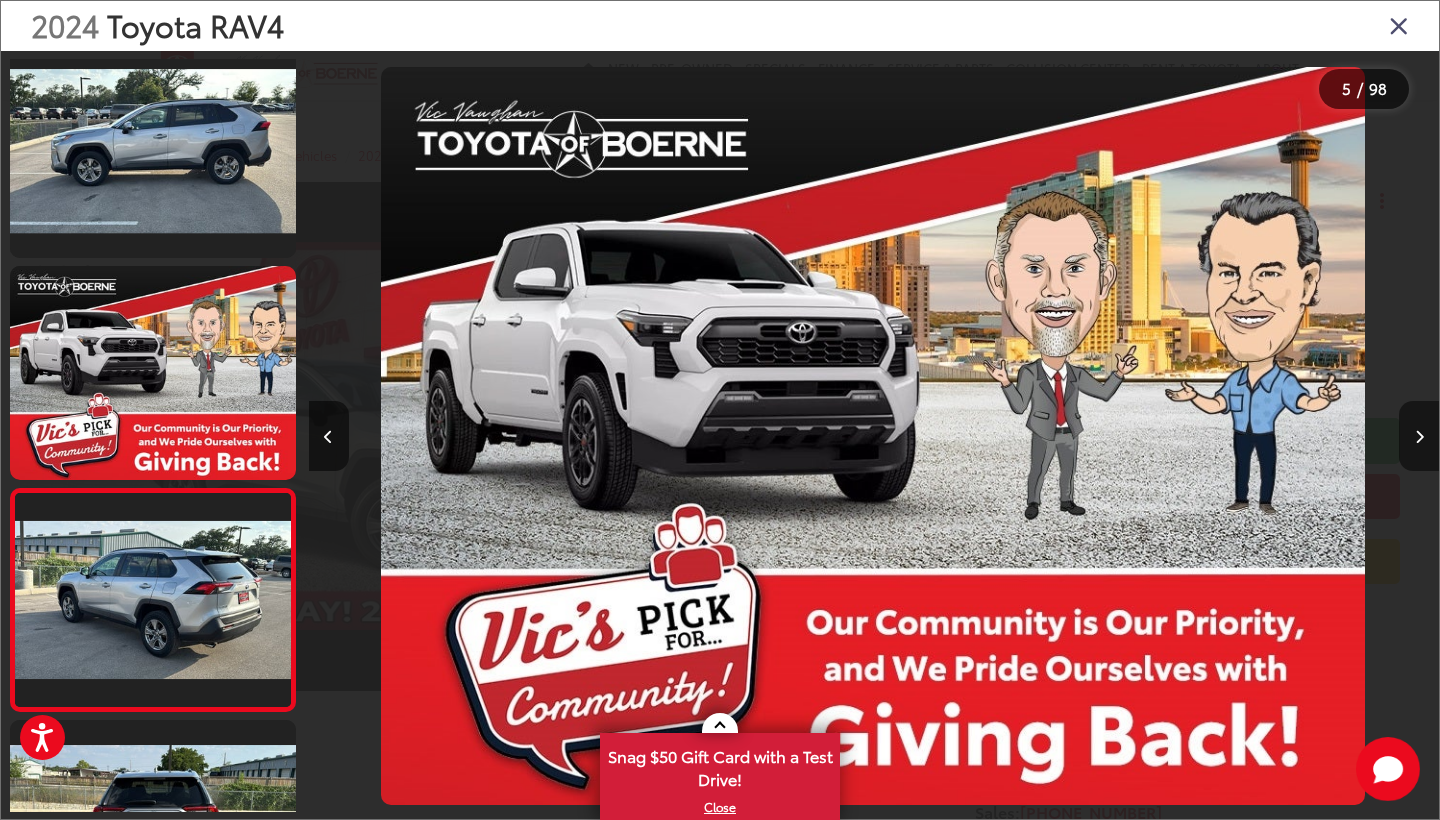 scroll, scrollTop: 0, scrollLeft: 5652, axis: horizontal 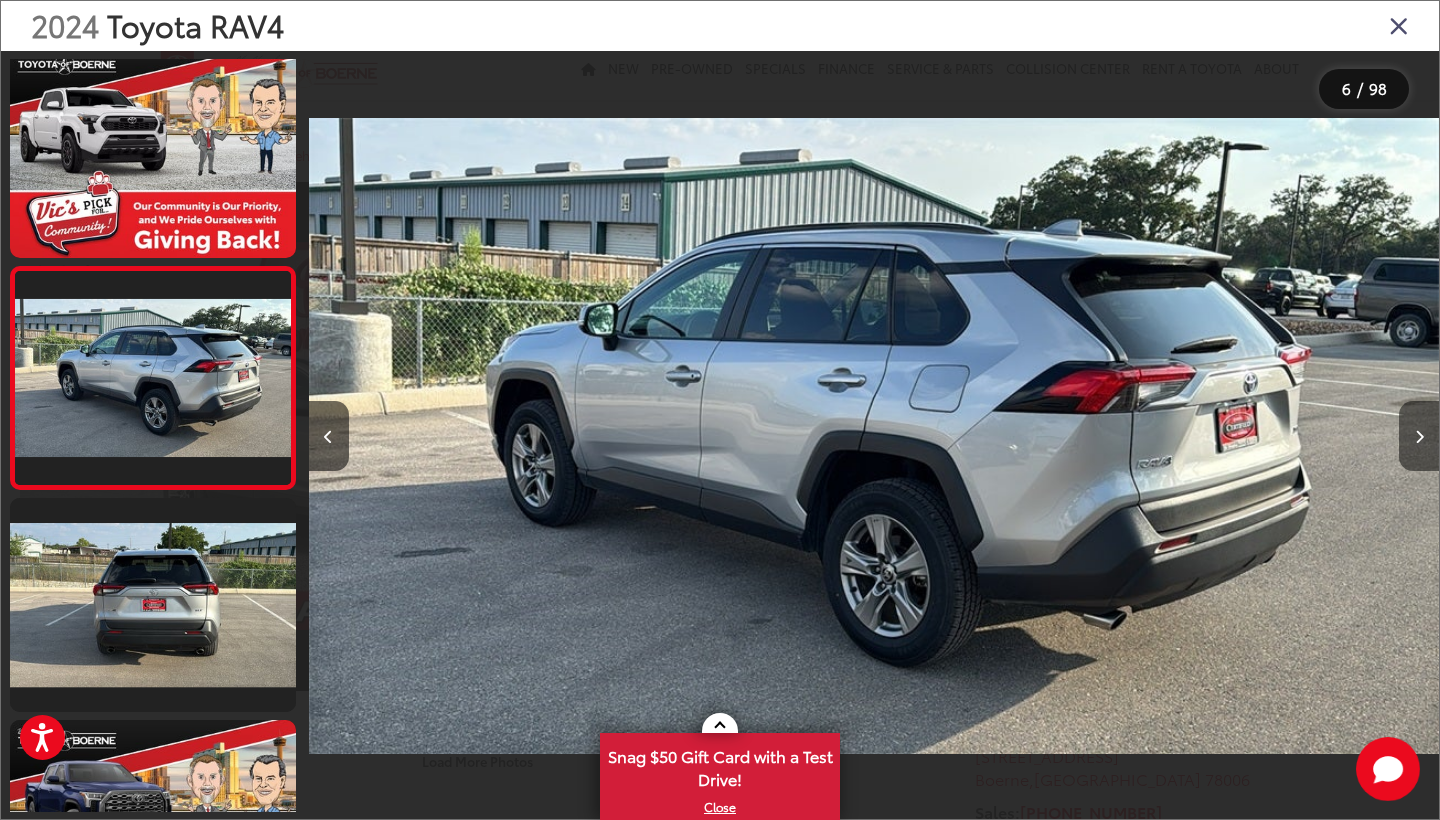 click at bounding box center (1419, 436) 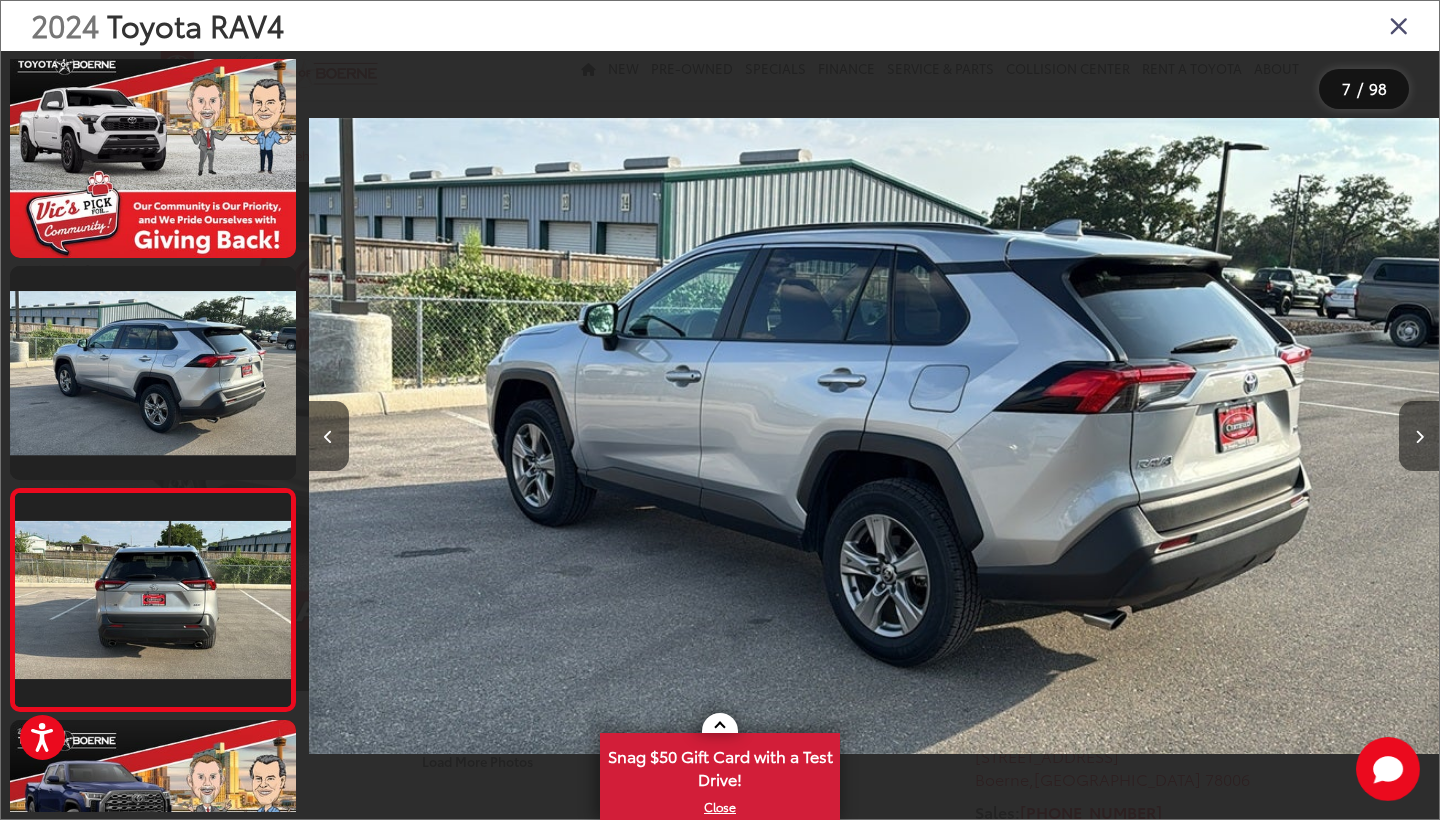 scroll, scrollTop: 1126, scrollLeft: 0, axis: vertical 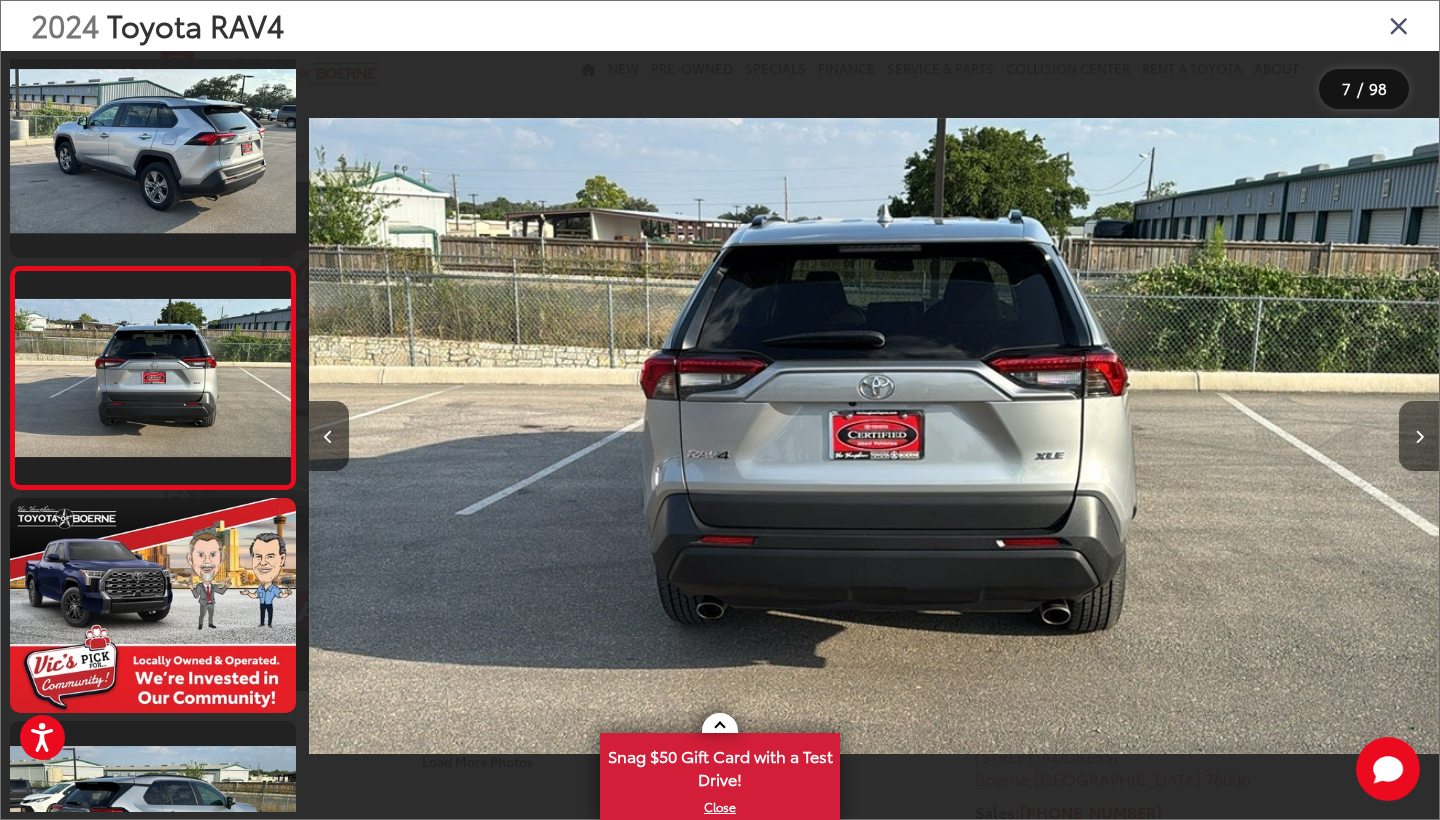 click at bounding box center [1419, 436] 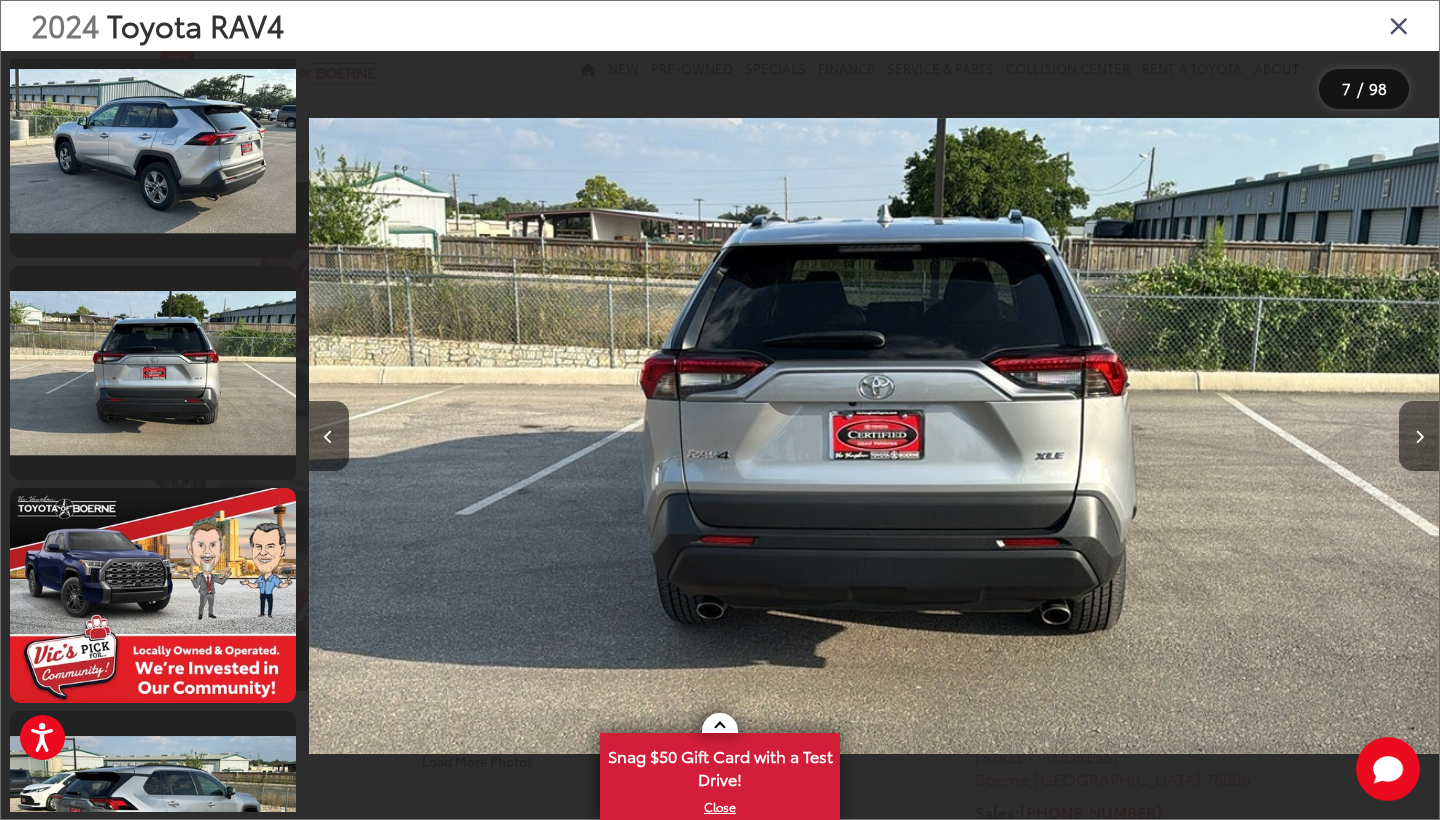 scroll, scrollTop: 0, scrollLeft: 7896, axis: horizontal 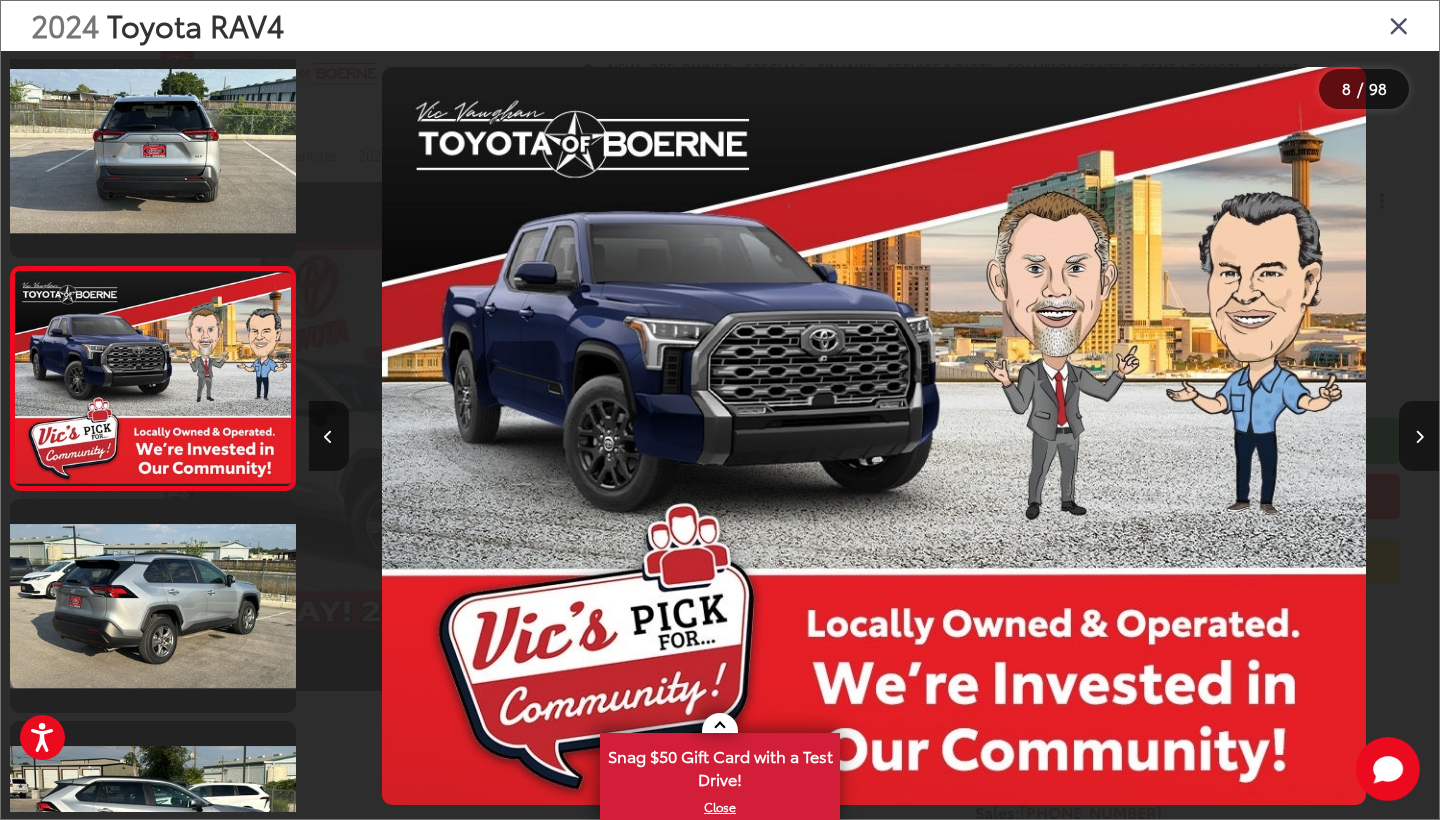 click at bounding box center [1419, 436] 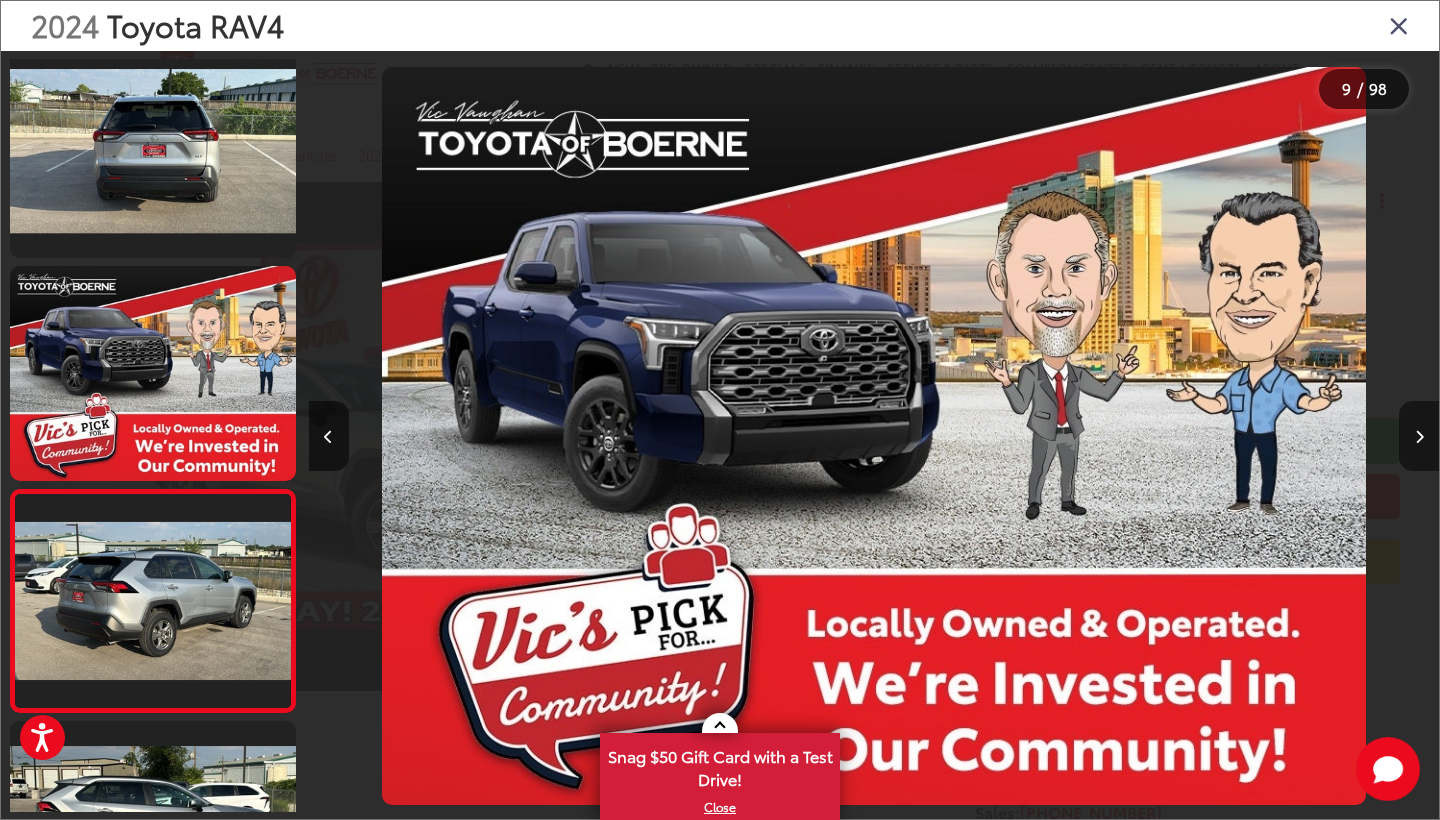 scroll, scrollTop: 0, scrollLeft: 9043, axis: horizontal 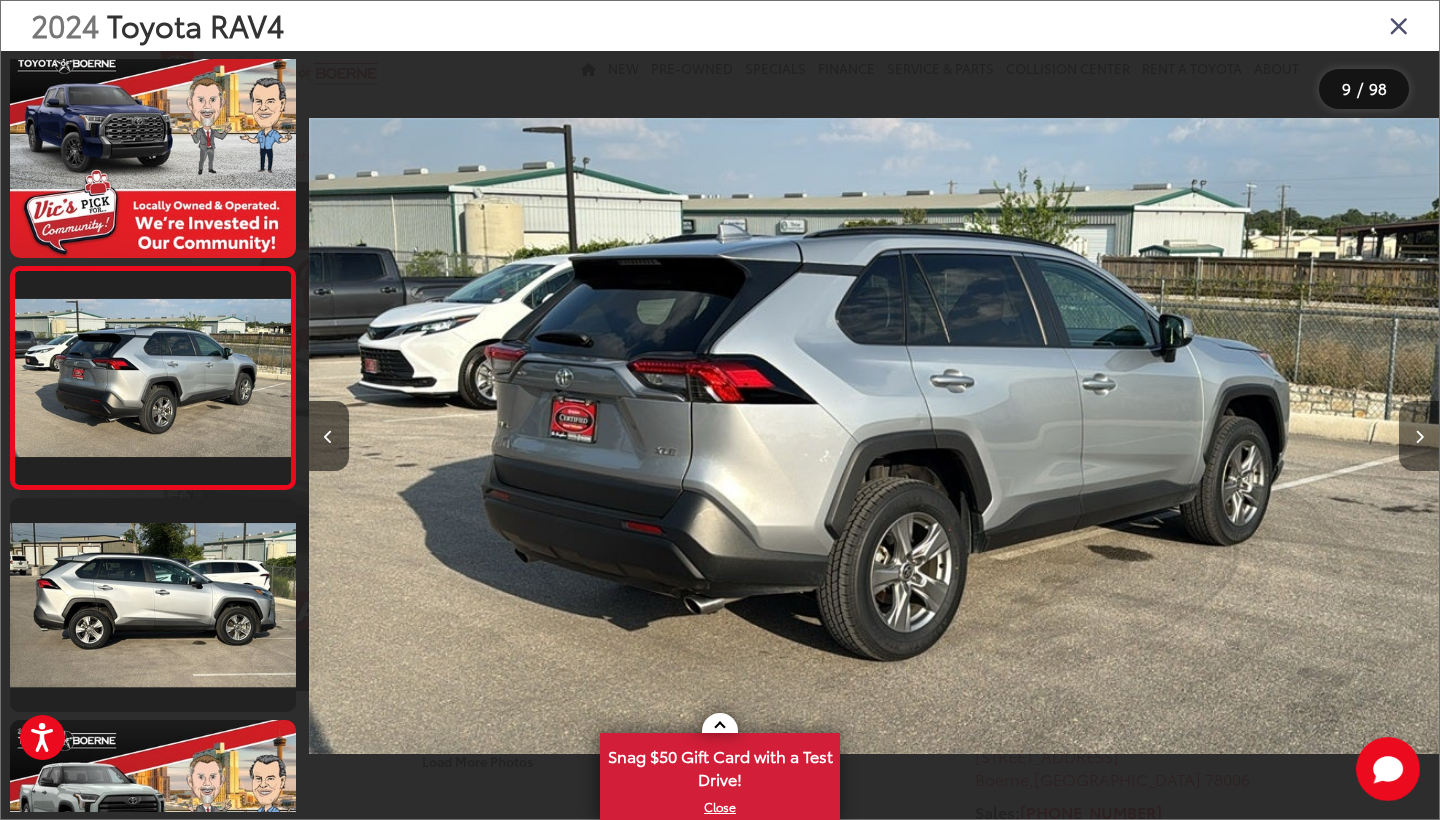 click at bounding box center [1419, 436] 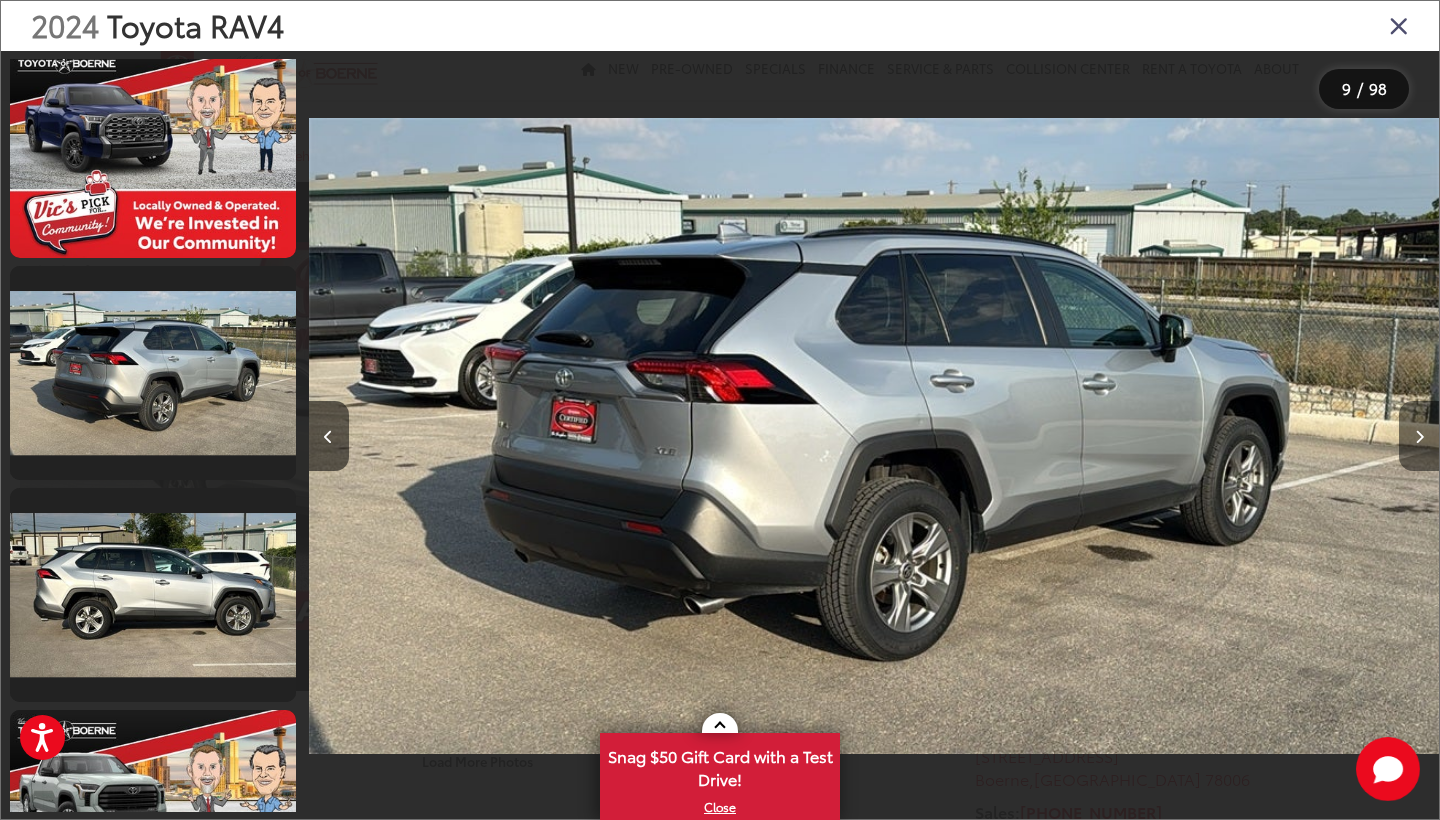 scroll, scrollTop: 0, scrollLeft: 10145, axis: horizontal 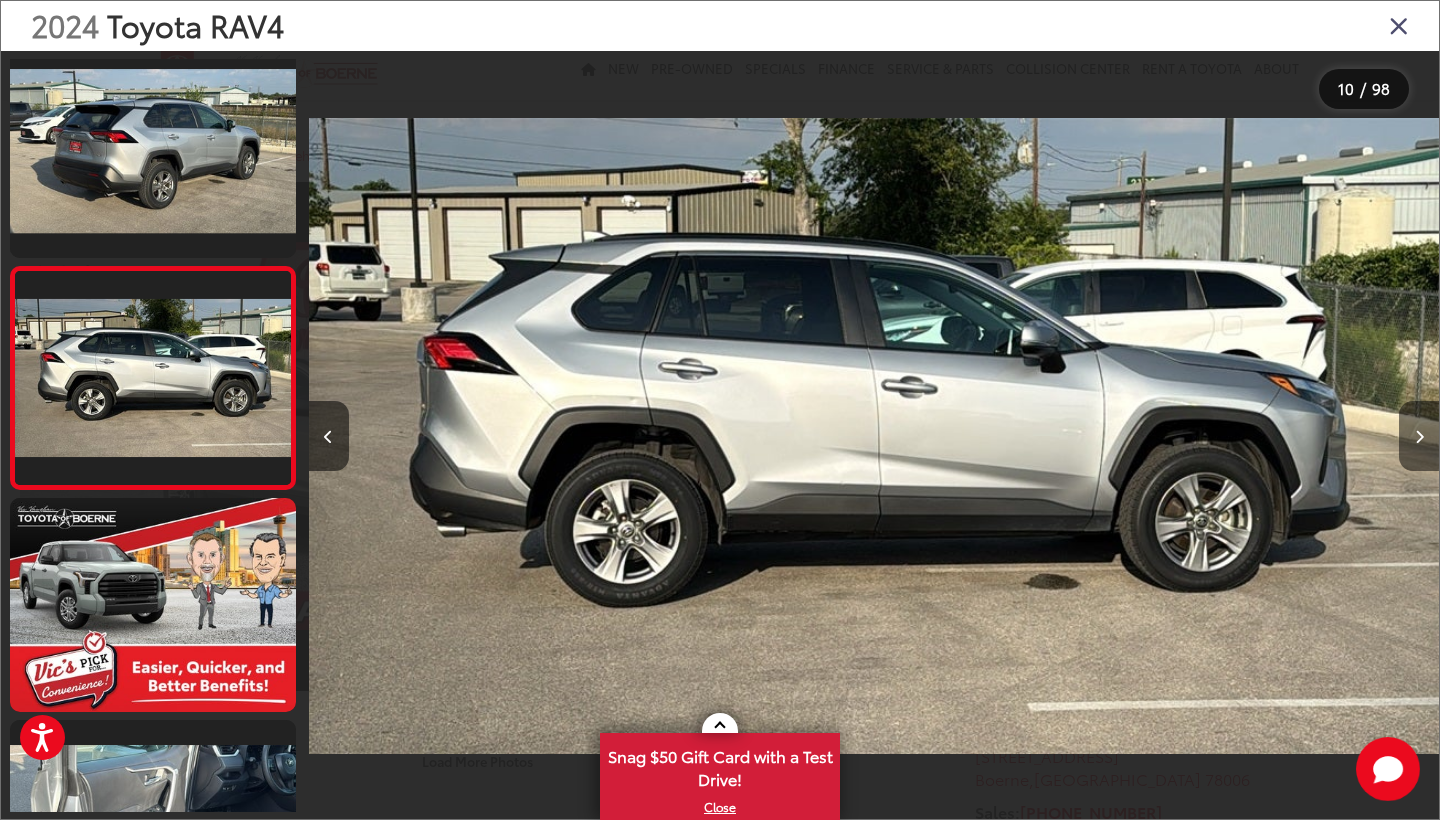 click at bounding box center [1419, 436] 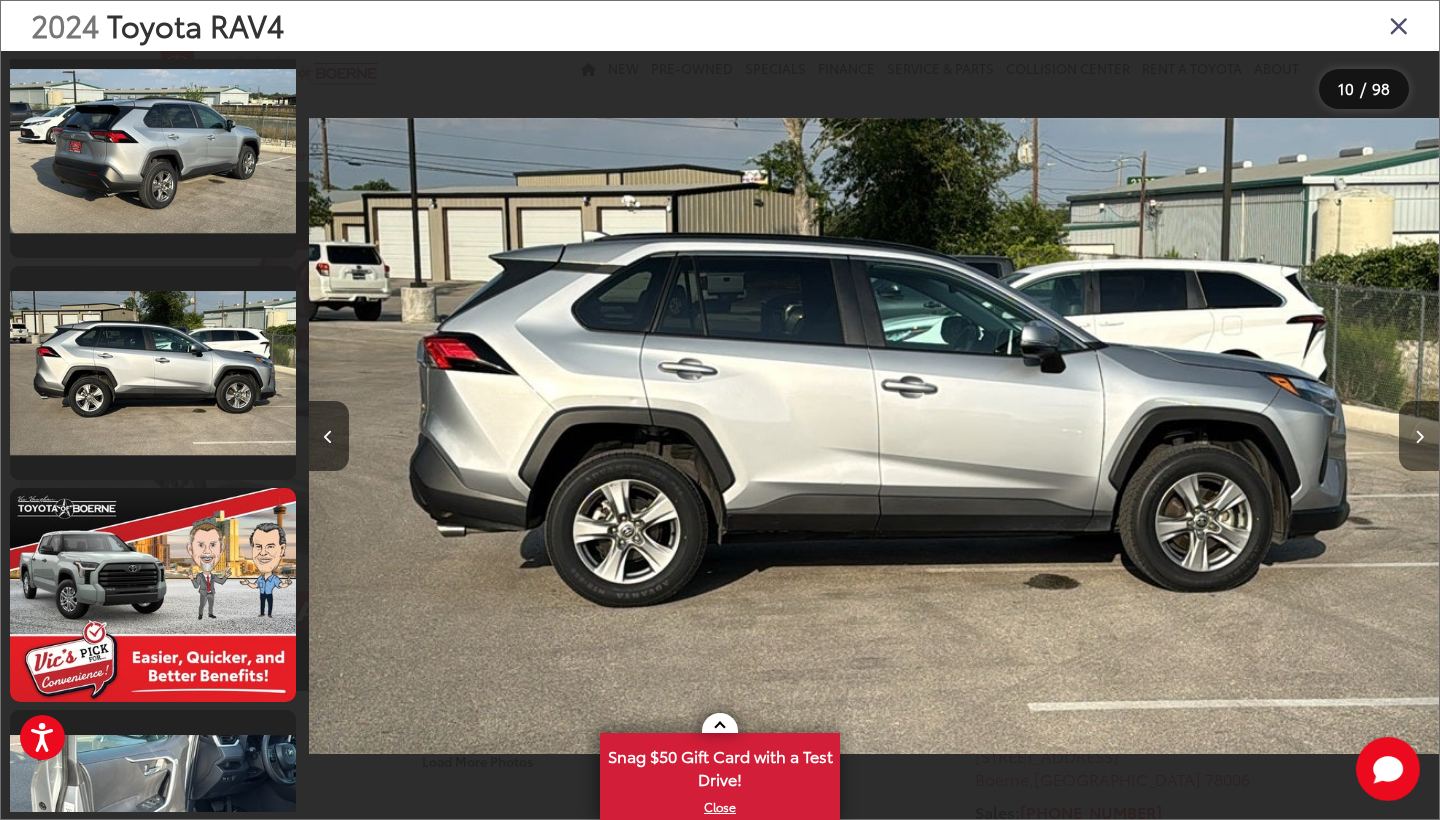 scroll, scrollTop: 0, scrollLeft: 11286, axis: horizontal 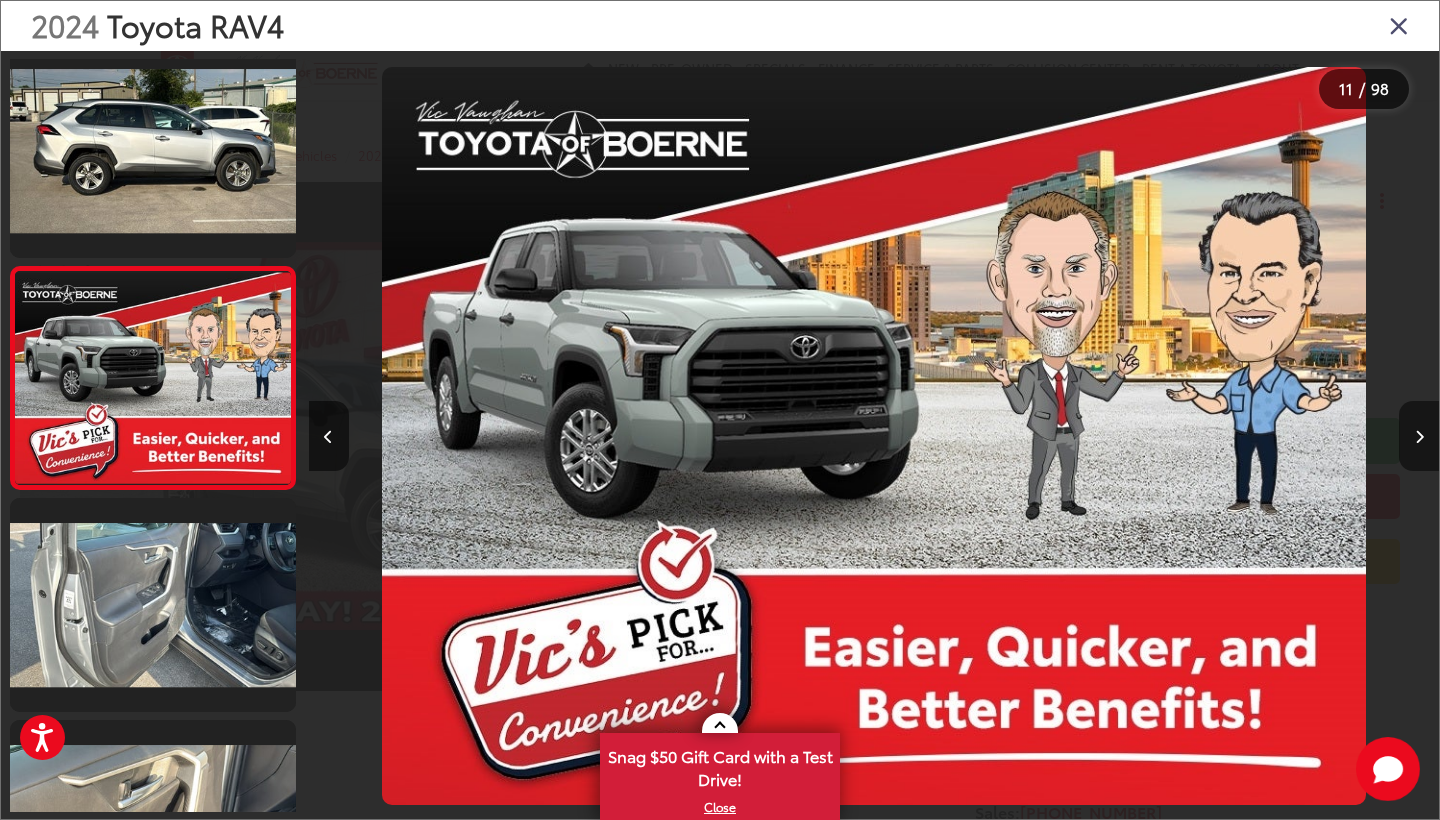 click at bounding box center [1419, 436] 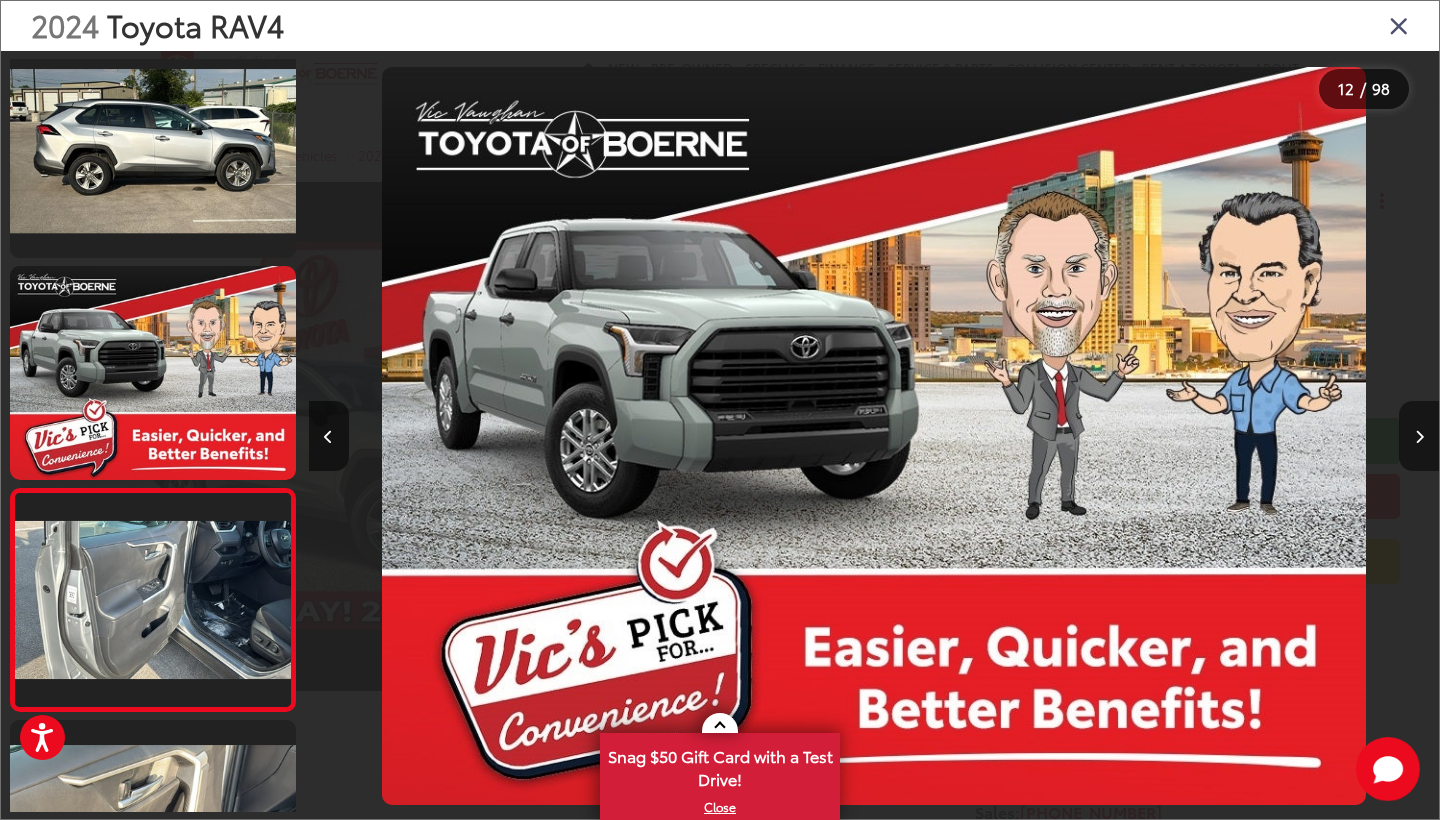scroll, scrollTop: 0, scrollLeft: 12434, axis: horizontal 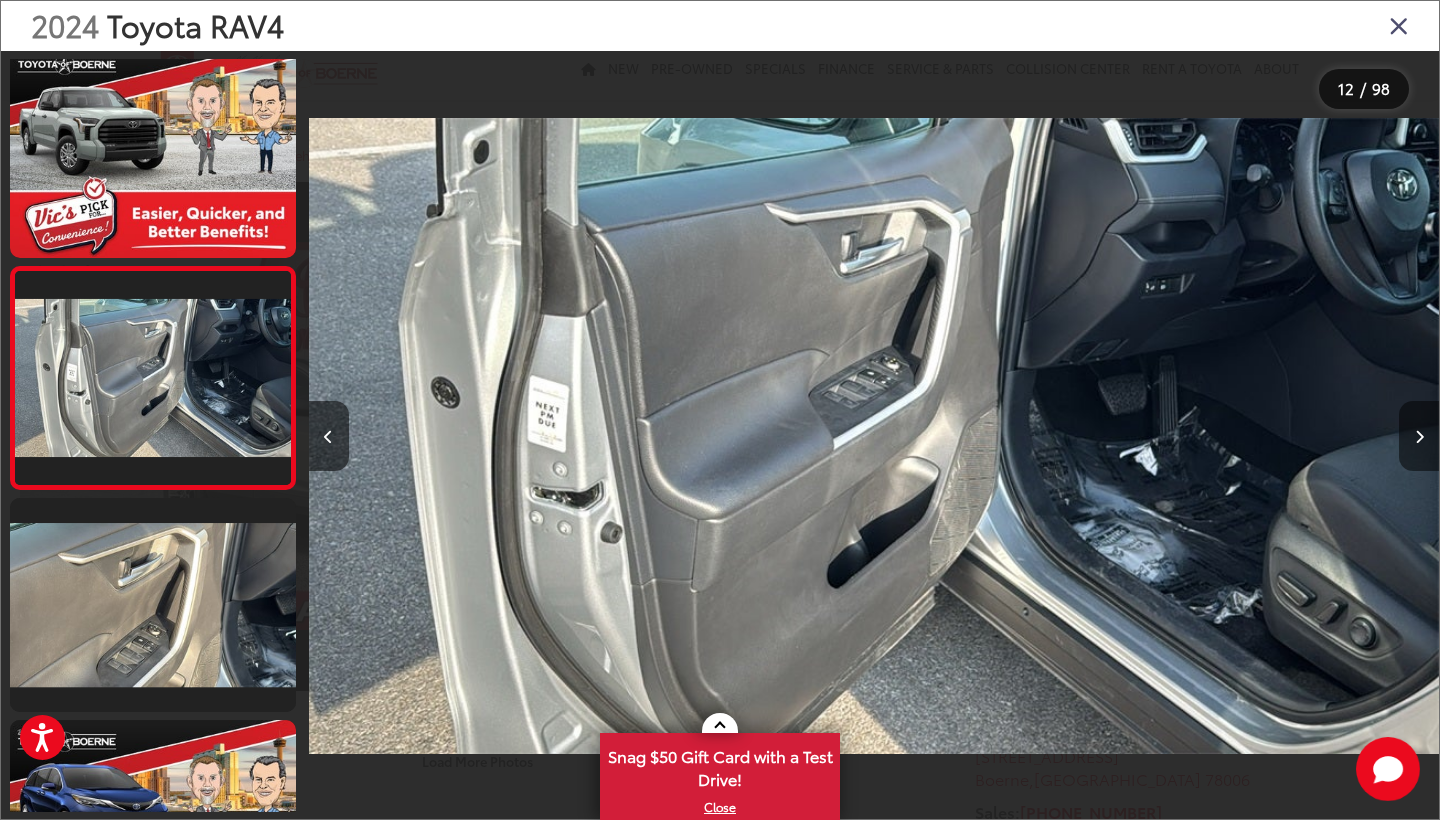 click at bounding box center (1419, 437) 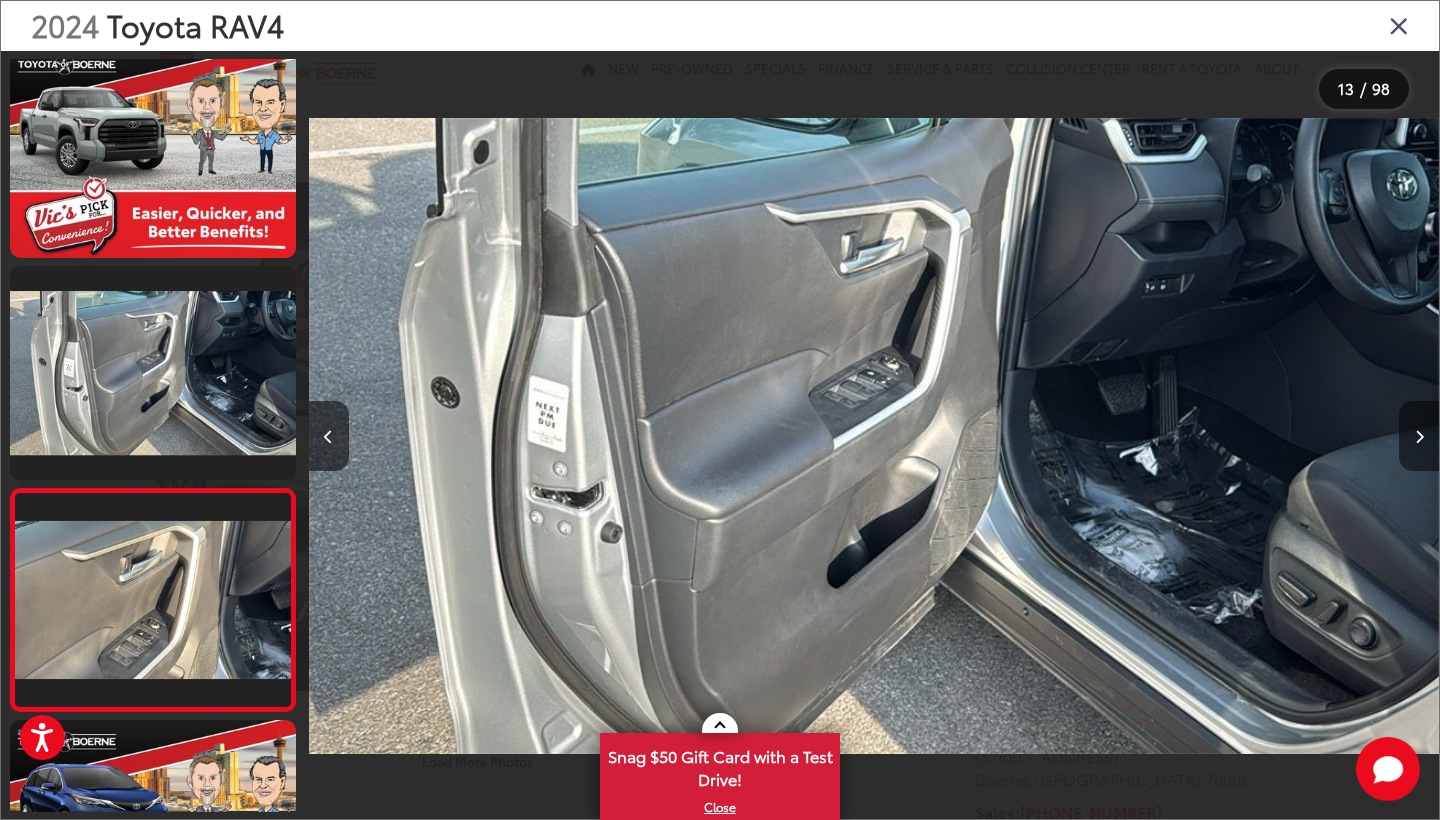 scroll 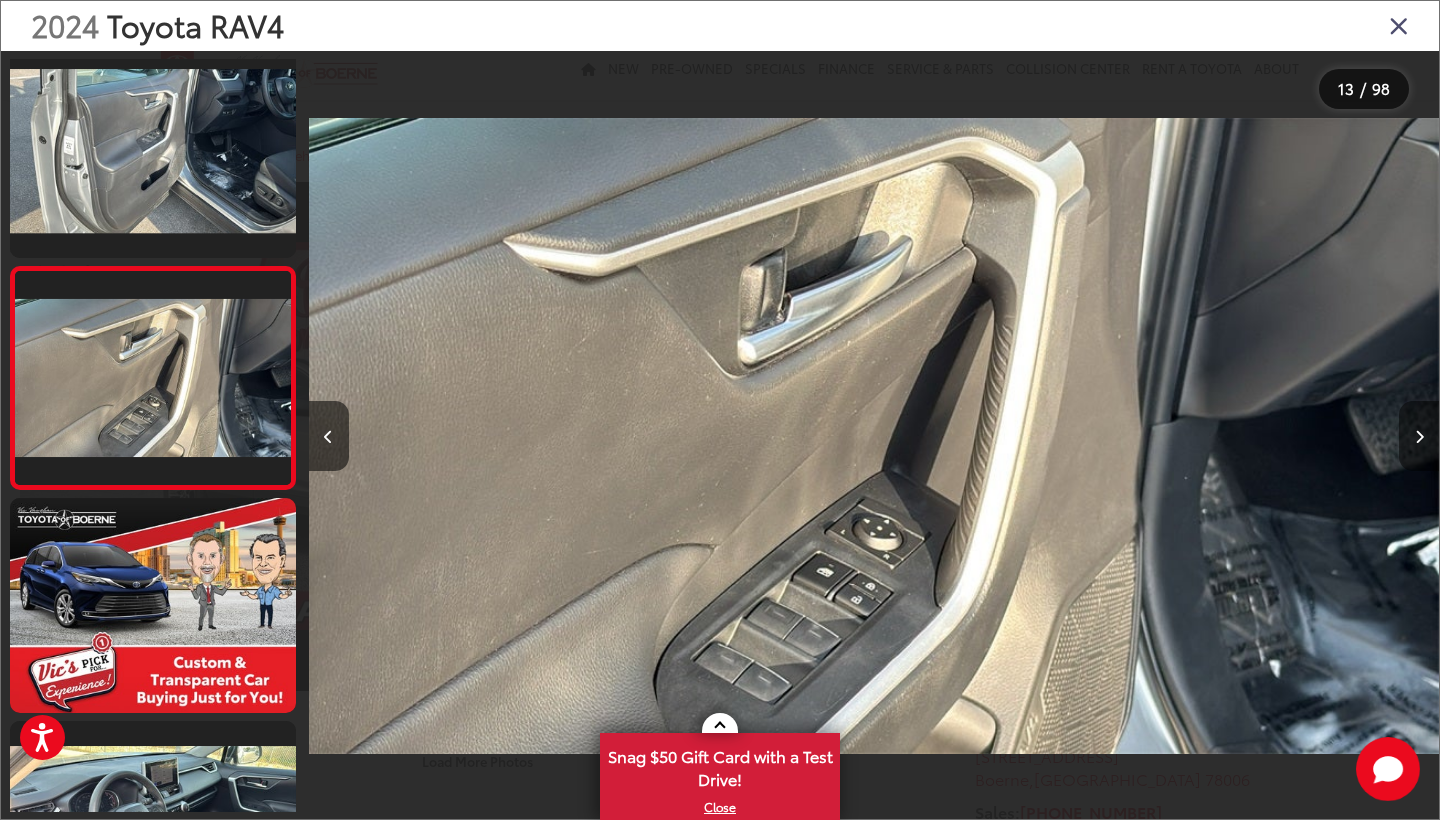 click at bounding box center [1419, 437] 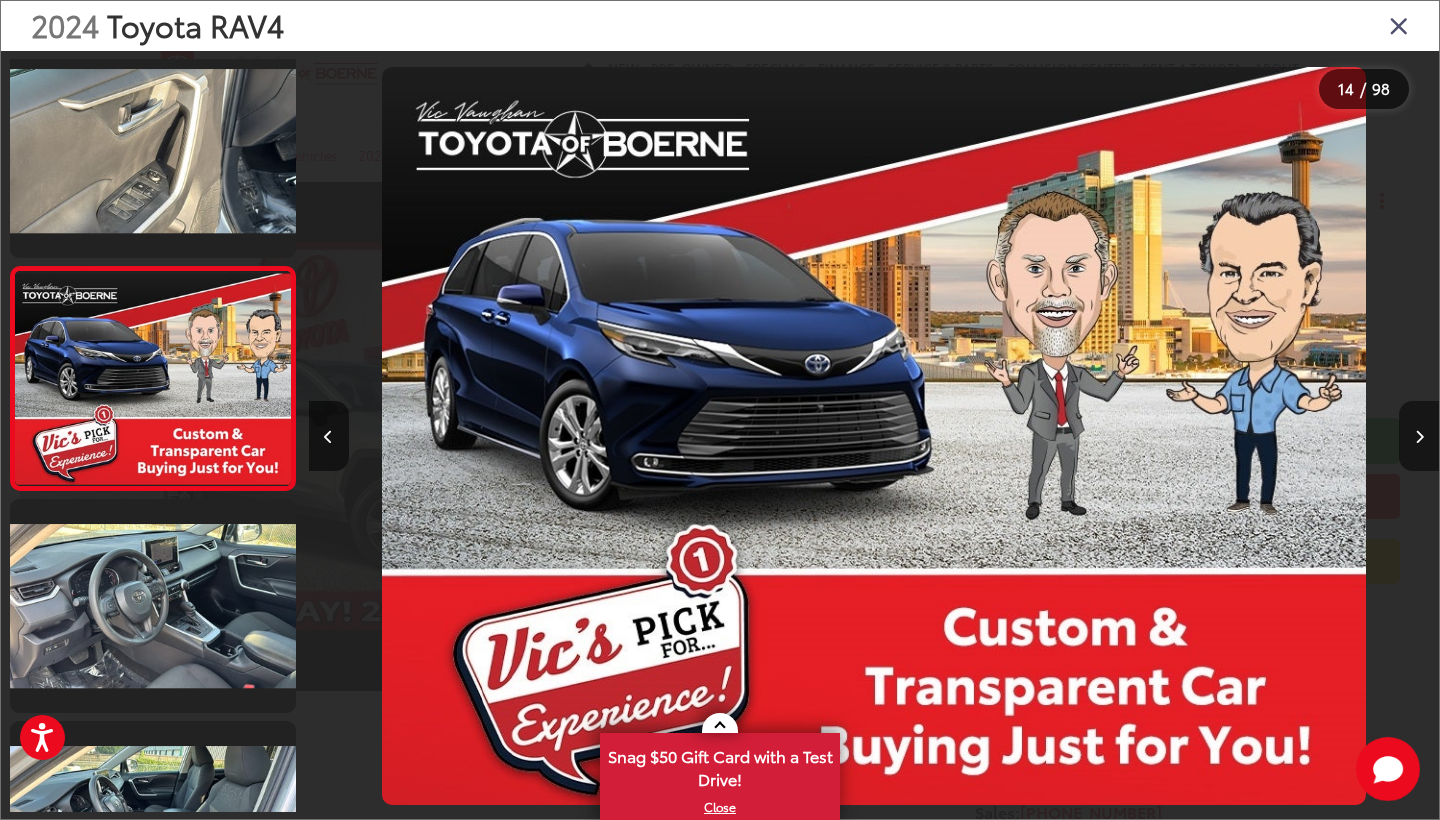 click at bounding box center (1419, 437) 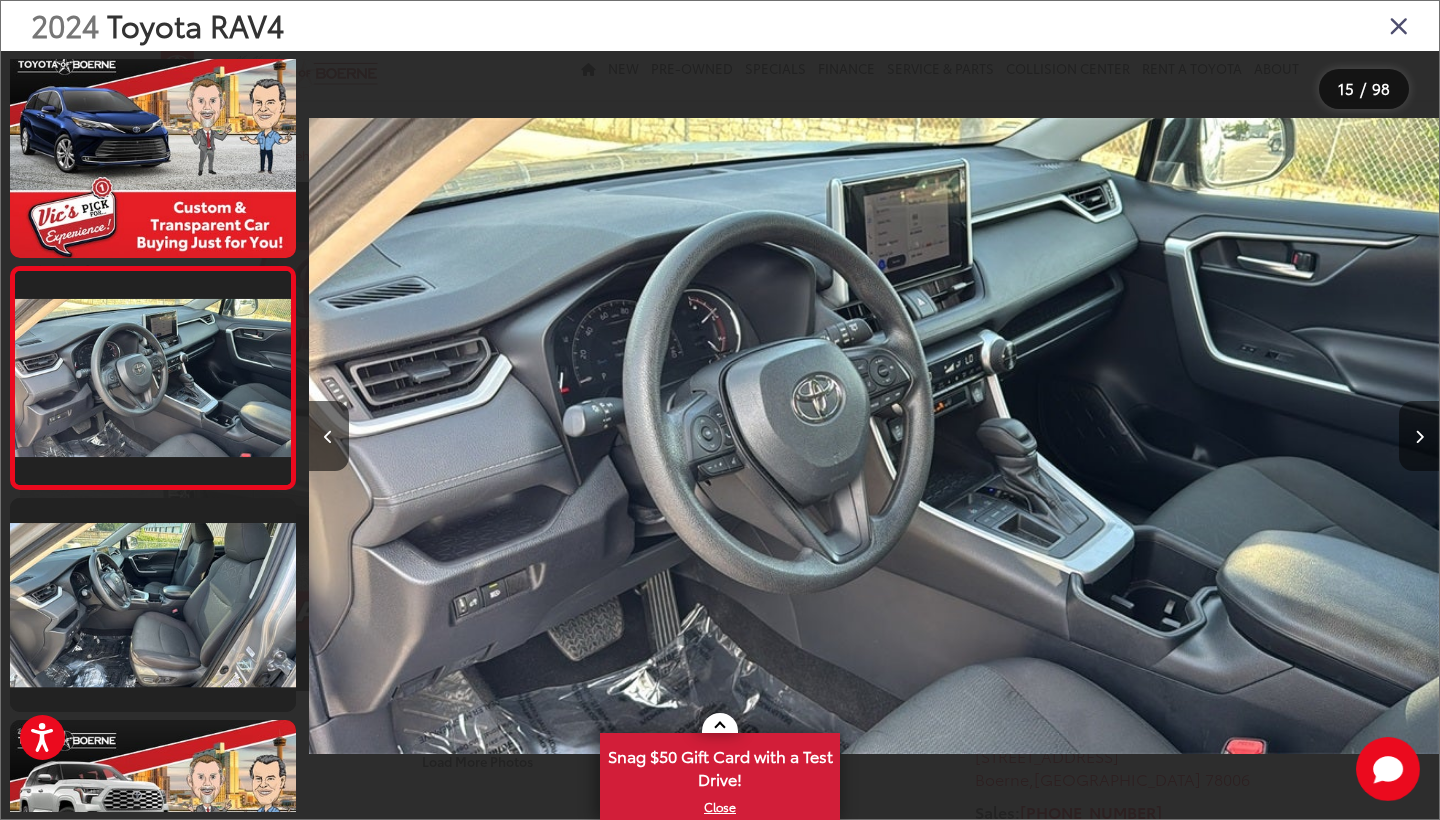 click at bounding box center [1419, 437] 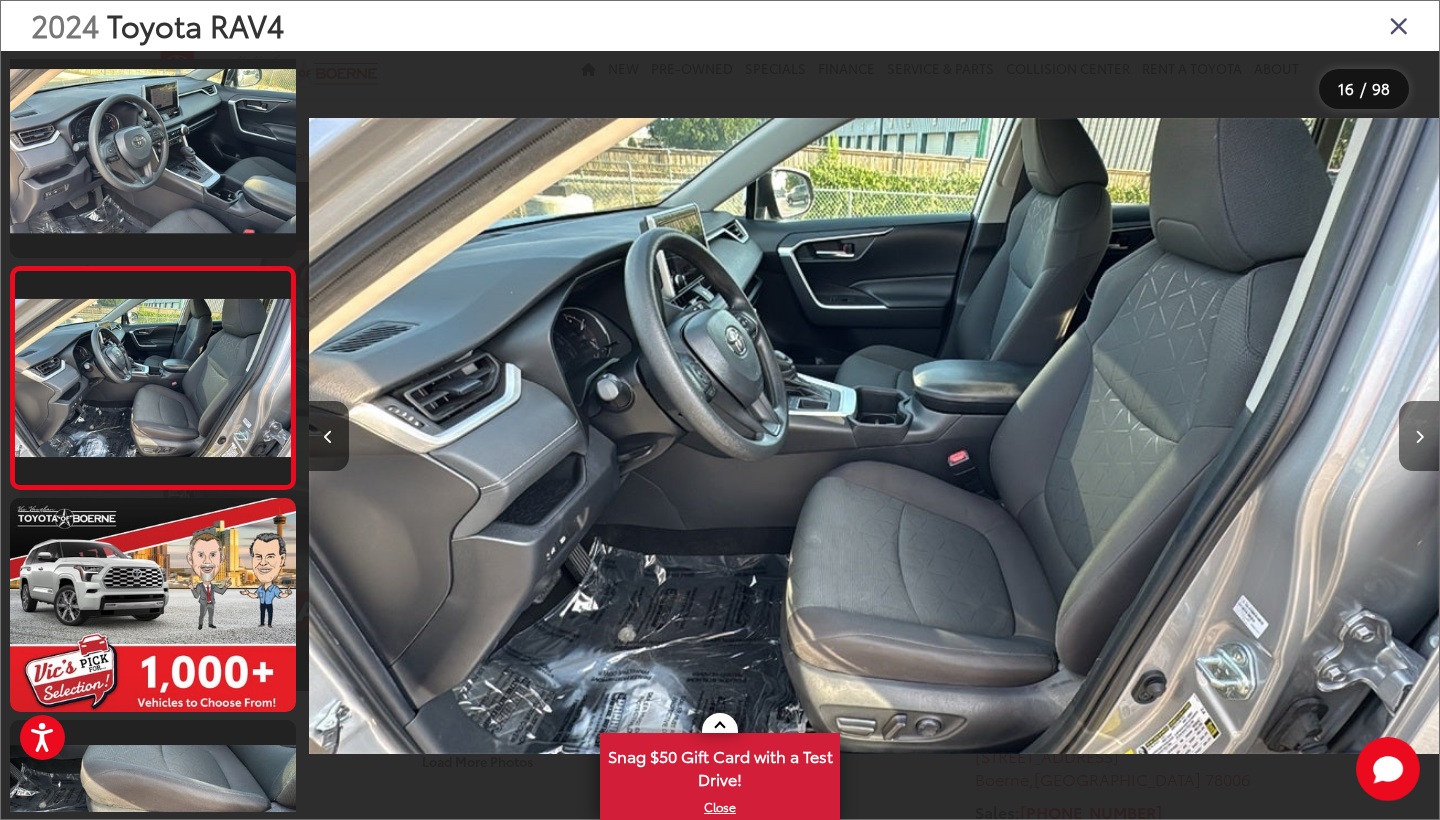 click at bounding box center [1419, 437] 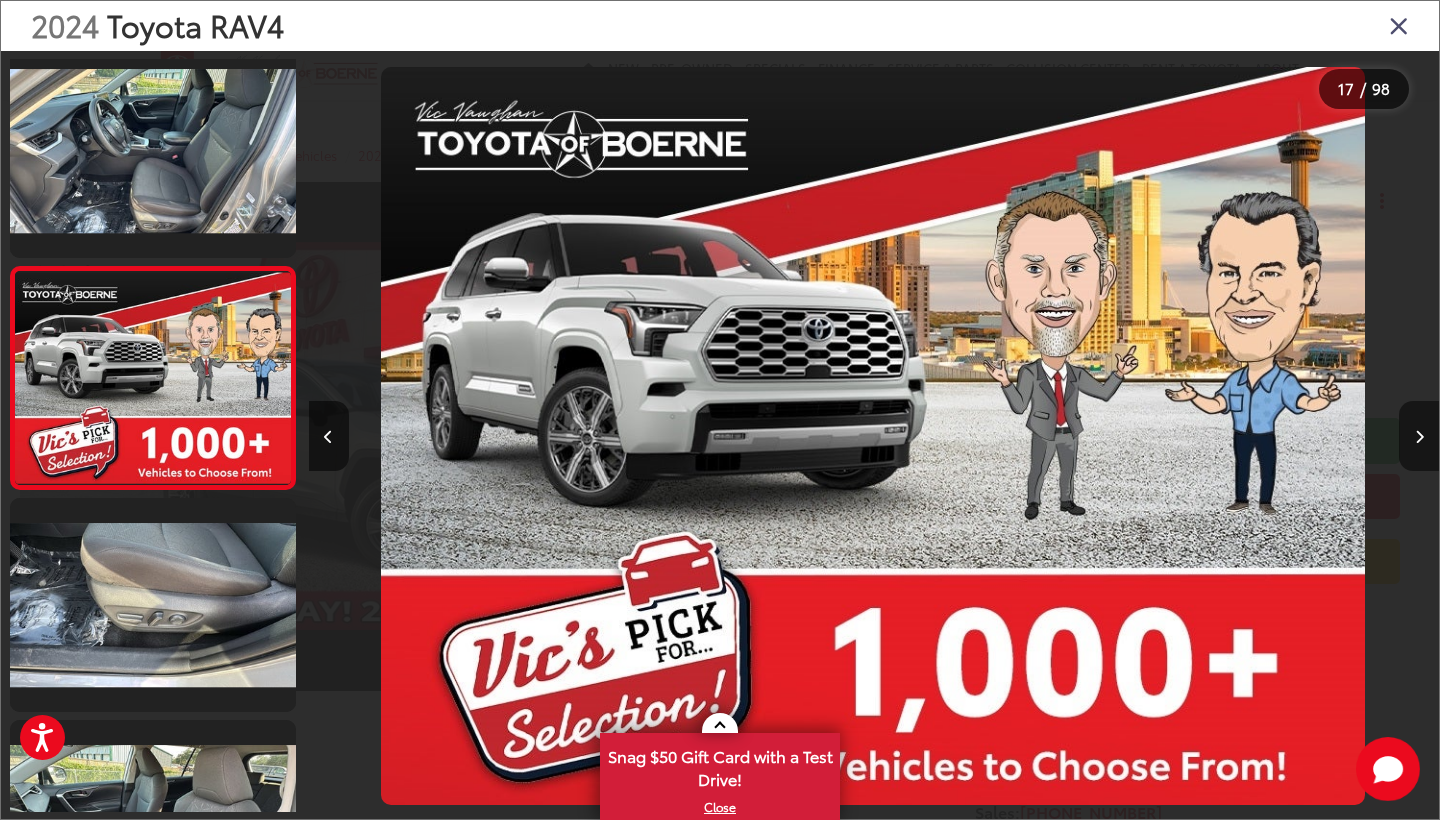 click at bounding box center [1419, 437] 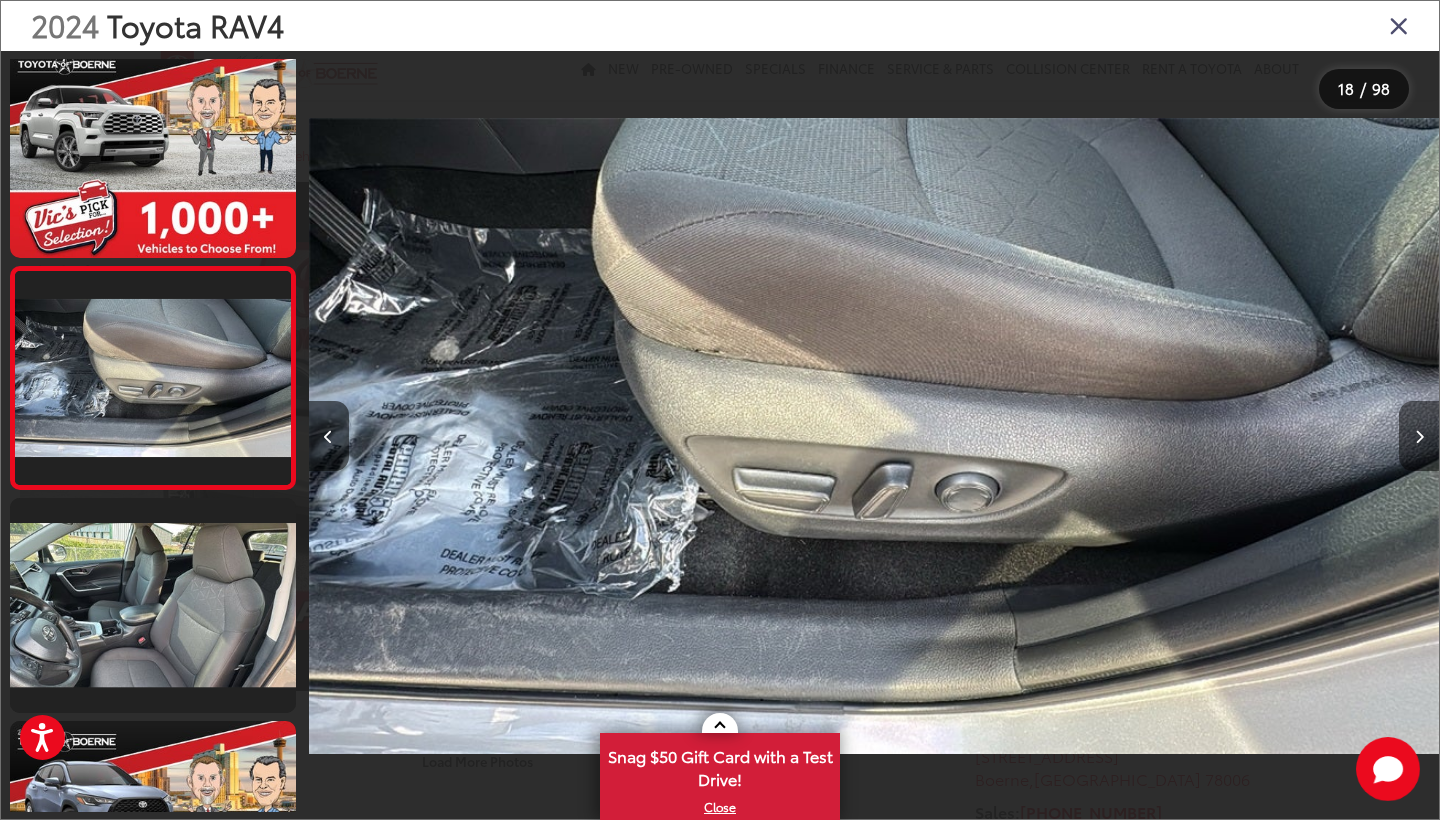click at bounding box center (1419, 437) 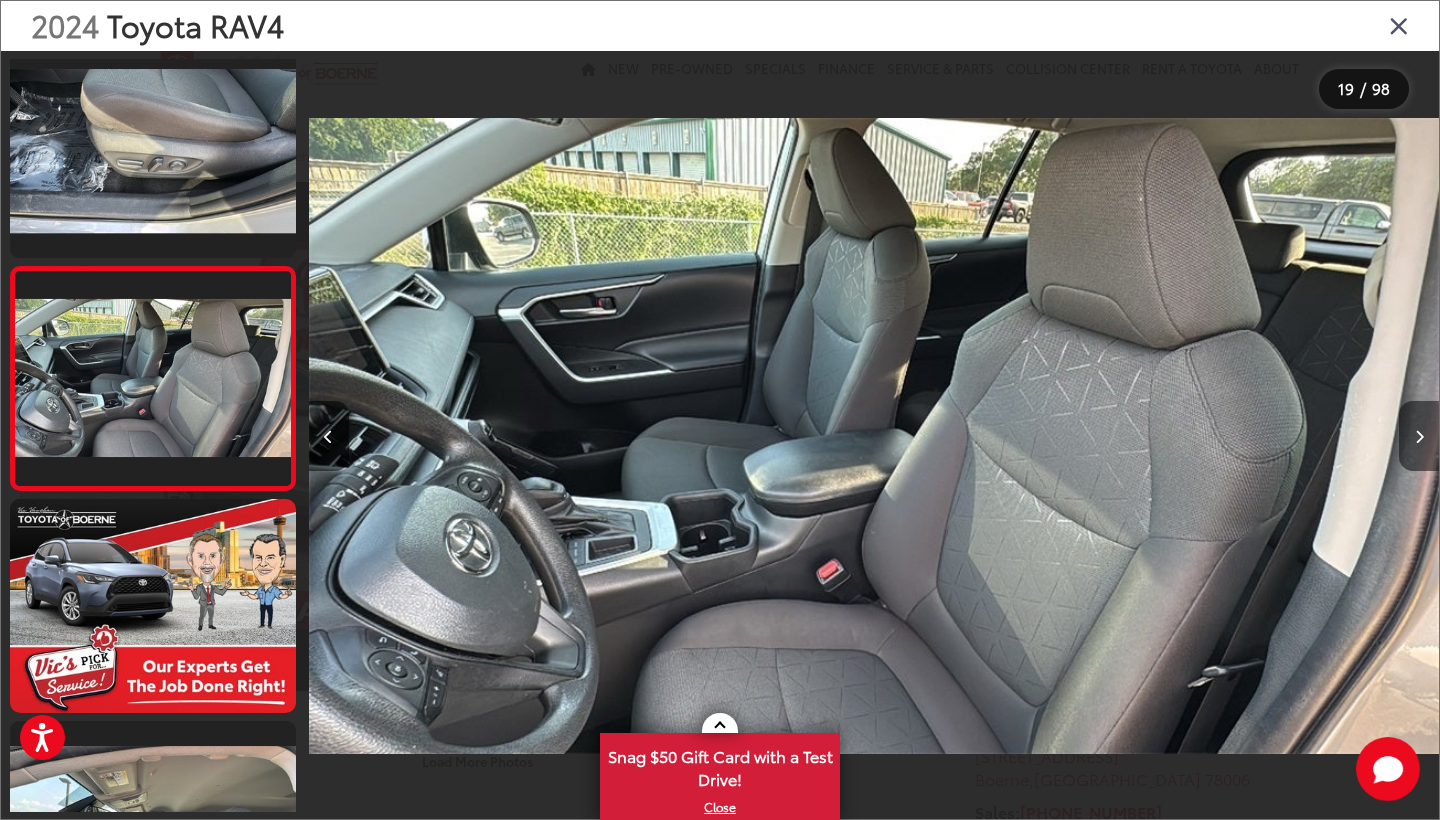 click at bounding box center (1419, 437) 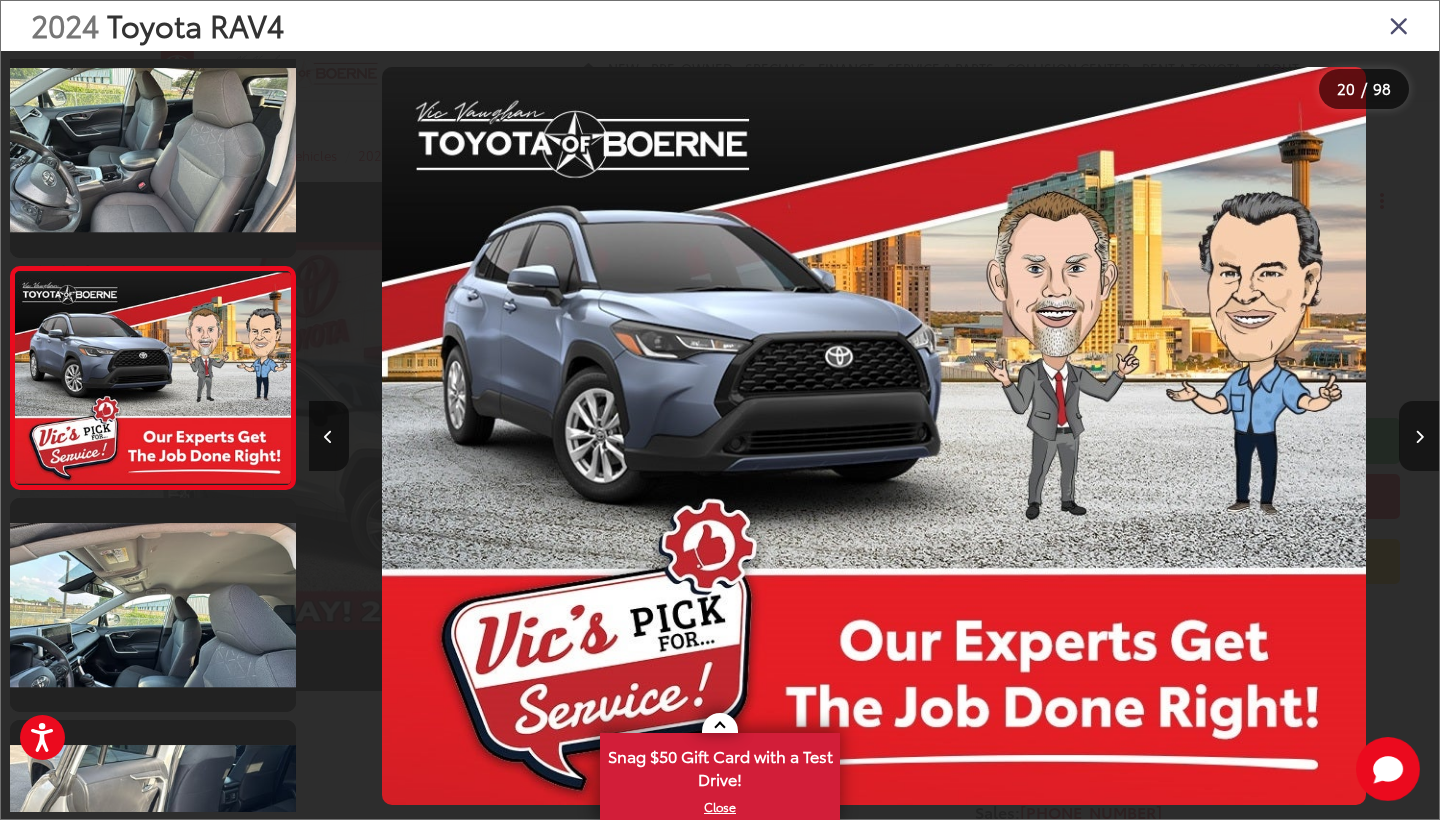 click at bounding box center [1419, 437] 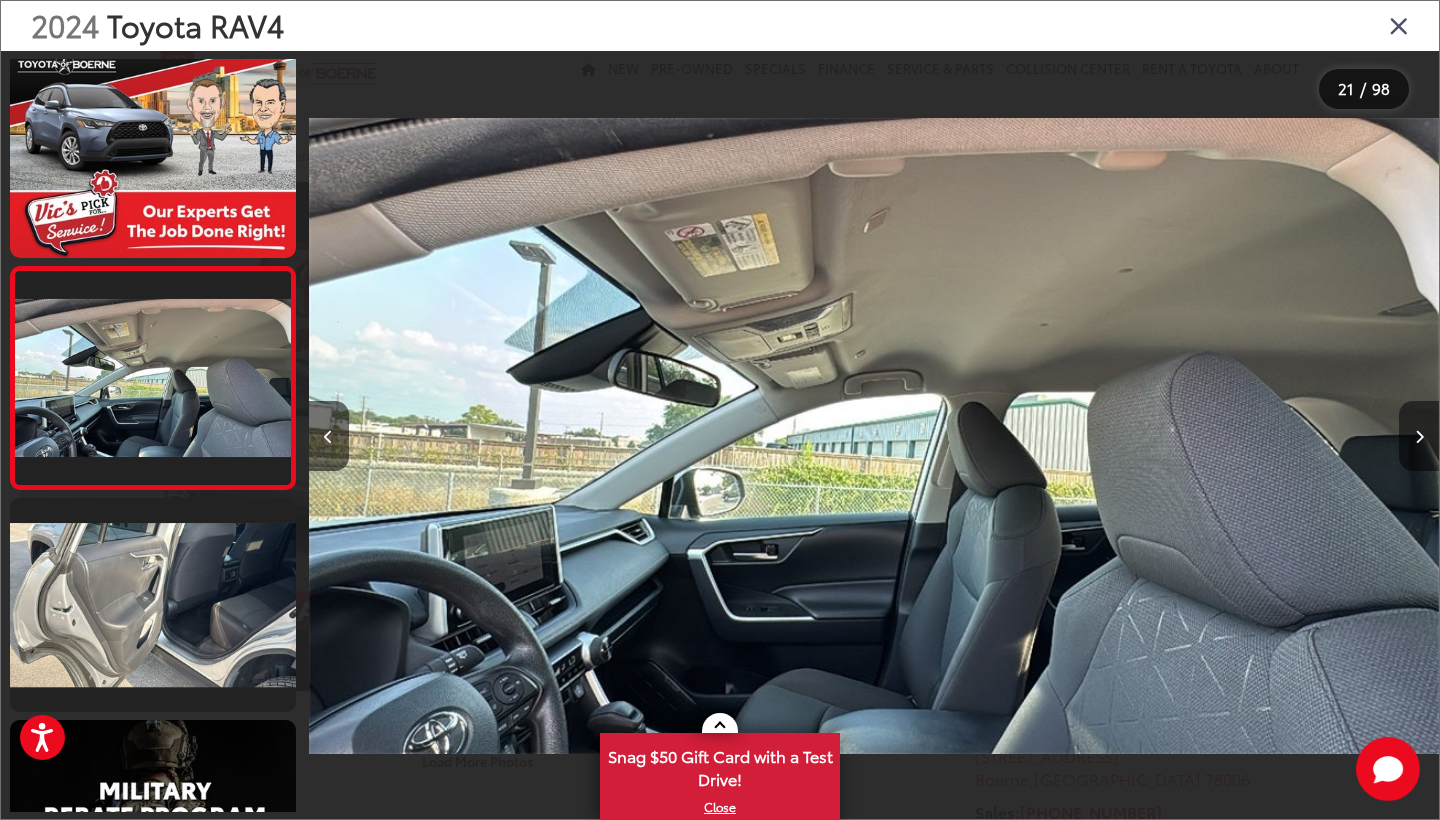 click at bounding box center [1419, 437] 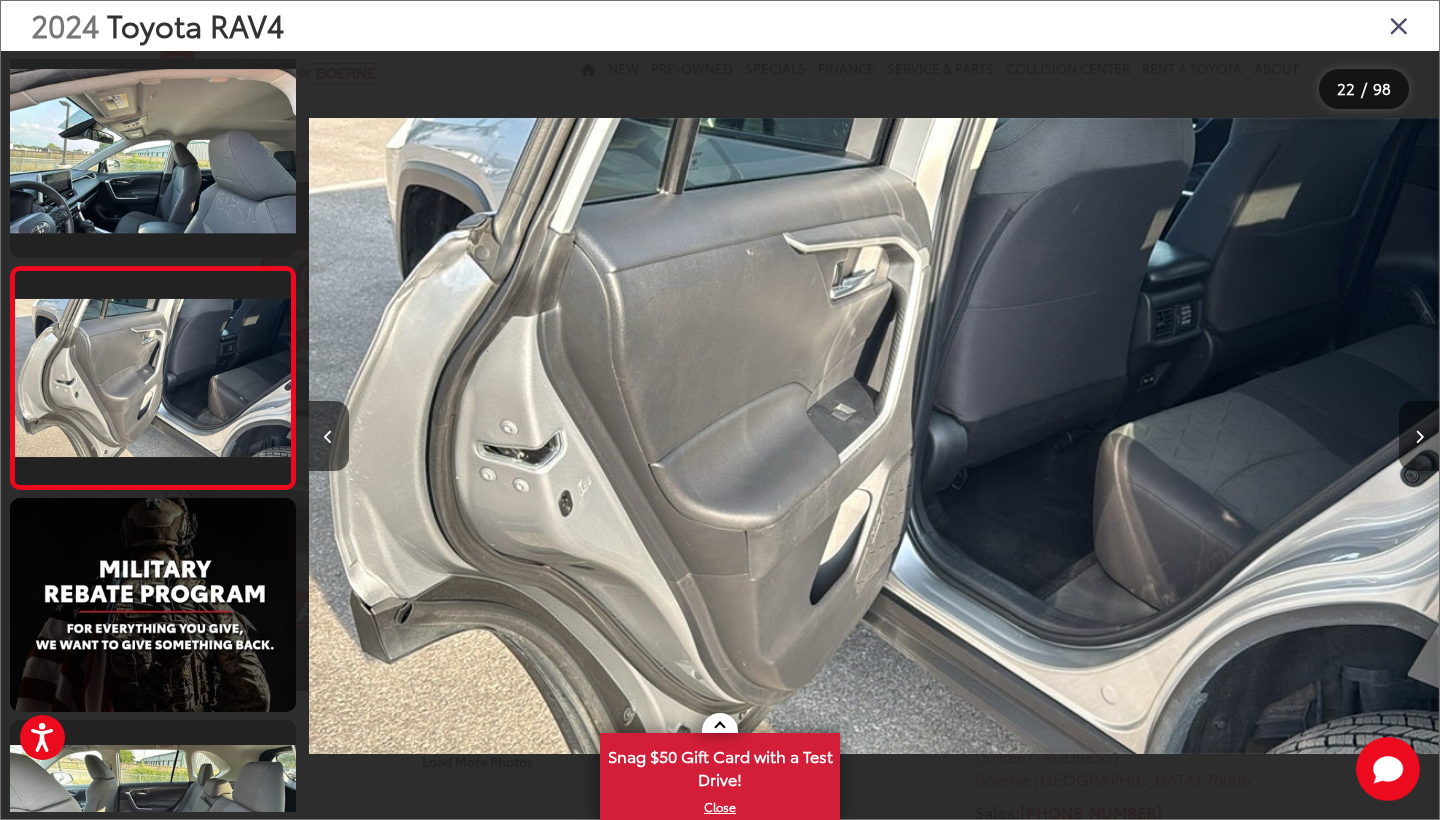 click at bounding box center [1419, 436] 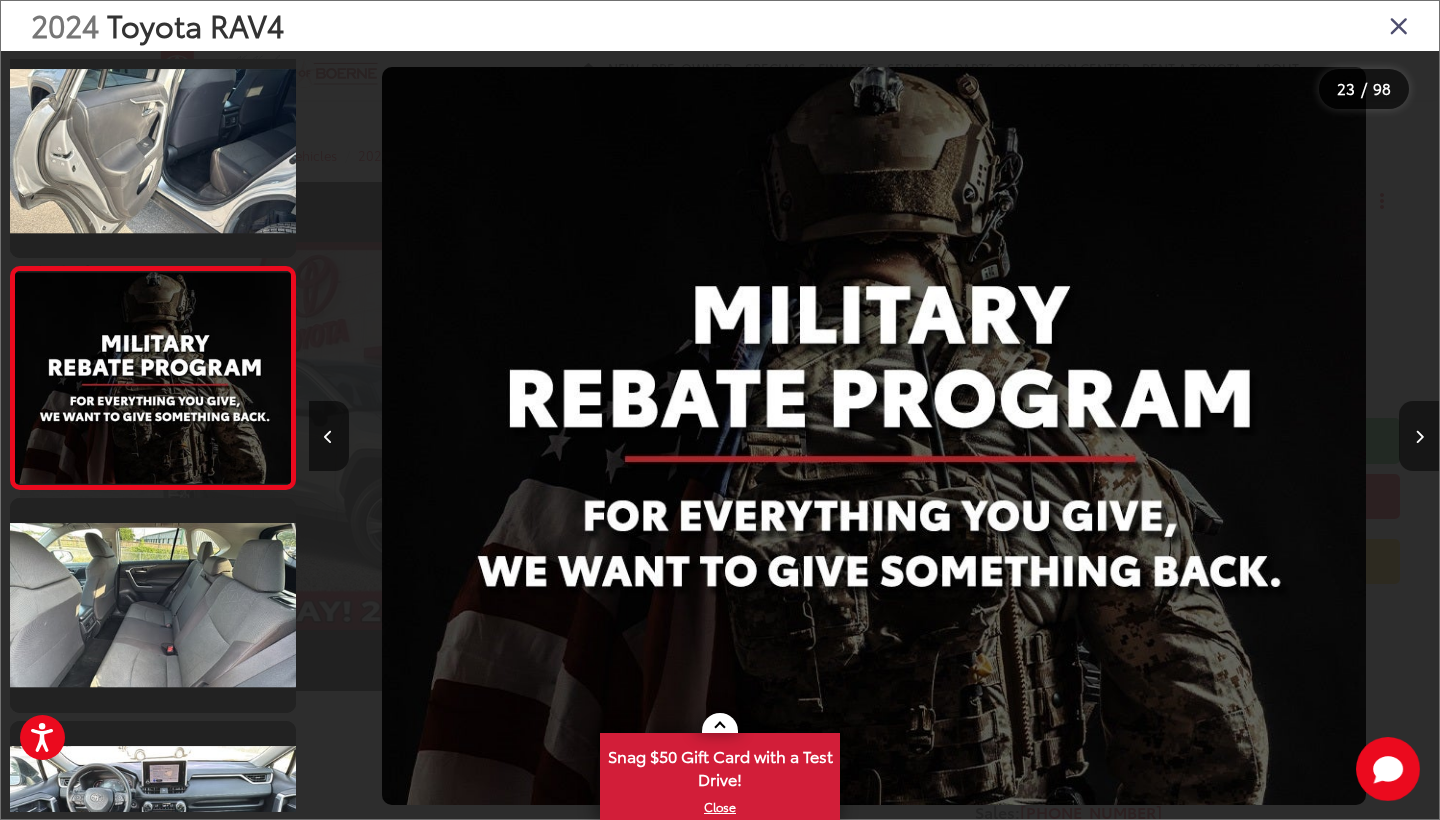 click at bounding box center (1419, 436) 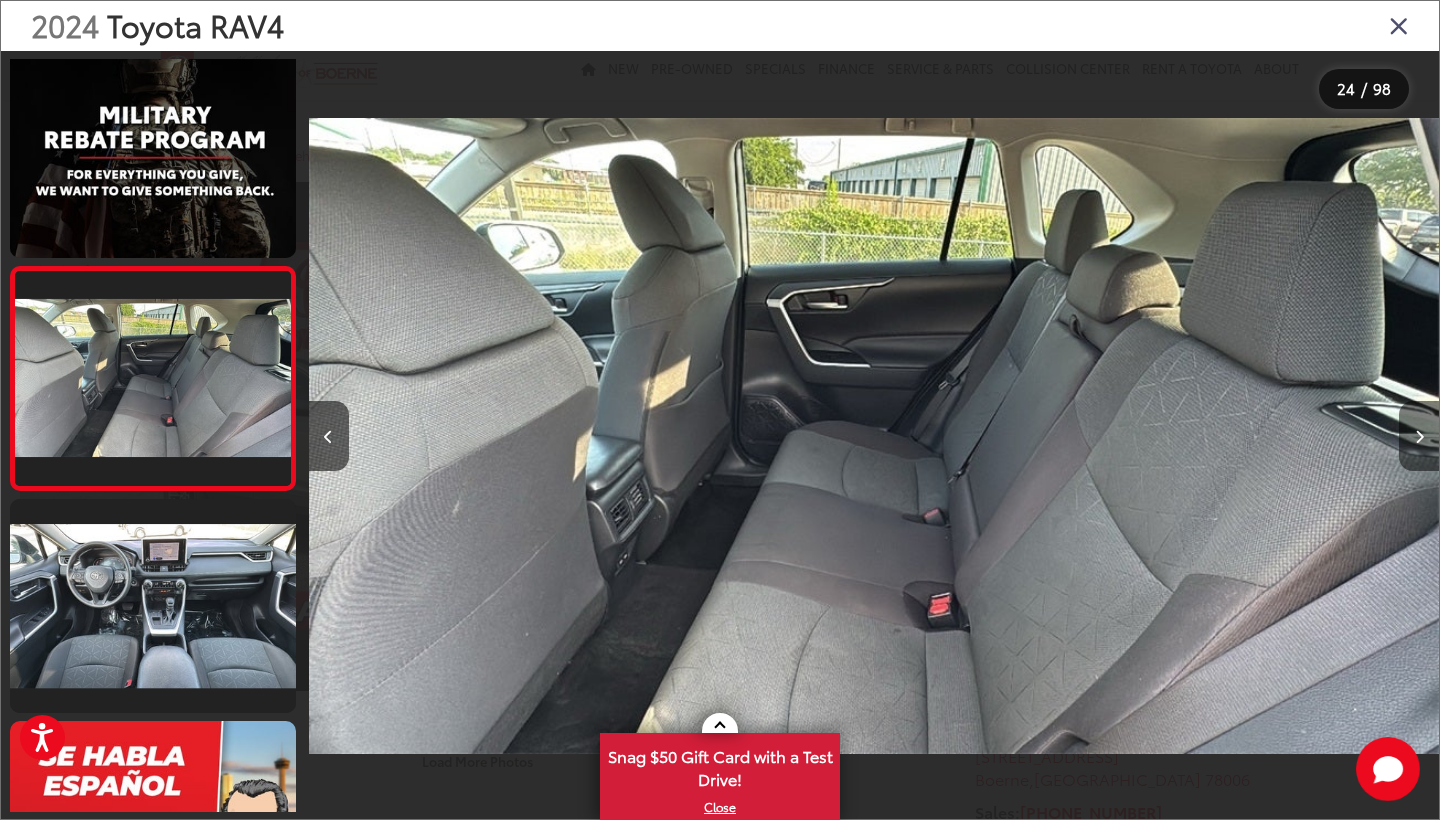 click at bounding box center (1419, 436) 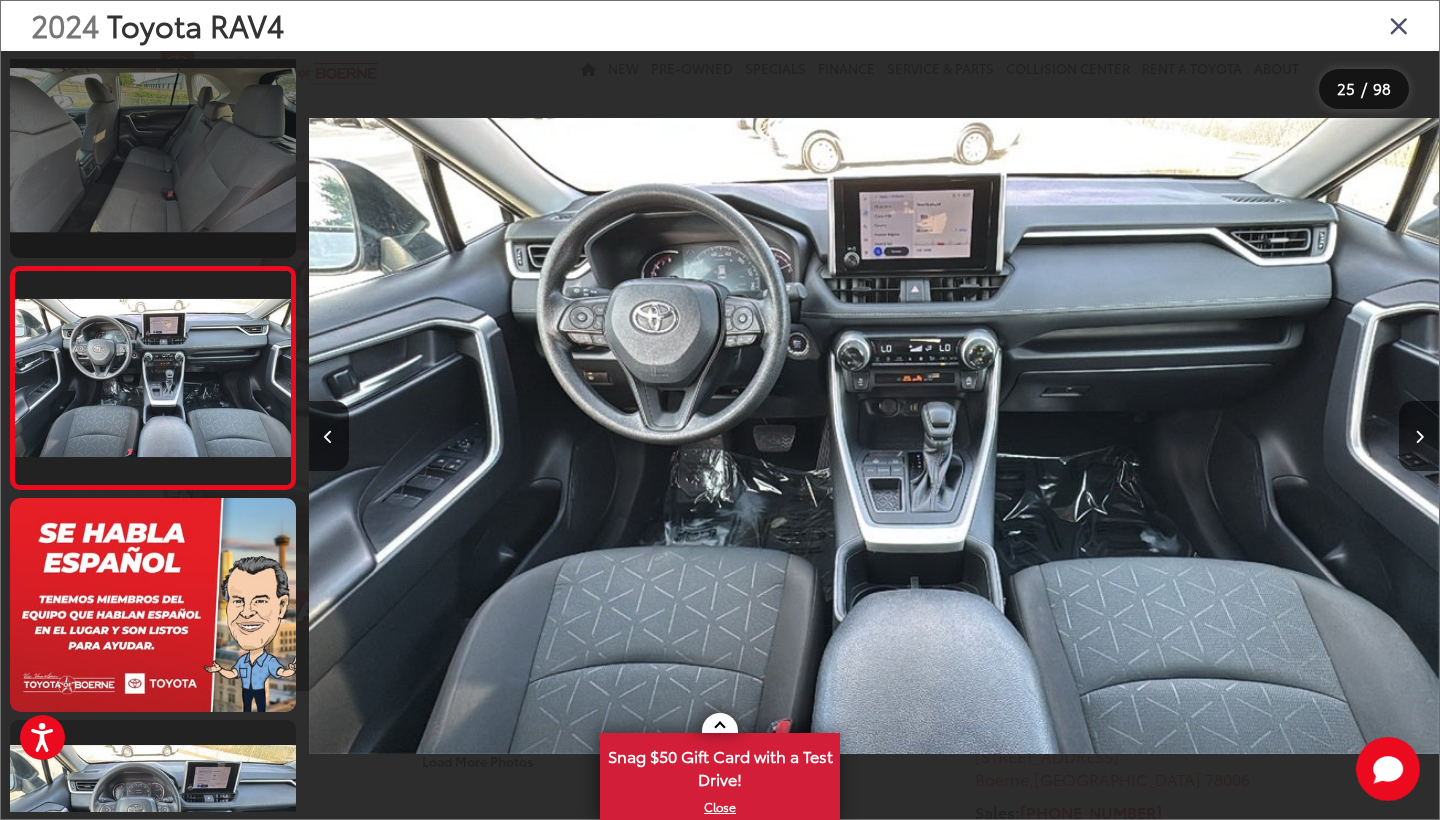 click at bounding box center (153, 150) 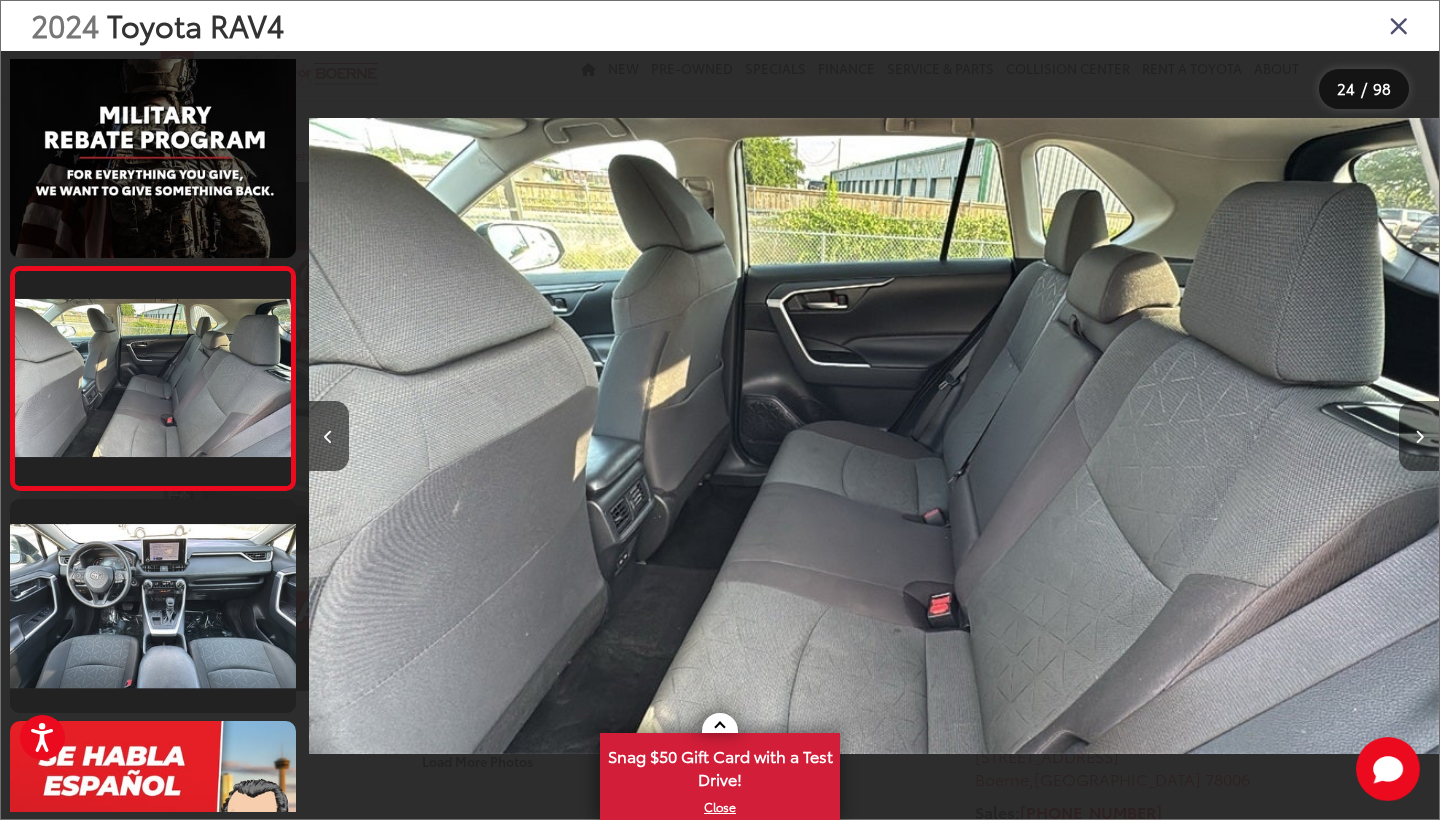 click at bounding box center (1419, 436) 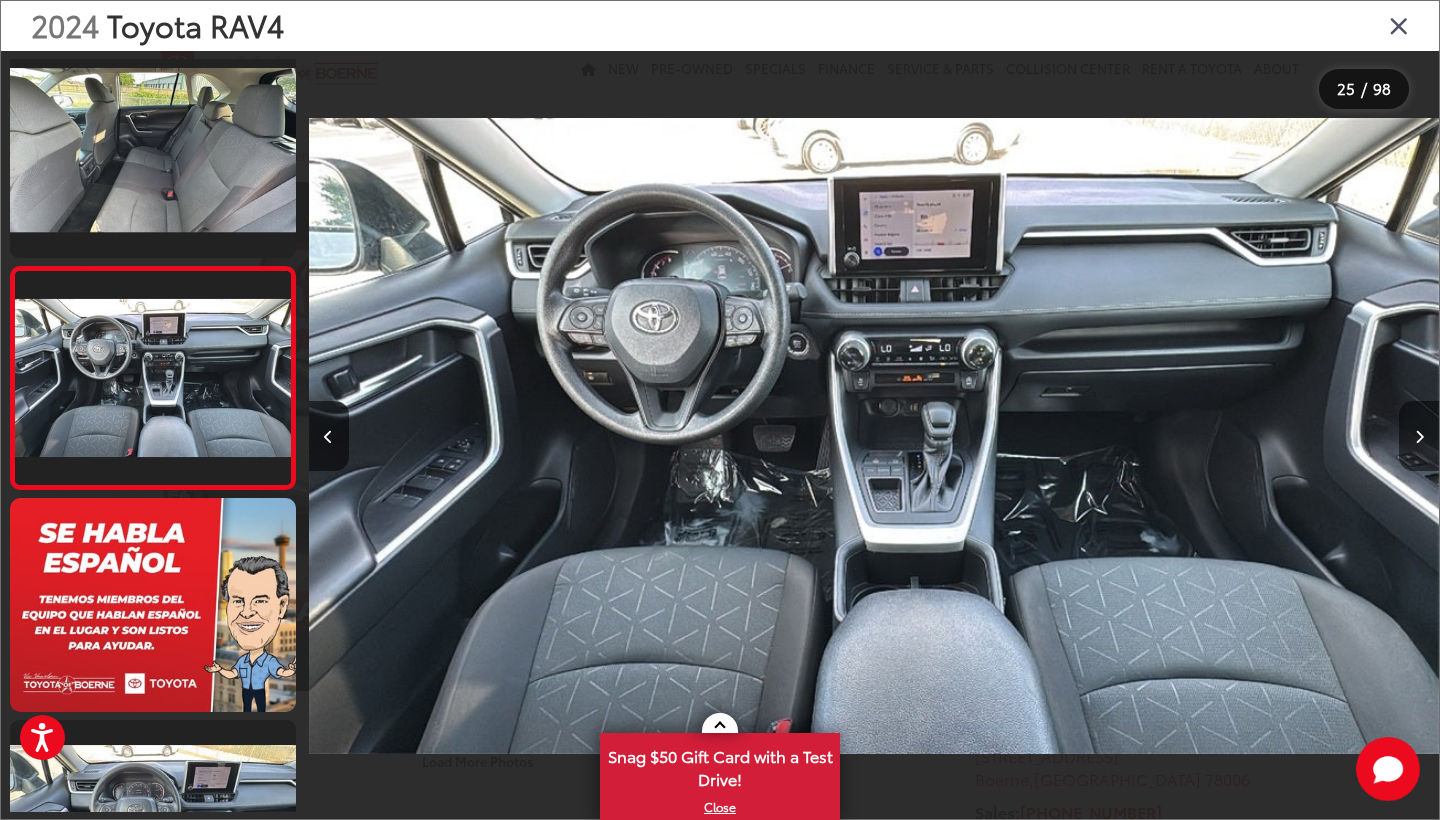 click at bounding box center [1419, 436] 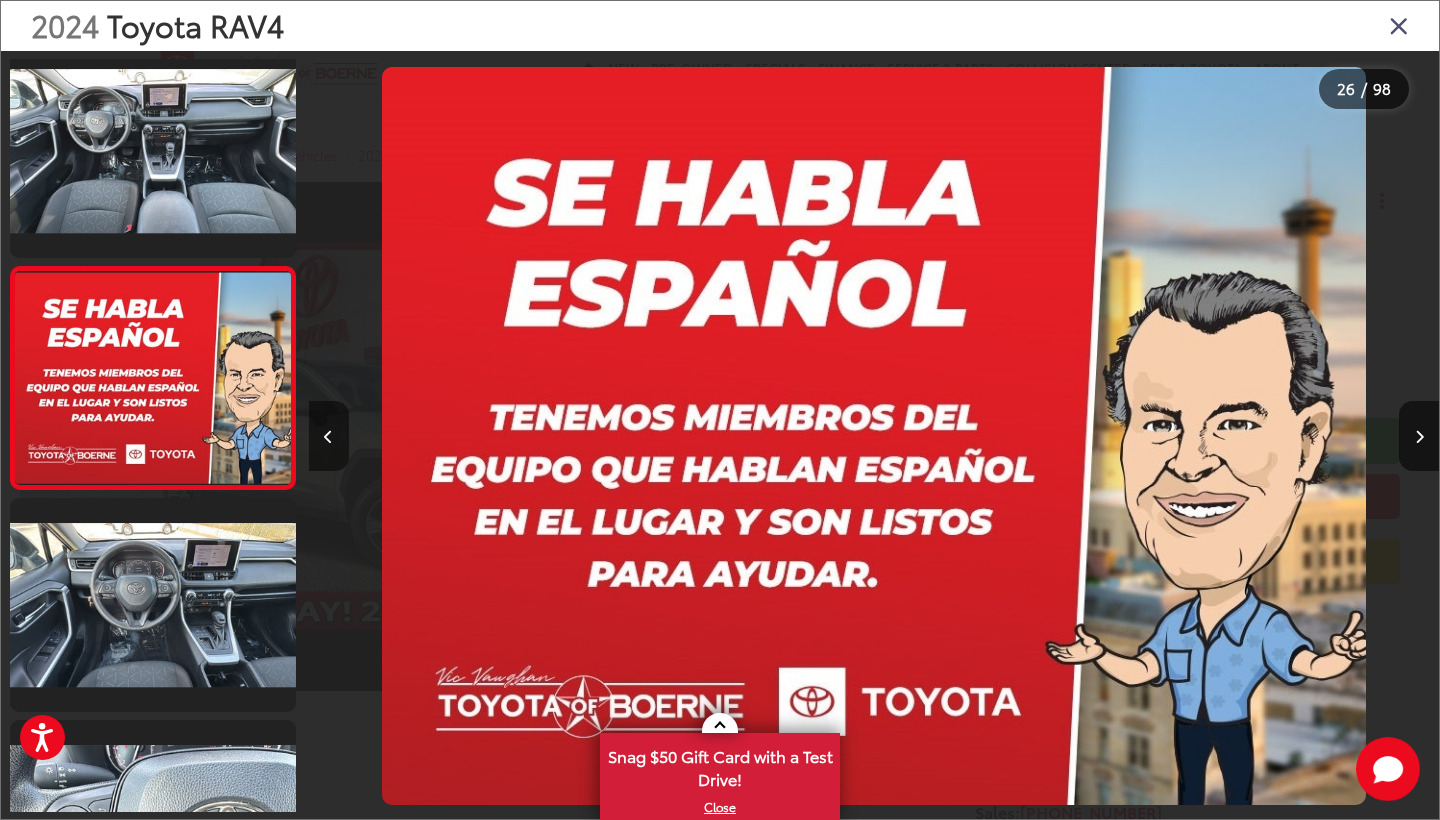 click at bounding box center (329, 436) 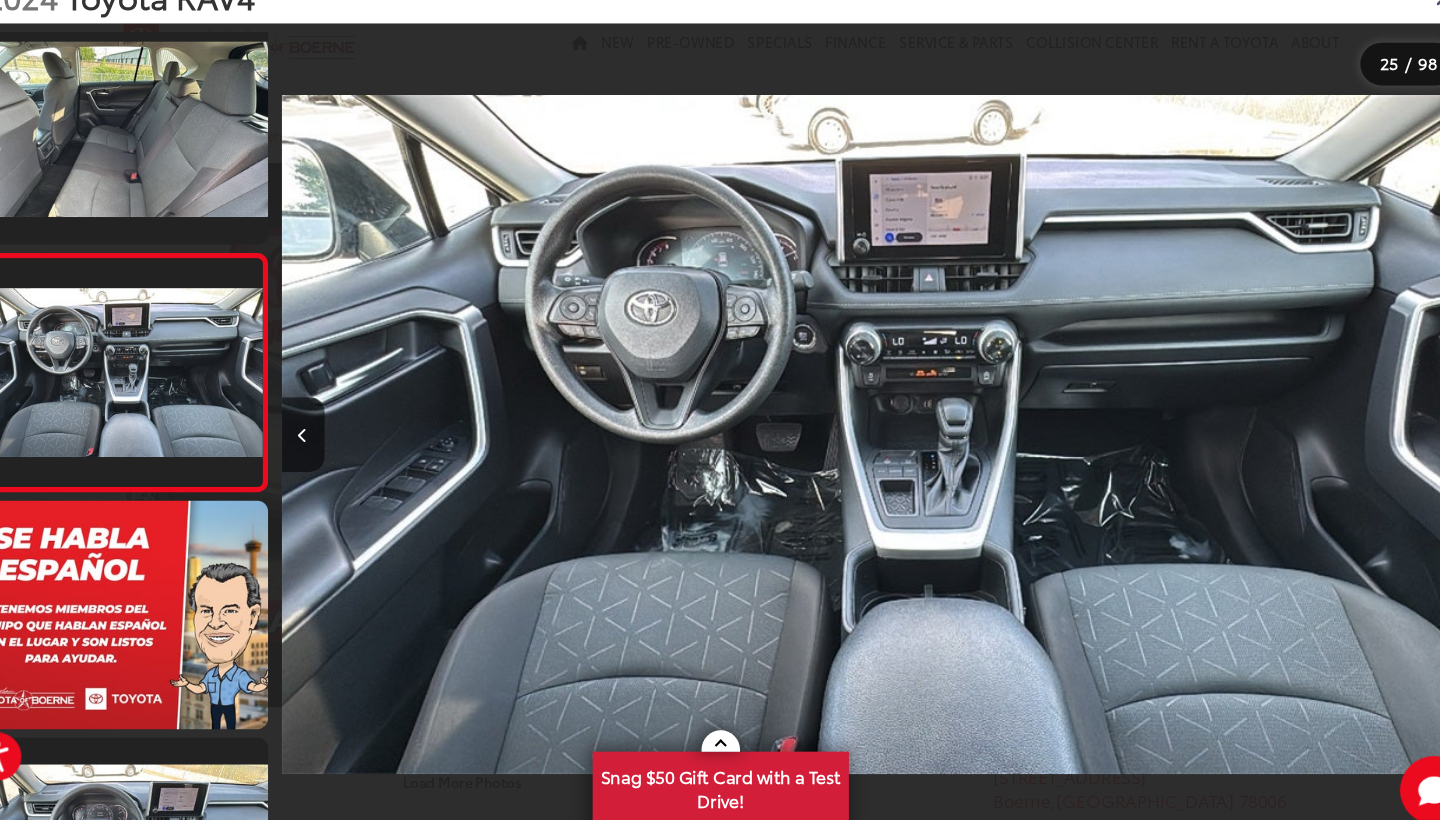 click at bounding box center (873, 436) 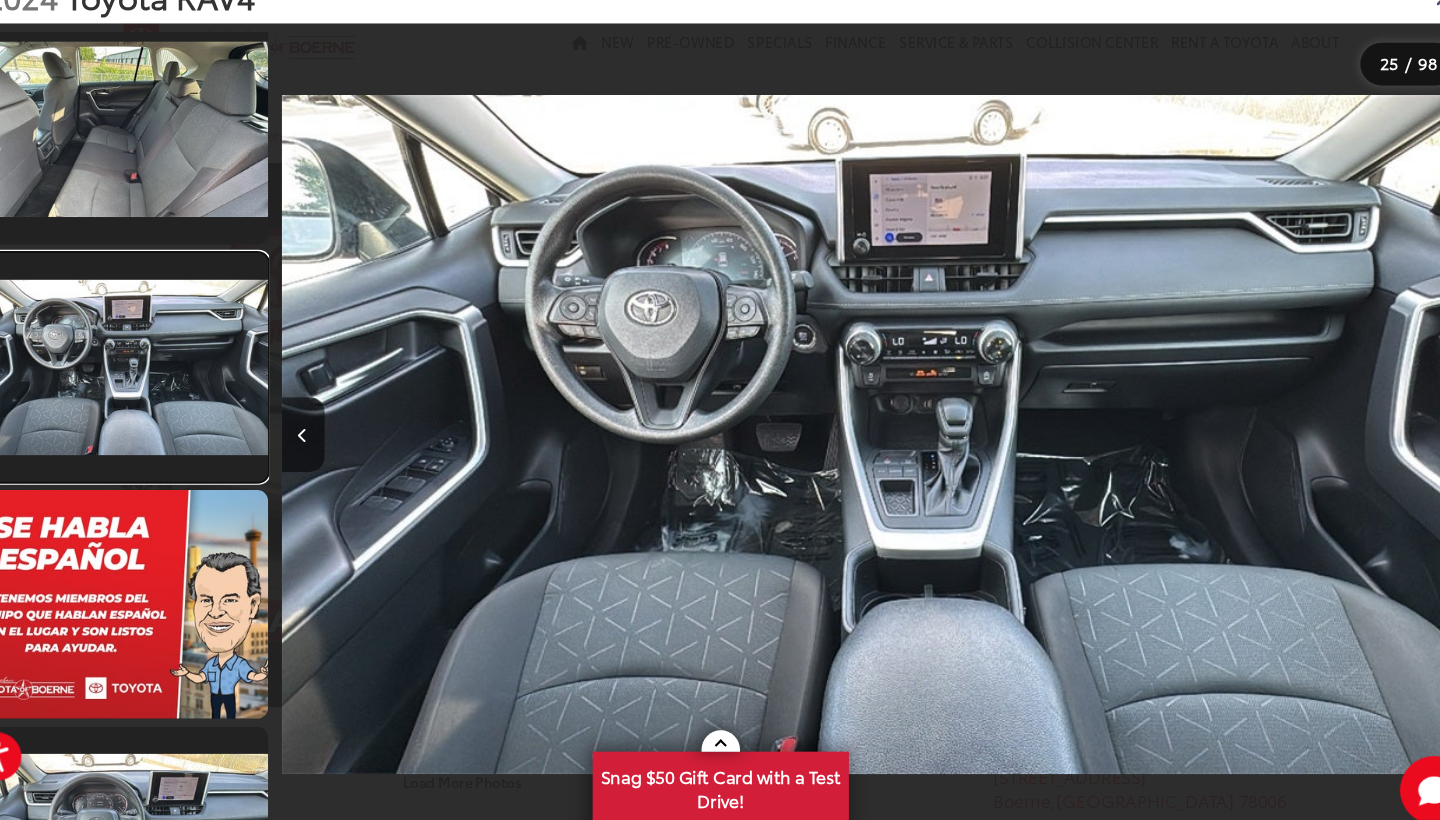 scroll, scrollTop: 5122, scrollLeft: 0, axis: vertical 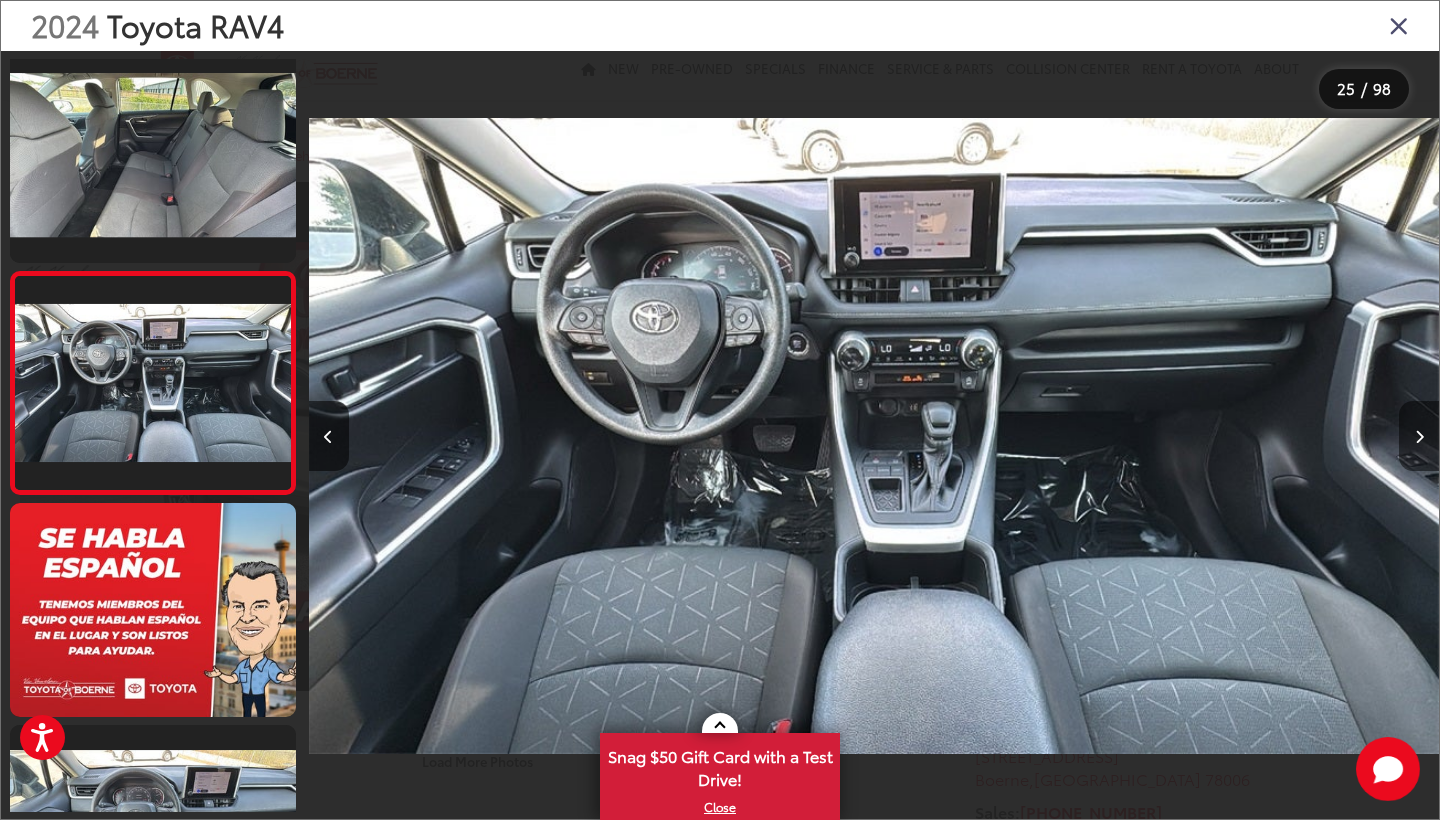 click at bounding box center (1419, 436) 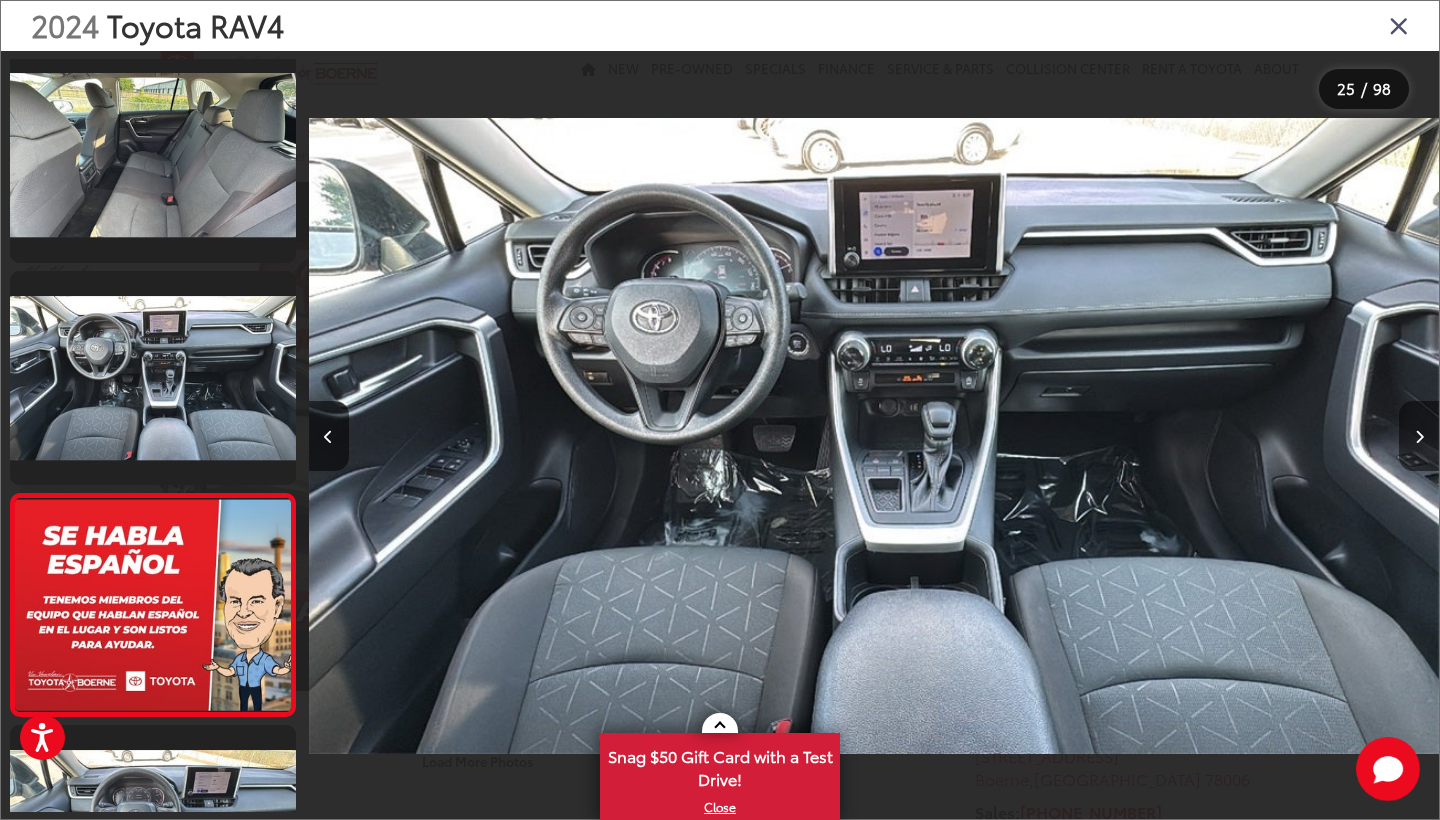scroll, scrollTop: 0, scrollLeft: 28260, axis: horizontal 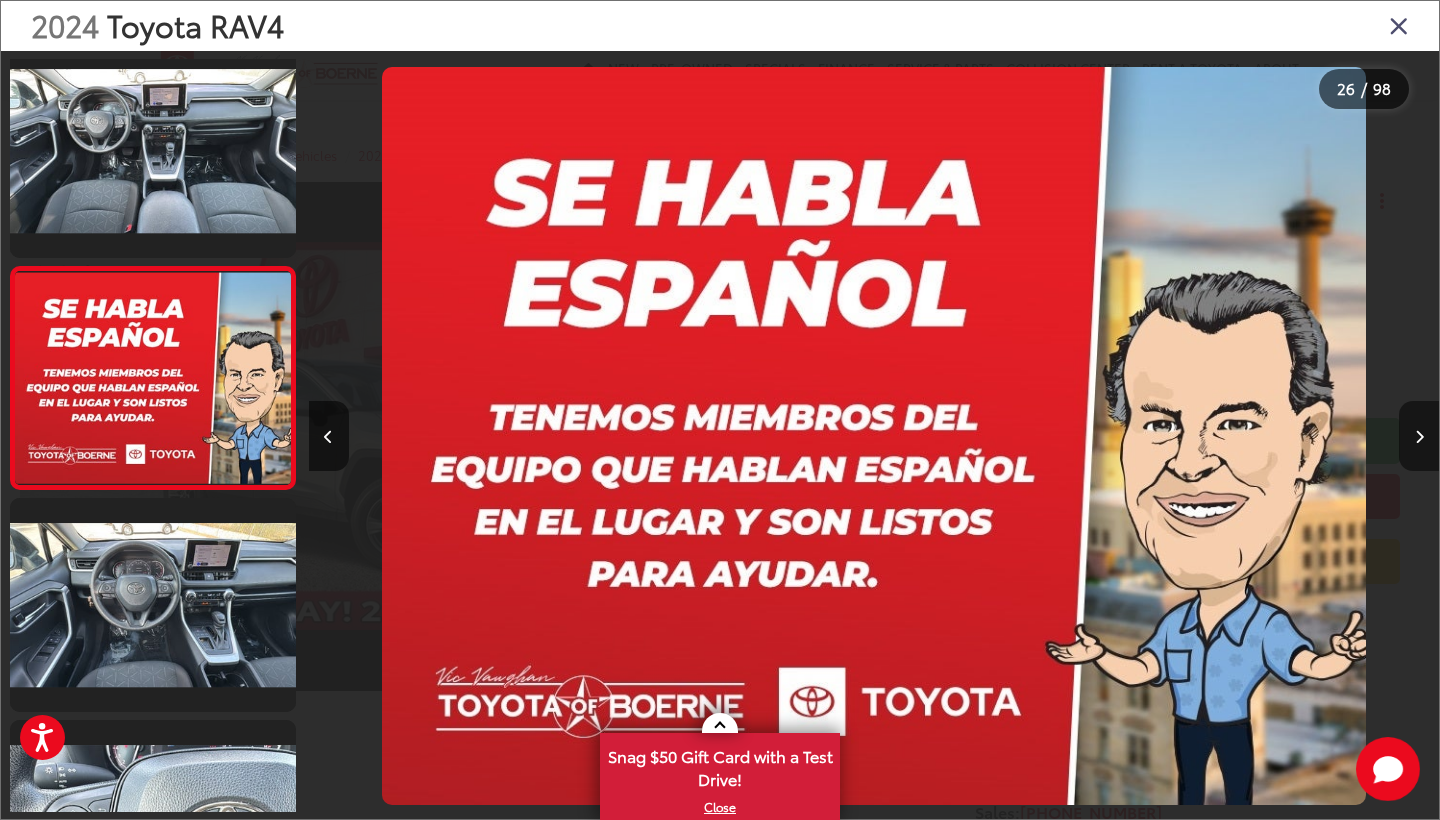 click at bounding box center (1419, 436) 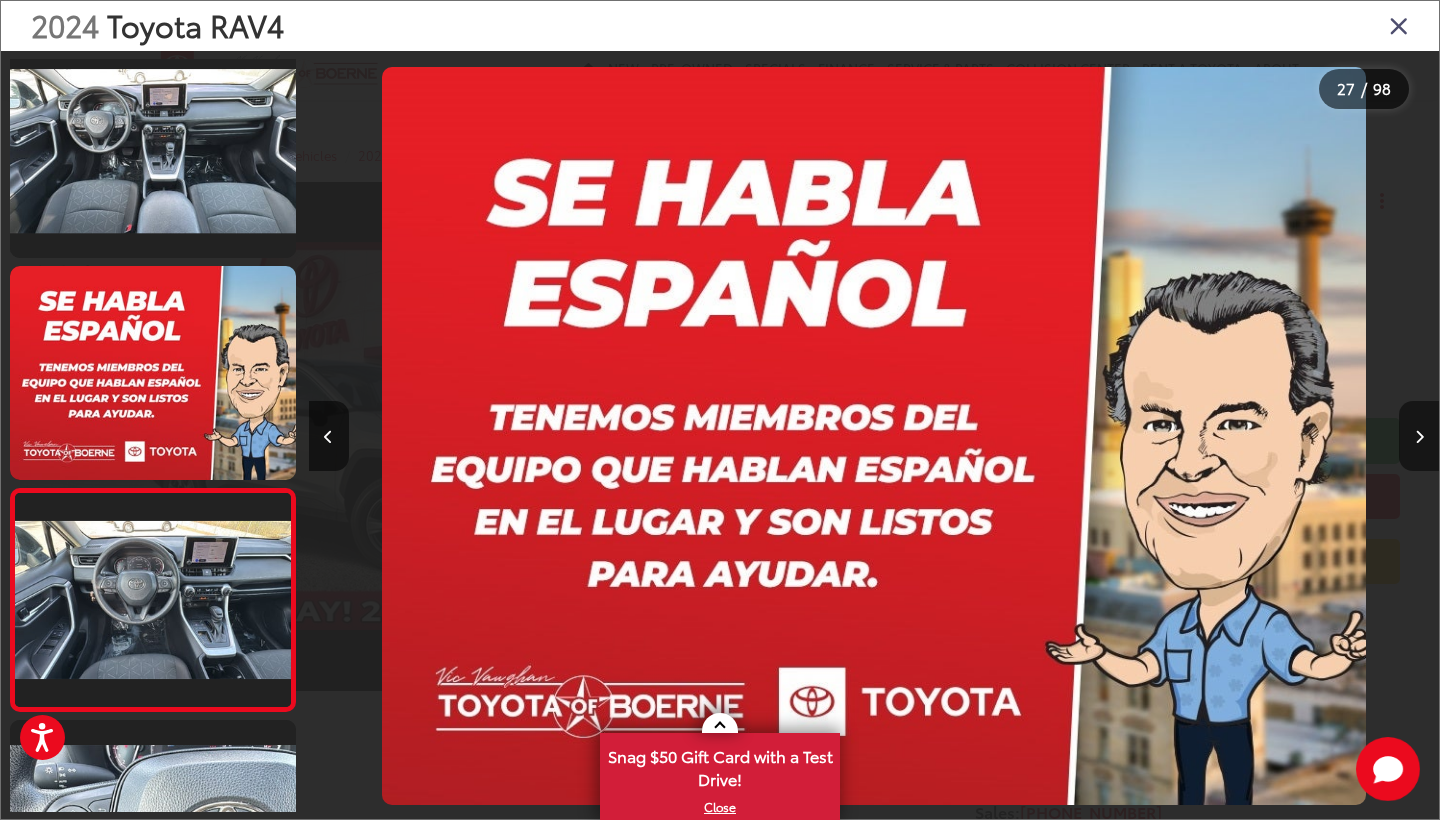 scroll, scrollTop: 0, scrollLeft: 29374, axis: horizontal 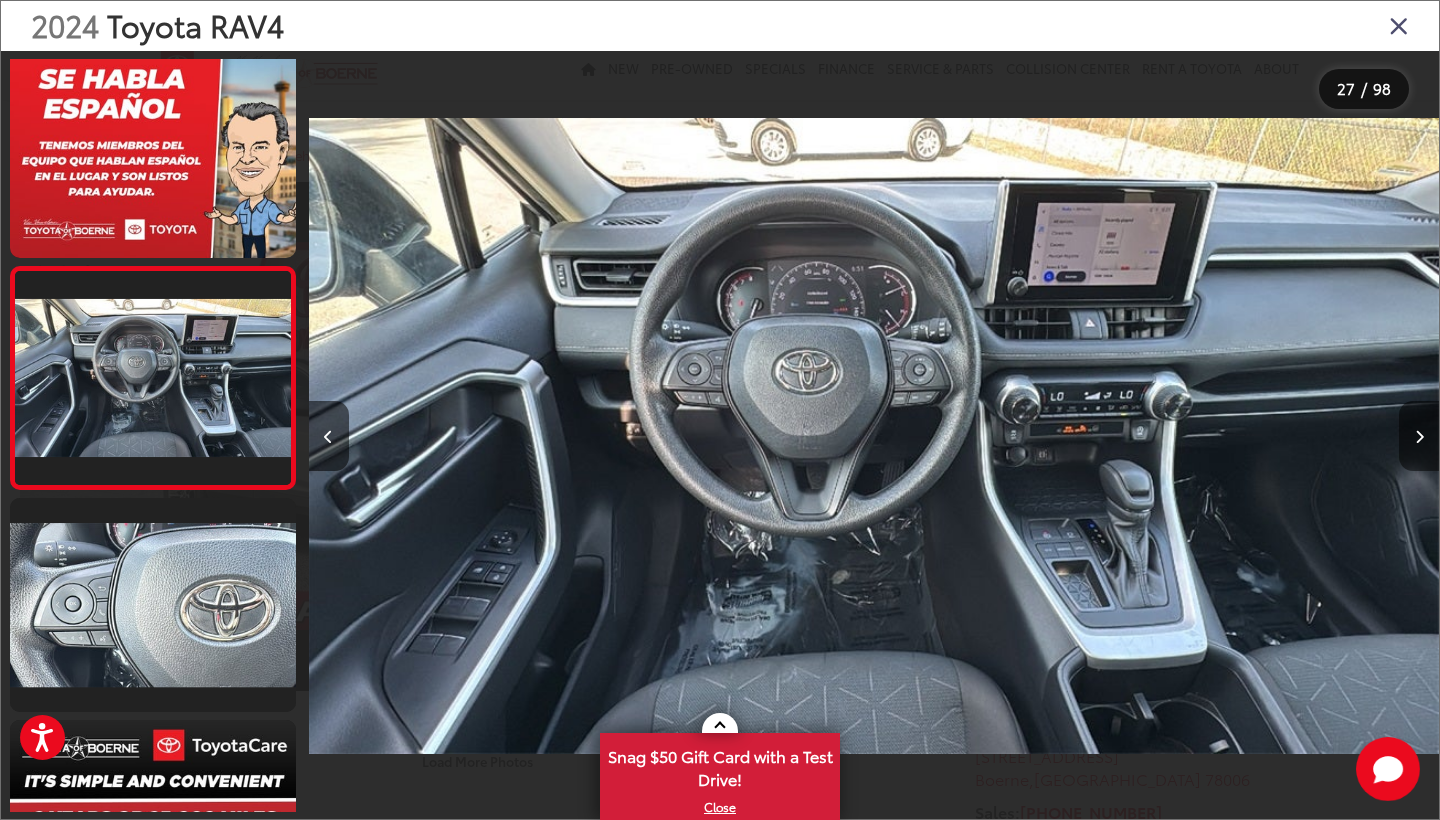 click at bounding box center (1419, 436) 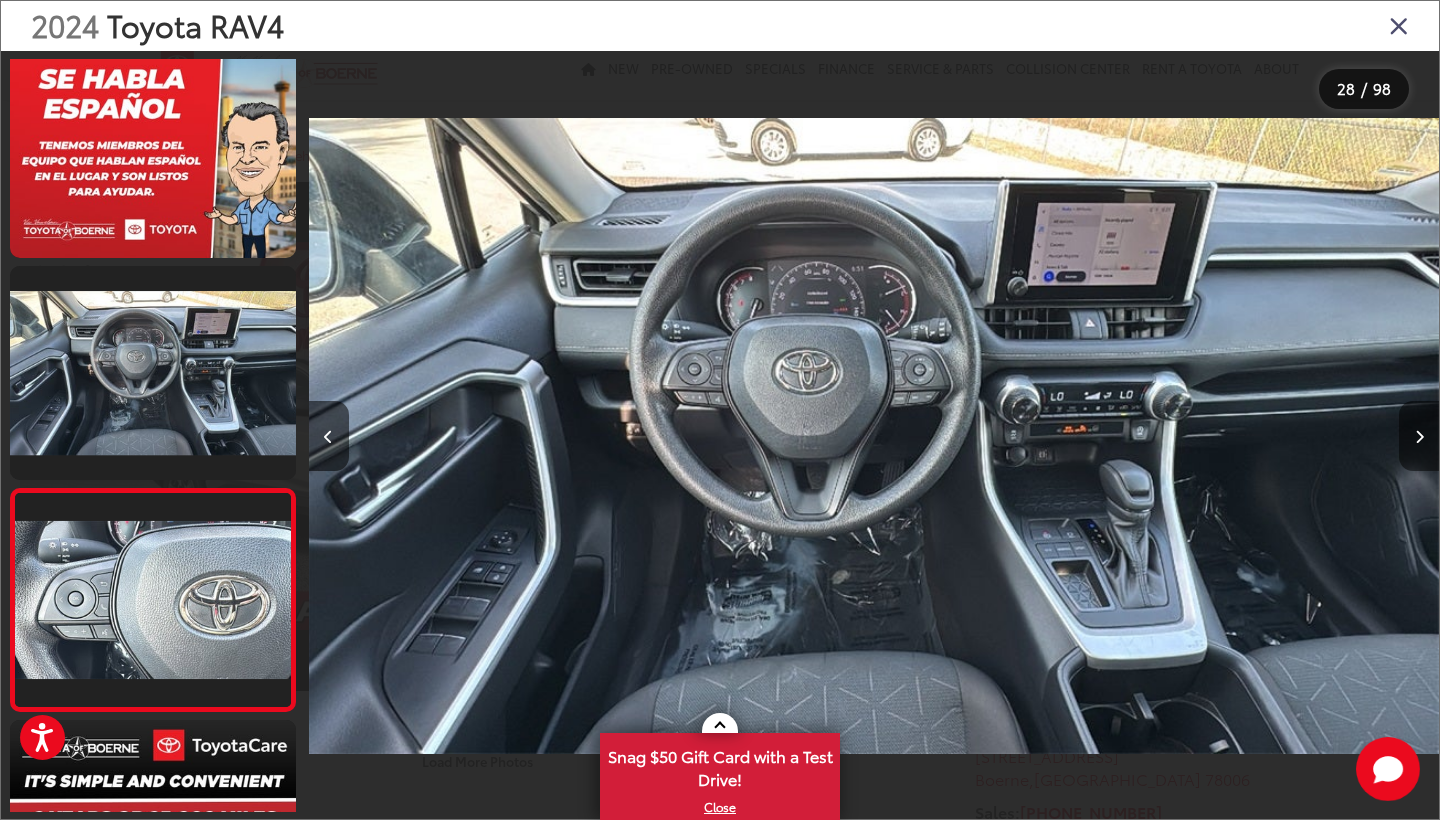 scroll, scrollTop: 0, scrollLeft: 30505, axis: horizontal 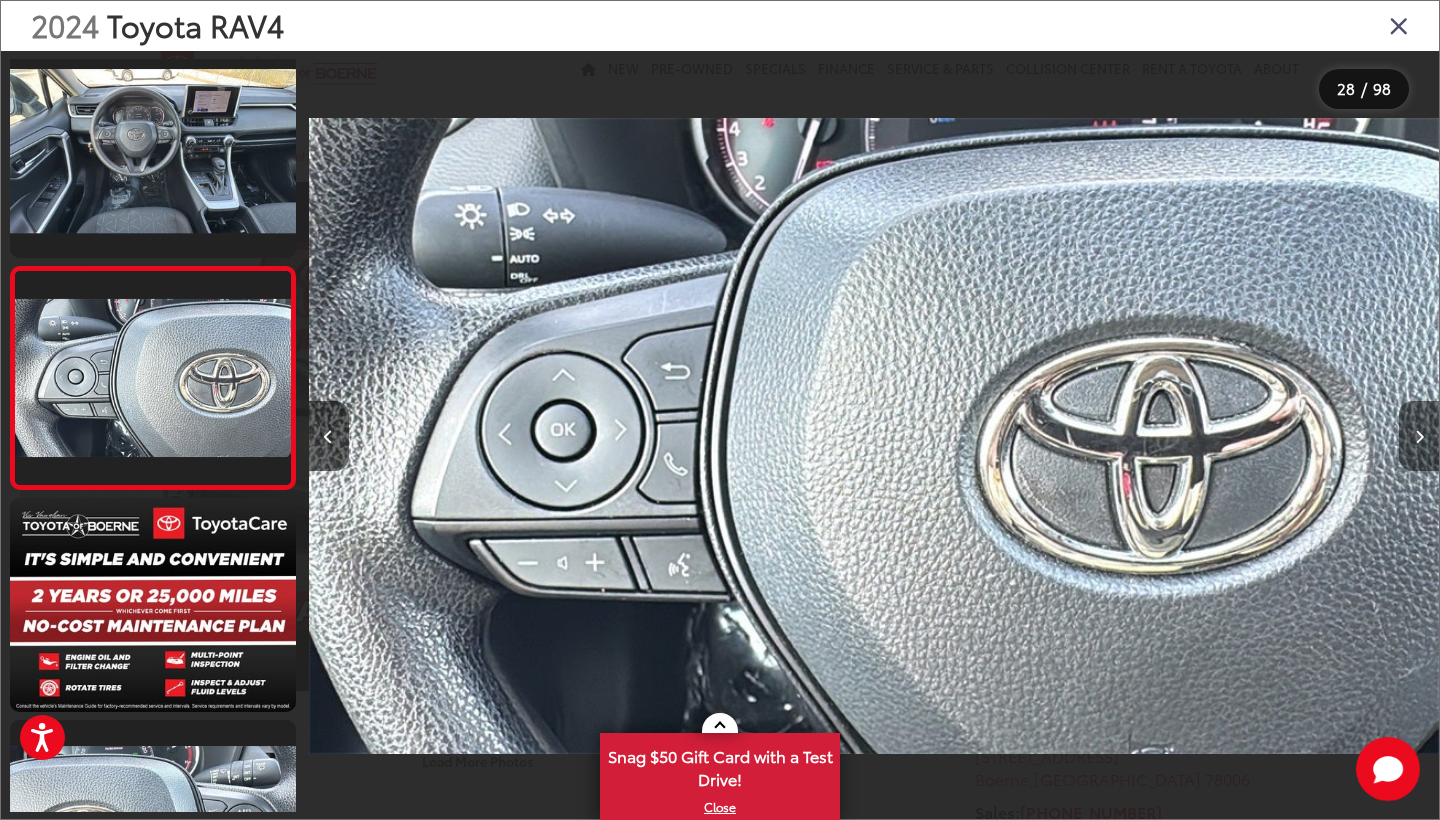 click at bounding box center [1419, 436] 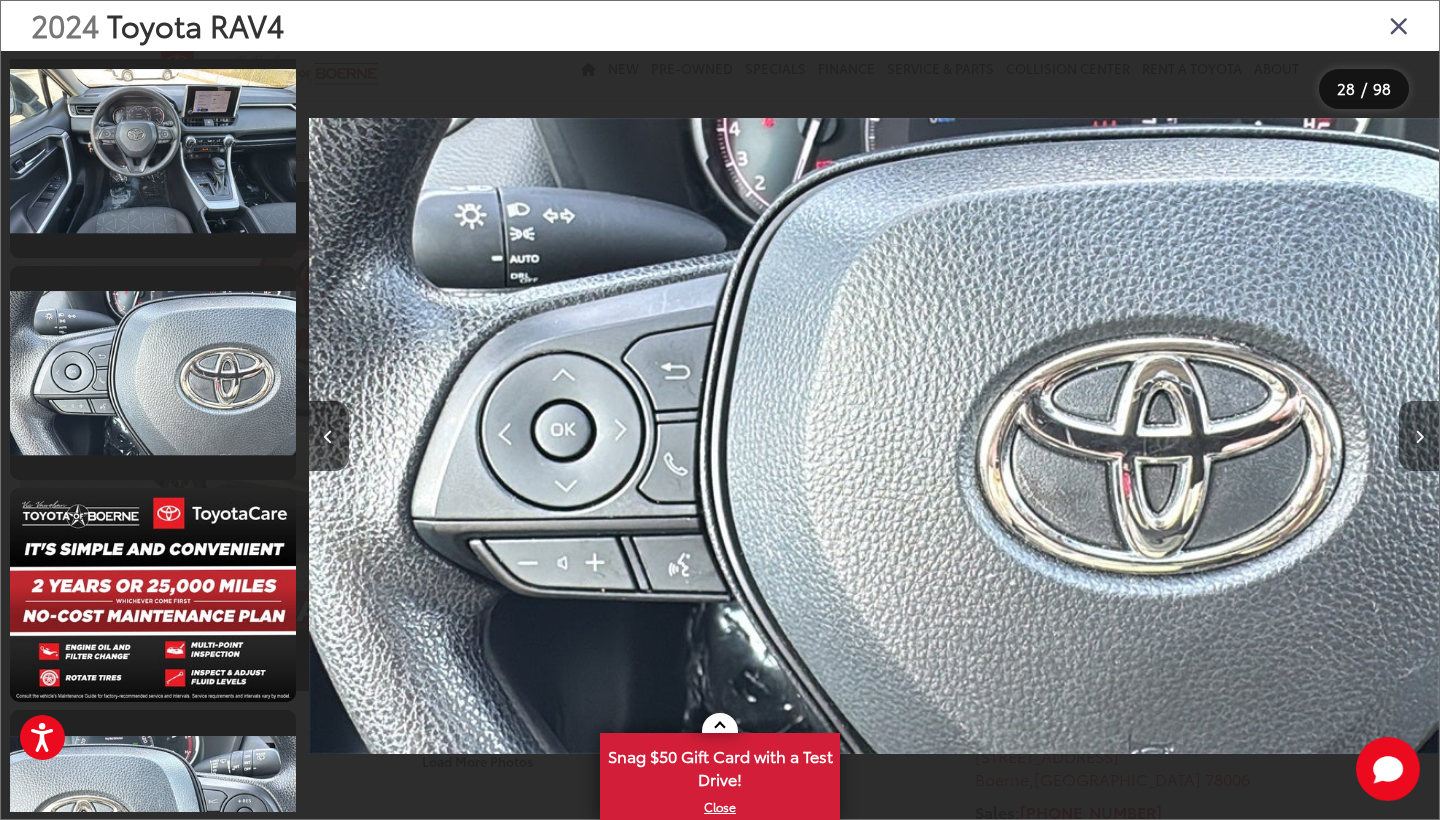 scroll, scrollTop: 0, scrollLeft: 31647, axis: horizontal 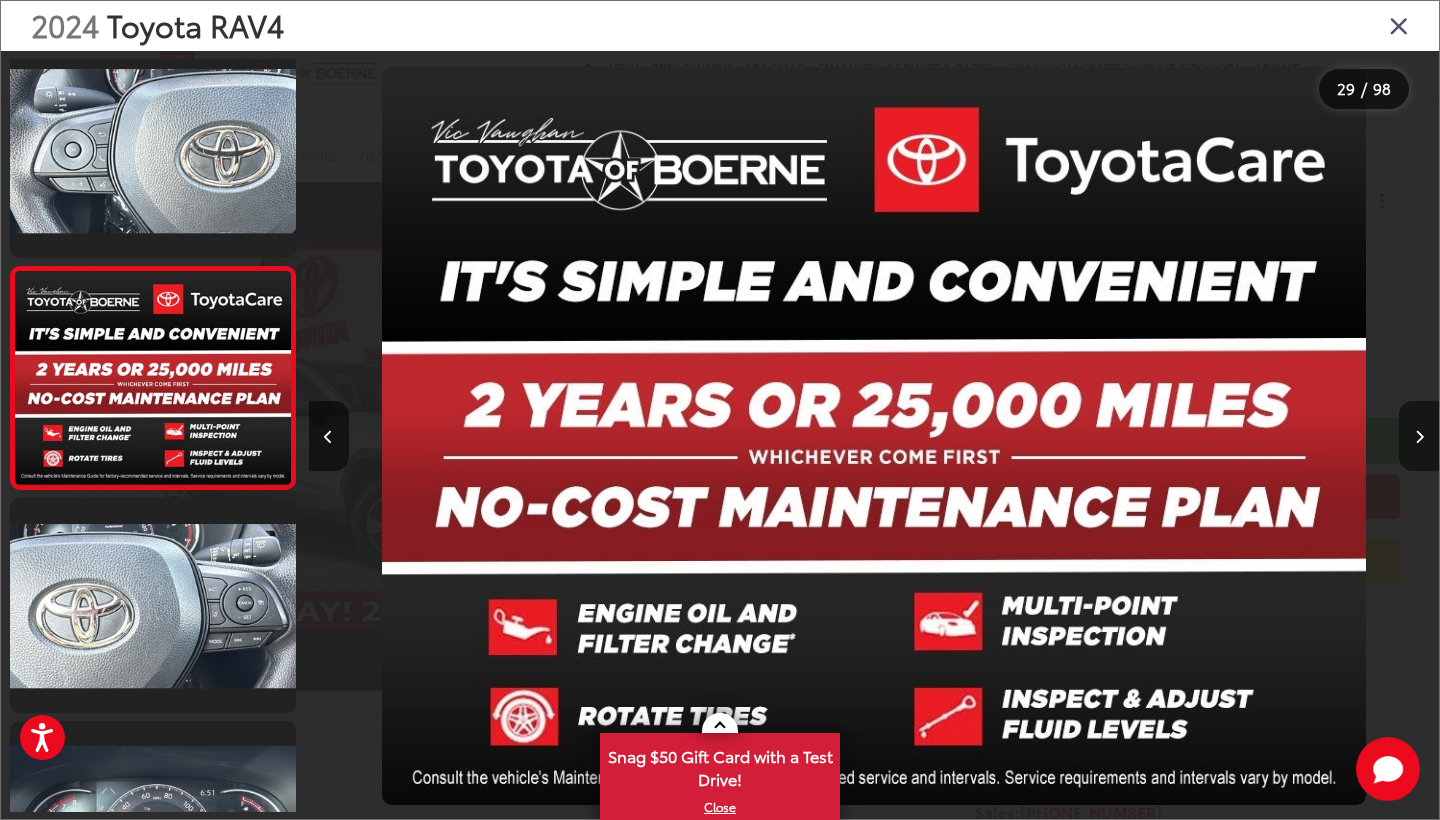 click at bounding box center (1419, 436) 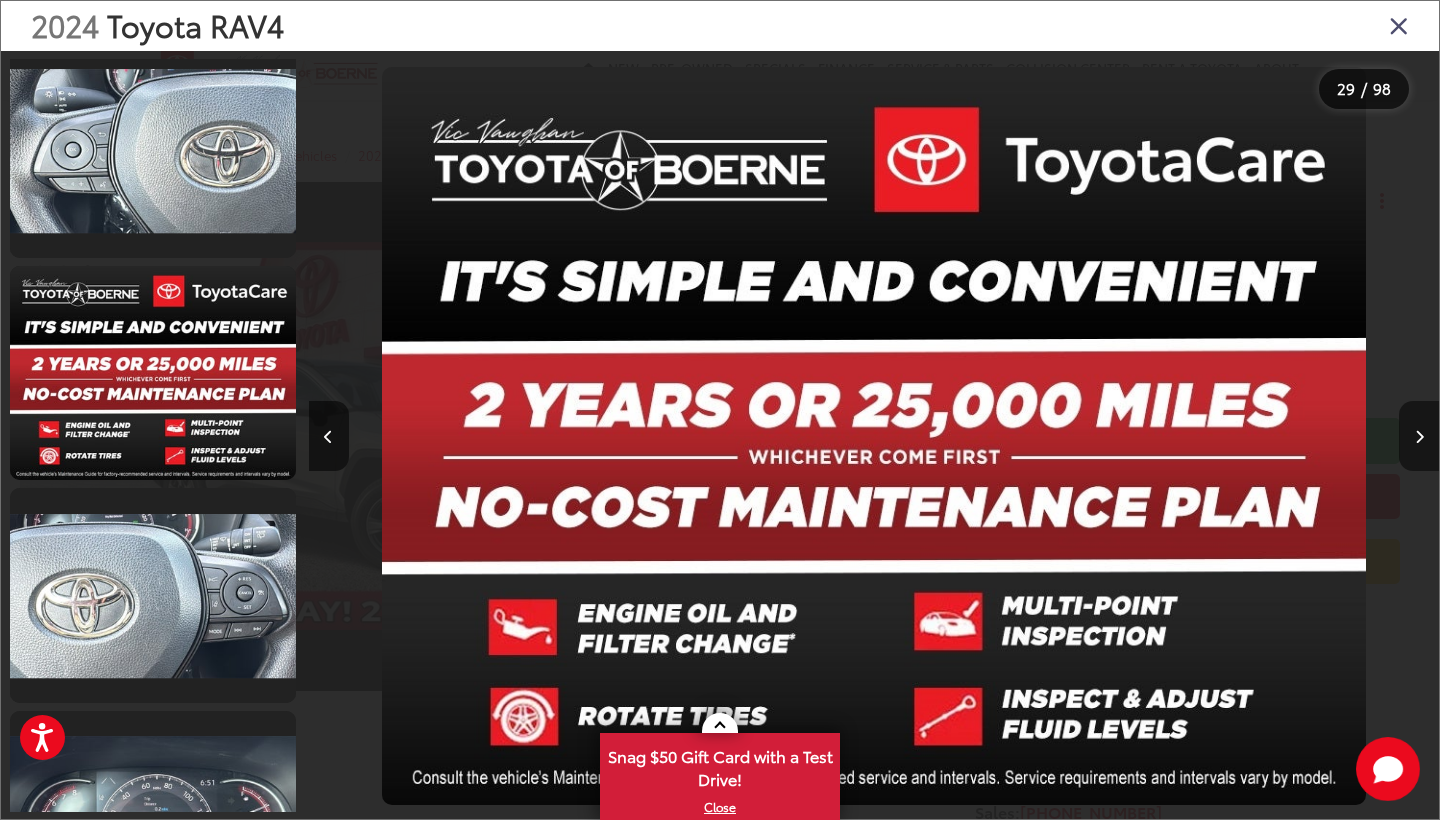 scroll, scrollTop: 0, scrollLeft: 32776, axis: horizontal 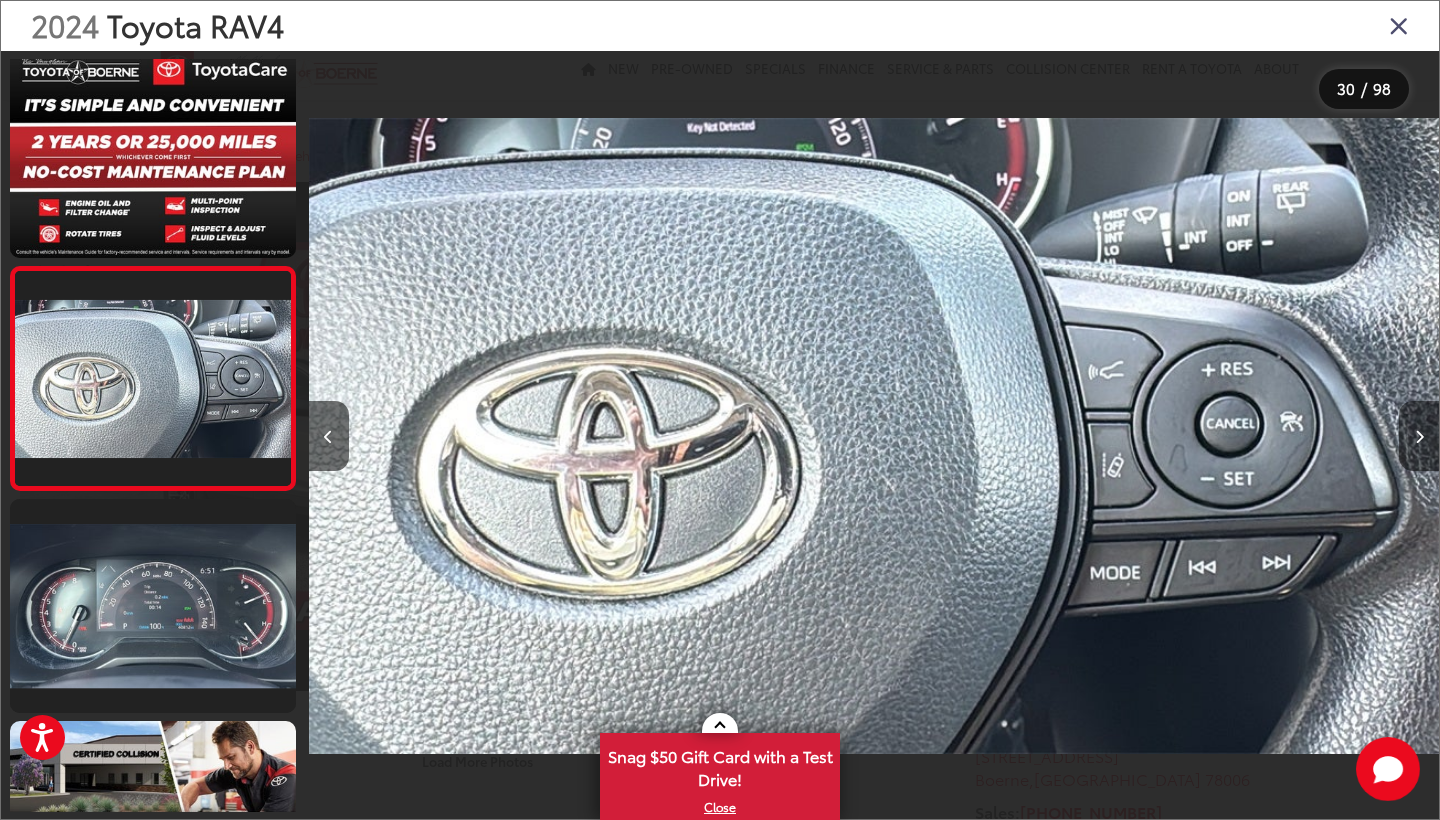 click at bounding box center (1419, 436) 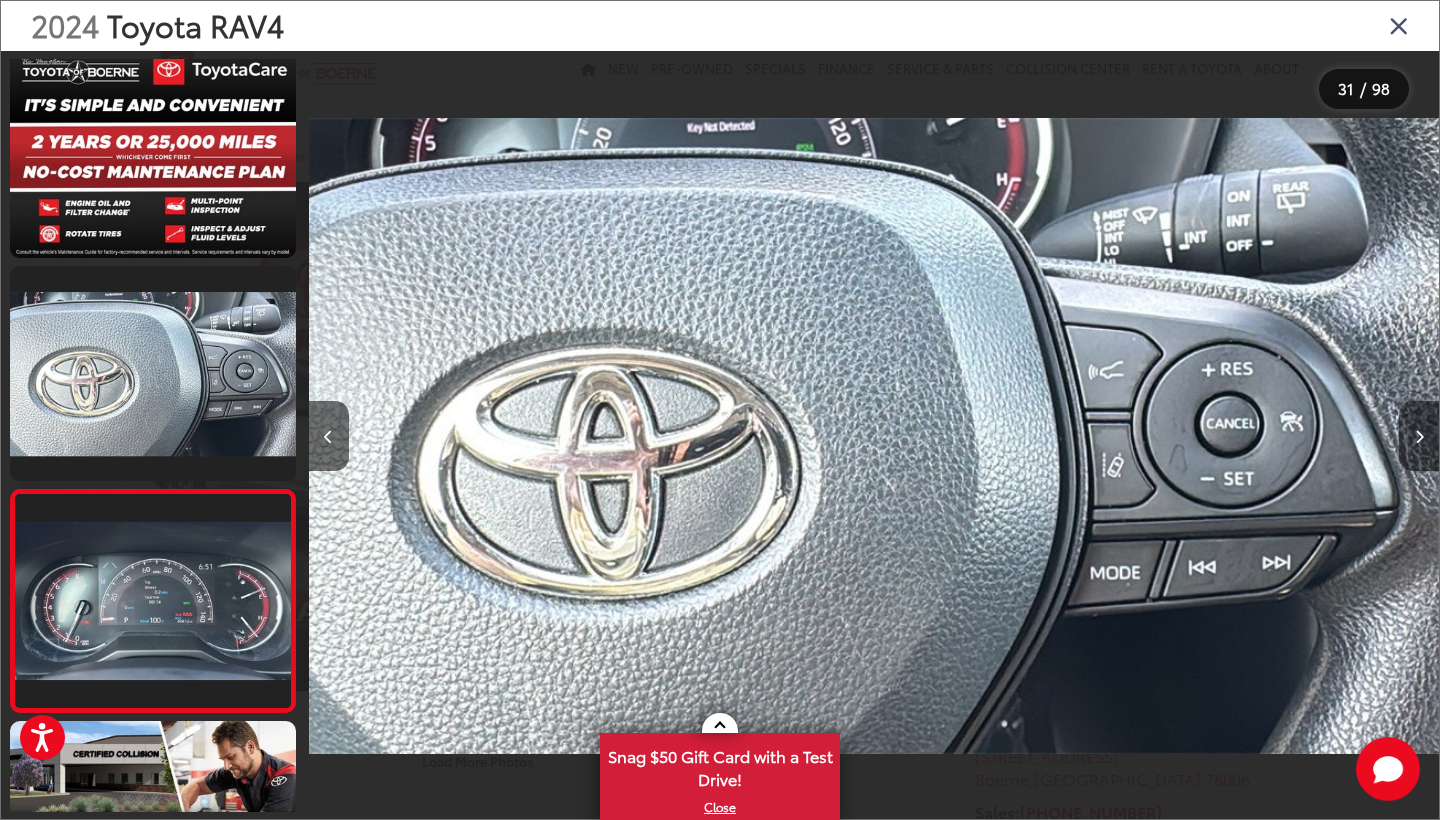 scroll, scrollTop: 0, scrollLeft: 33845, axis: horizontal 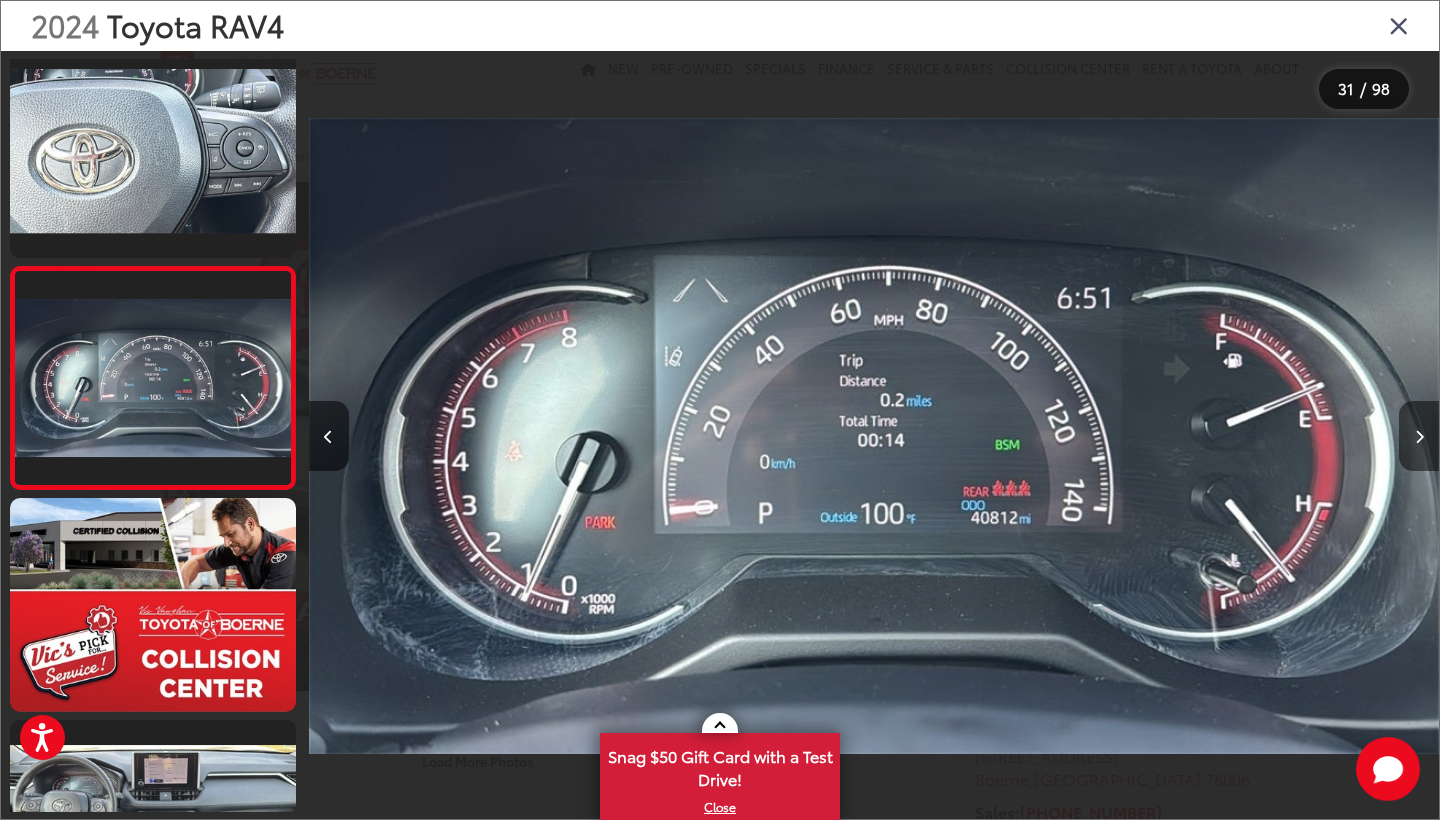 click at bounding box center [1419, 436] 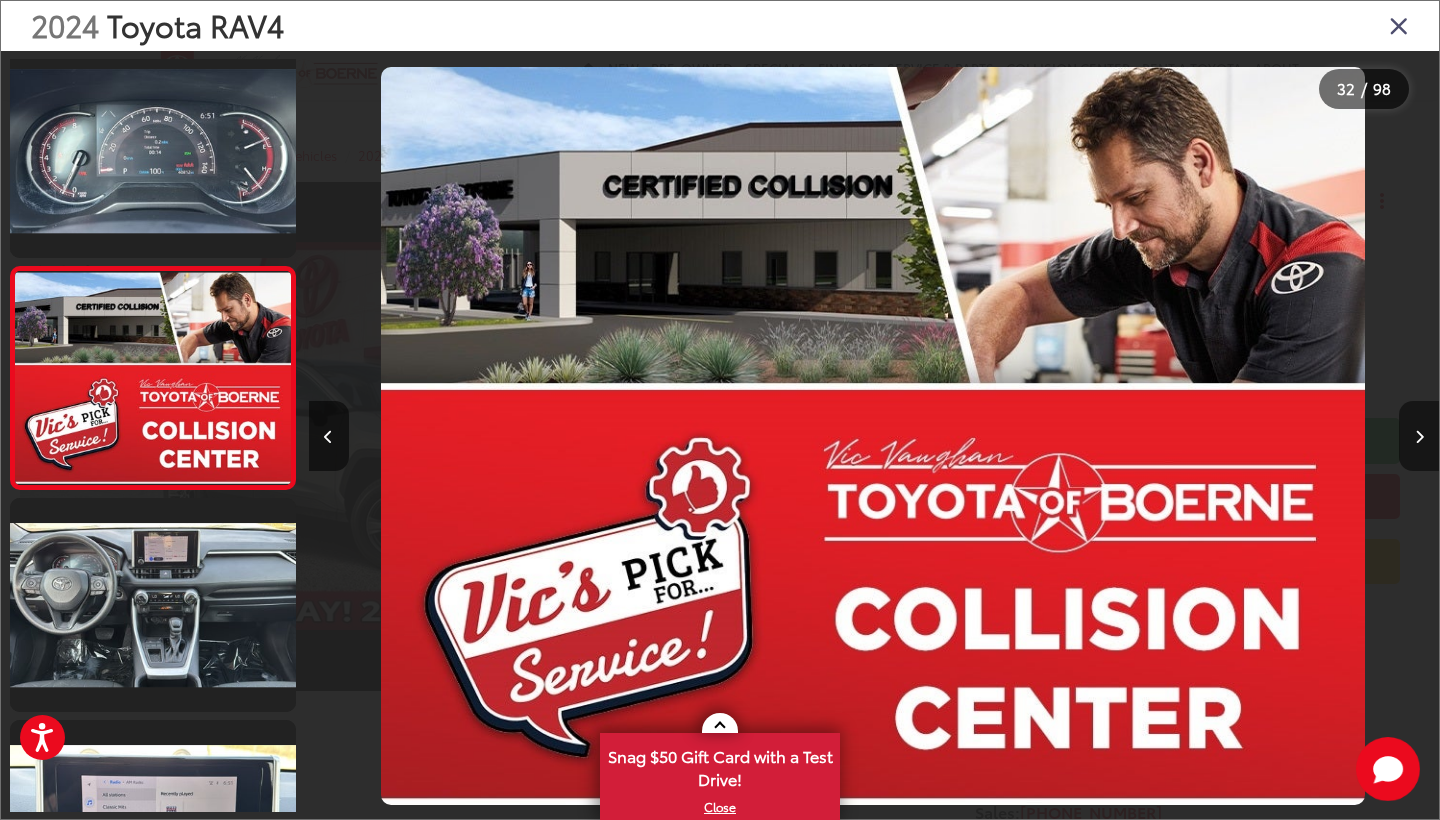 click at bounding box center (1419, 436) 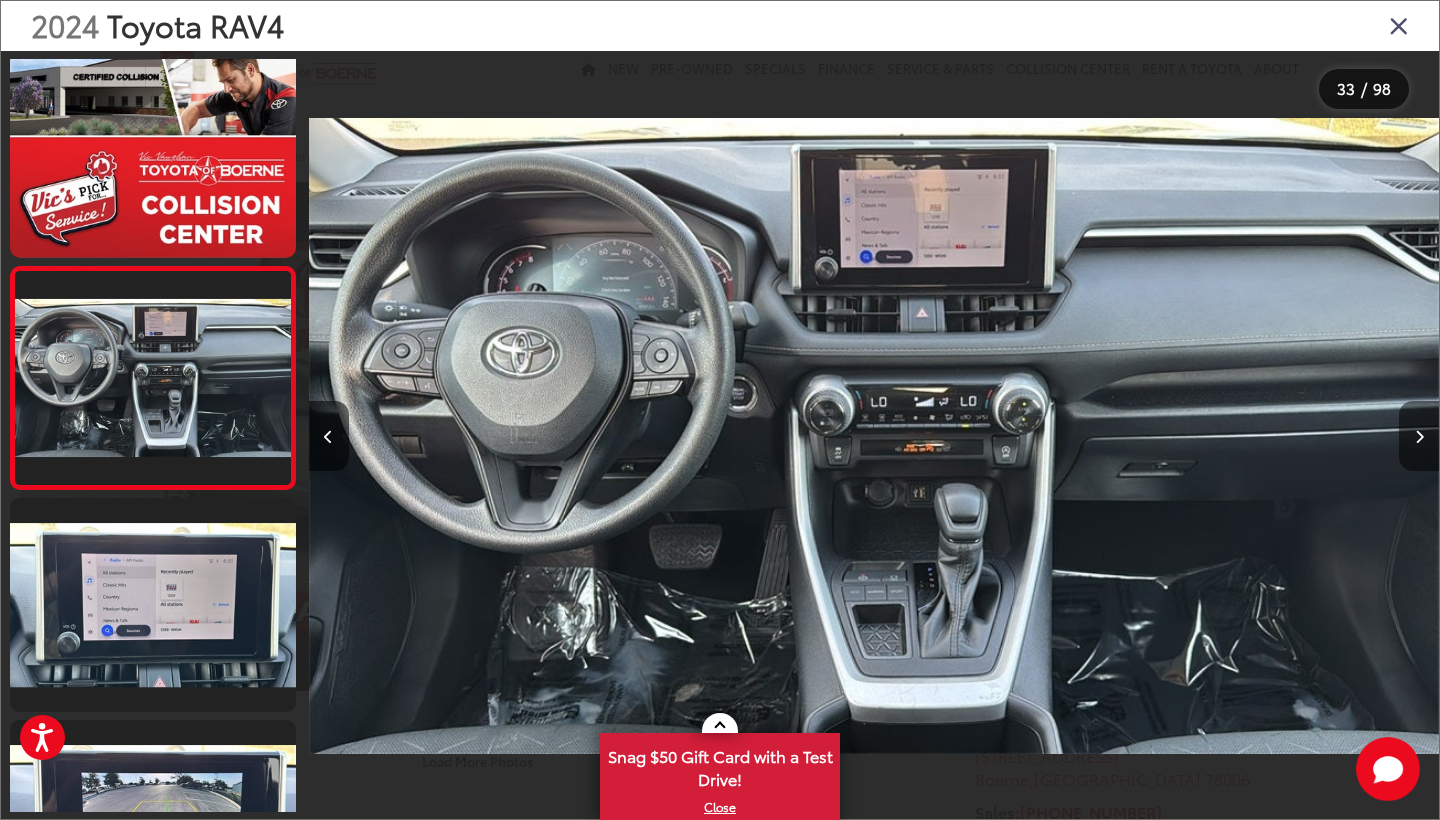 click at bounding box center [1419, 437] 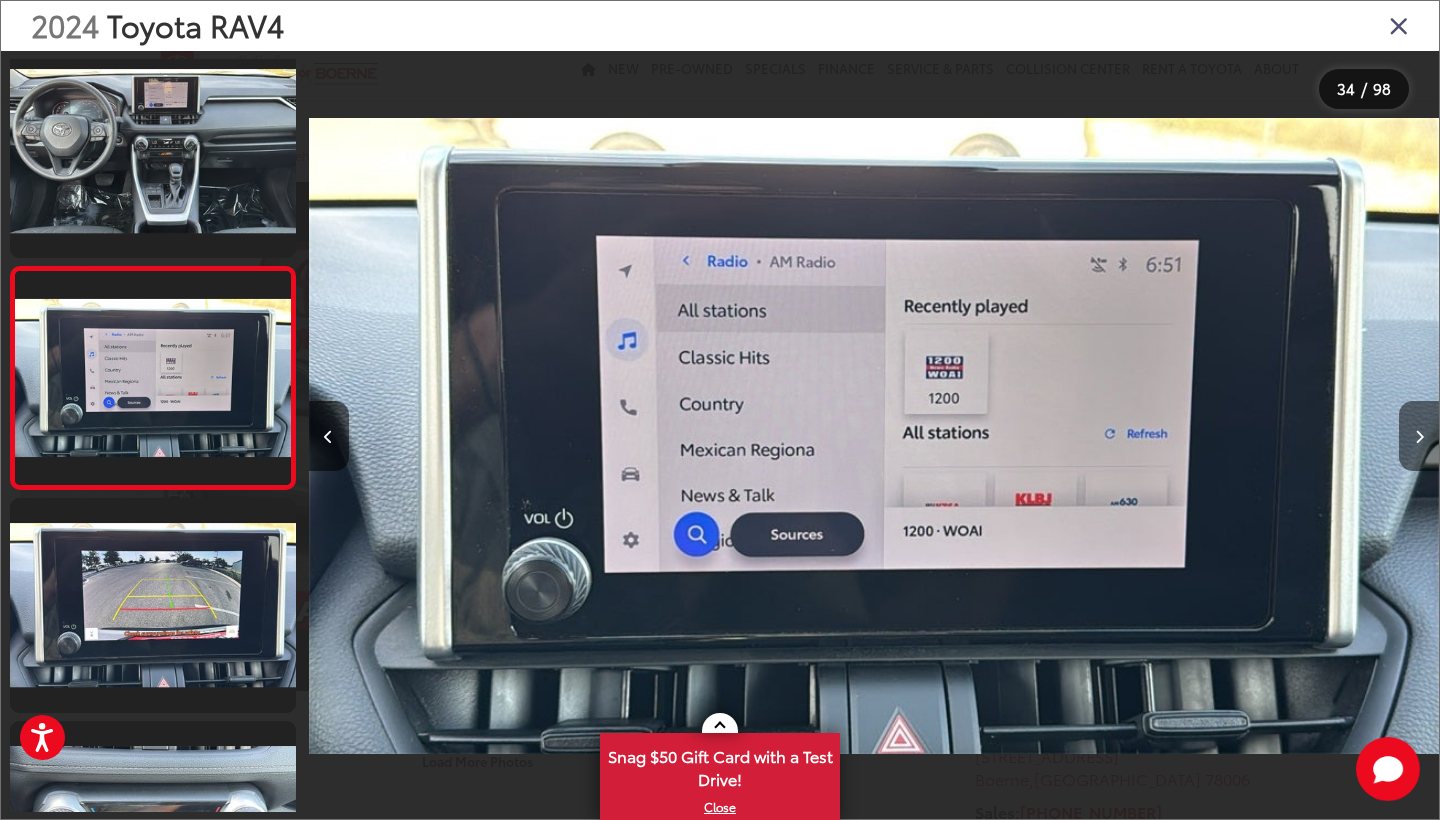 click at bounding box center (1419, 437) 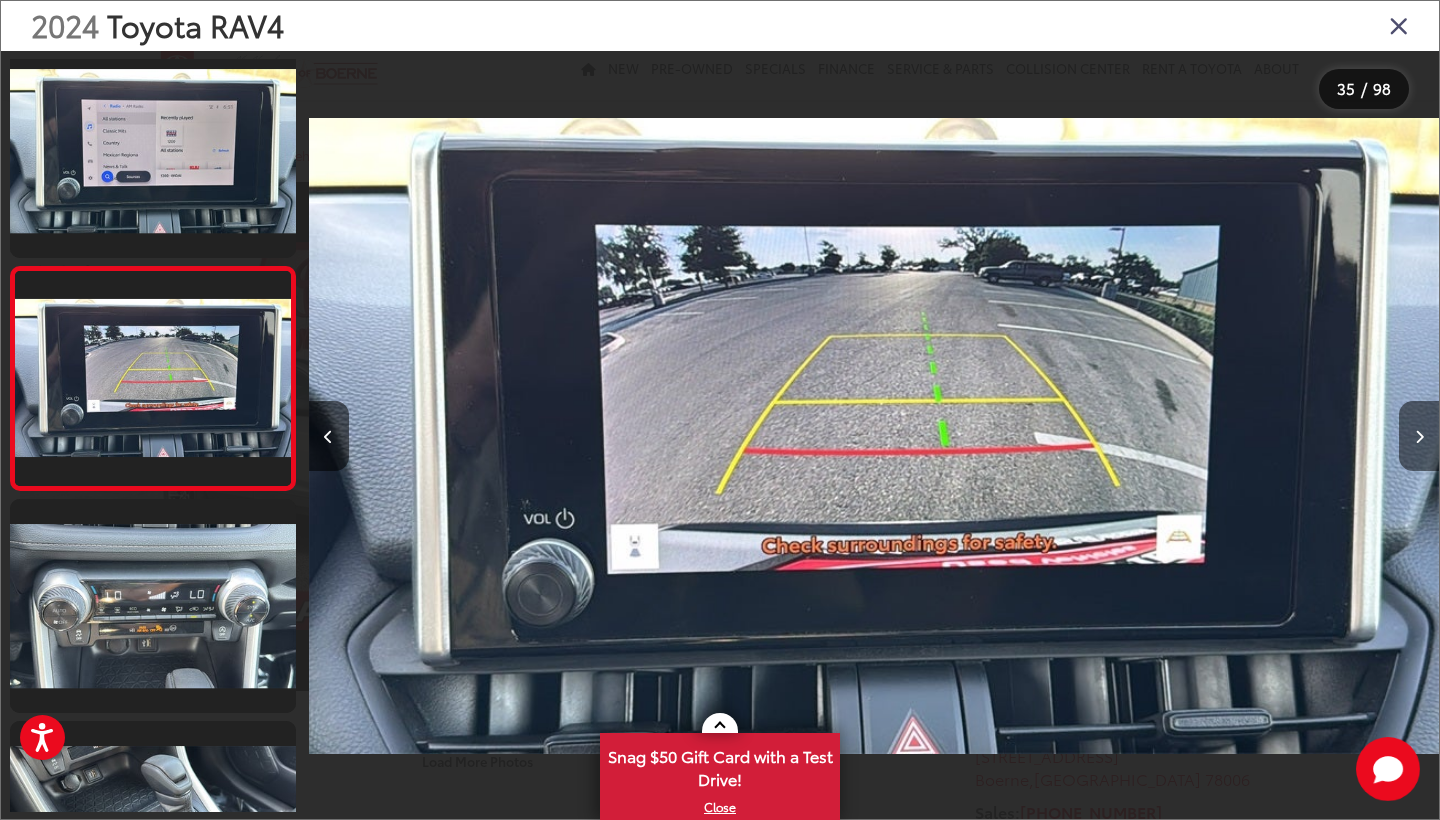 click at bounding box center [1419, 437] 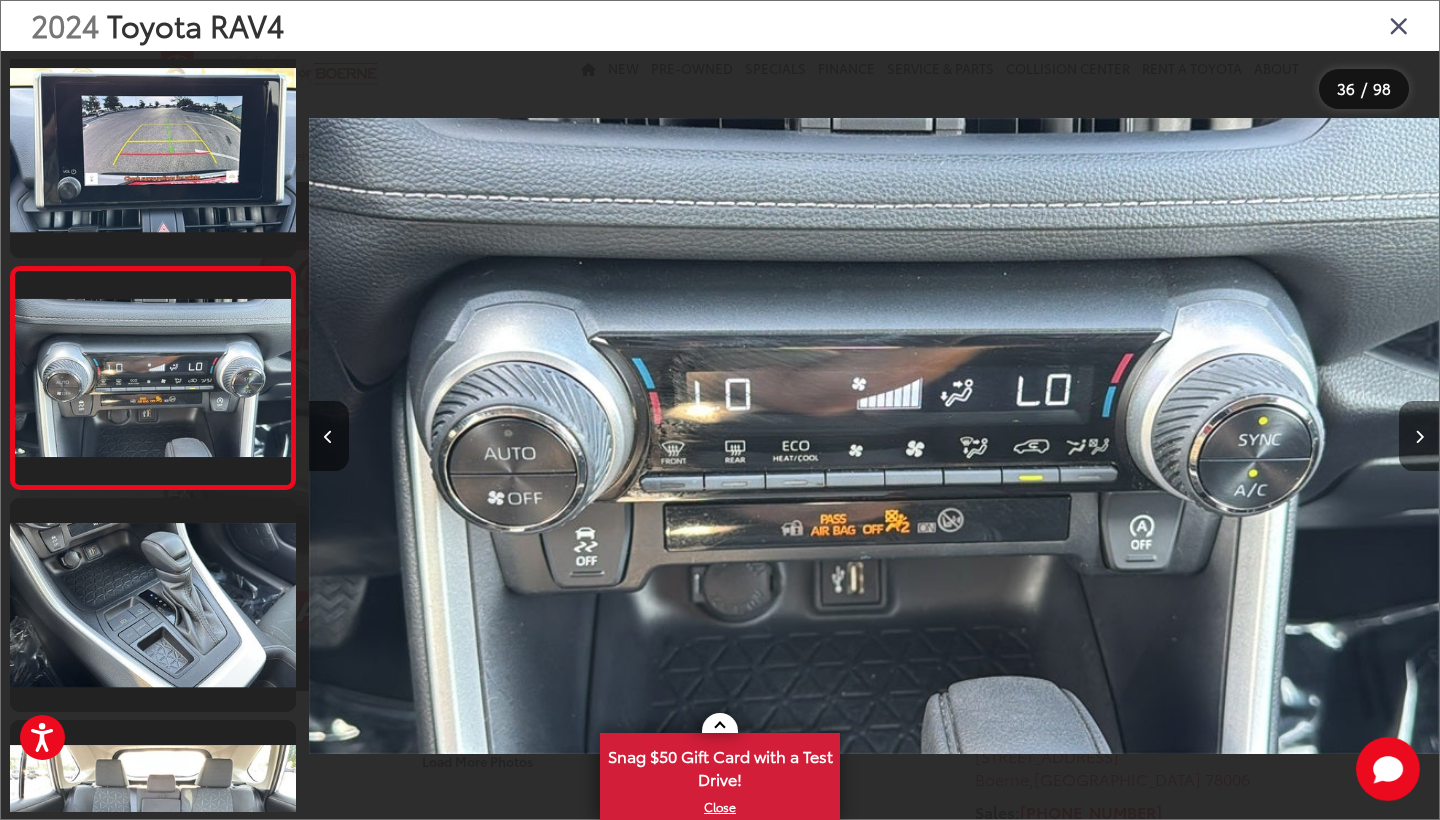 click at bounding box center (1419, 437) 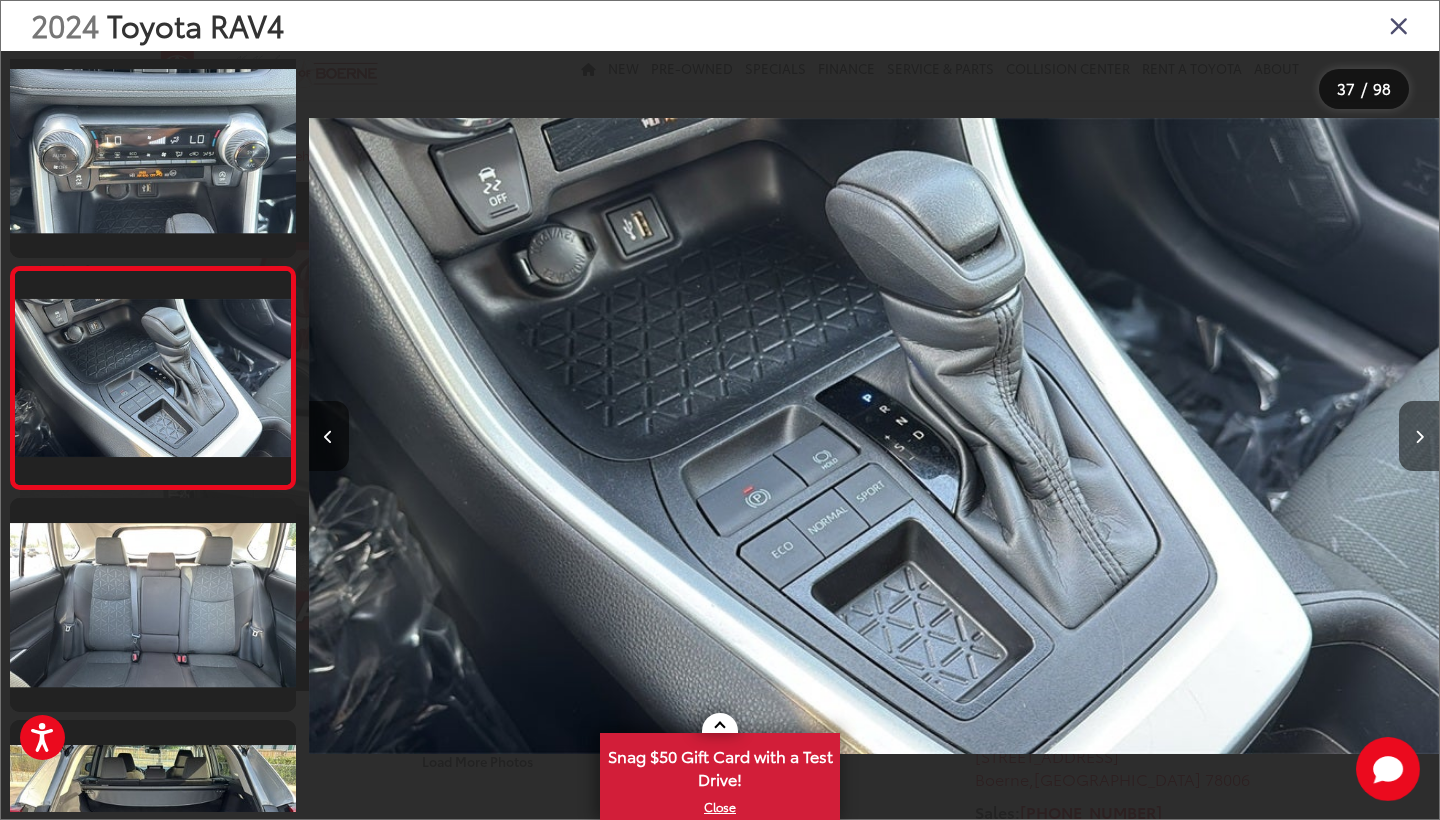 click at bounding box center (1419, 437) 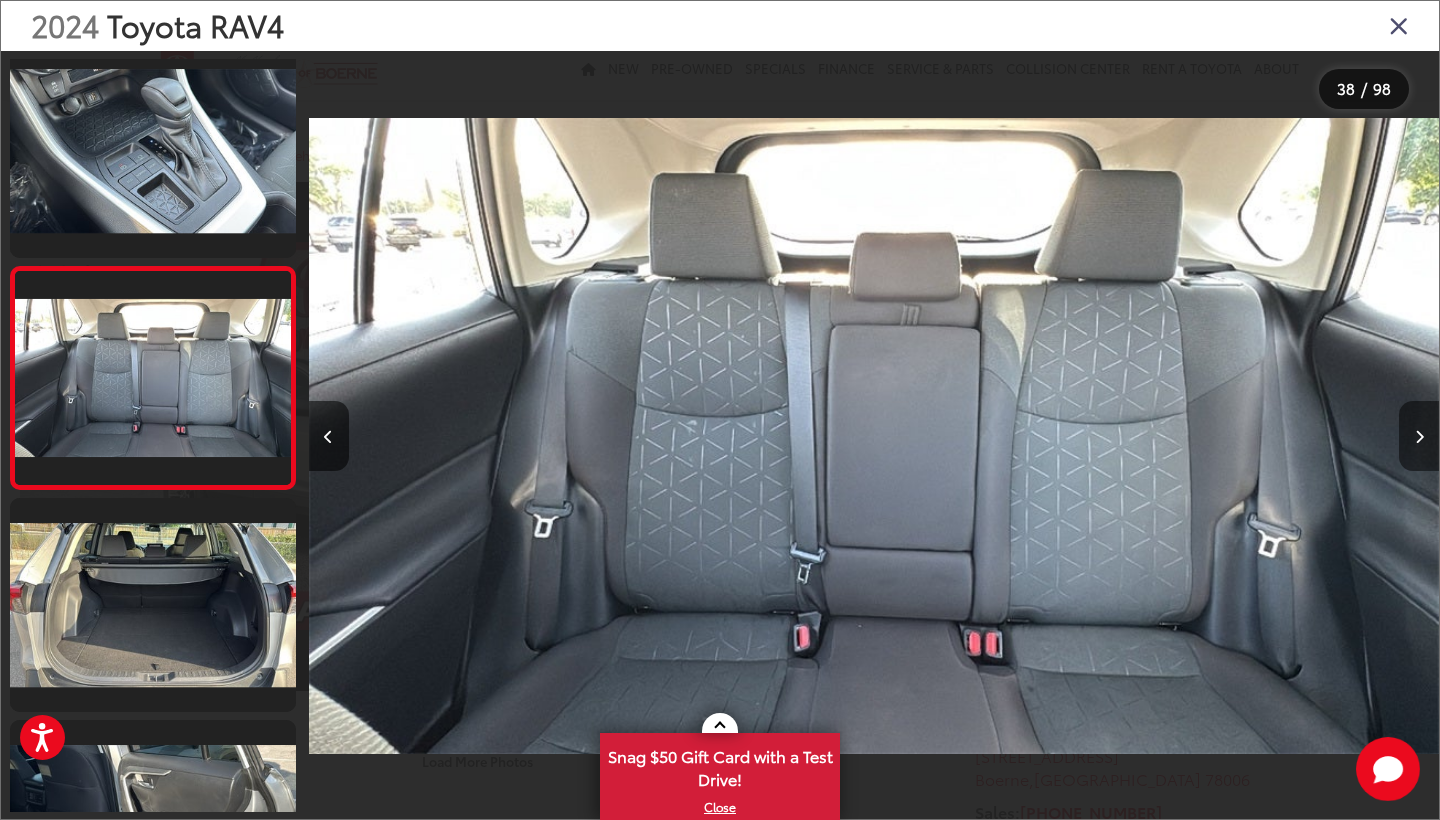click at bounding box center [1419, 437] 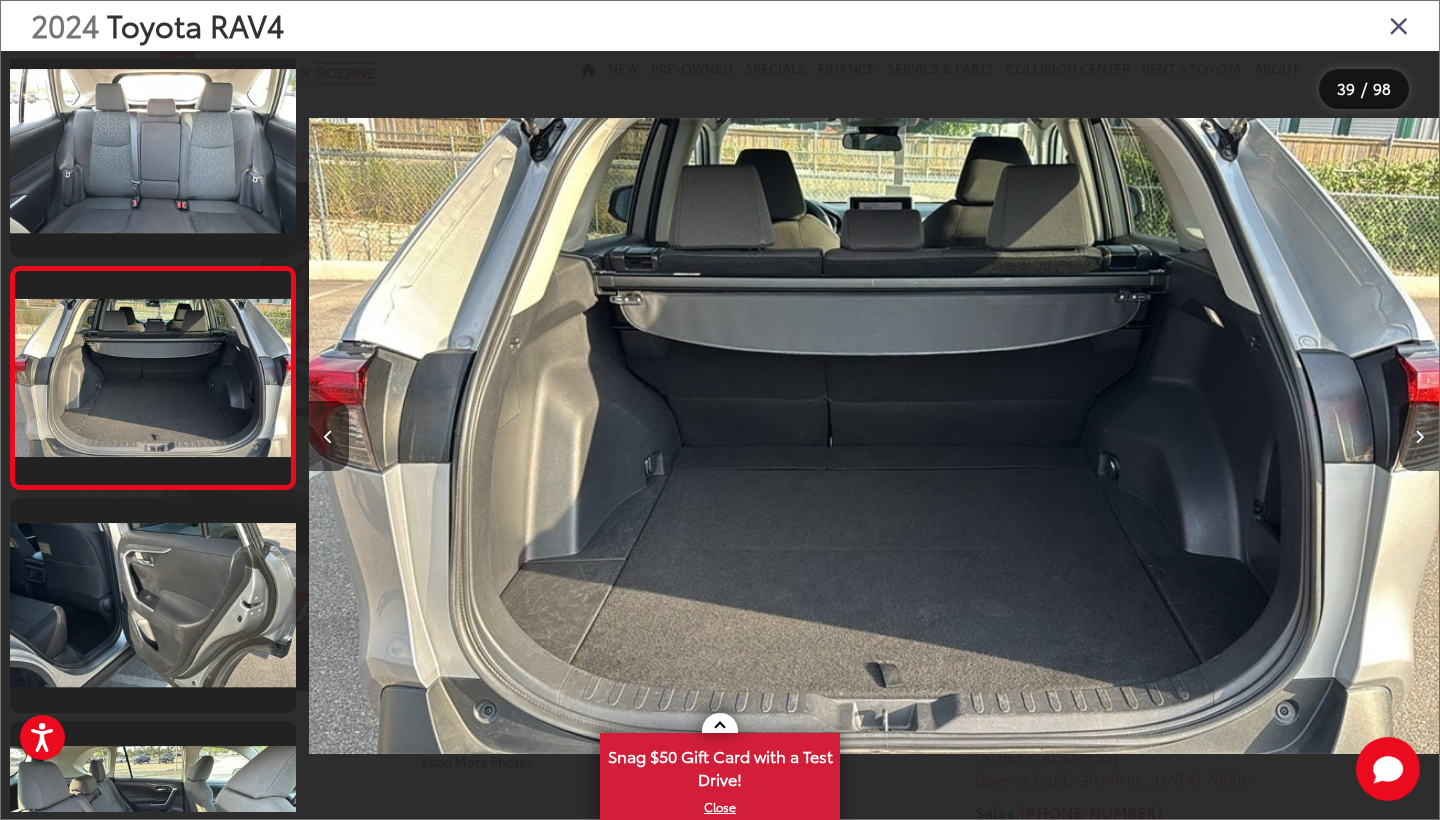 click at bounding box center [1419, 437] 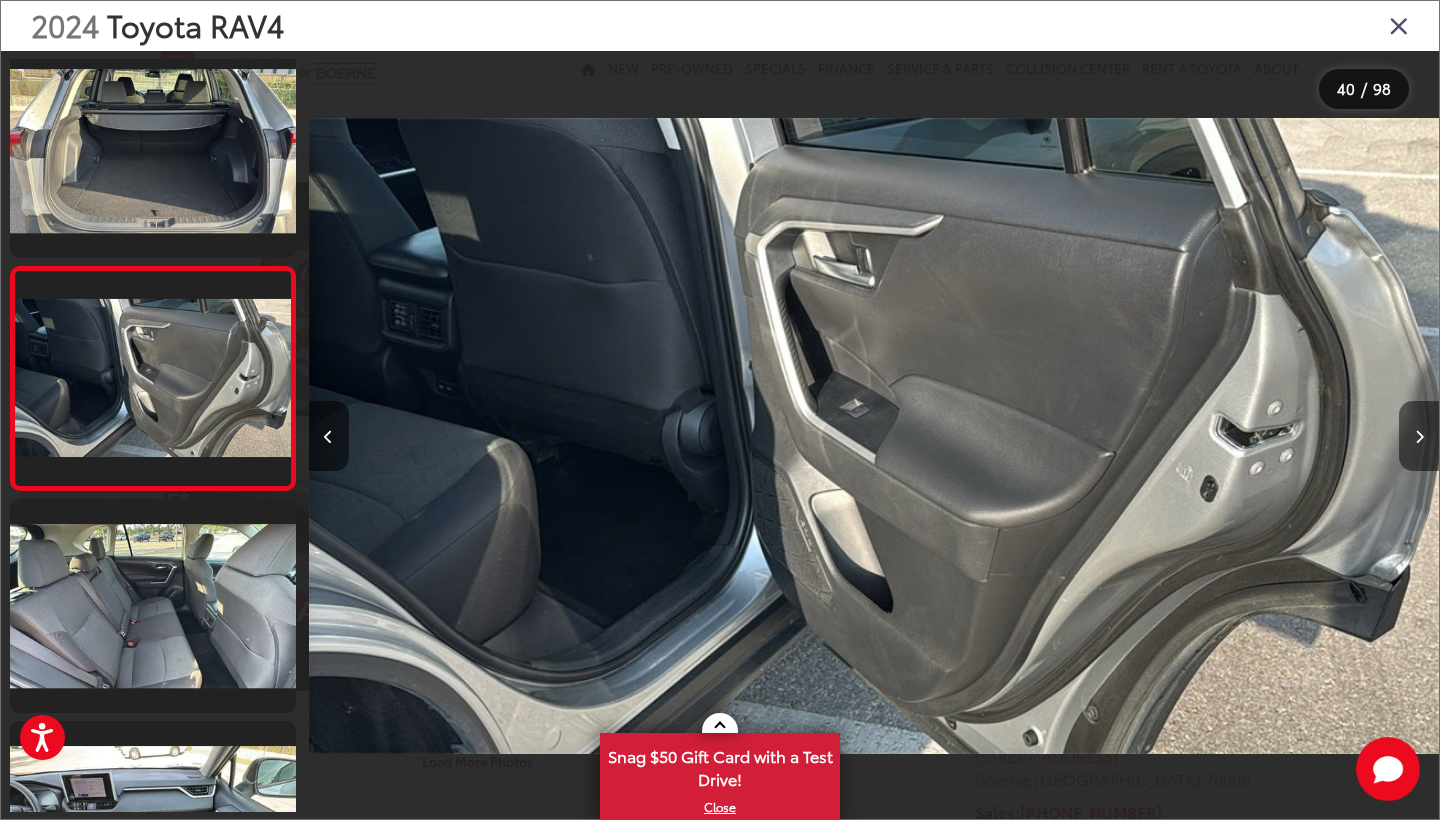 click at bounding box center (1419, 437) 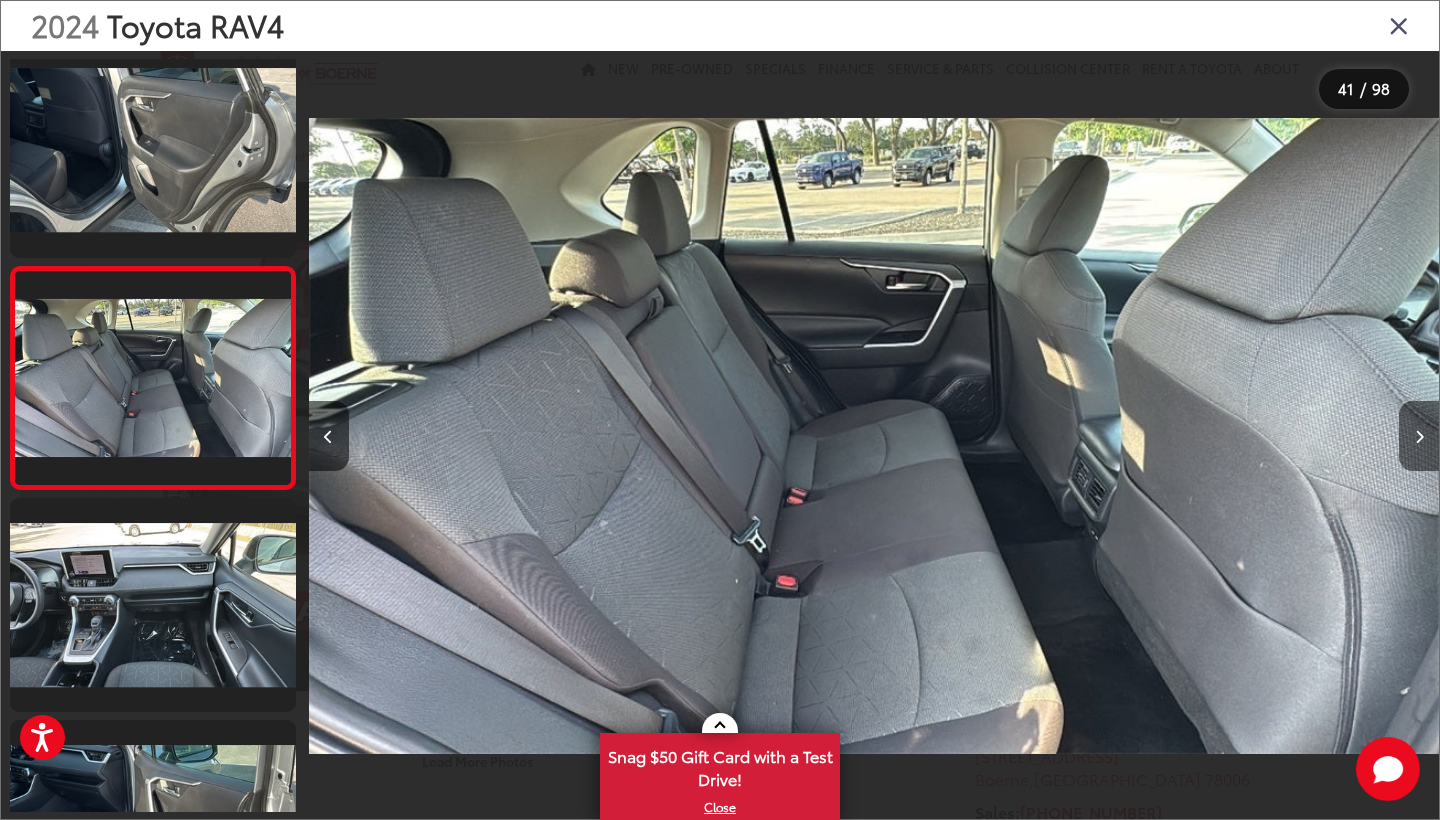 click at bounding box center (1419, 437) 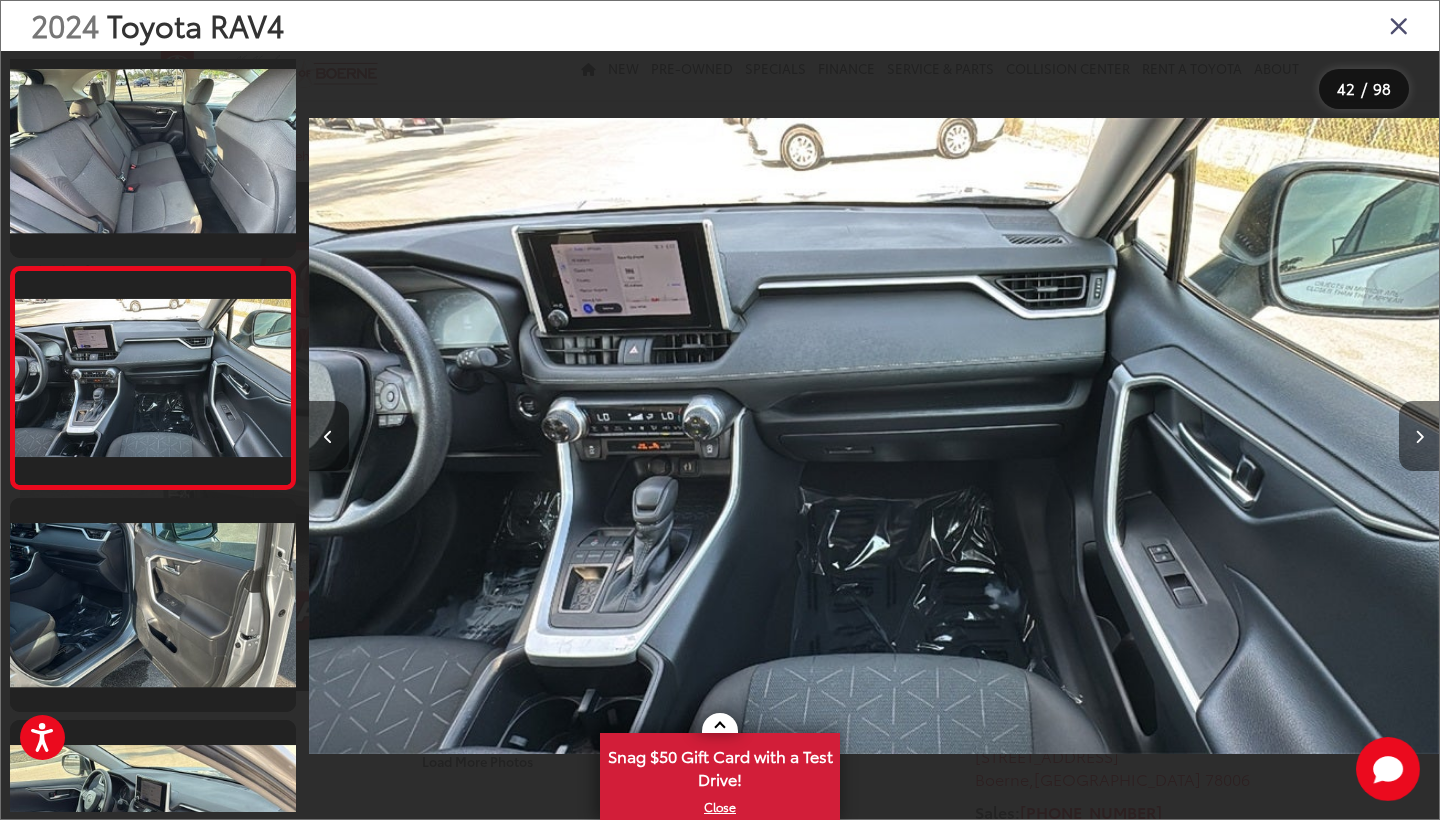 click at bounding box center [1419, 437] 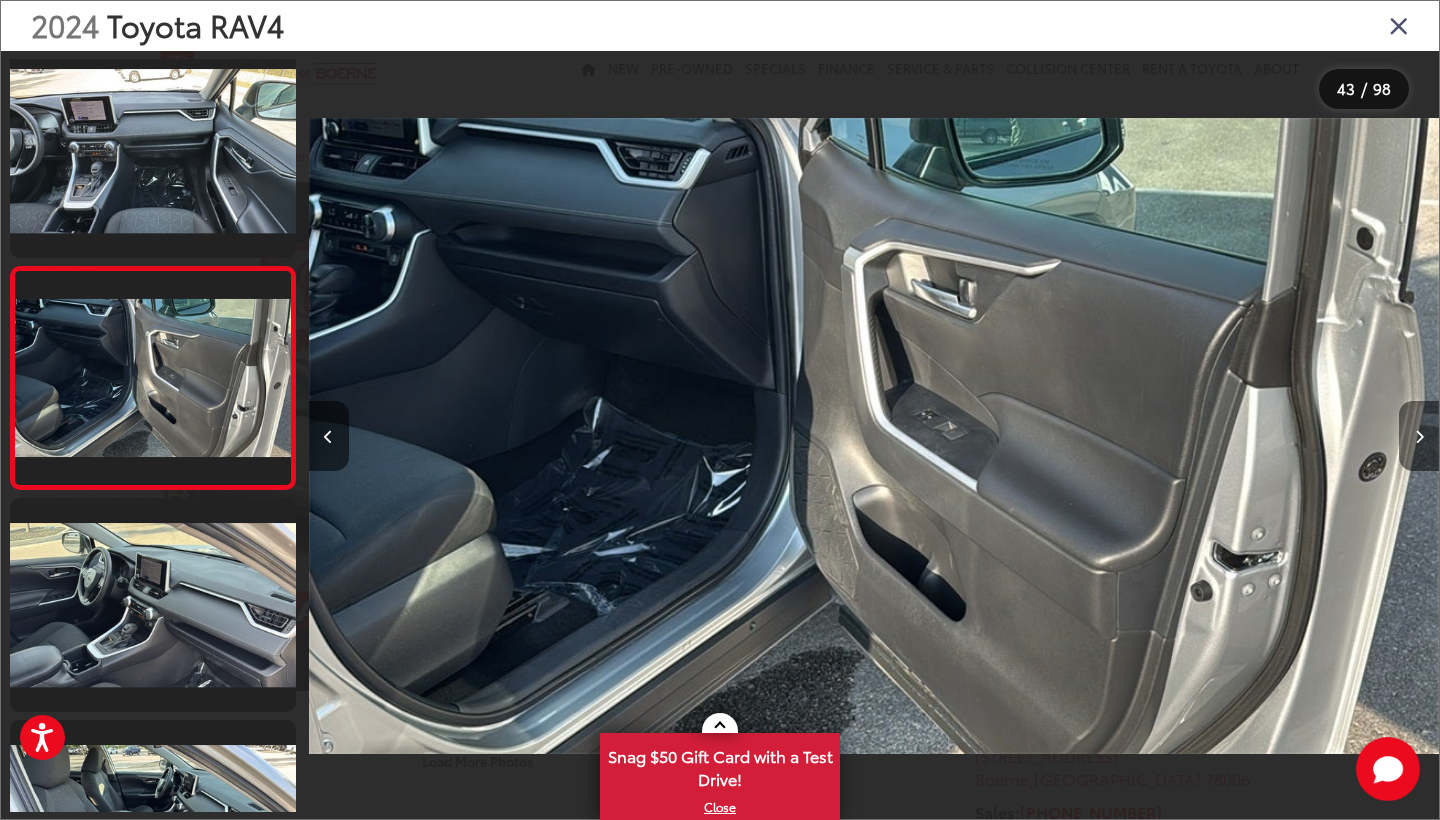 click at bounding box center (1419, 437) 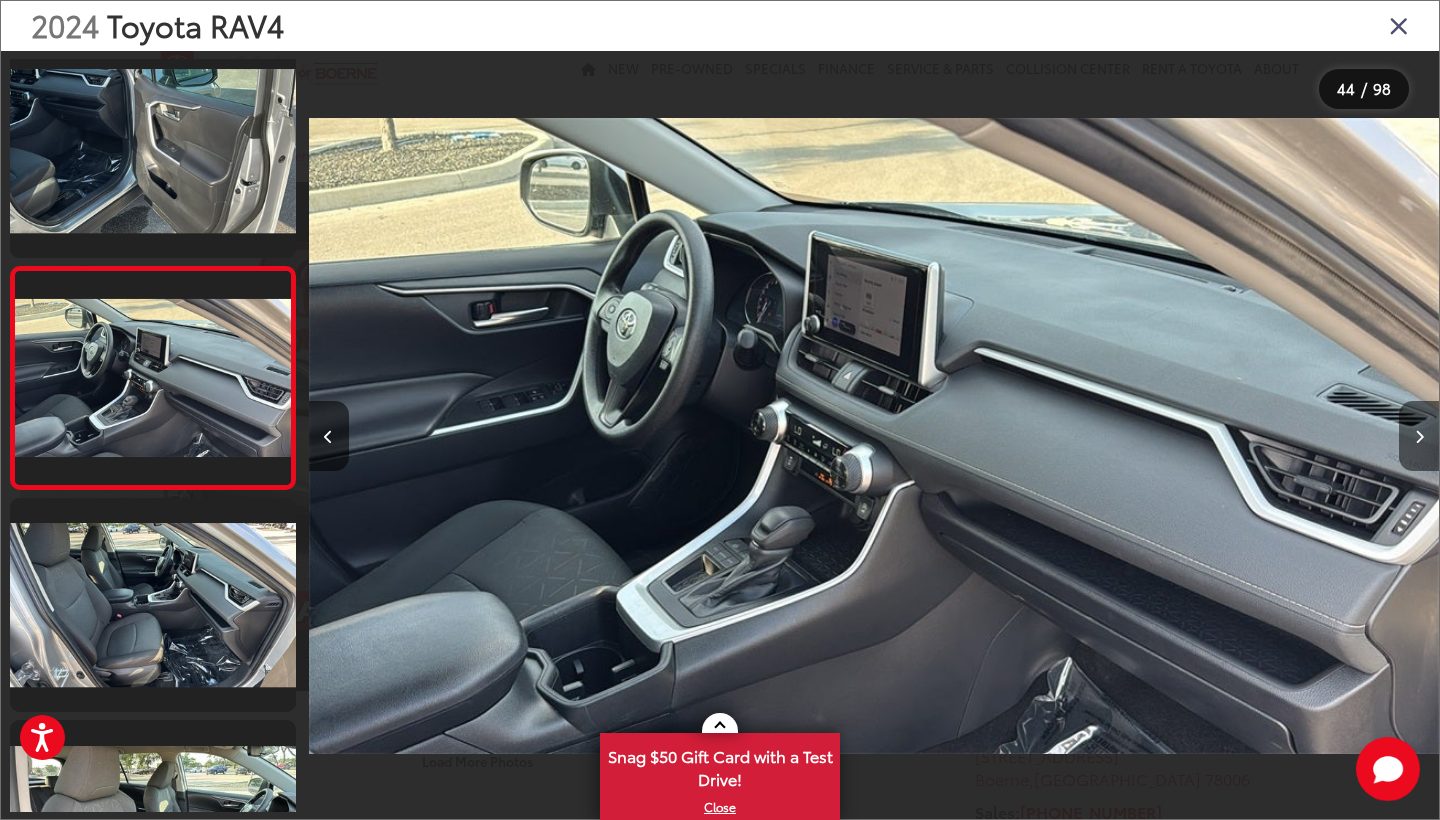 click at bounding box center (1419, 437) 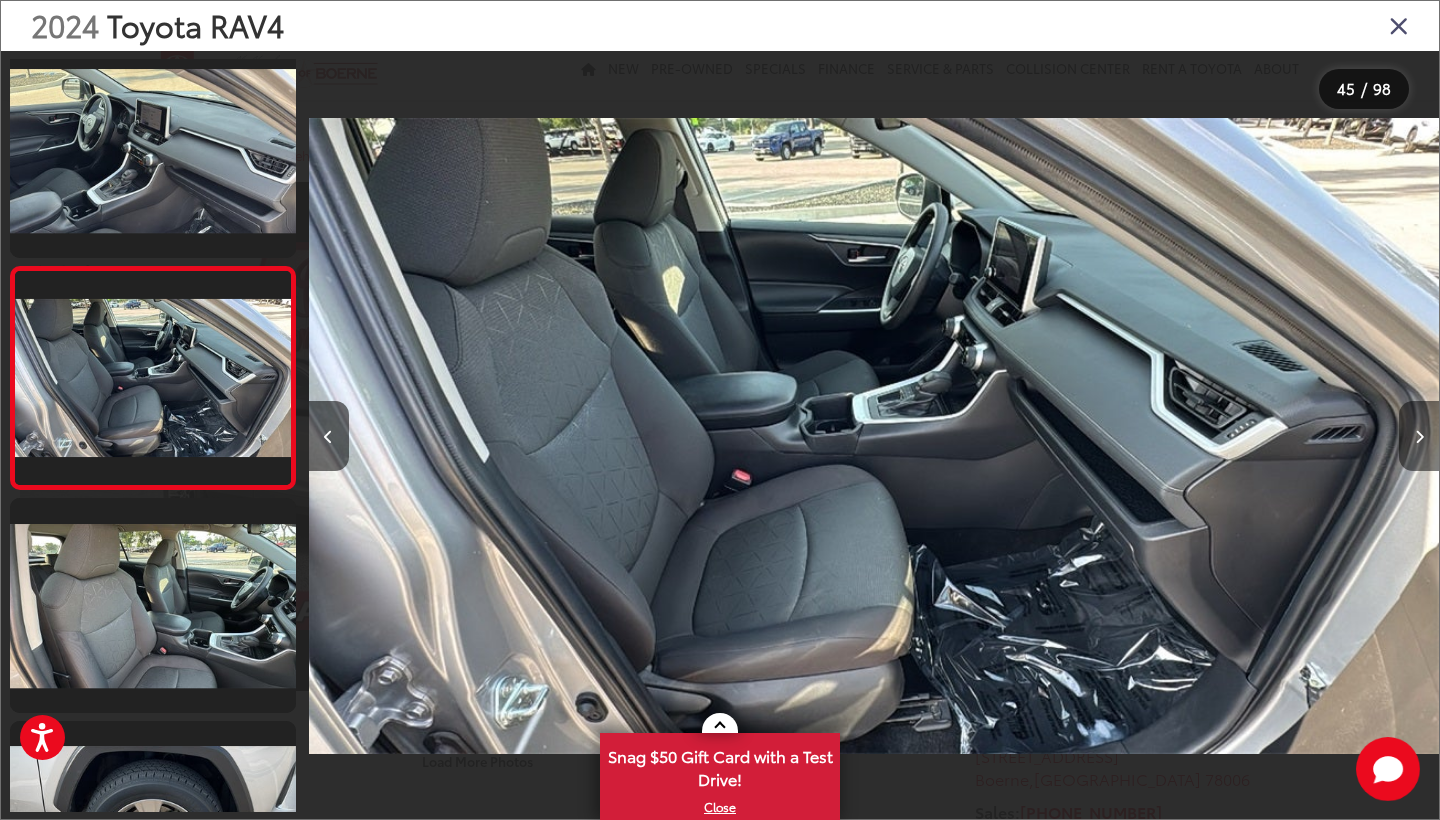 click at bounding box center [1419, 437] 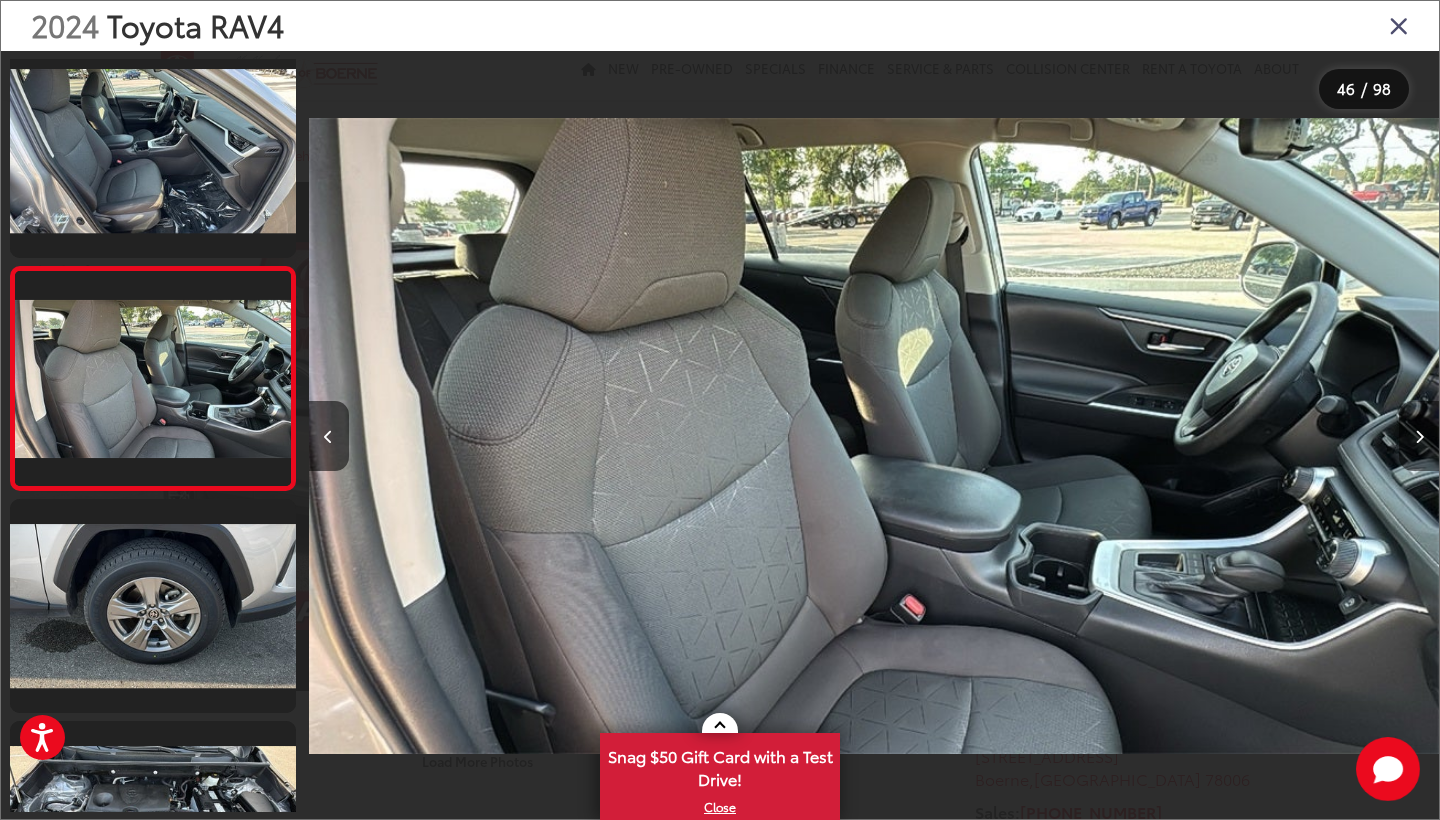 click at bounding box center (1419, 437) 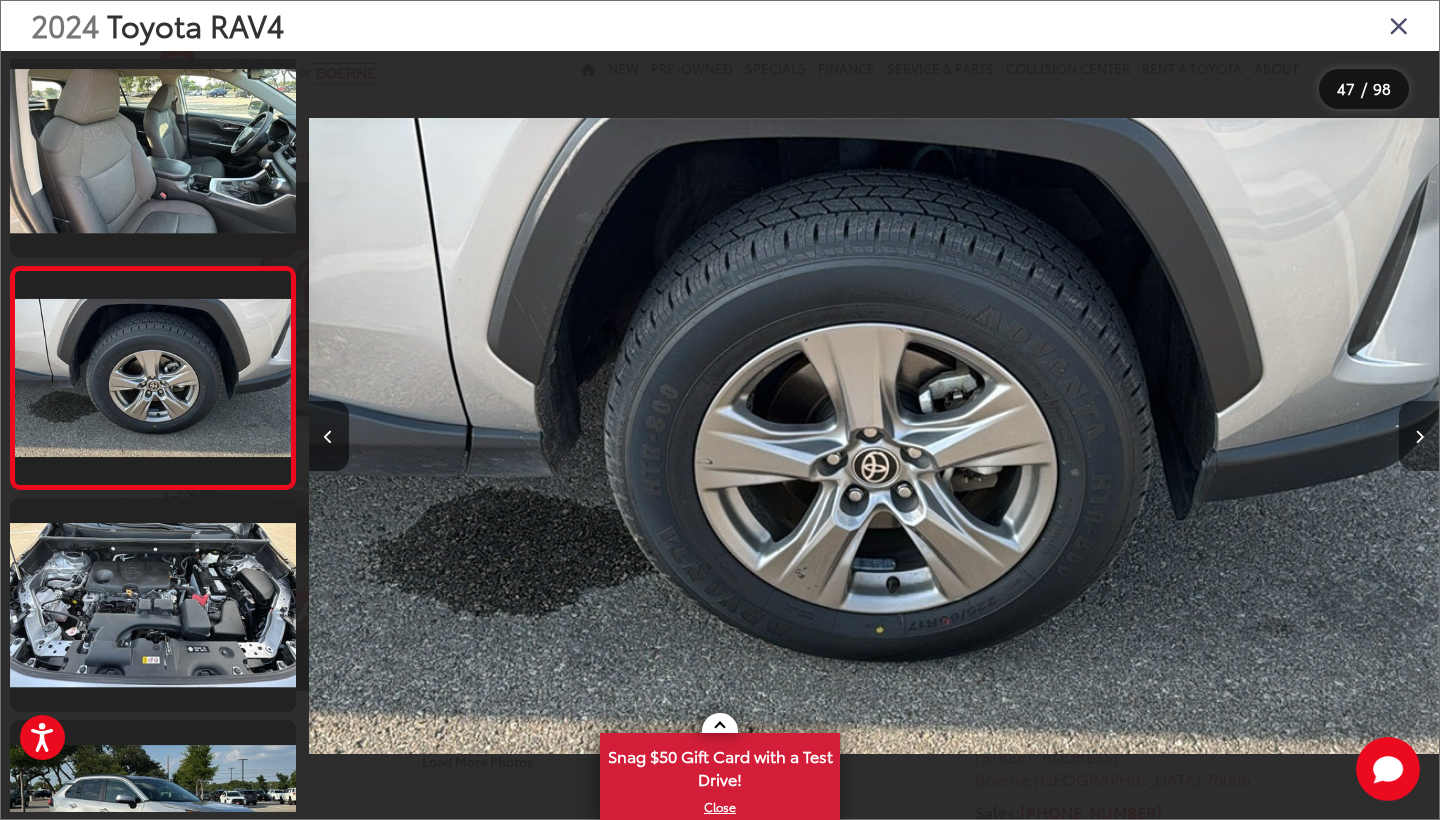 click at bounding box center (1419, 437) 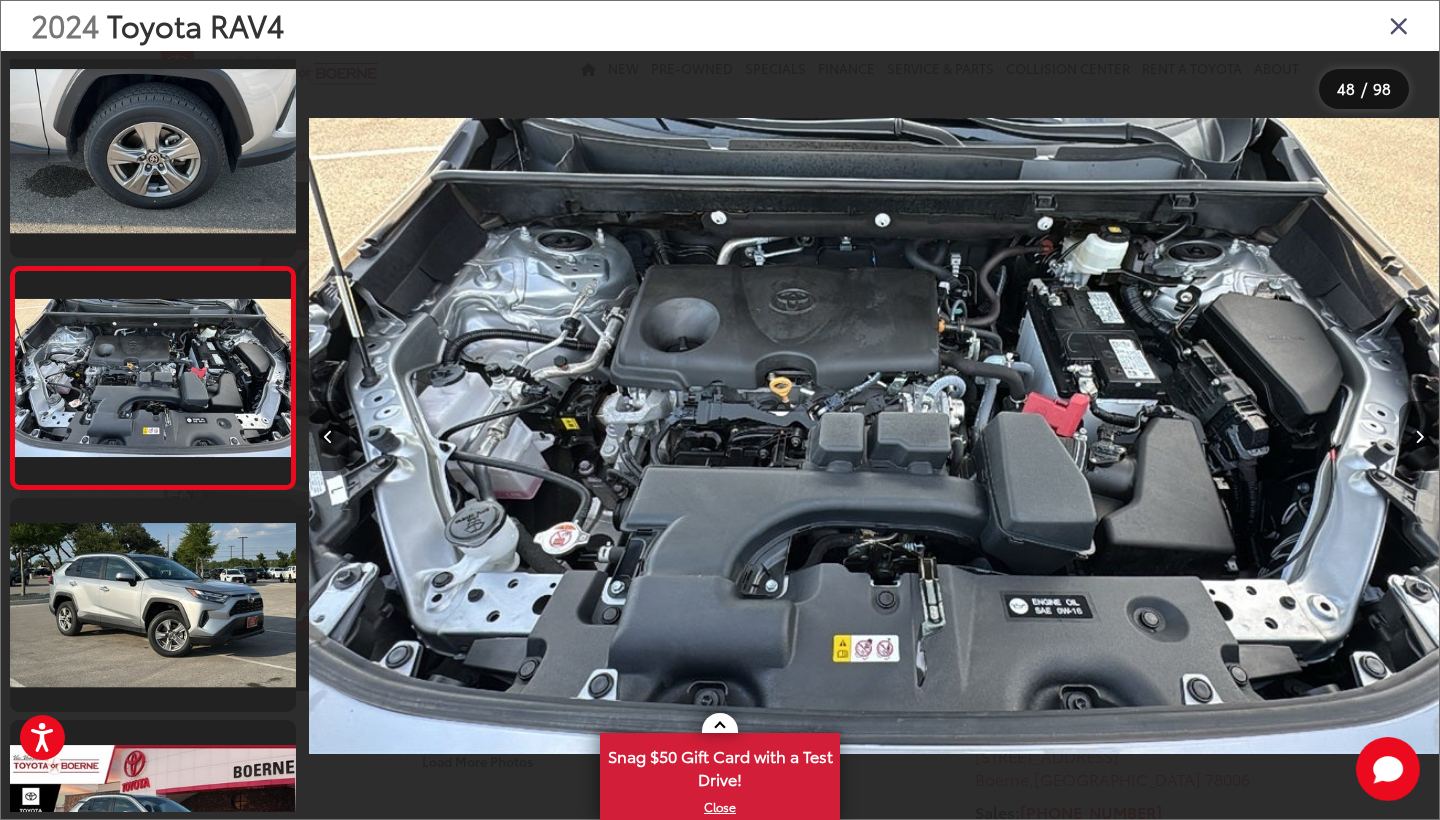 click at bounding box center (1419, 437) 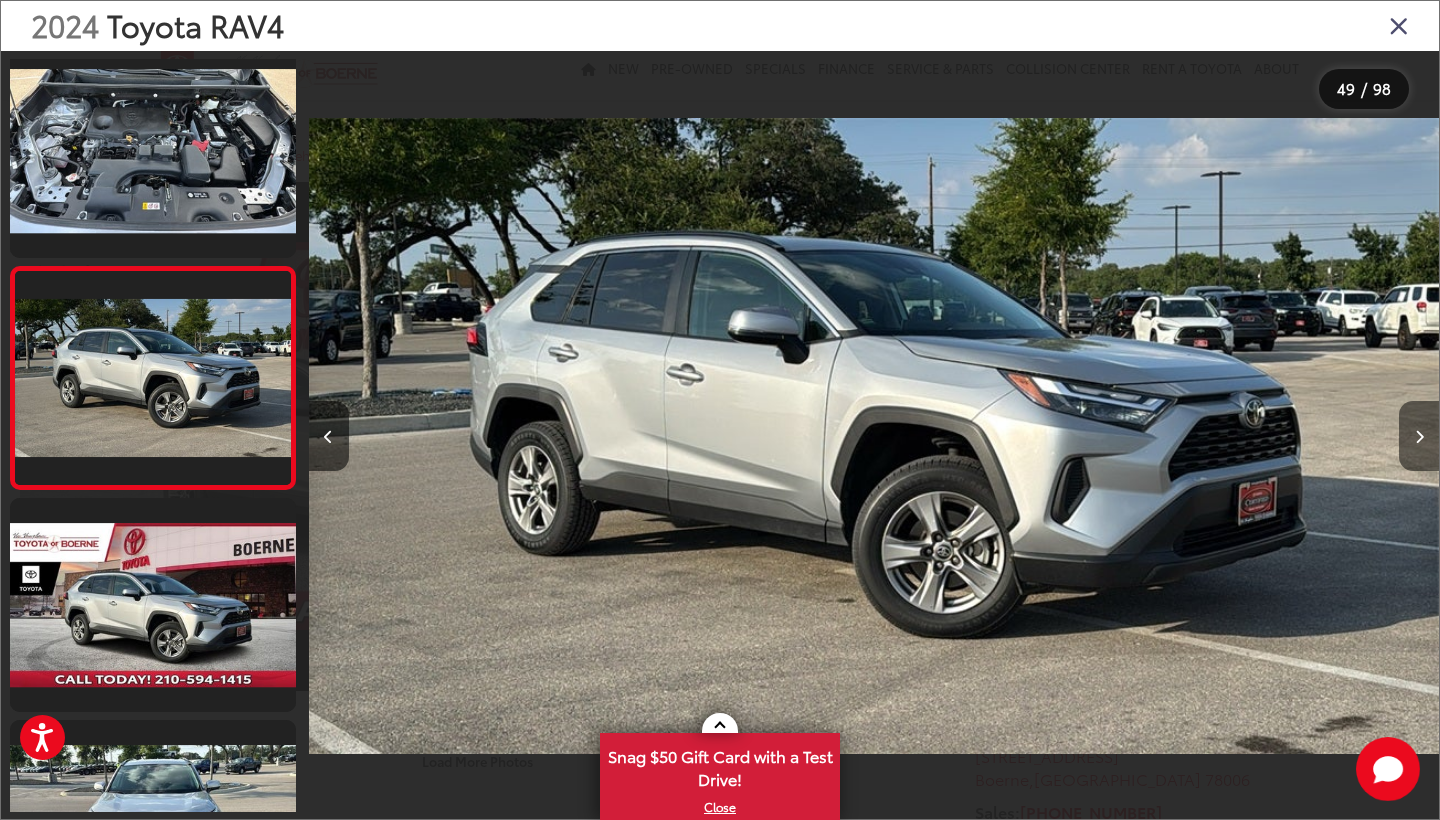 click at bounding box center [1419, 437] 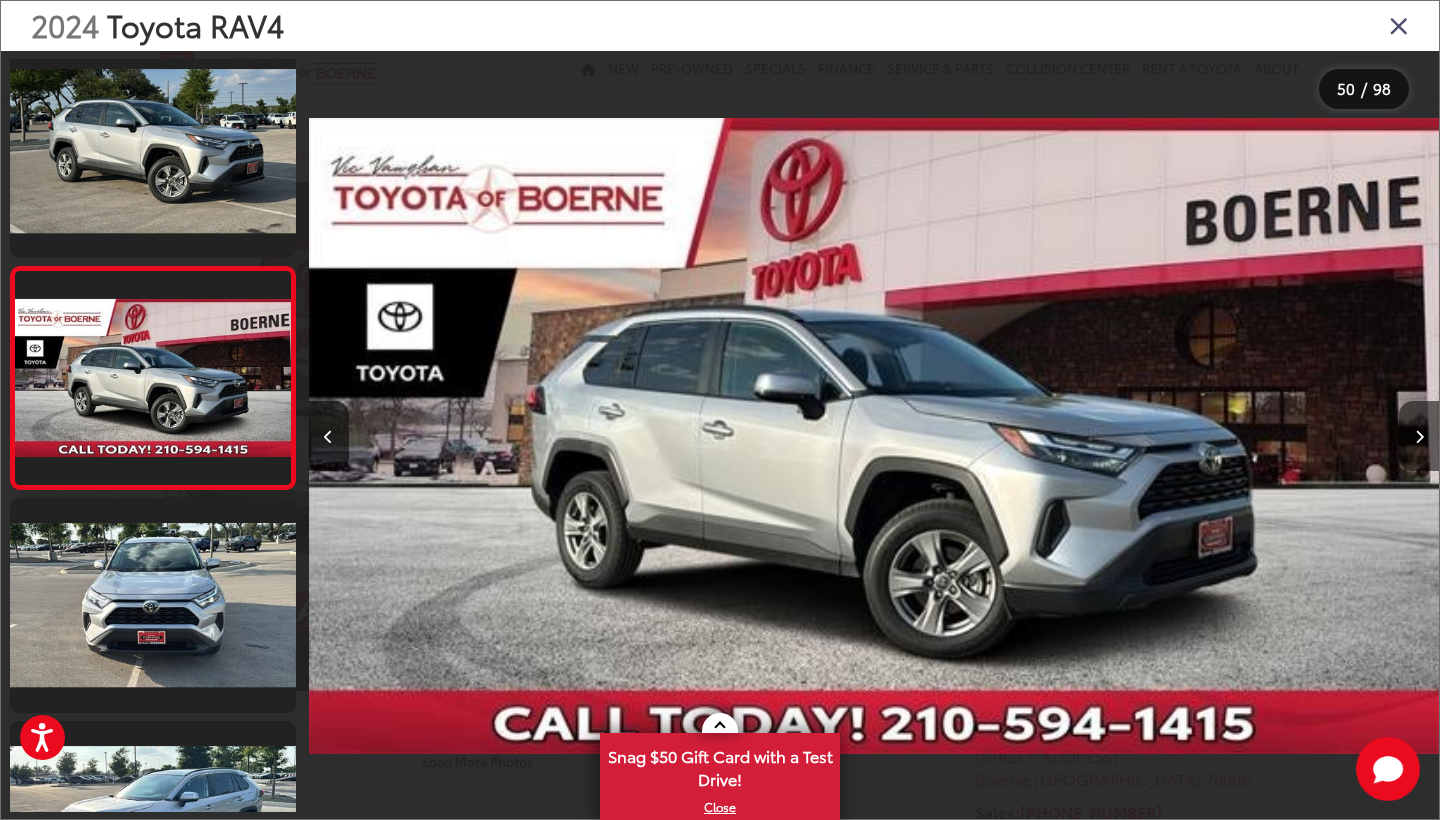 click at bounding box center [1399, 25] 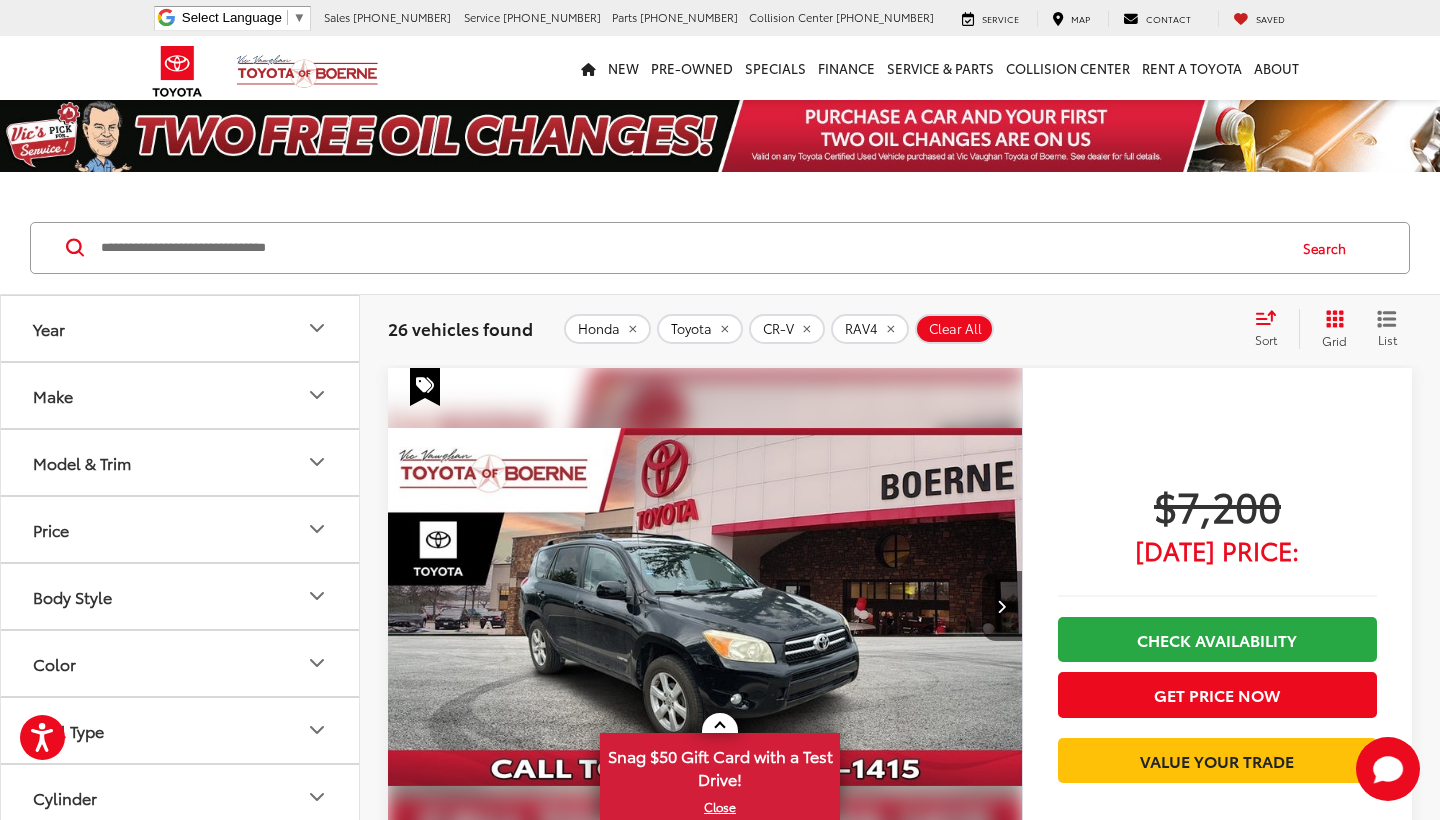 scroll, scrollTop: 845, scrollLeft: 0, axis: vertical 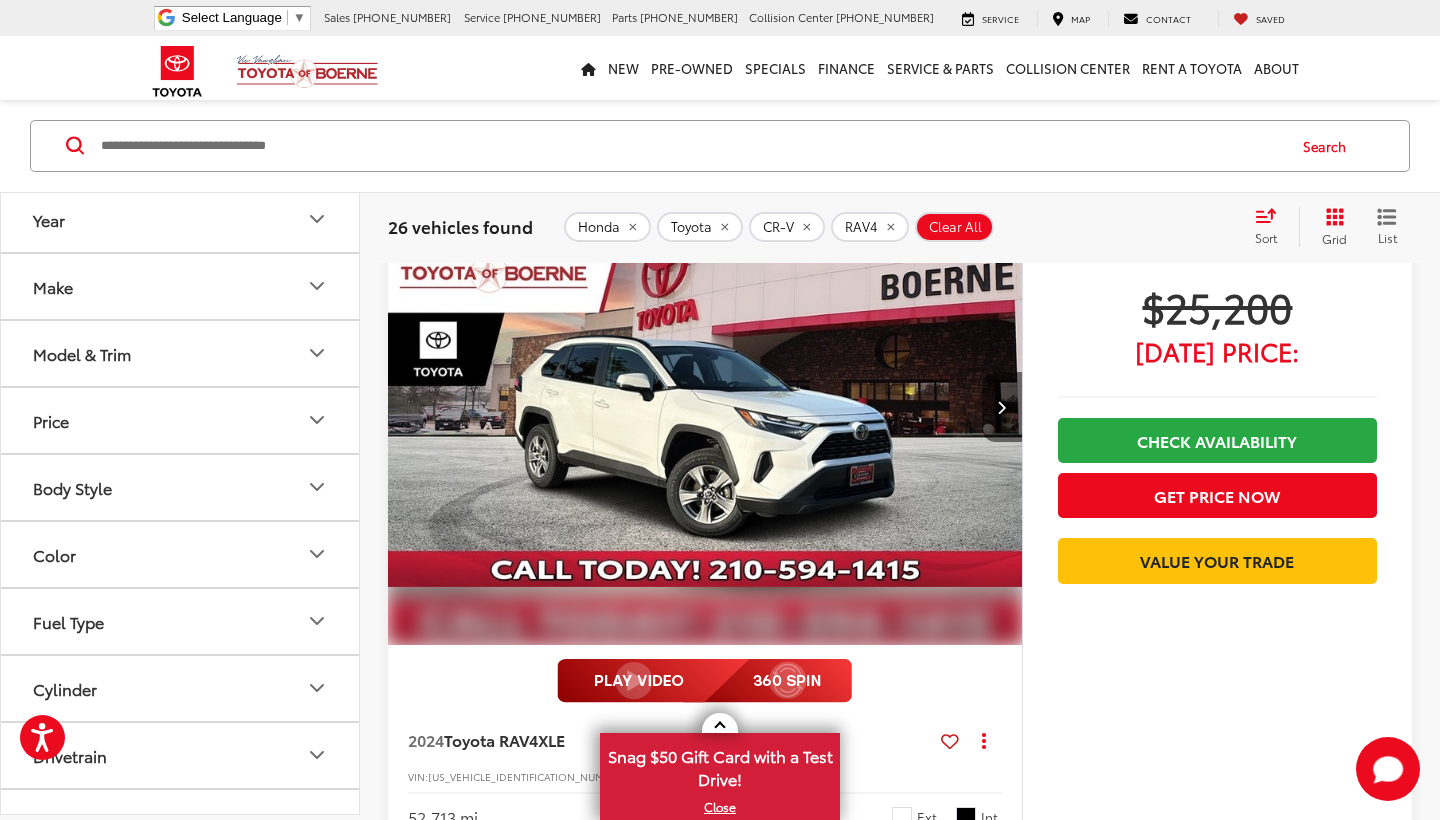 click at bounding box center (1002, 407) 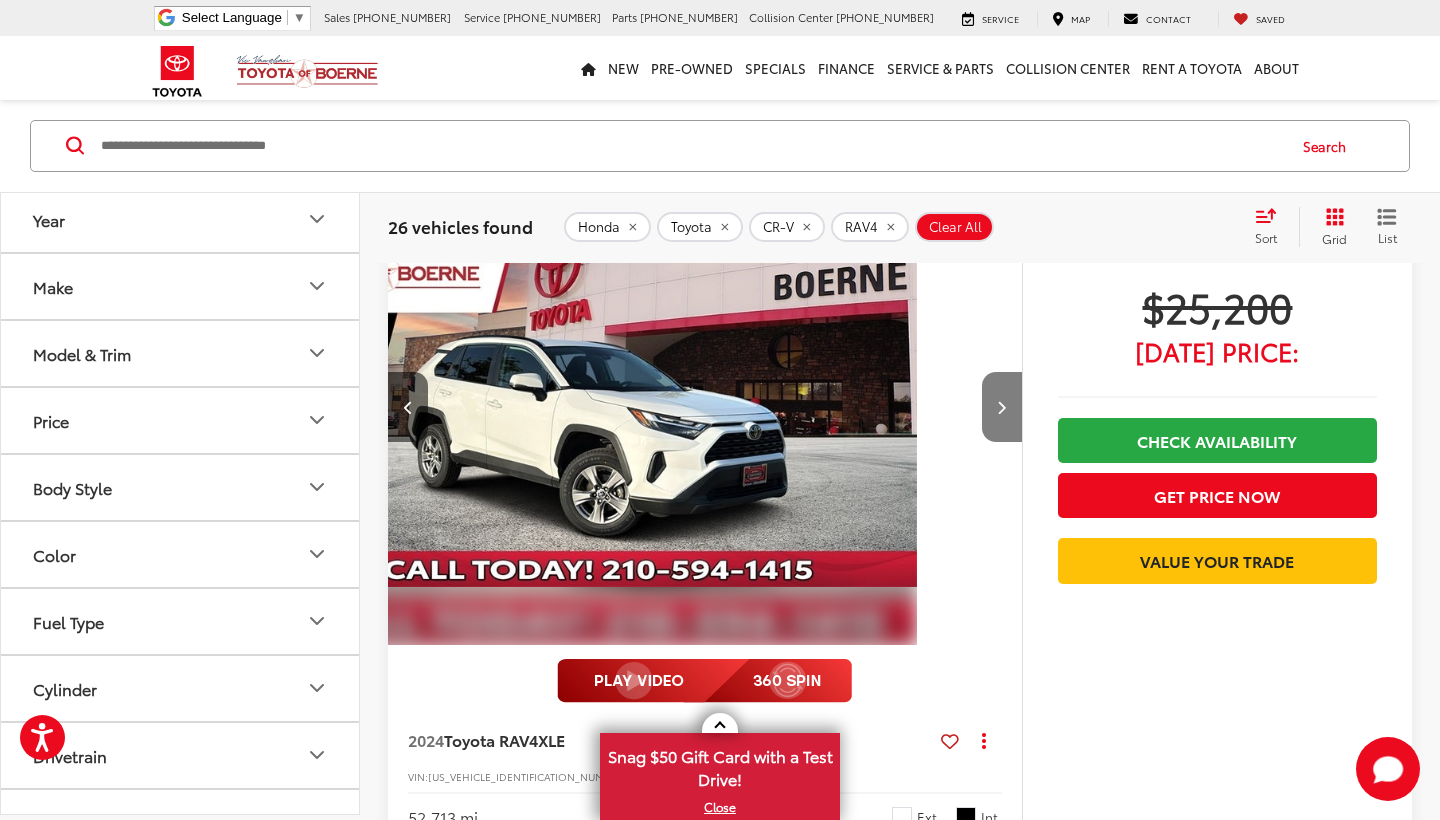 scroll, scrollTop: 0, scrollLeft: 637, axis: horizontal 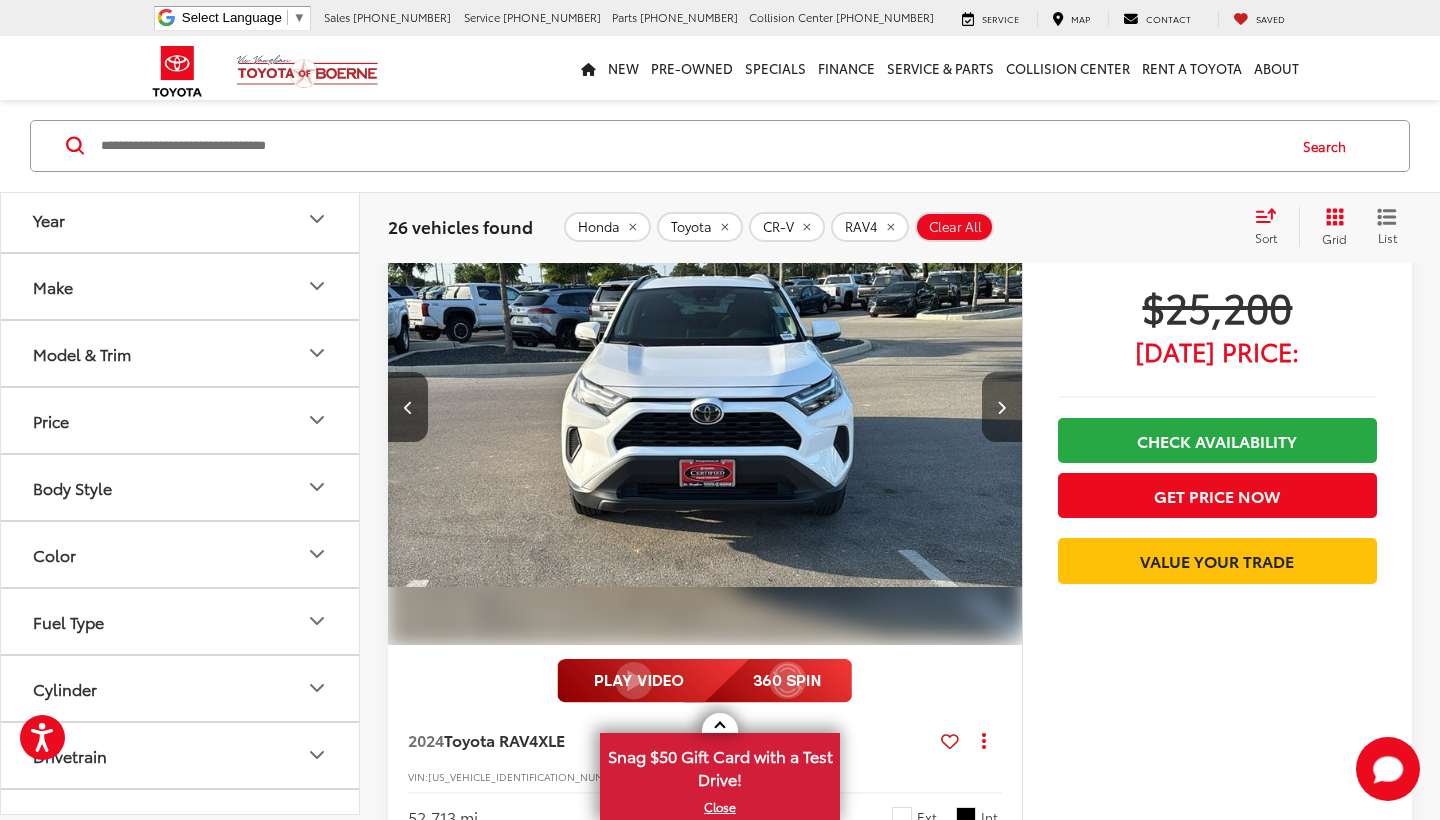 click at bounding box center [1002, 407] 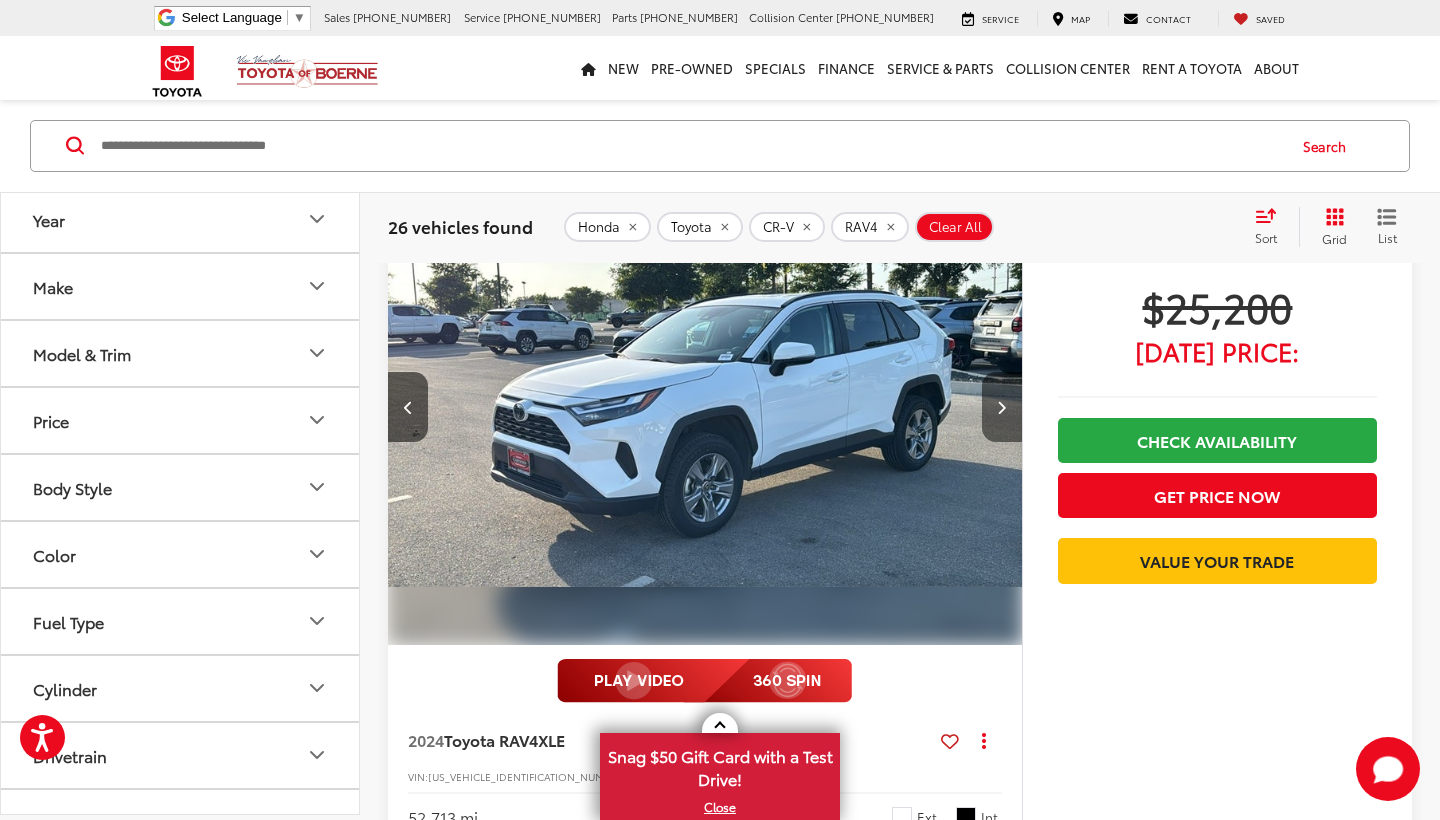 click at bounding box center [1002, 407] 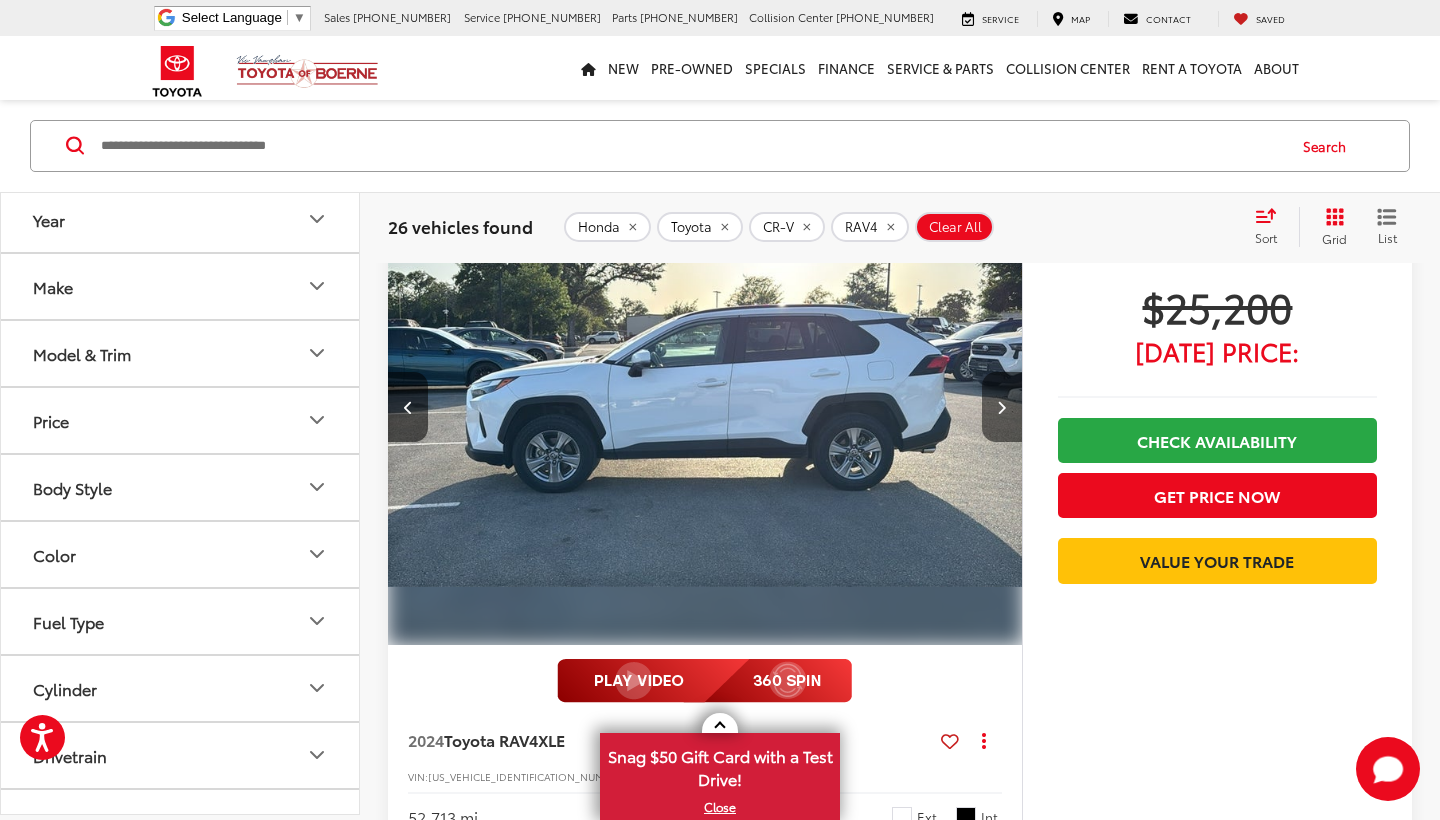 click at bounding box center (1002, 407) 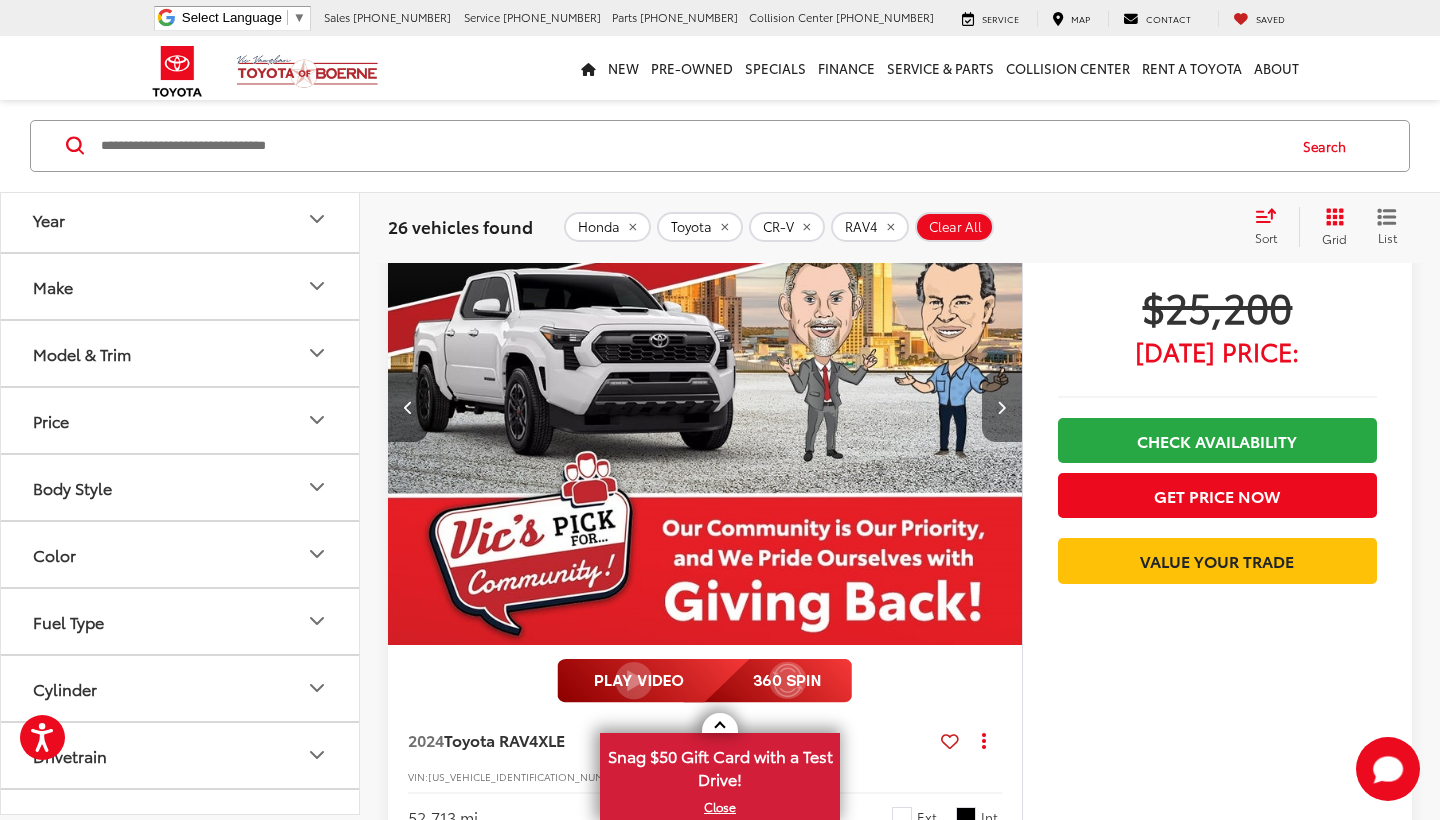 click at bounding box center [1002, 407] 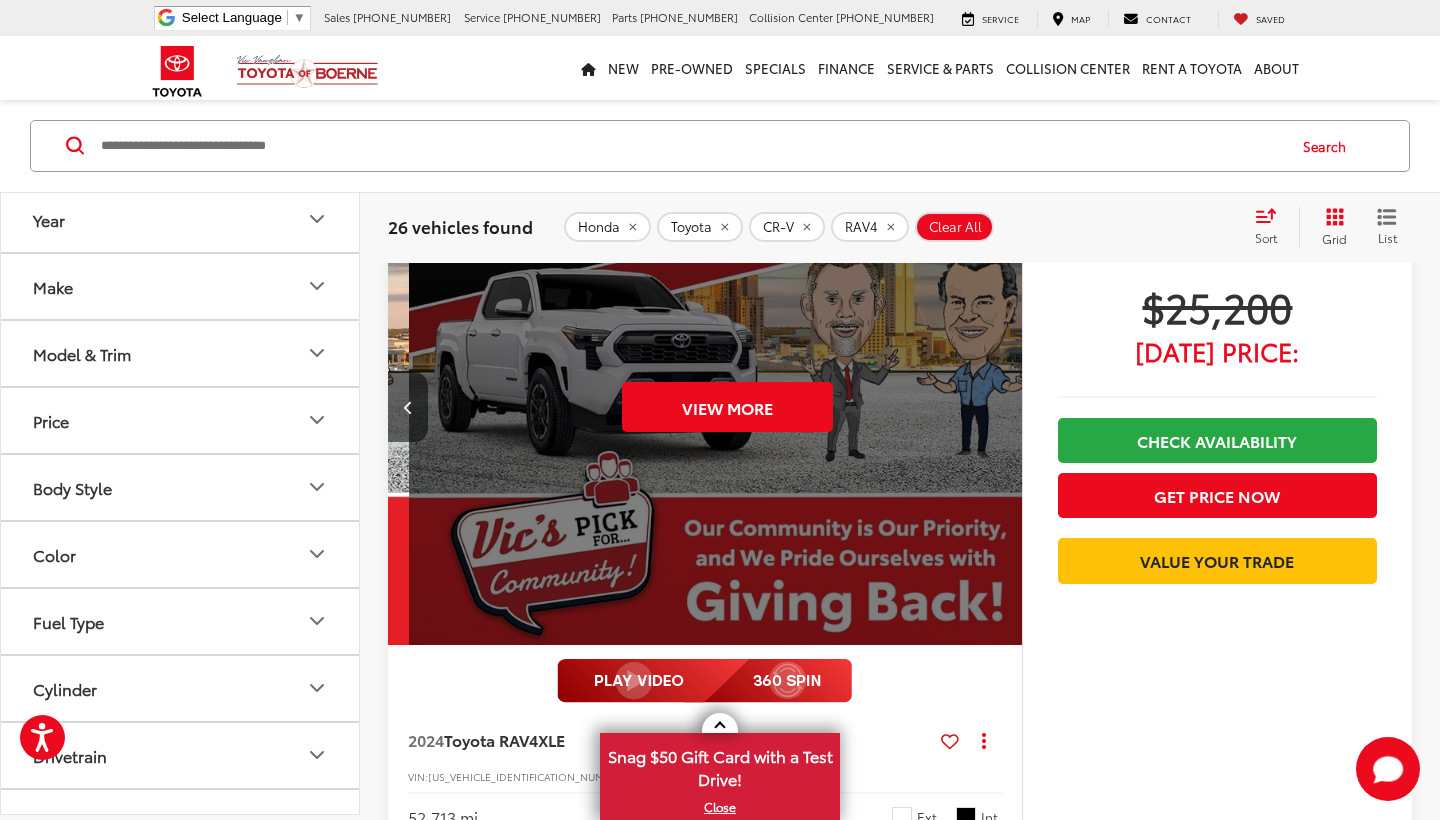 scroll, scrollTop: 0, scrollLeft: 3185, axis: horizontal 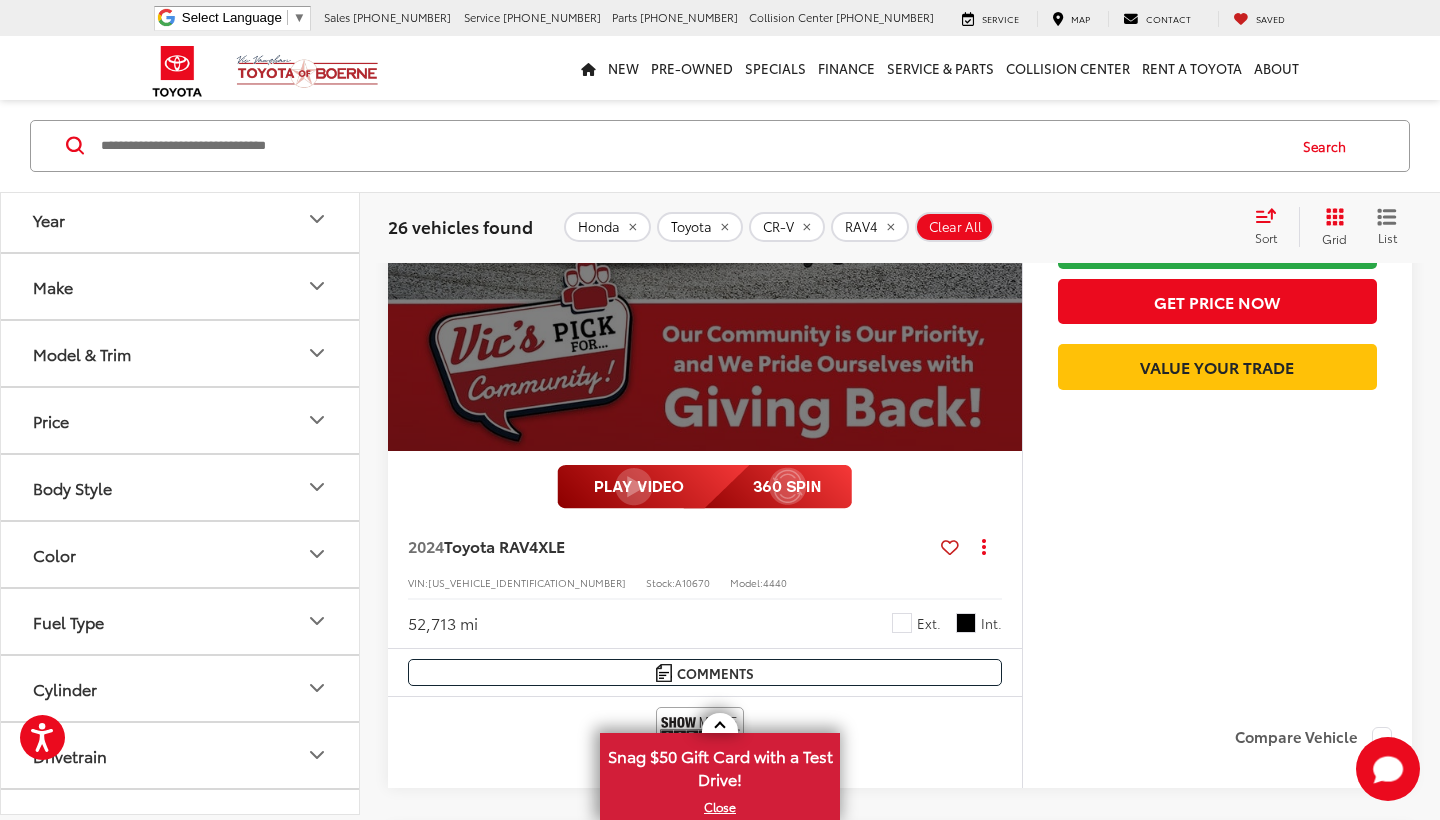 click on "Toyota RAV4" at bounding box center (491, 545) 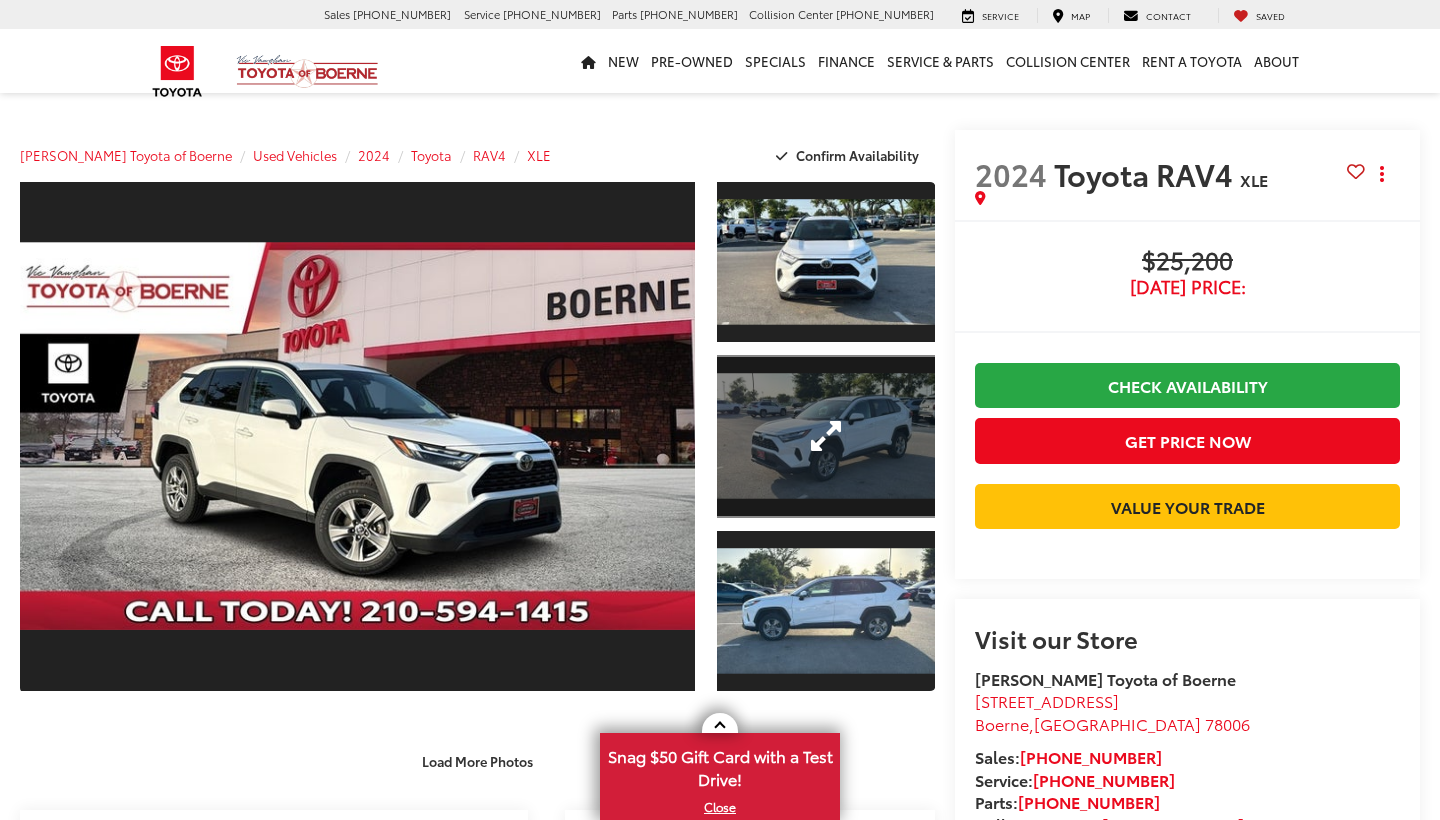 click at bounding box center [826, 437] 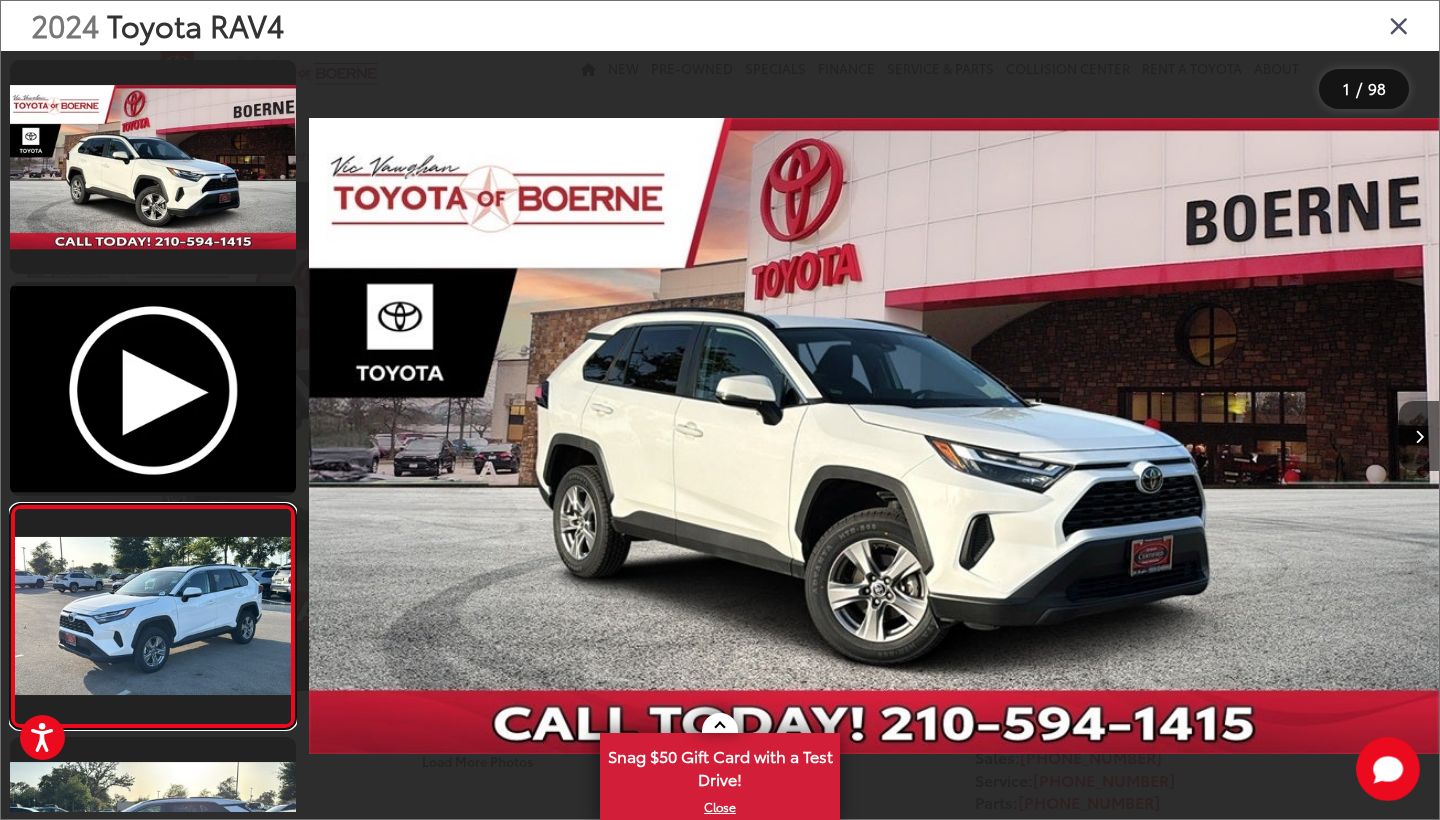 scroll, scrollTop: 0, scrollLeft: 0, axis: both 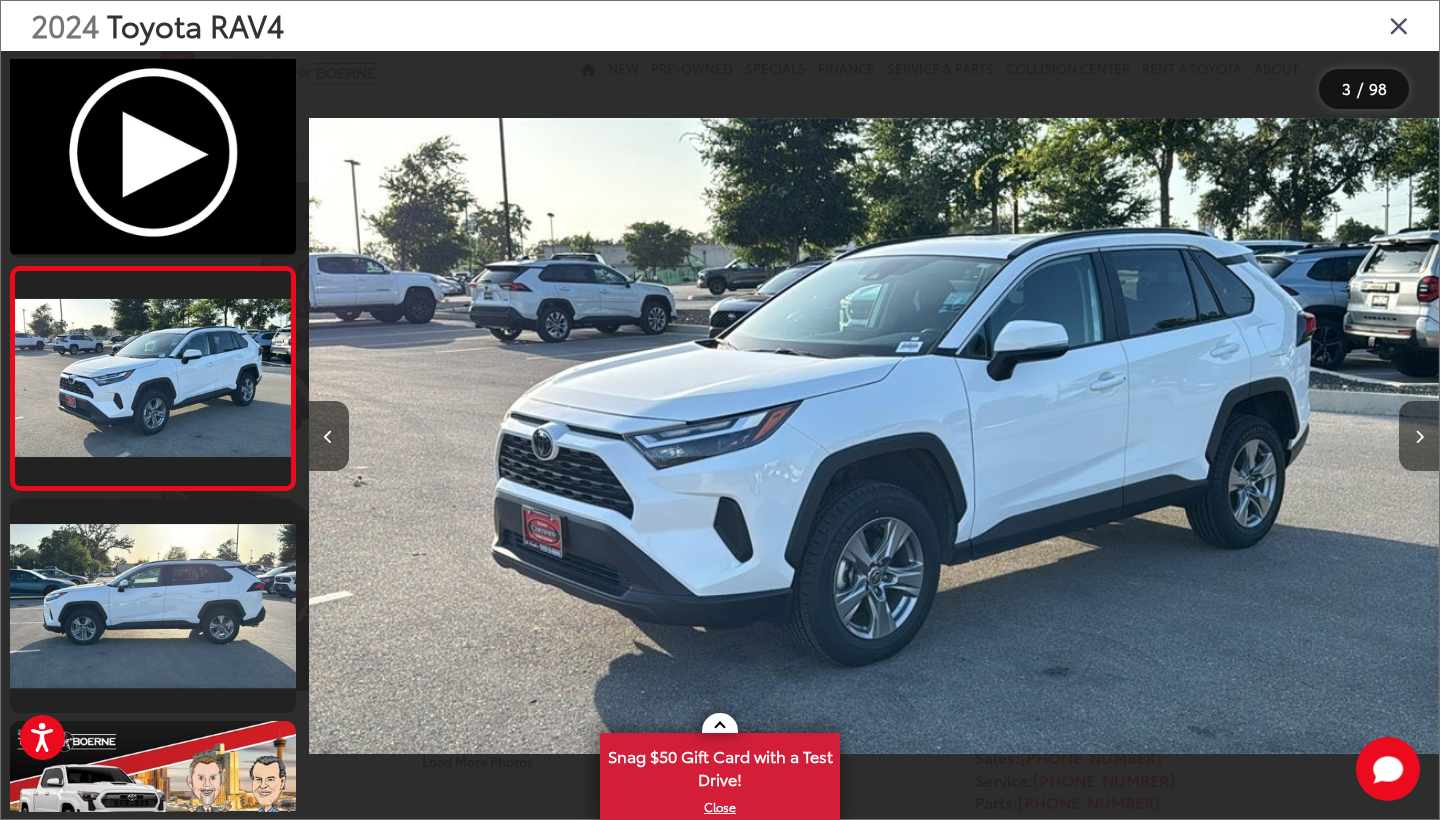 click at bounding box center (1419, 437) 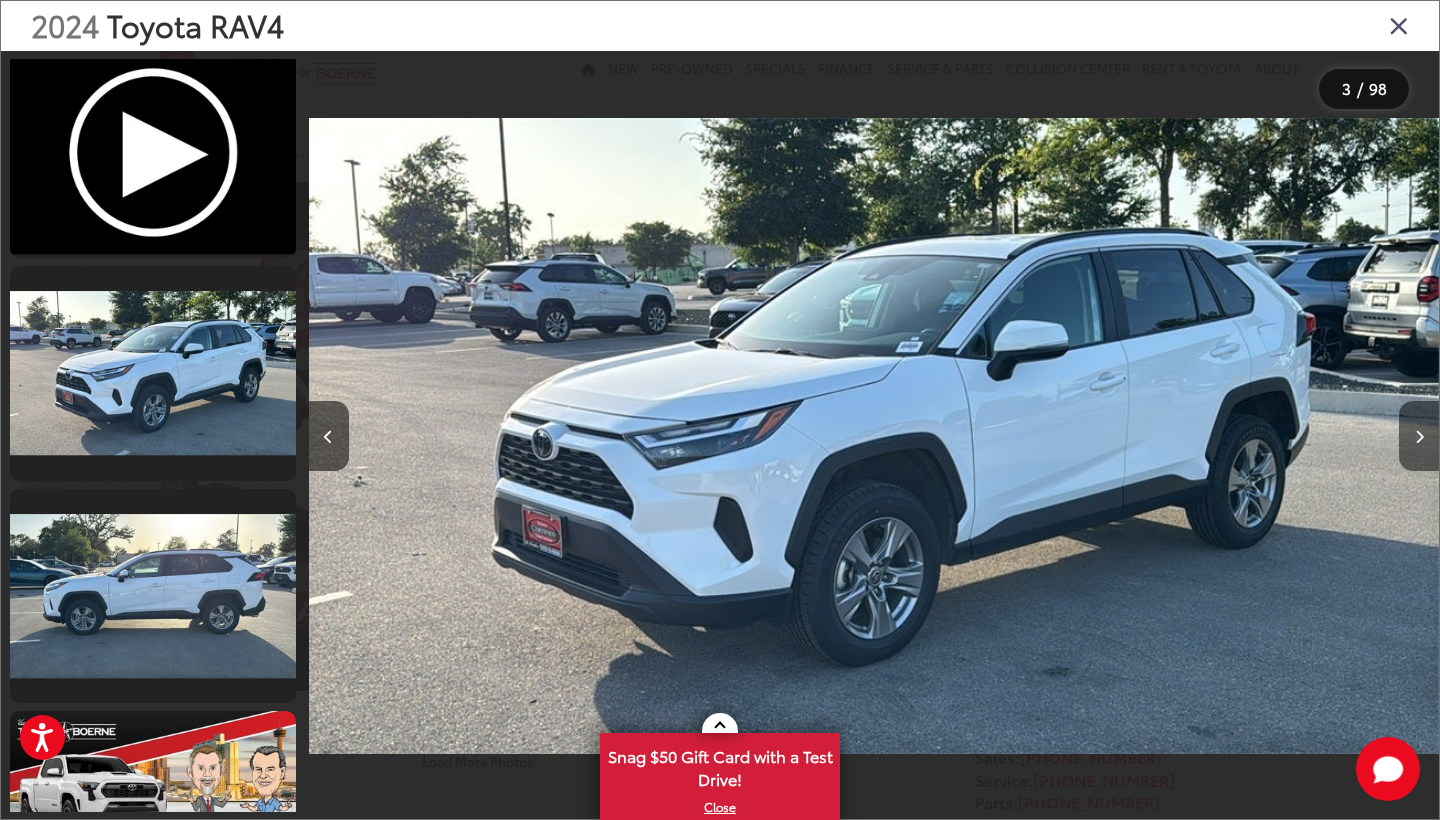 scroll, scrollTop: 0, scrollLeft: 3015, axis: horizontal 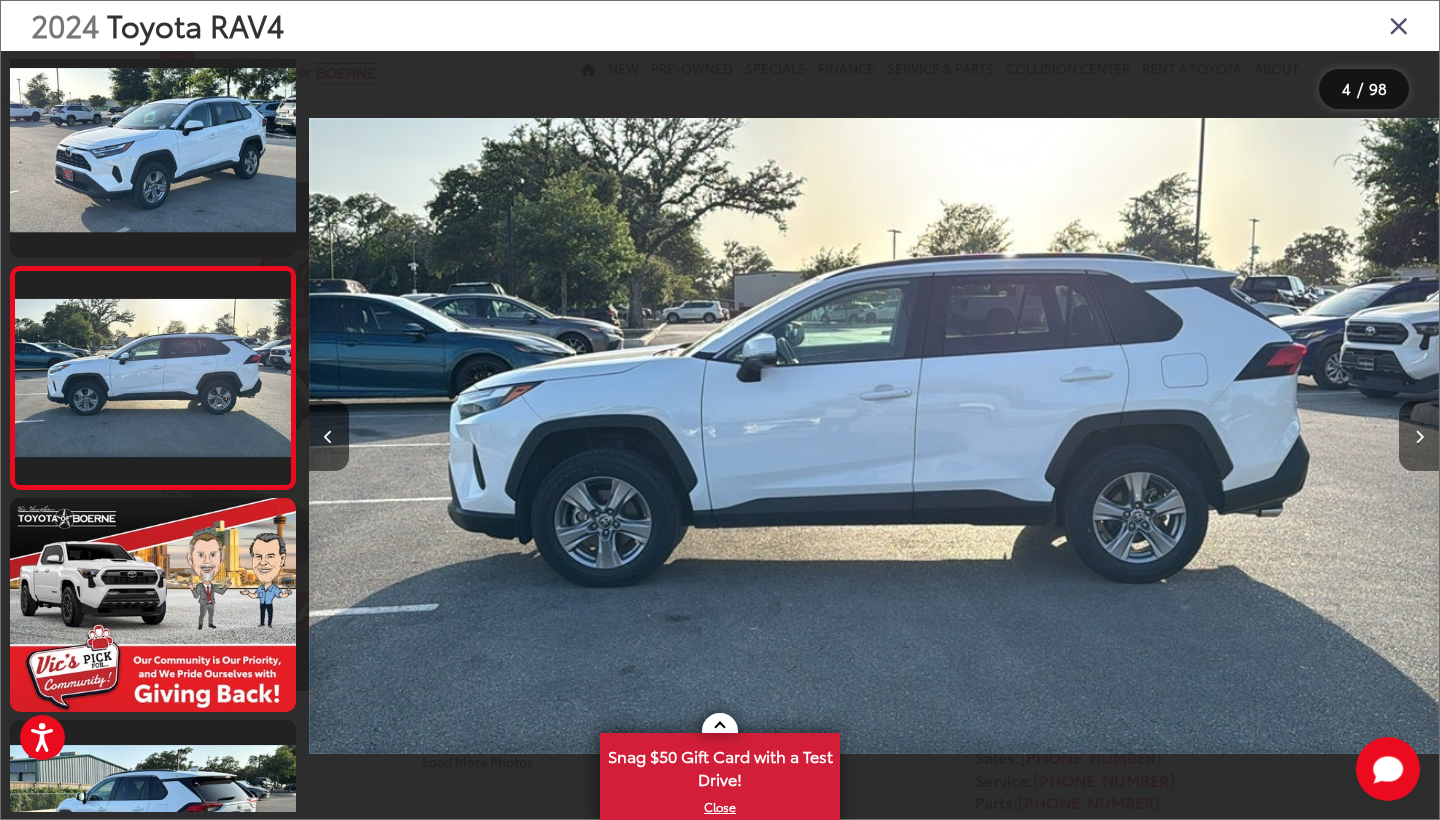 click at bounding box center [1419, 437] 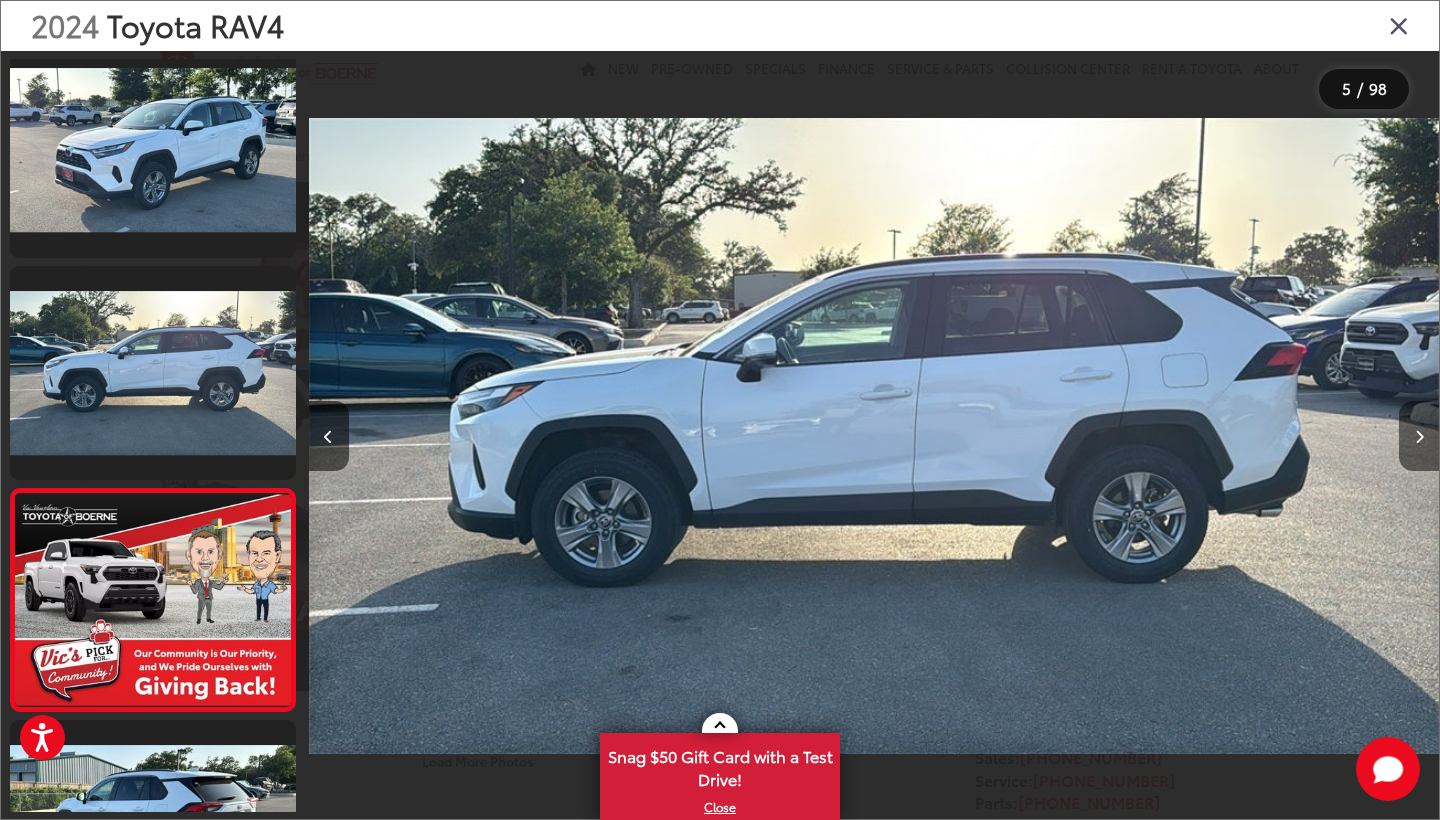 scroll, scrollTop: 0, scrollLeft: 4461, axis: horizontal 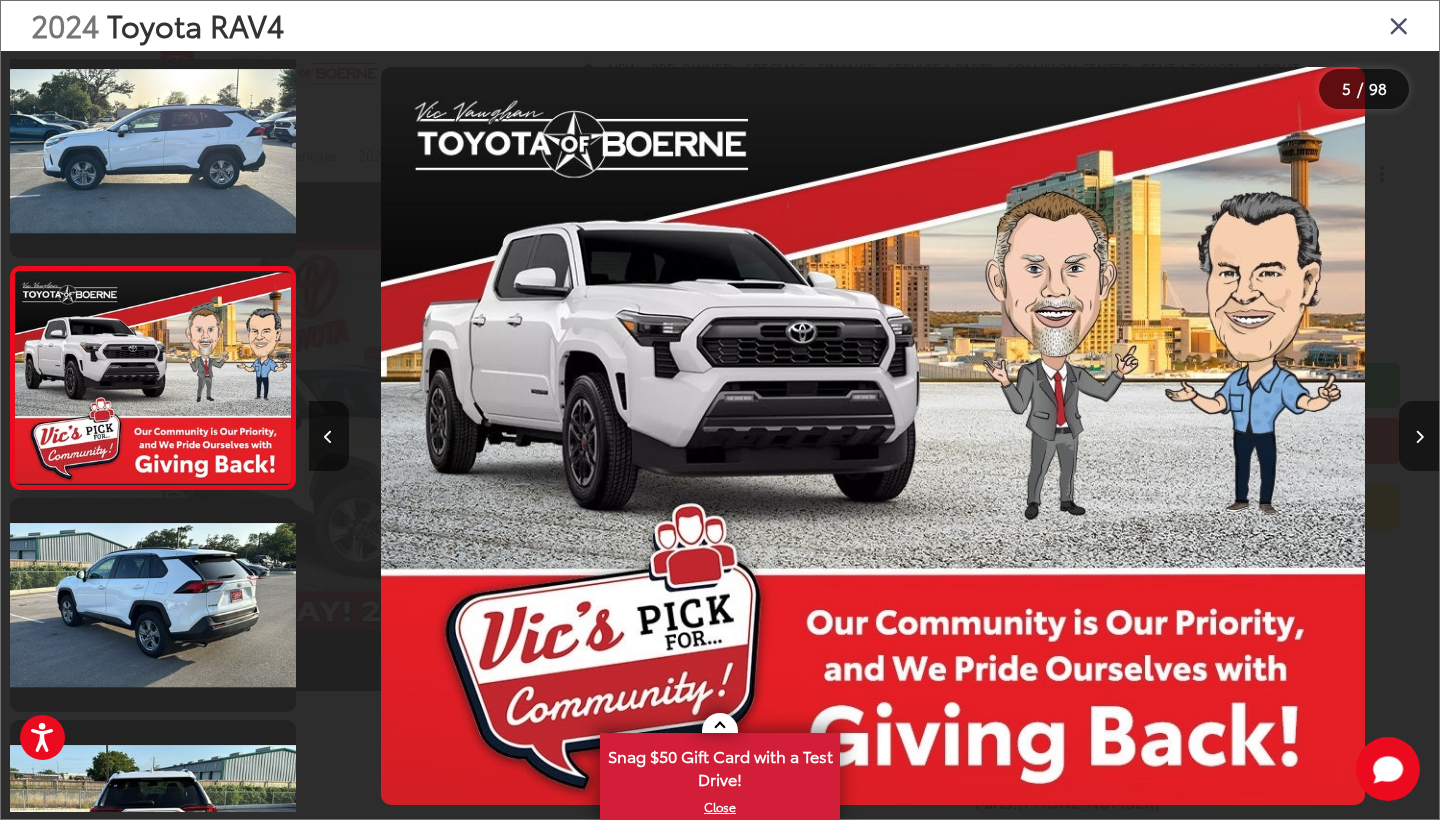 click at bounding box center (1419, 437) 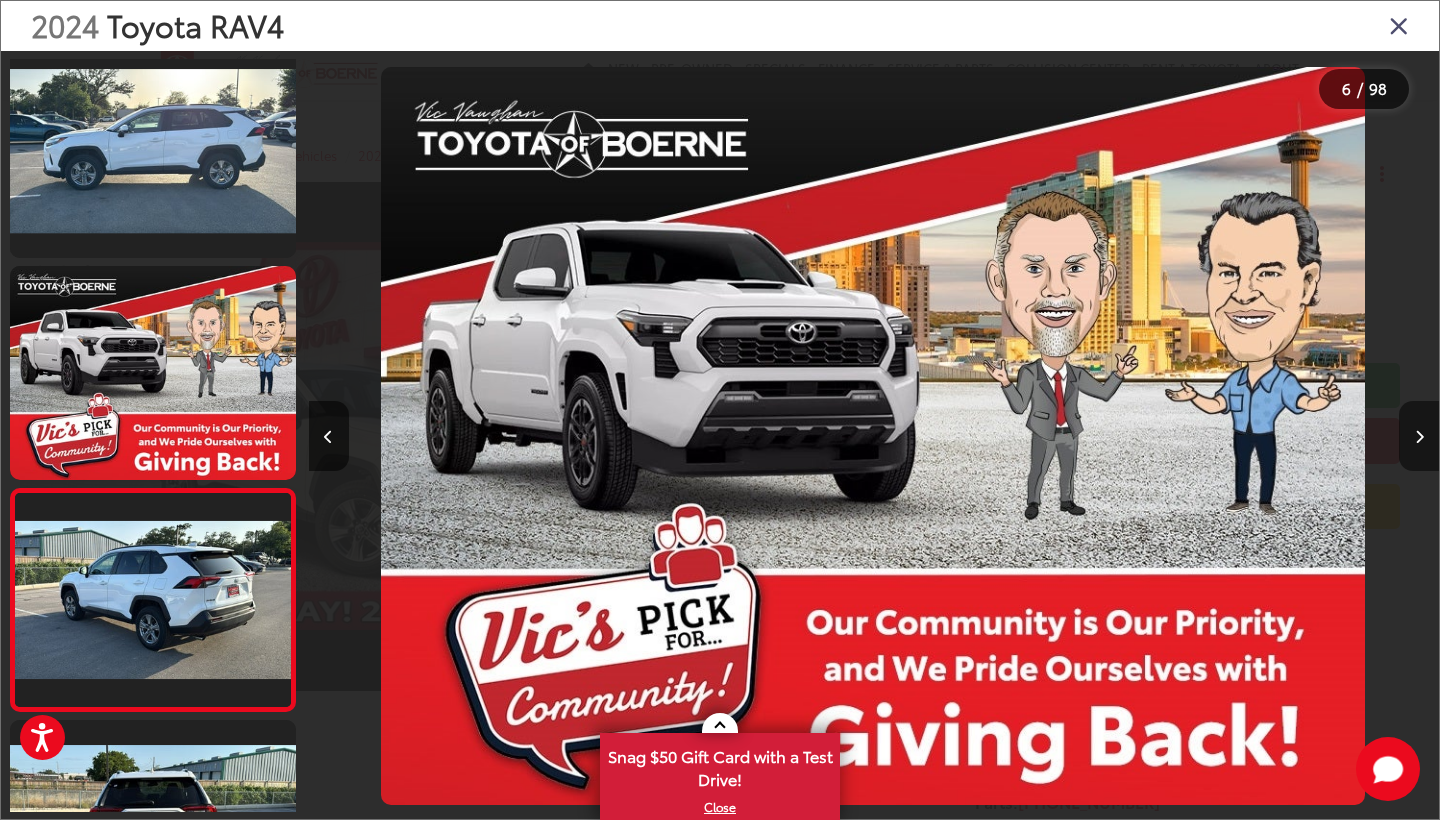 scroll, scrollTop: 0, scrollLeft: 5628, axis: horizontal 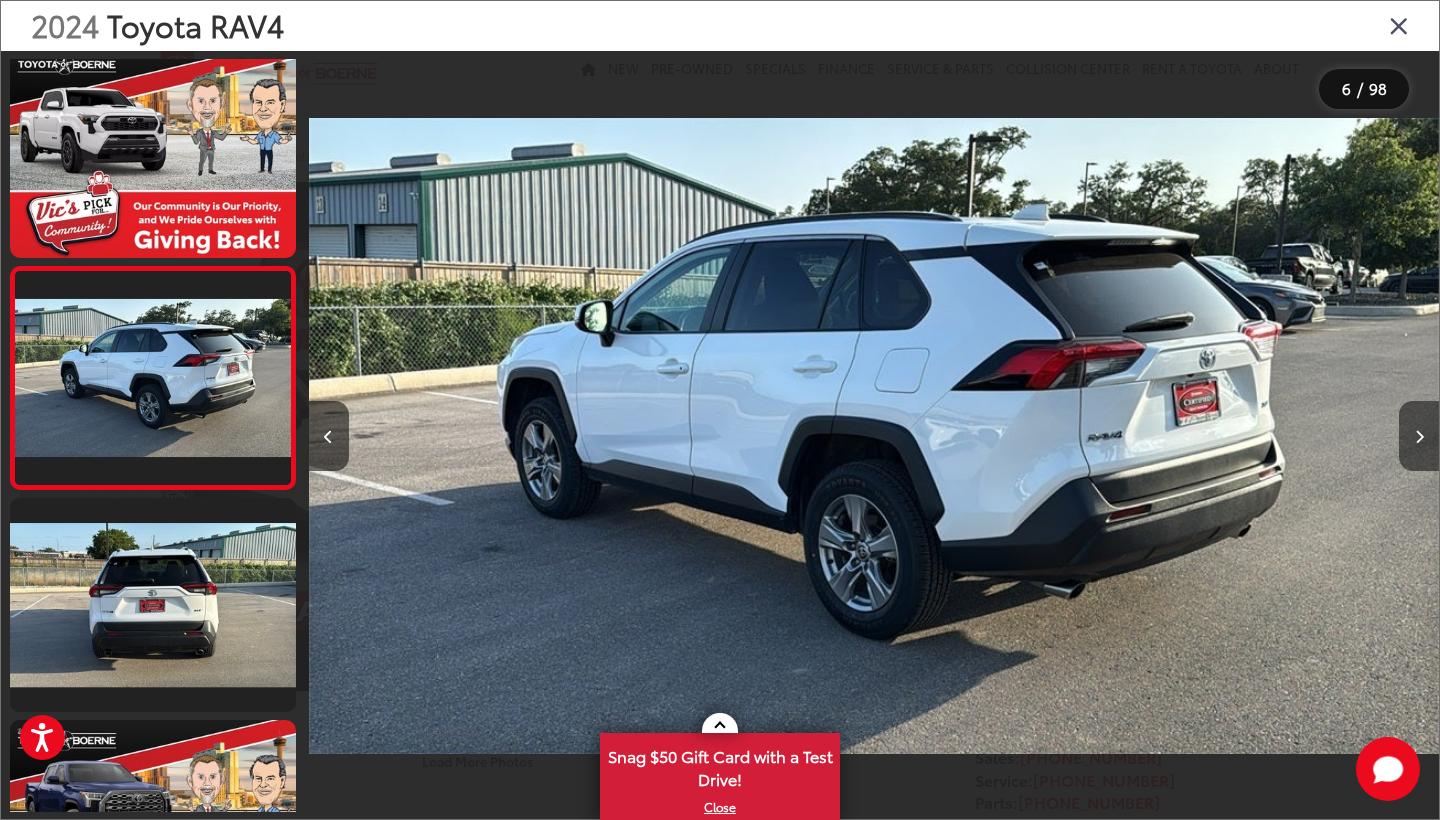 click at bounding box center (1419, 437) 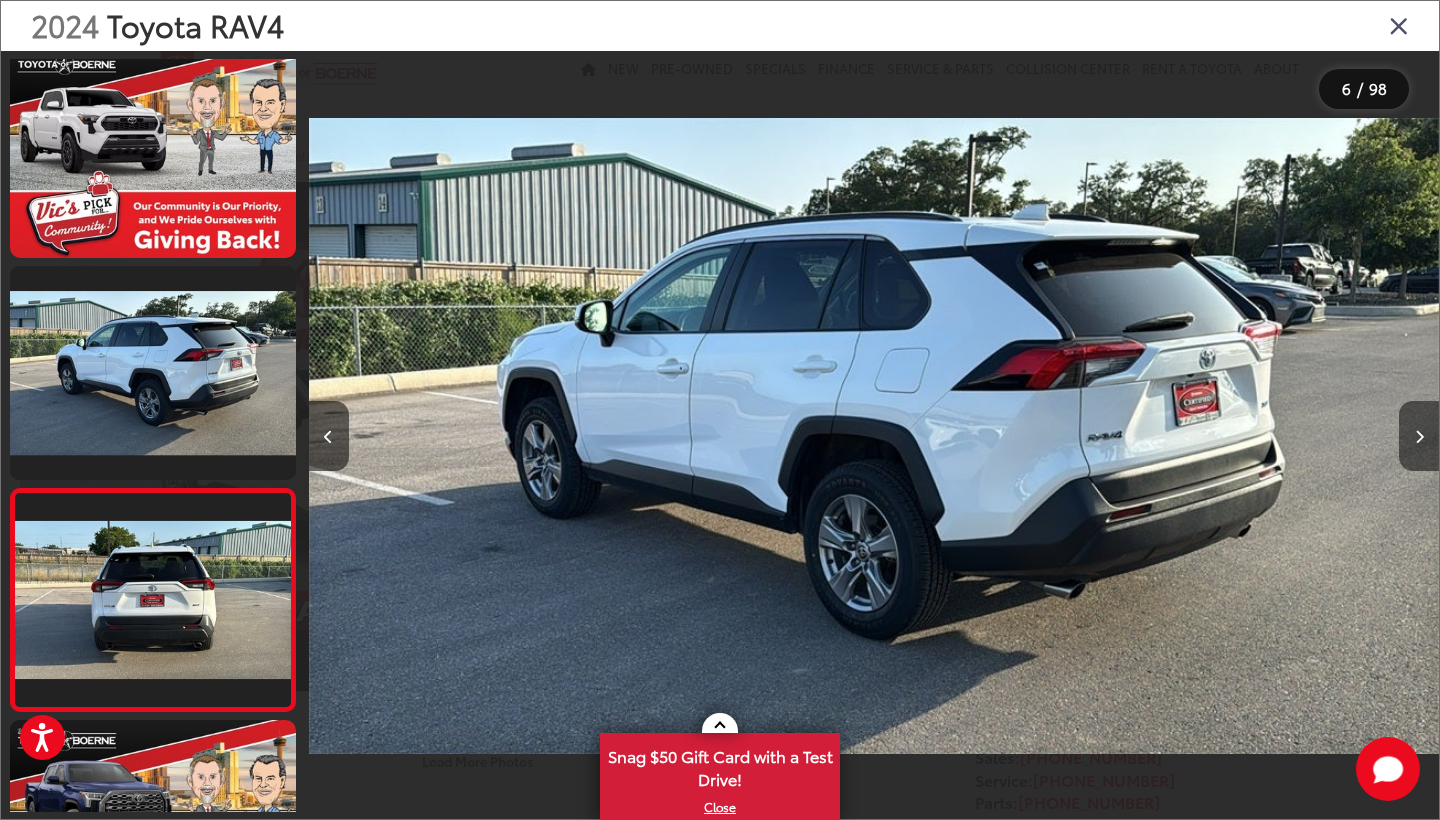 scroll, scrollTop: 0, scrollLeft: 6765, axis: horizontal 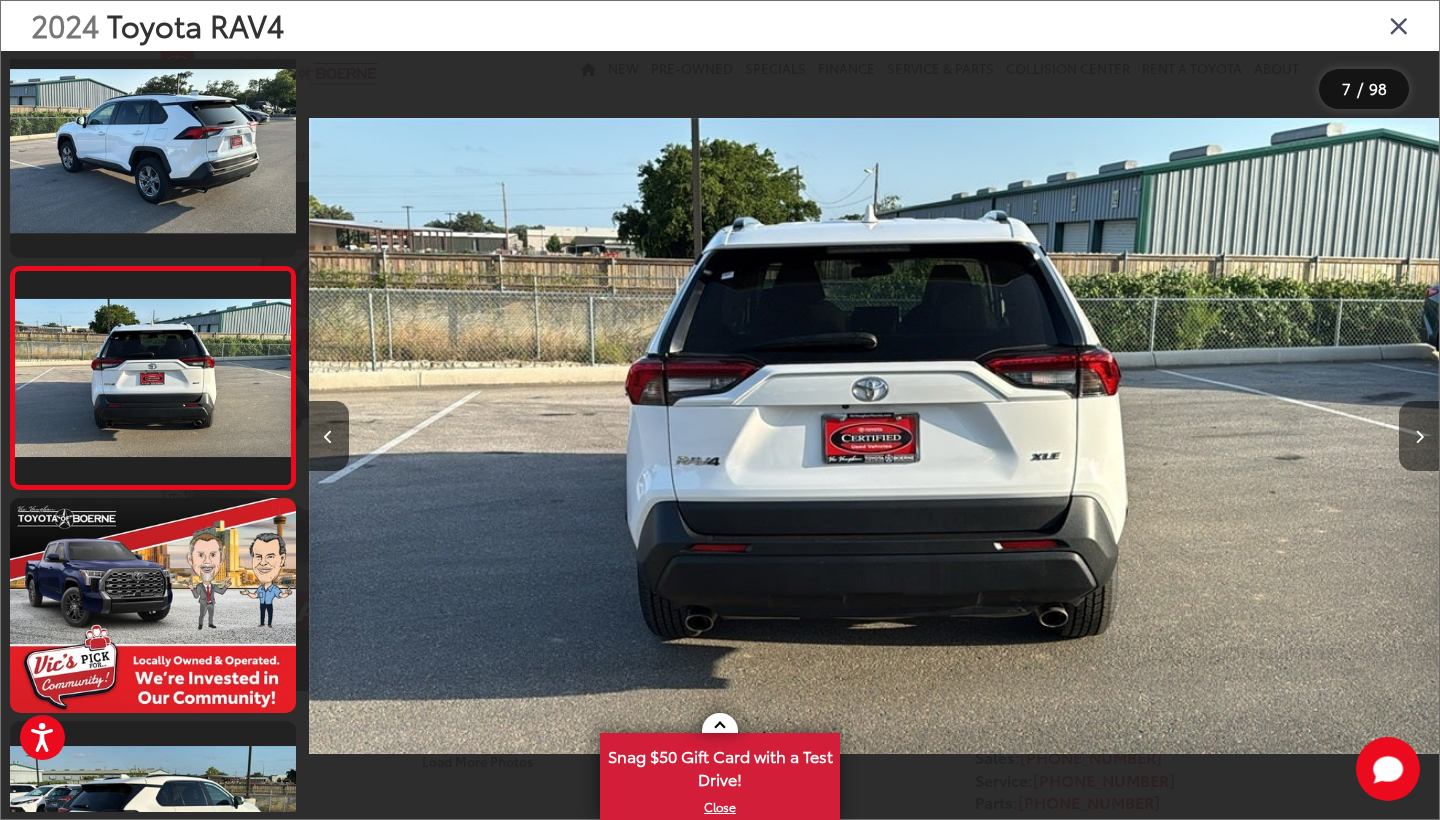 click at bounding box center [1419, 437] 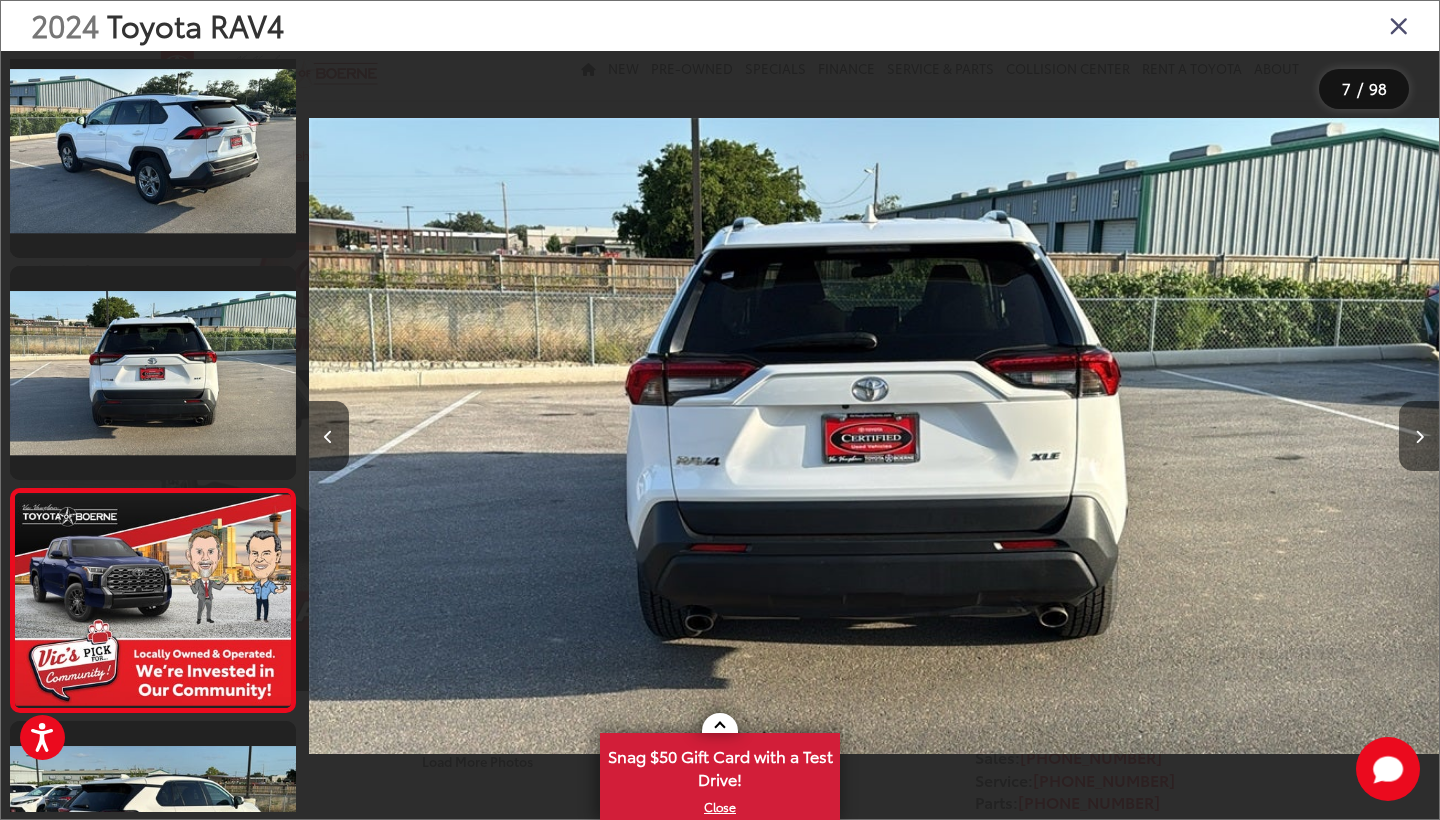 scroll, scrollTop: 0, scrollLeft: 7874, axis: horizontal 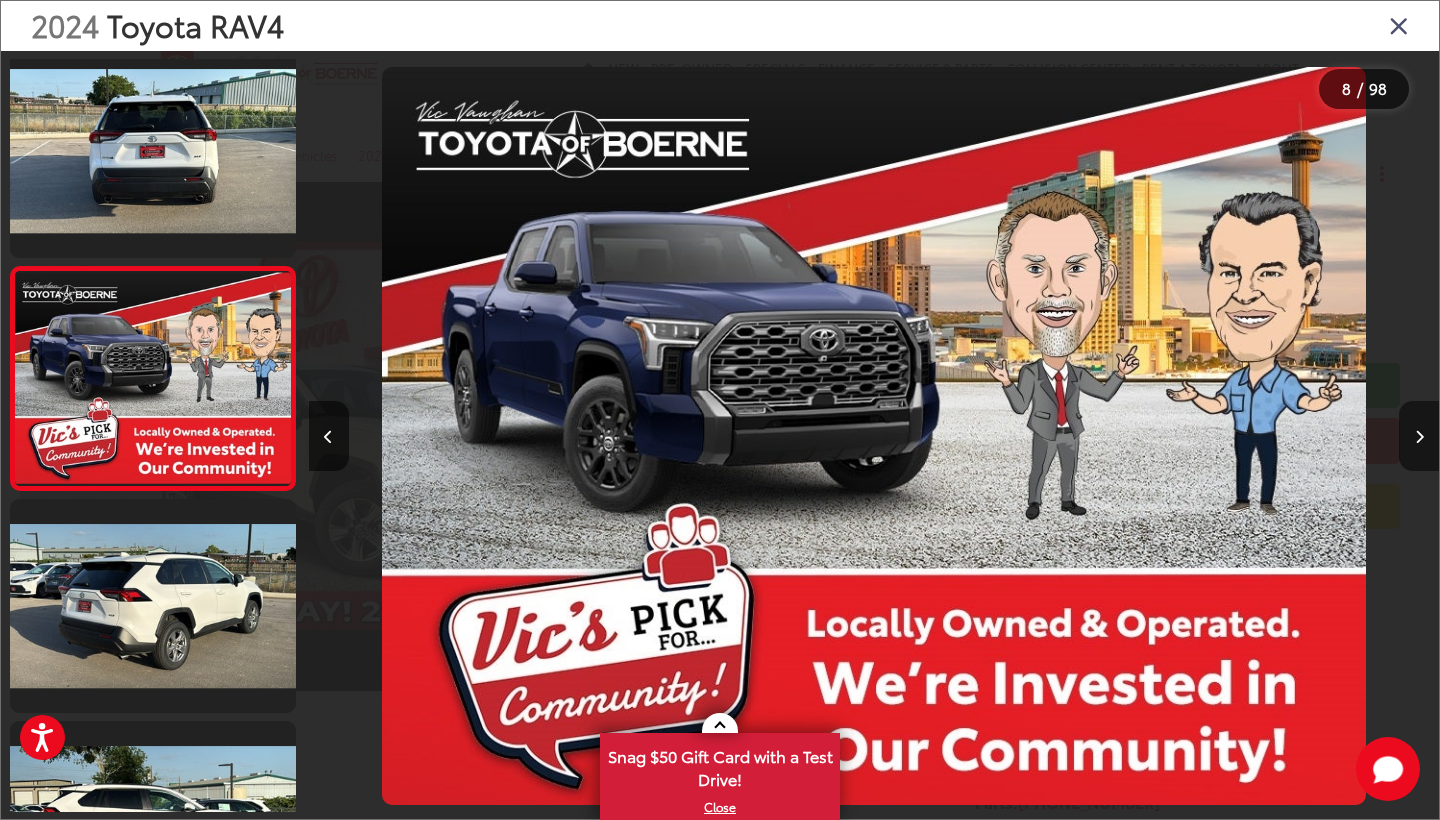 click at bounding box center (1419, 437) 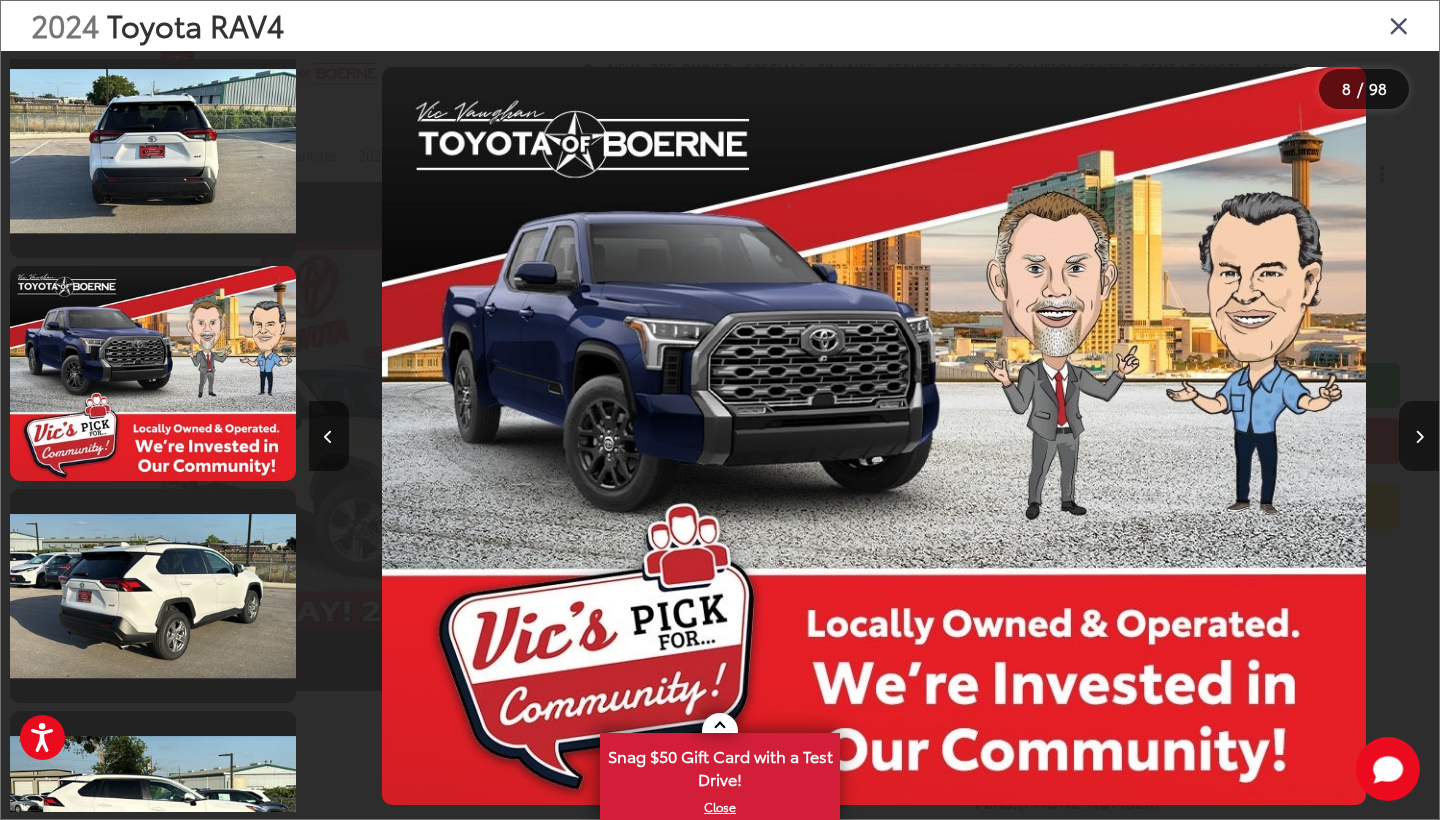 scroll, scrollTop: 0, scrollLeft: 8984, axis: horizontal 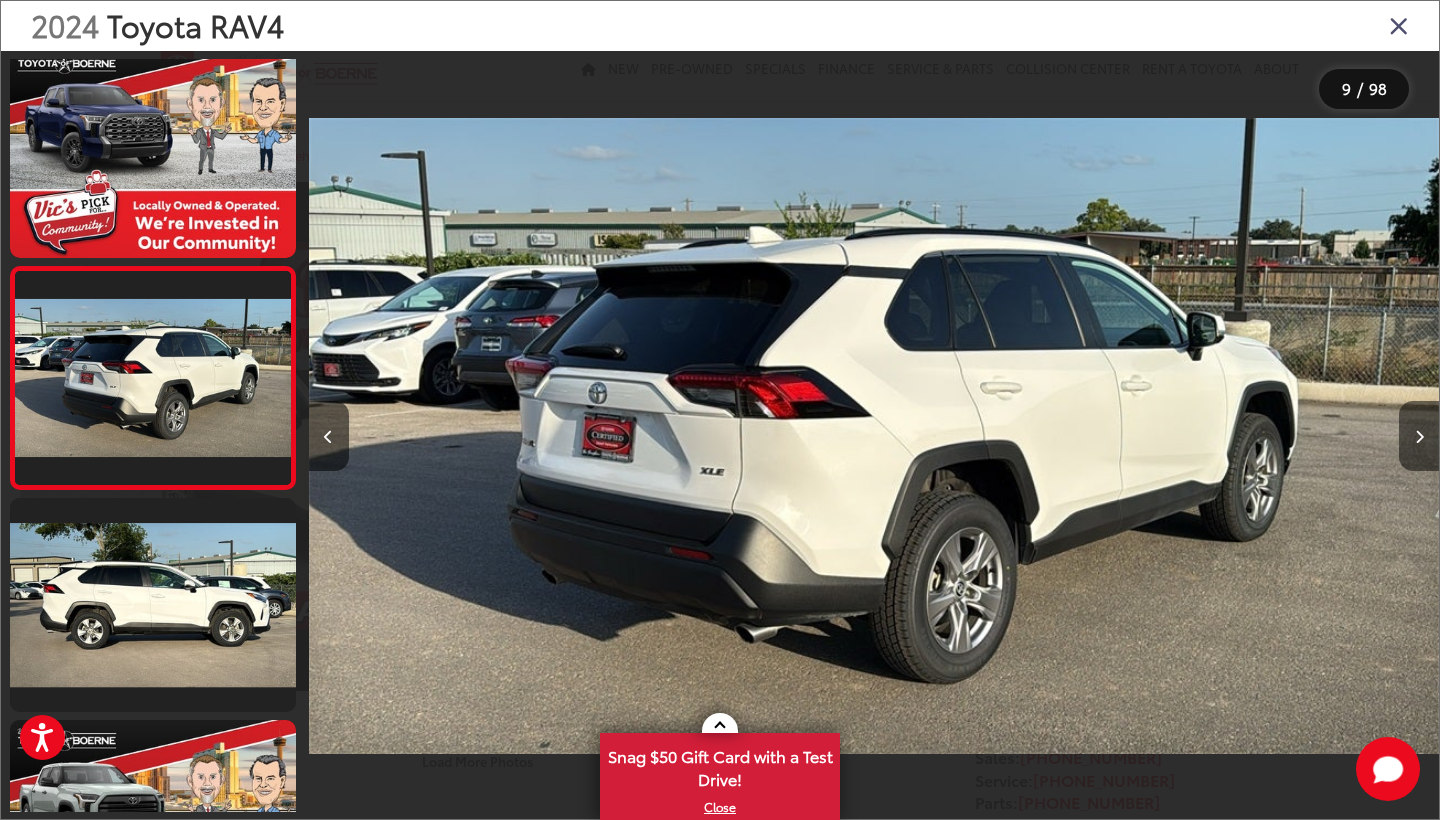 click at bounding box center [1419, 437] 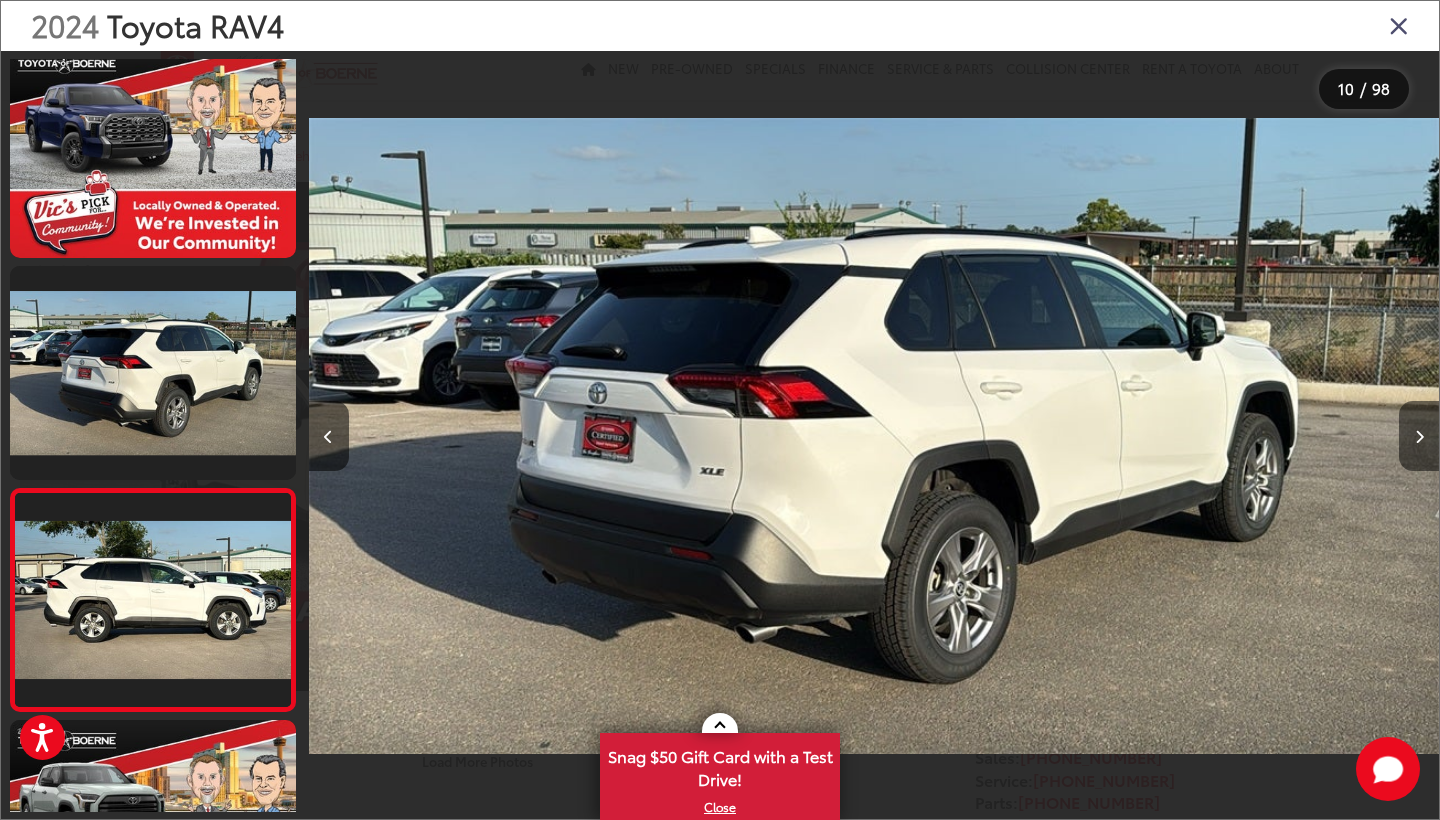 scroll, scrollTop: 0, scrollLeft: 10152, axis: horizontal 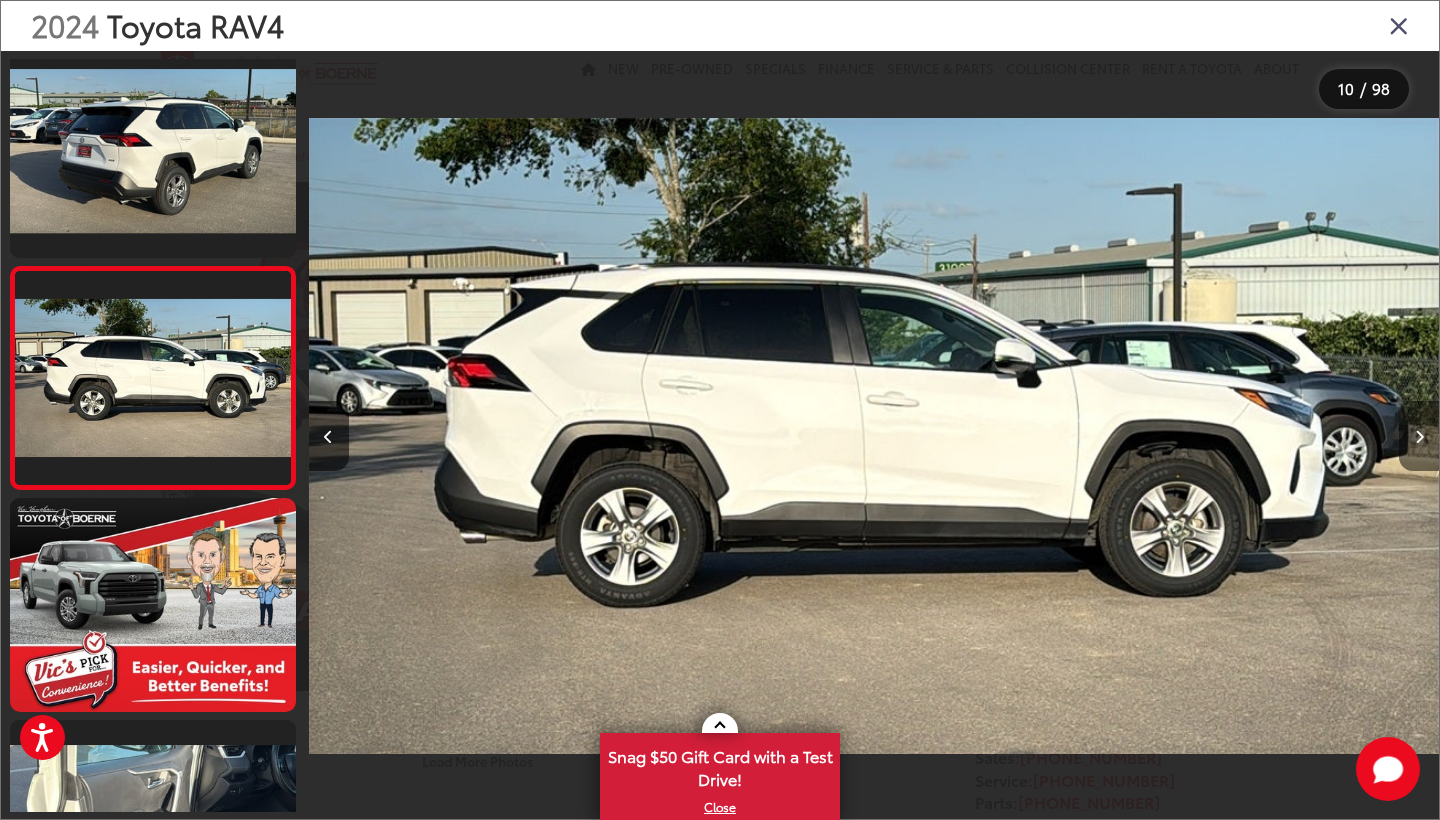 click at bounding box center (1419, 437) 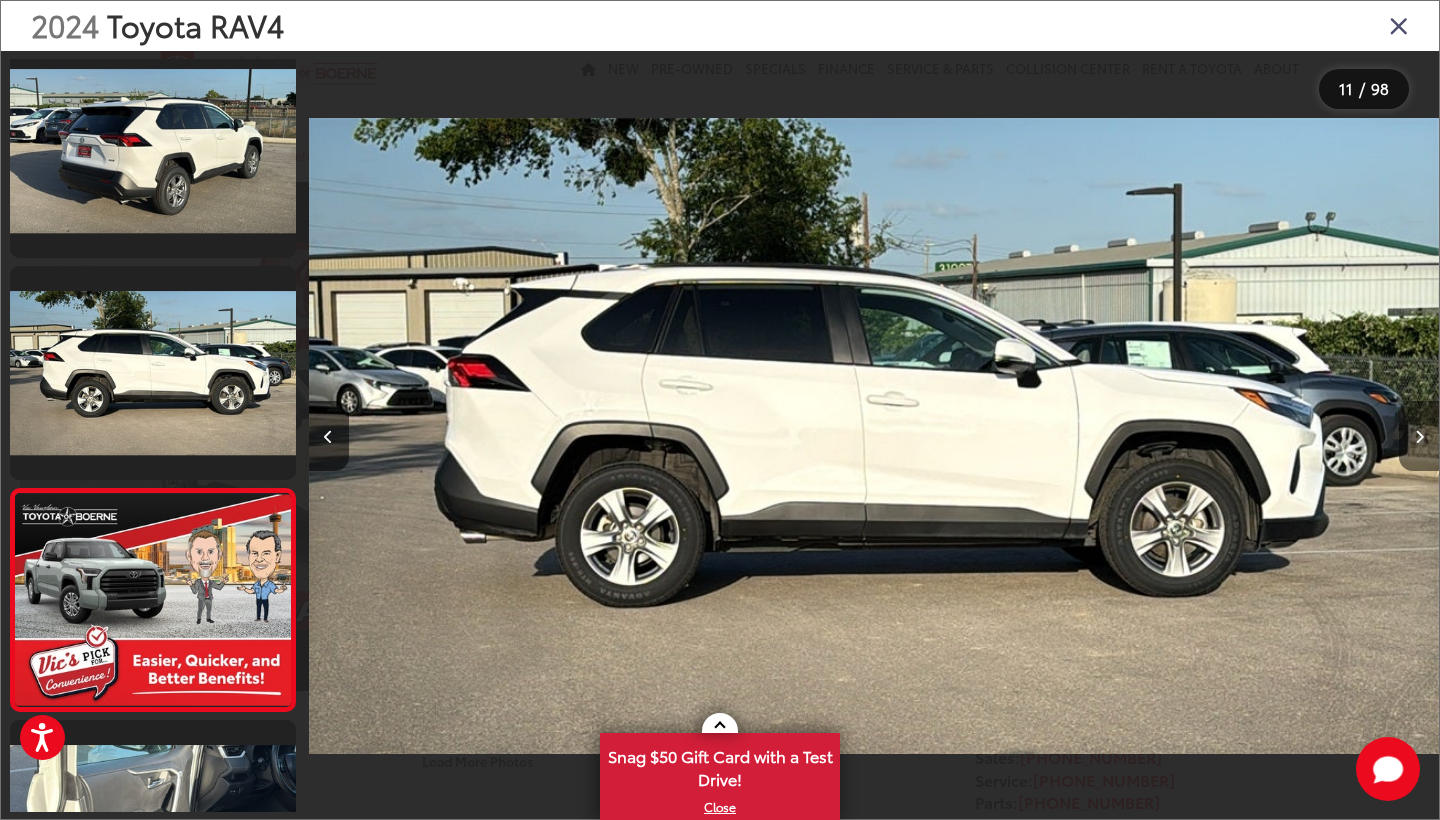 scroll, scrollTop: 0, scrollLeft: 11286, axis: horizontal 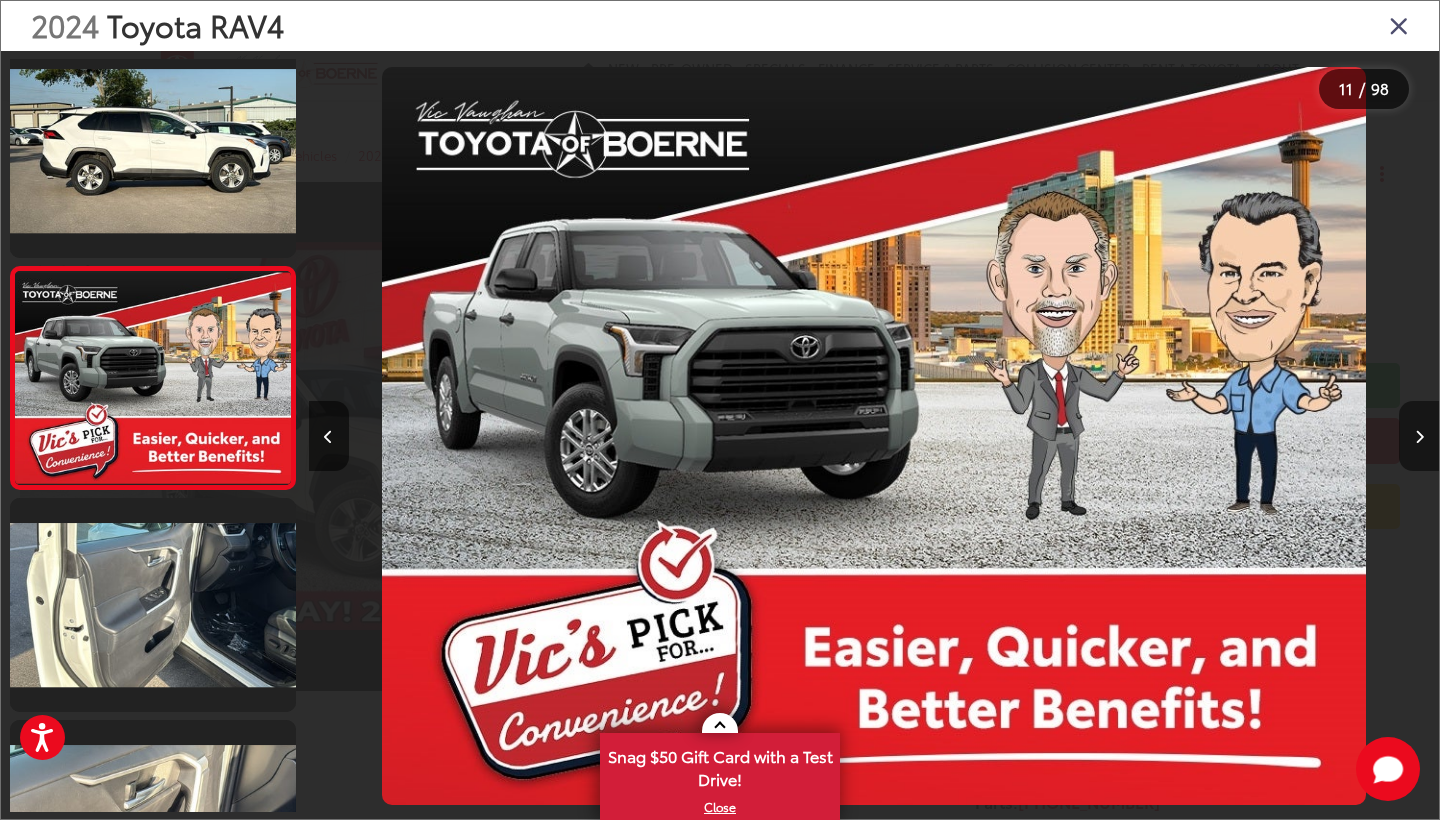 click at bounding box center [1419, 437] 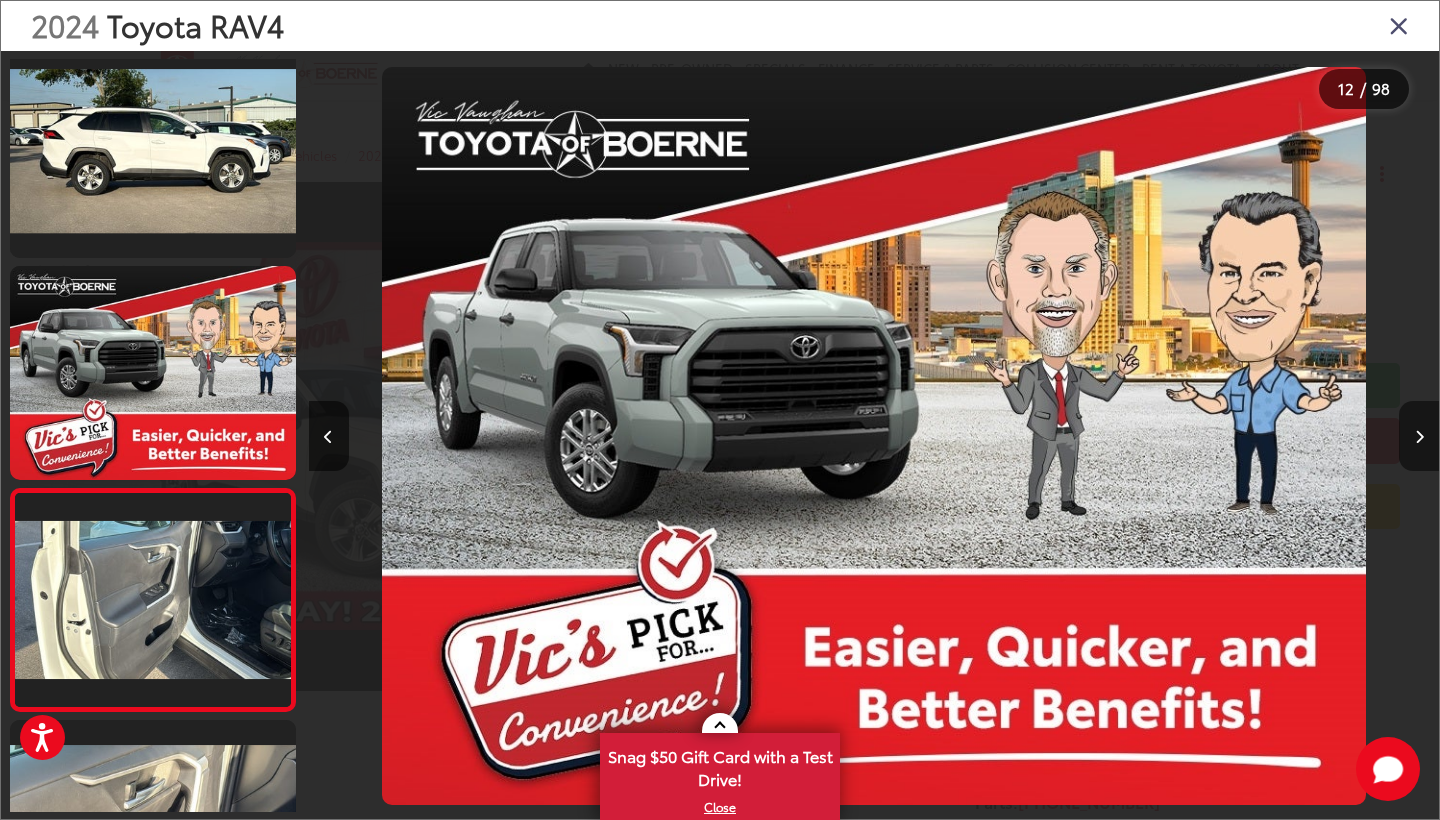 scroll, scrollTop: 0, scrollLeft: 12422, axis: horizontal 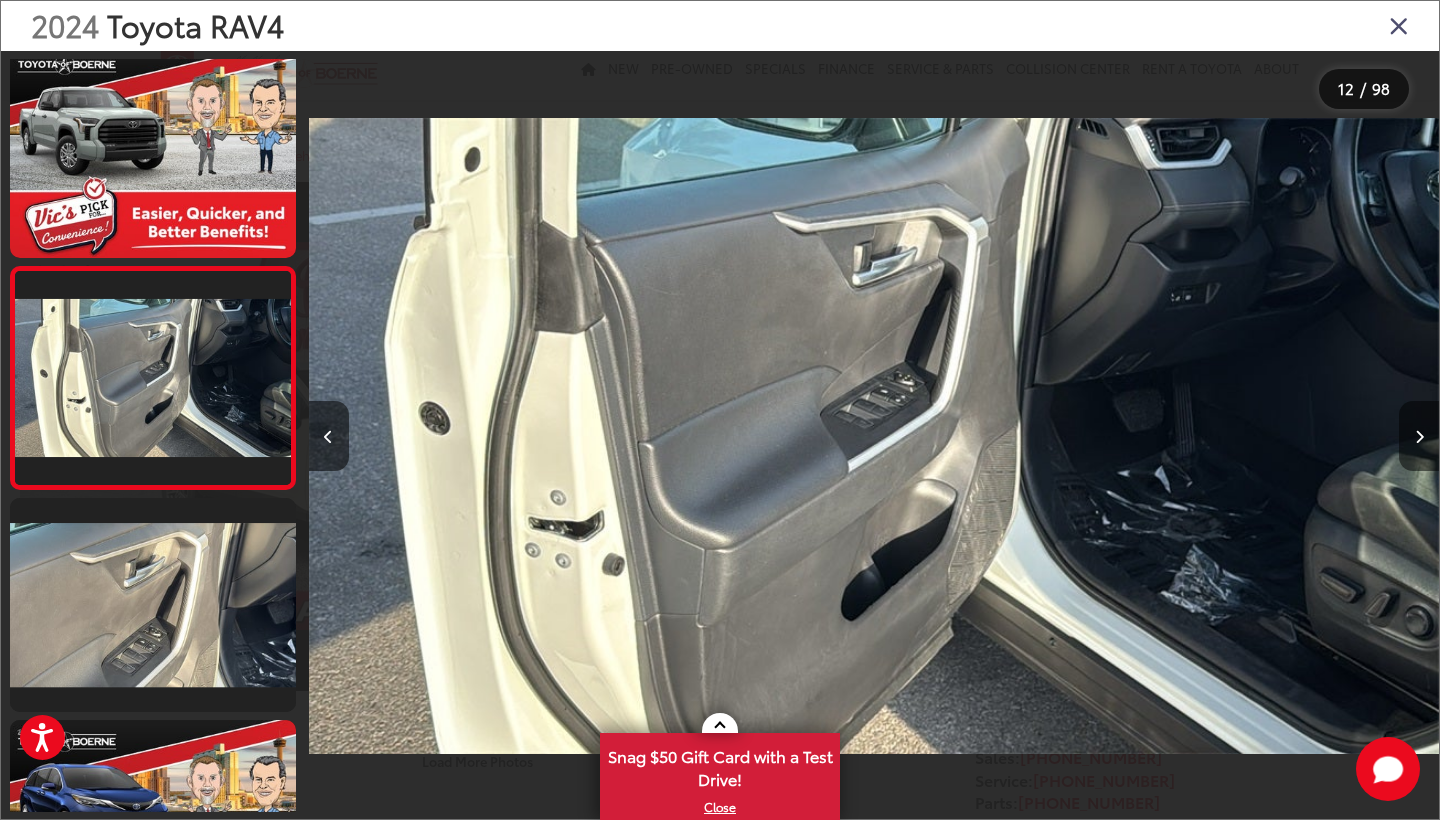 click at bounding box center [1419, 437] 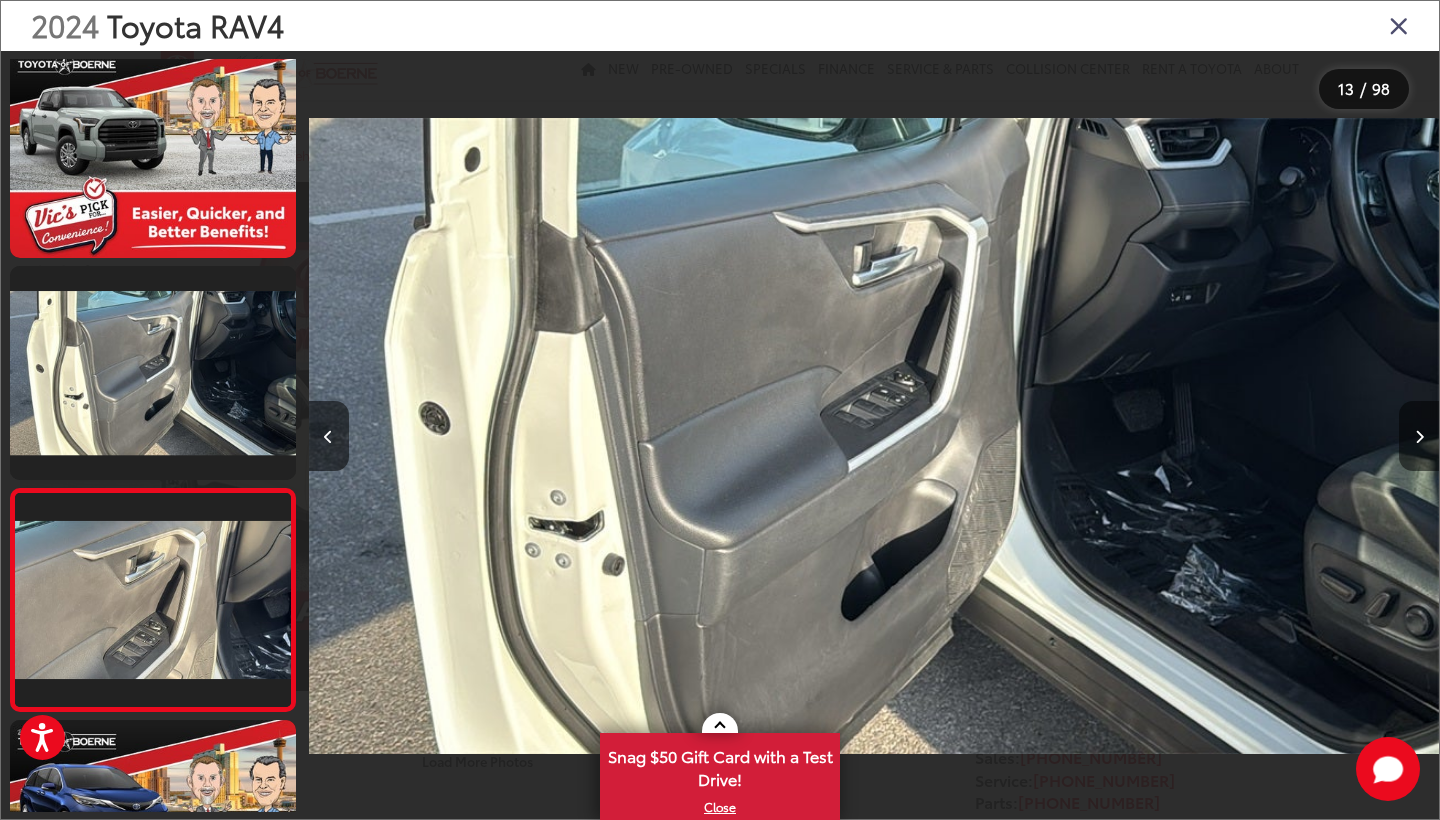 scroll, scrollTop: 0, scrollLeft: 13555, axis: horizontal 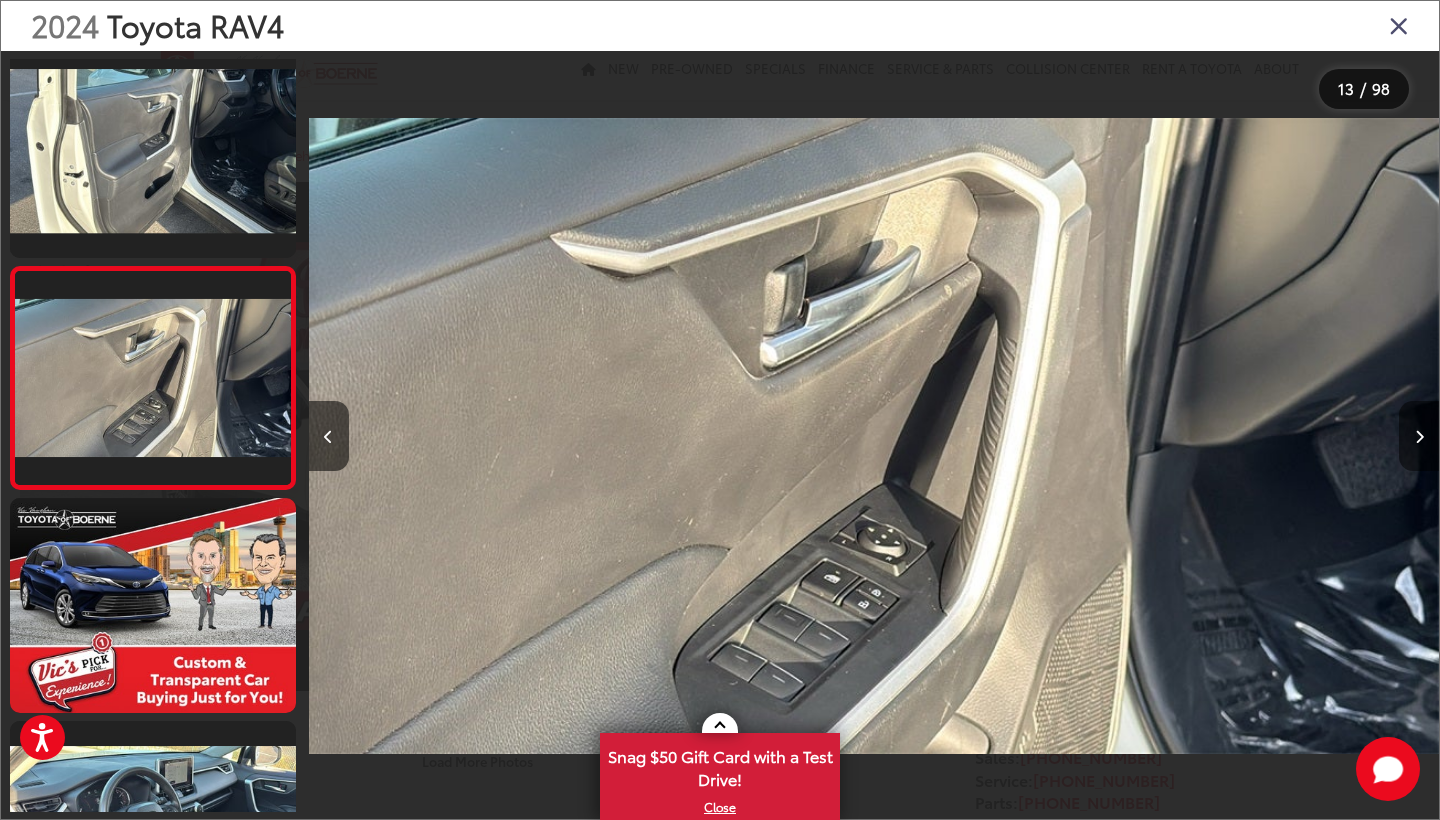 click at bounding box center (1419, 437) 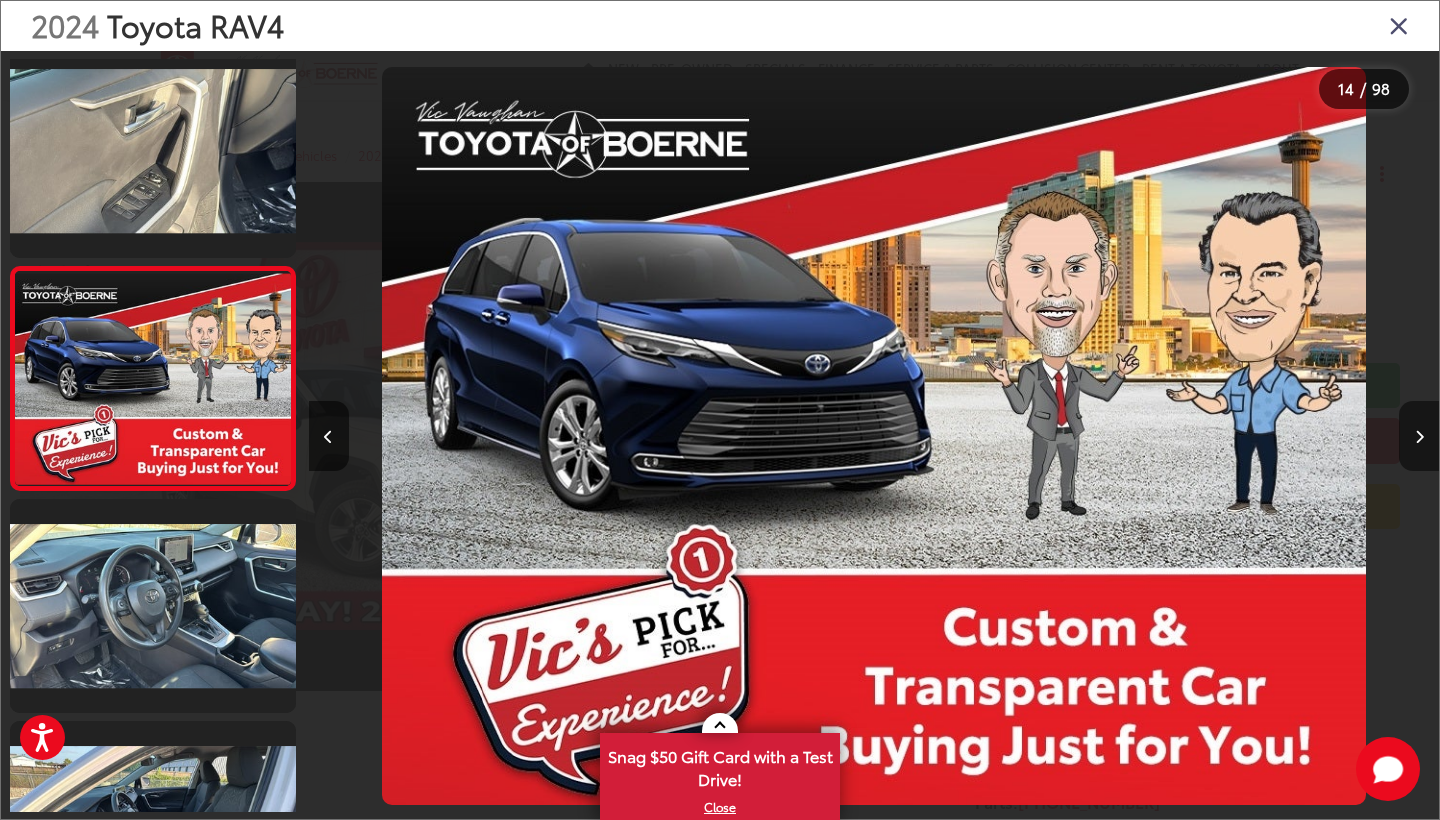 click at bounding box center [1419, 437] 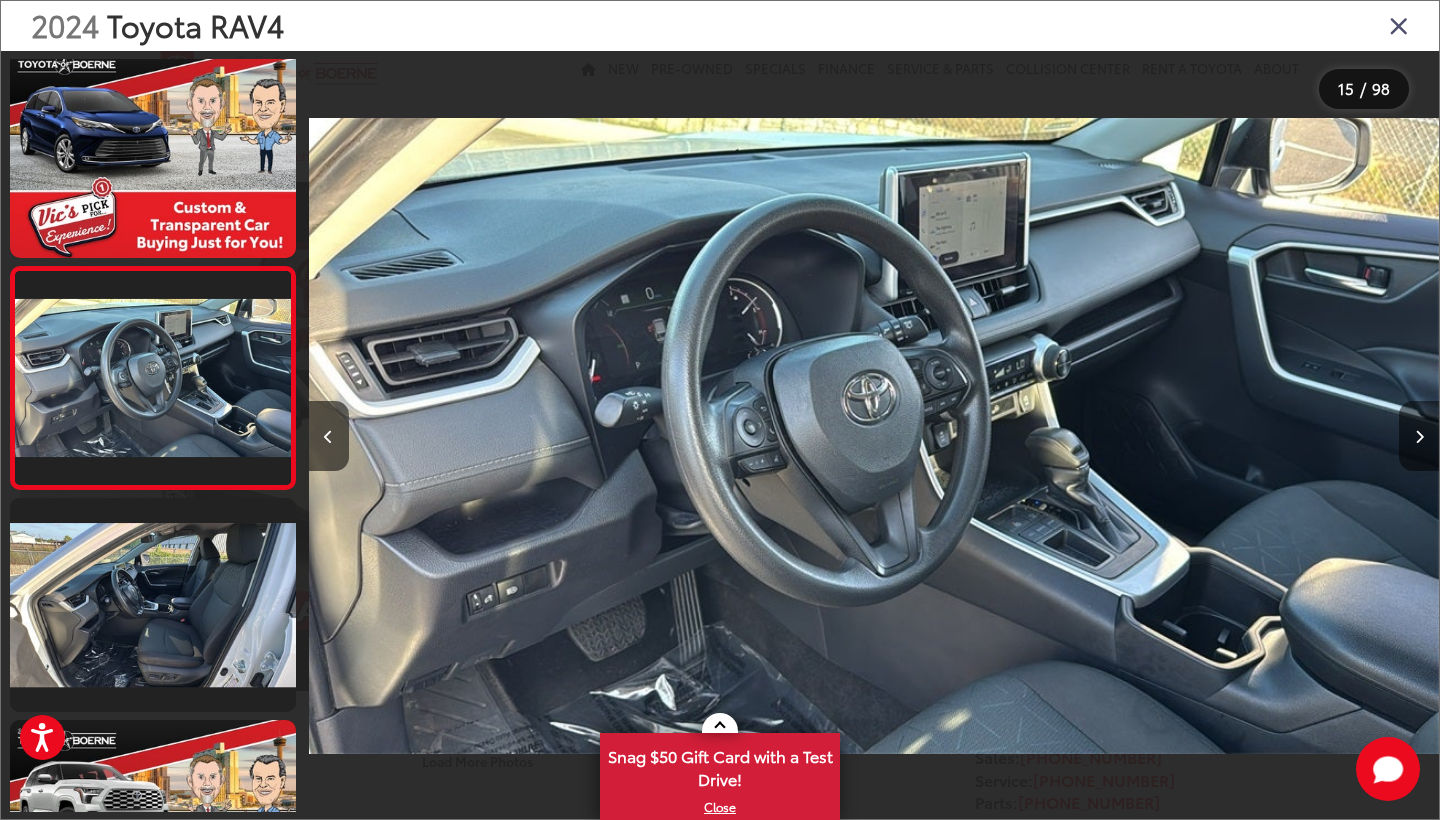 click at bounding box center (1419, 437) 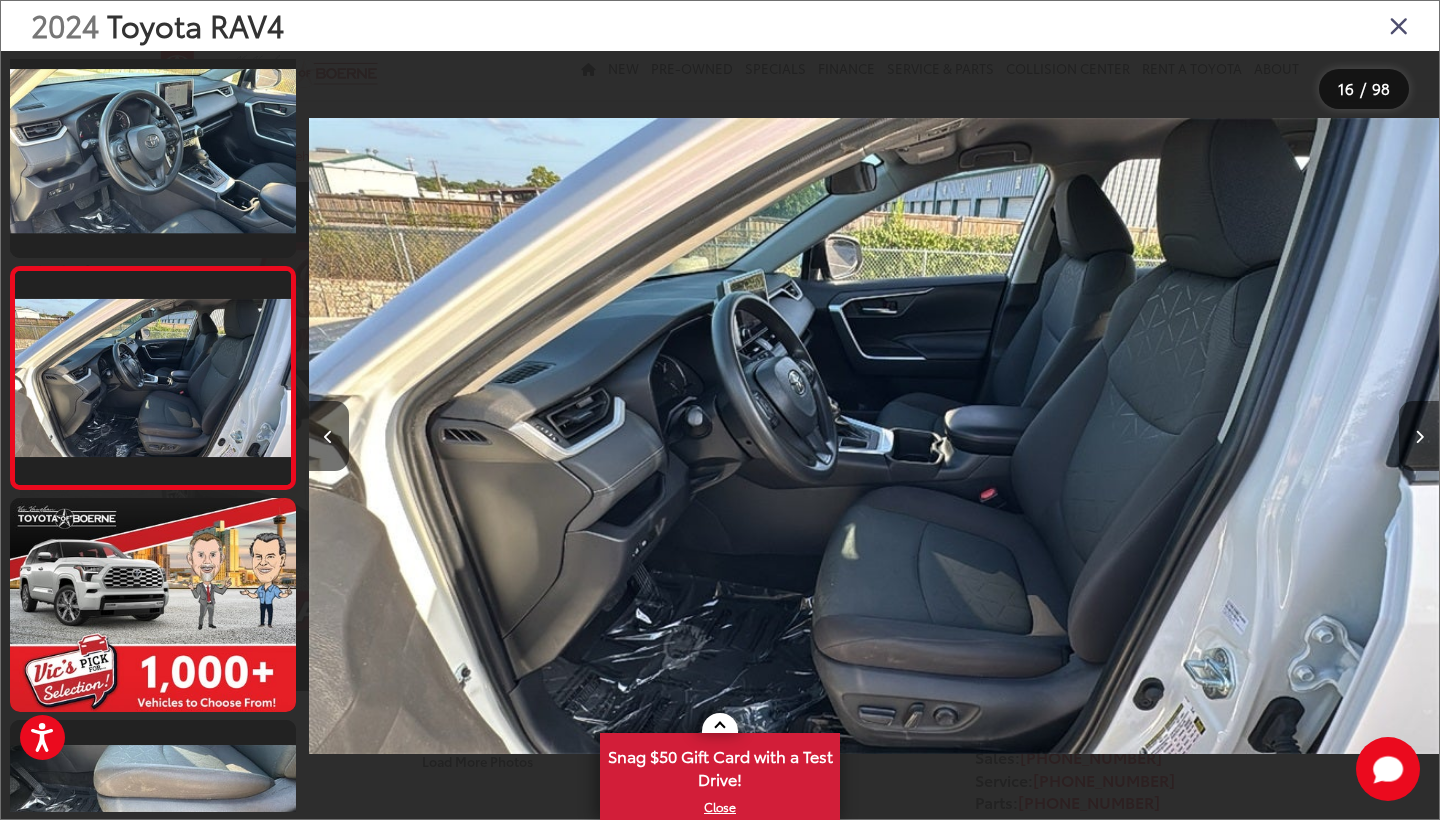 click at bounding box center (1419, 437) 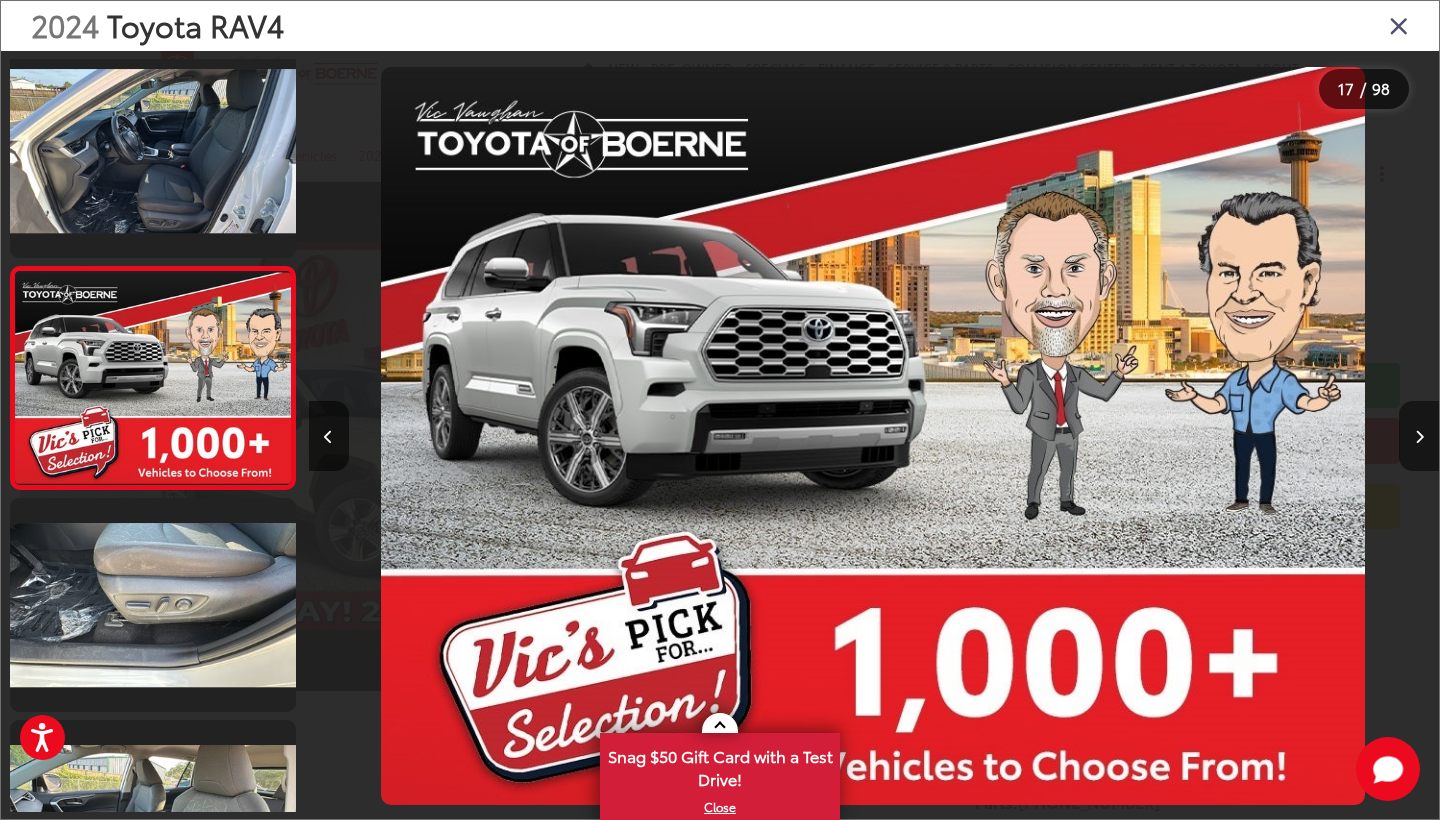 click at bounding box center (1419, 437) 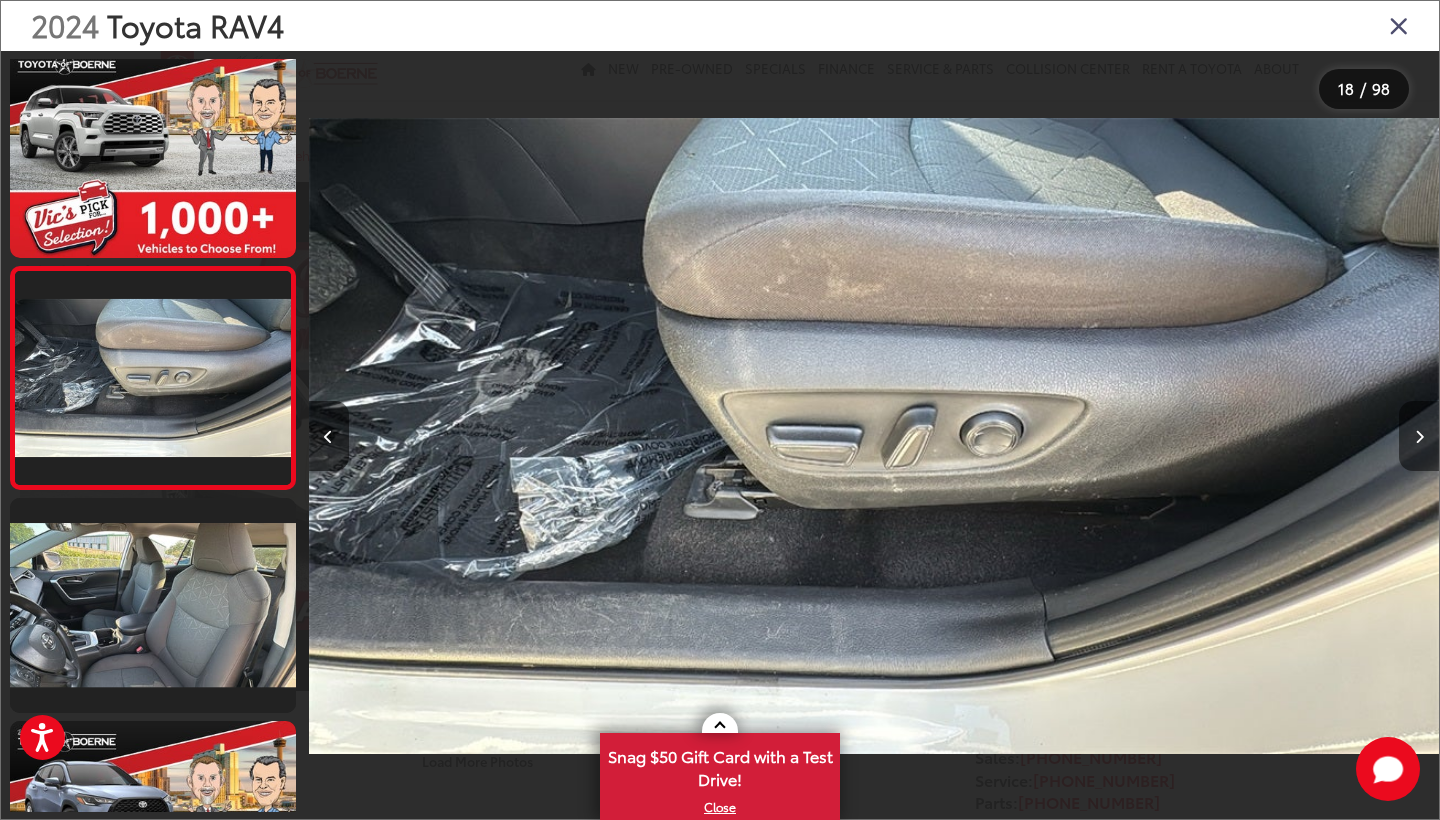 click at bounding box center (1419, 437) 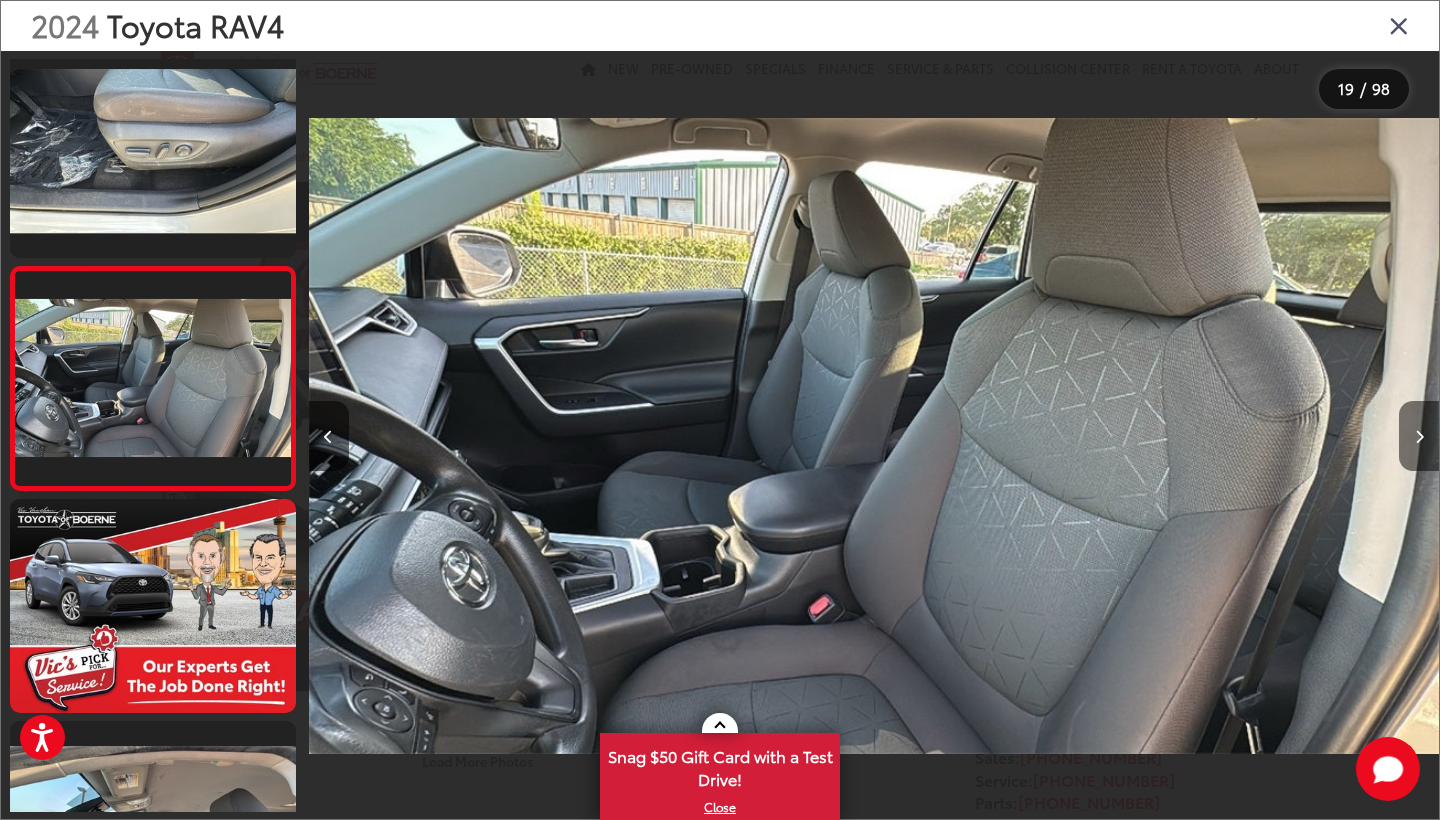 click at bounding box center (1419, 437) 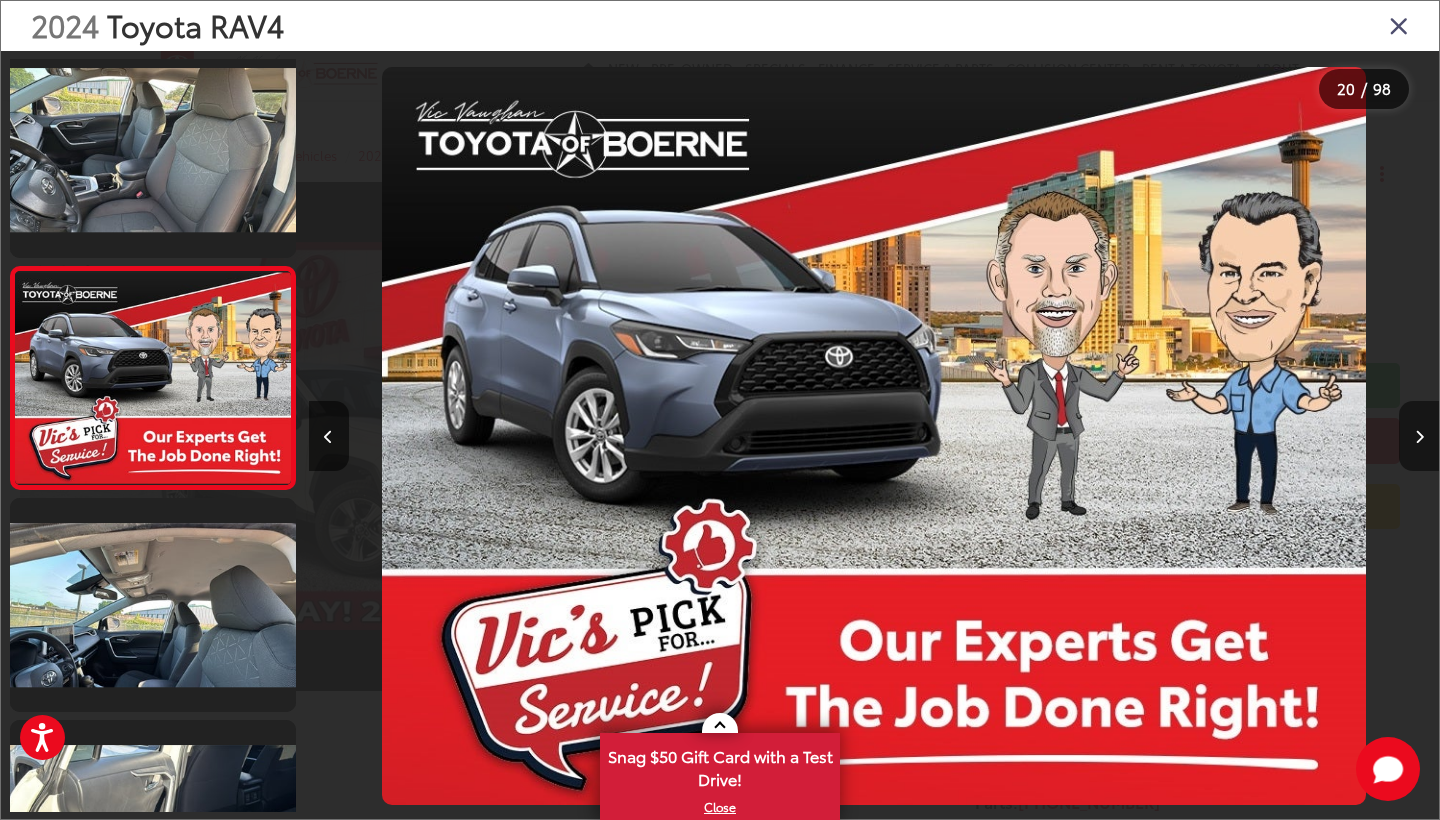 click at bounding box center [1419, 437] 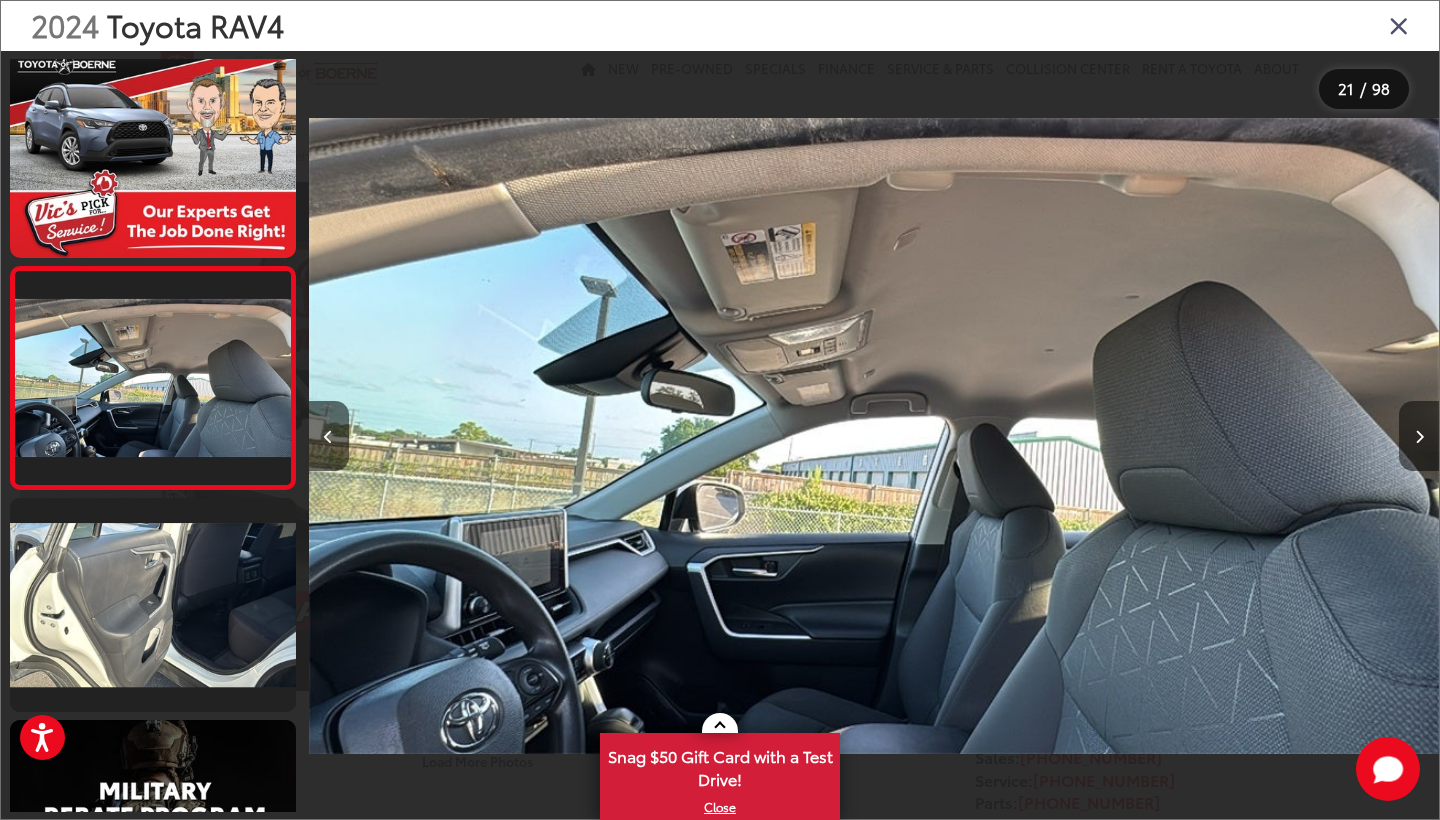 click at bounding box center (1419, 437) 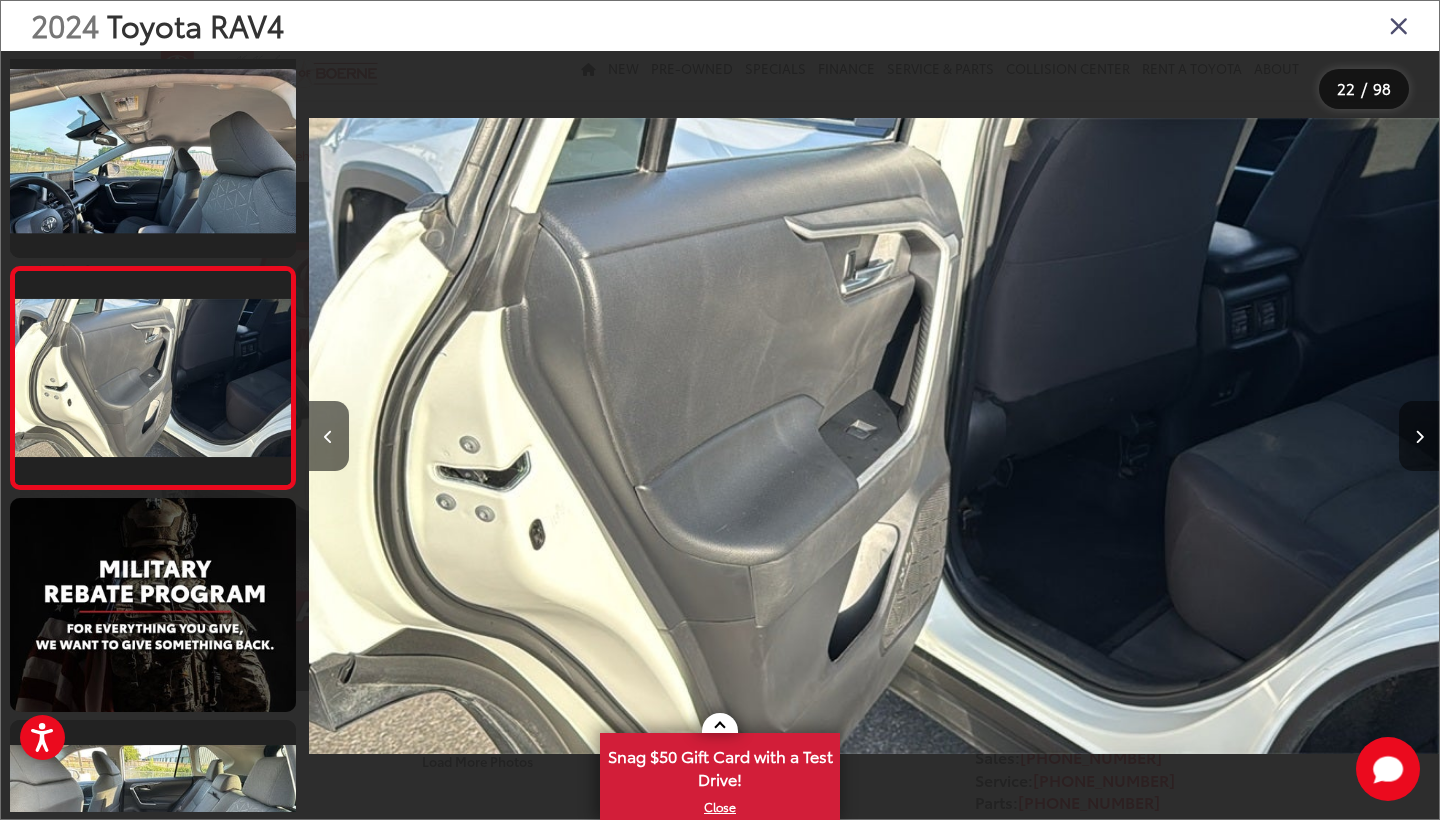 click at bounding box center (1419, 436) 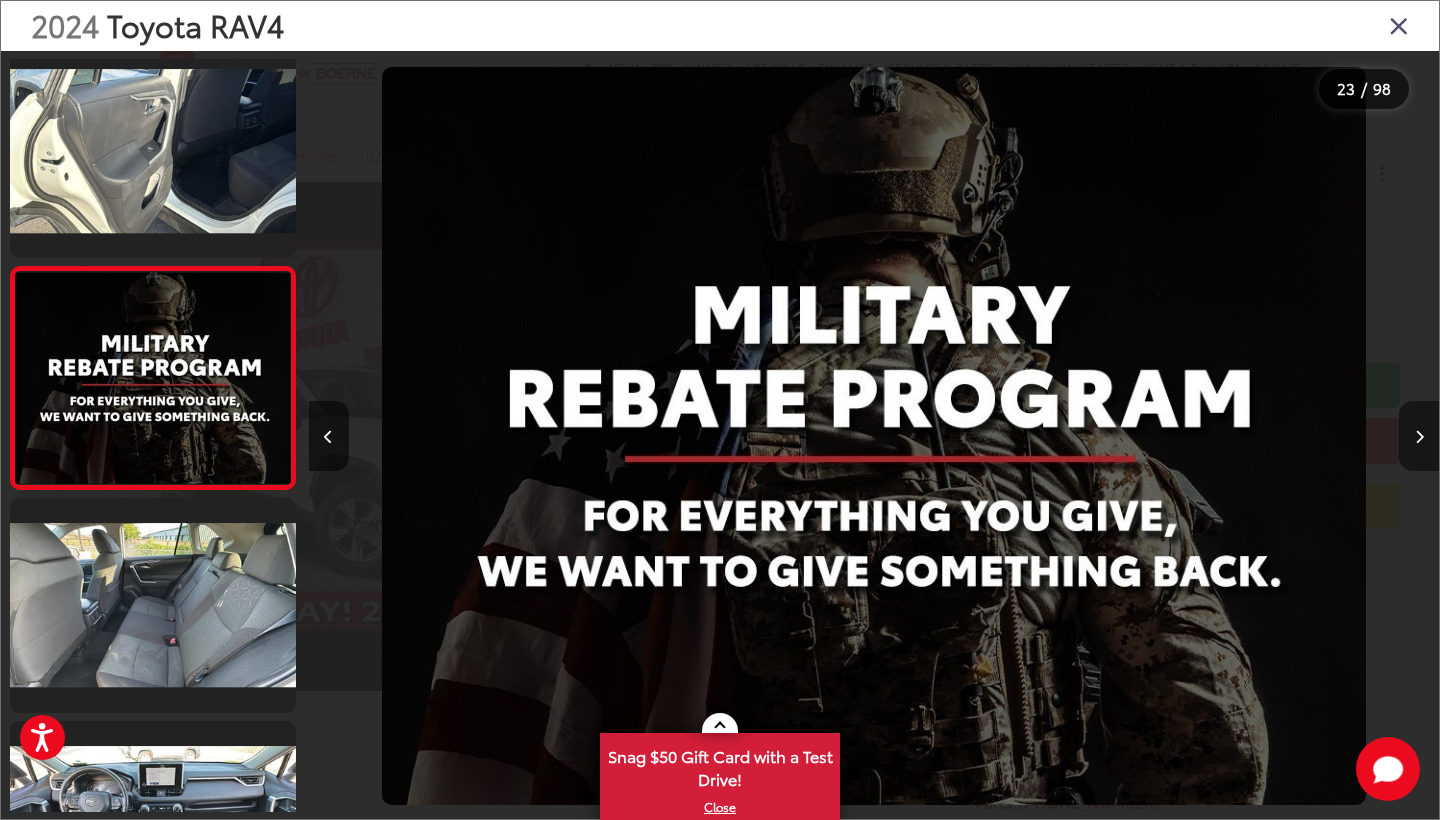 click at bounding box center (1419, 436) 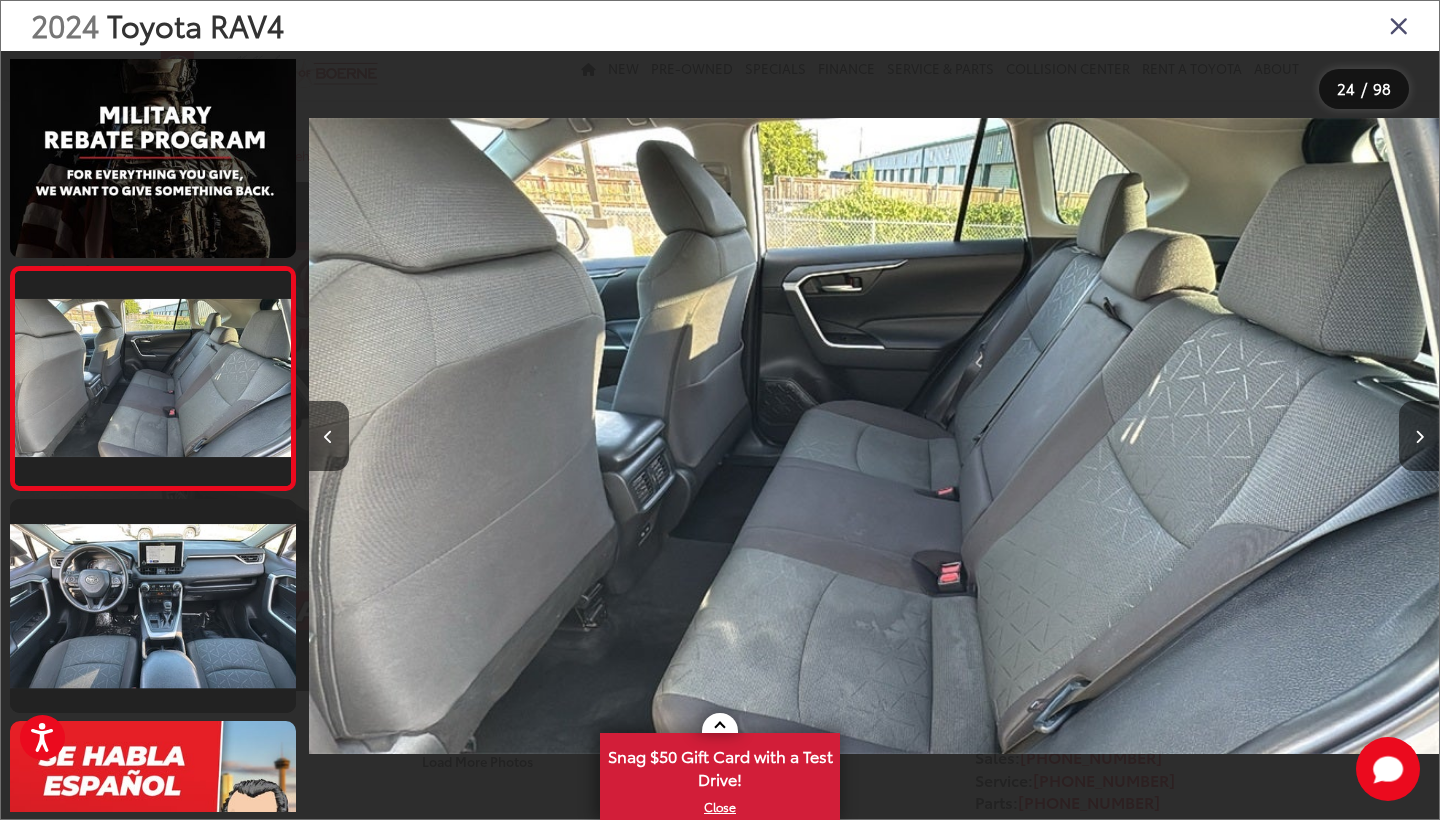 click at bounding box center (1419, 436) 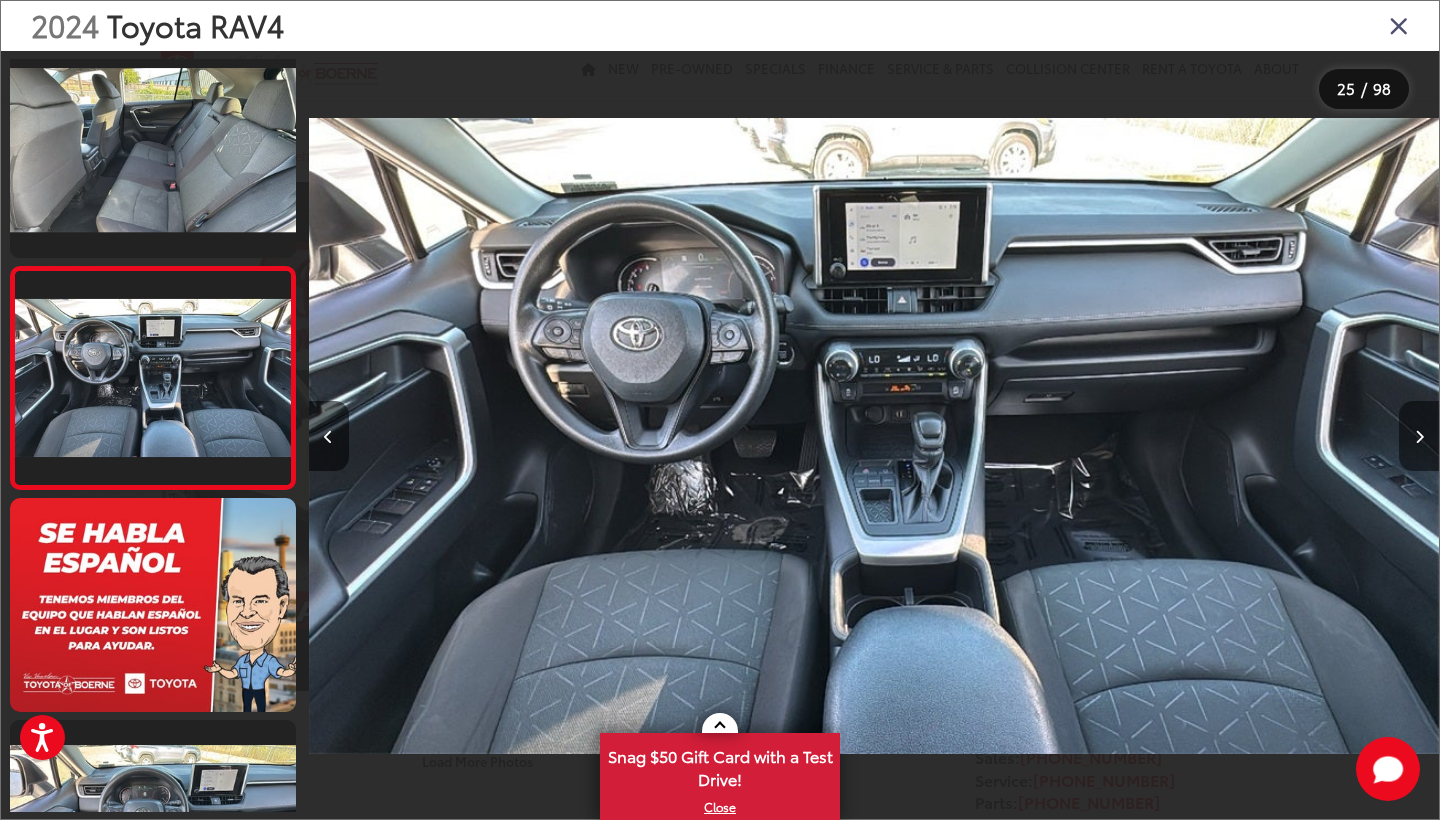 click at bounding box center (1419, 437) 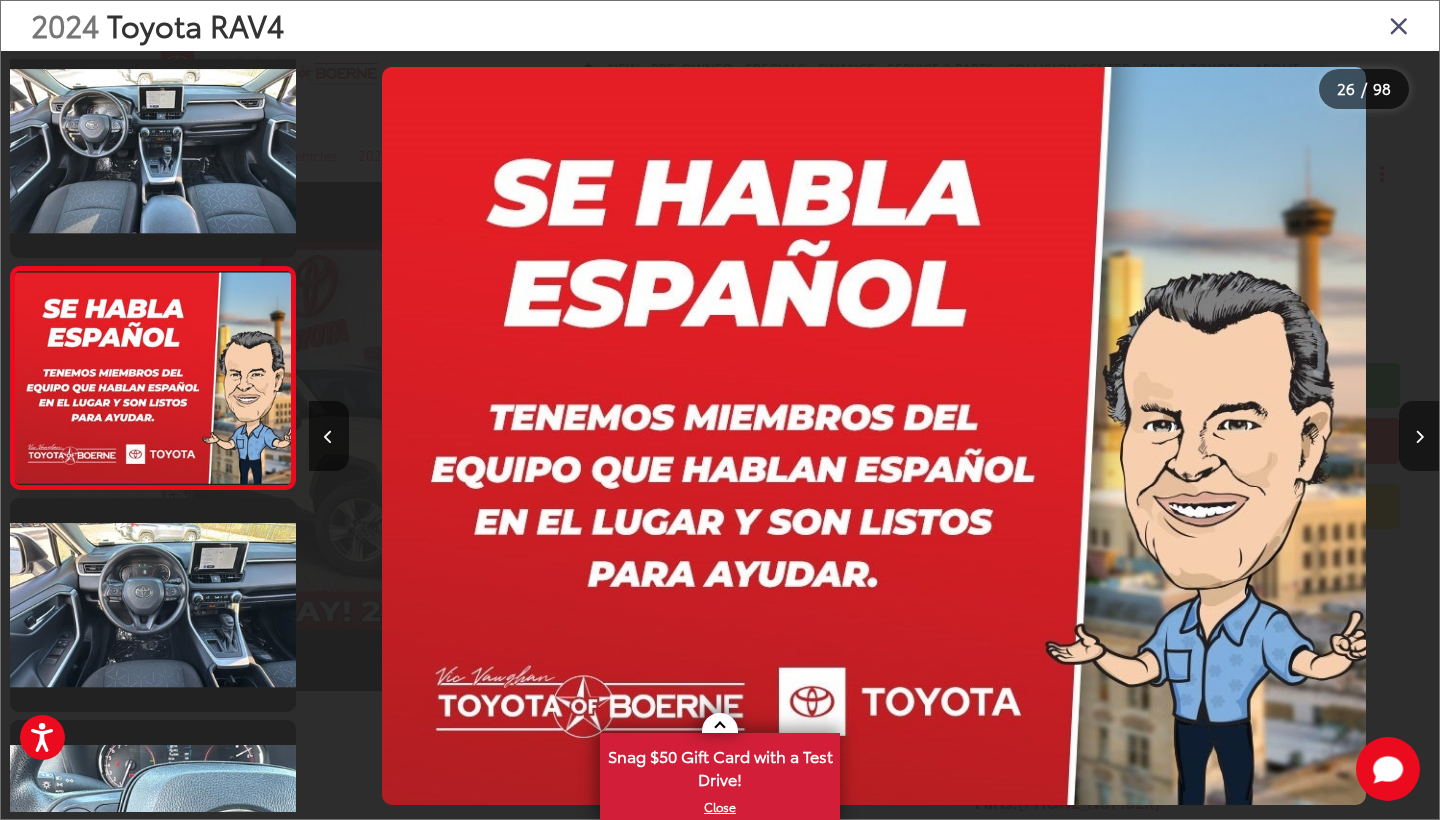 click at bounding box center [1419, 437] 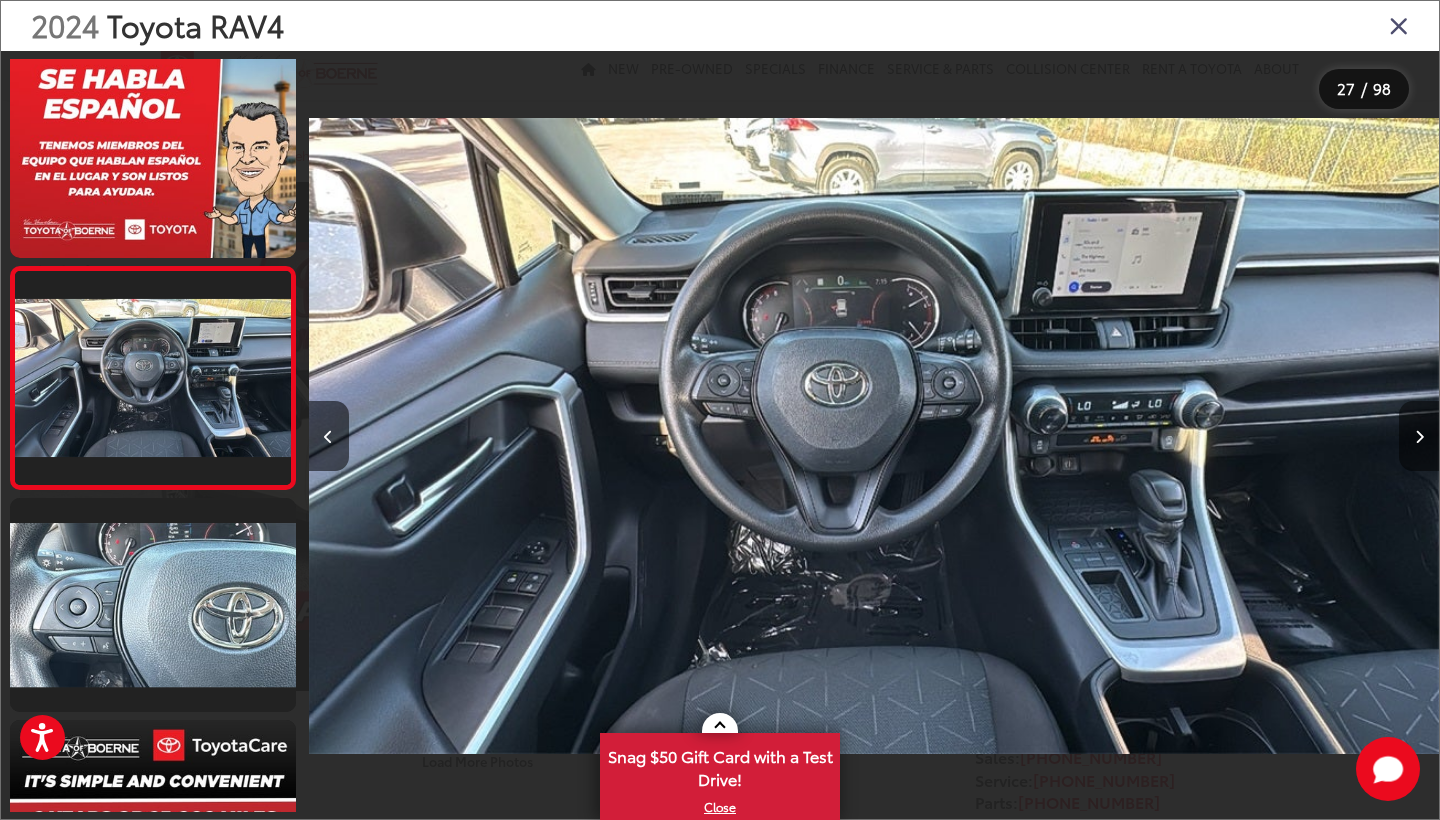 click at bounding box center (1419, 437) 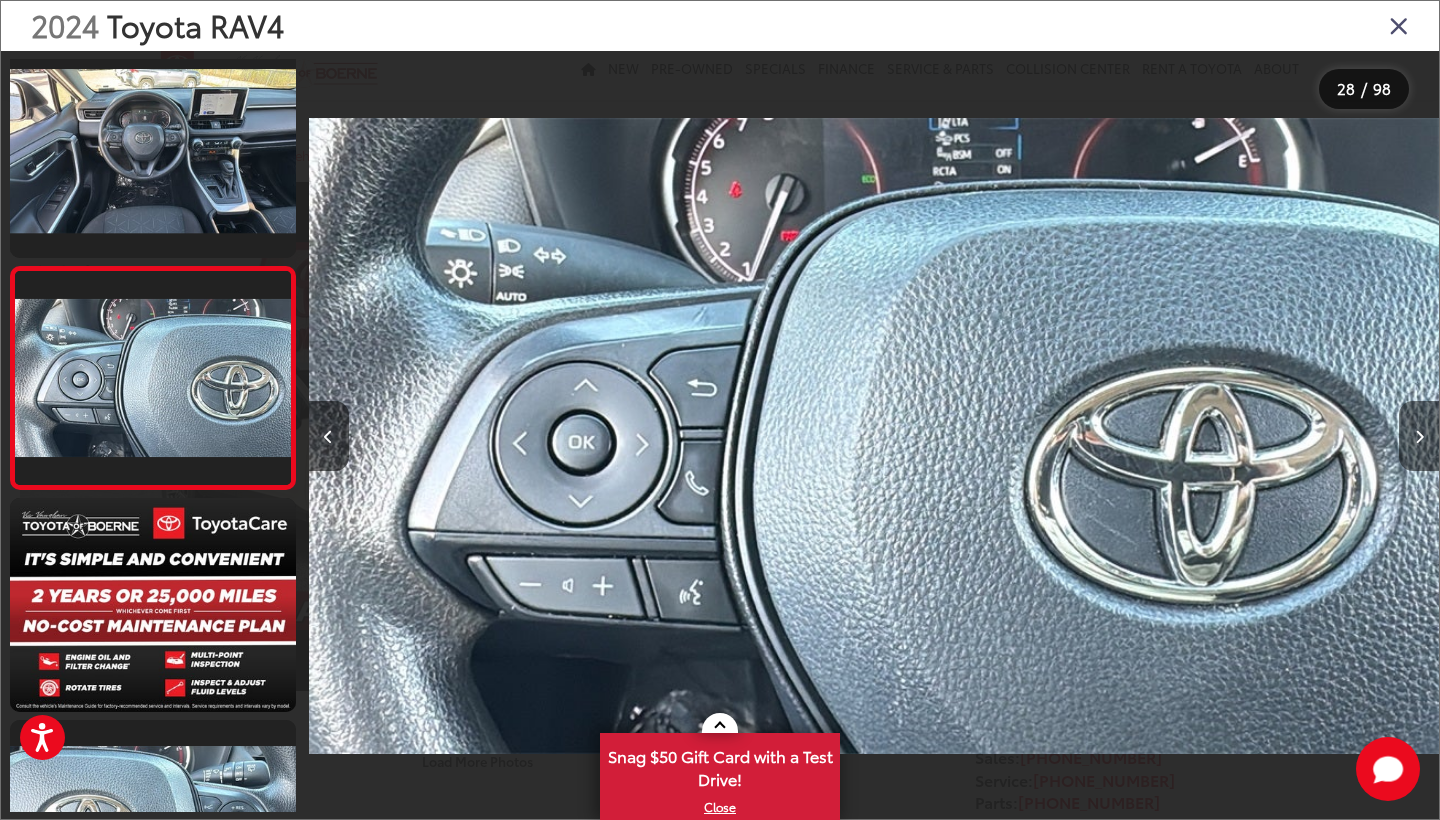 click at bounding box center [1419, 437] 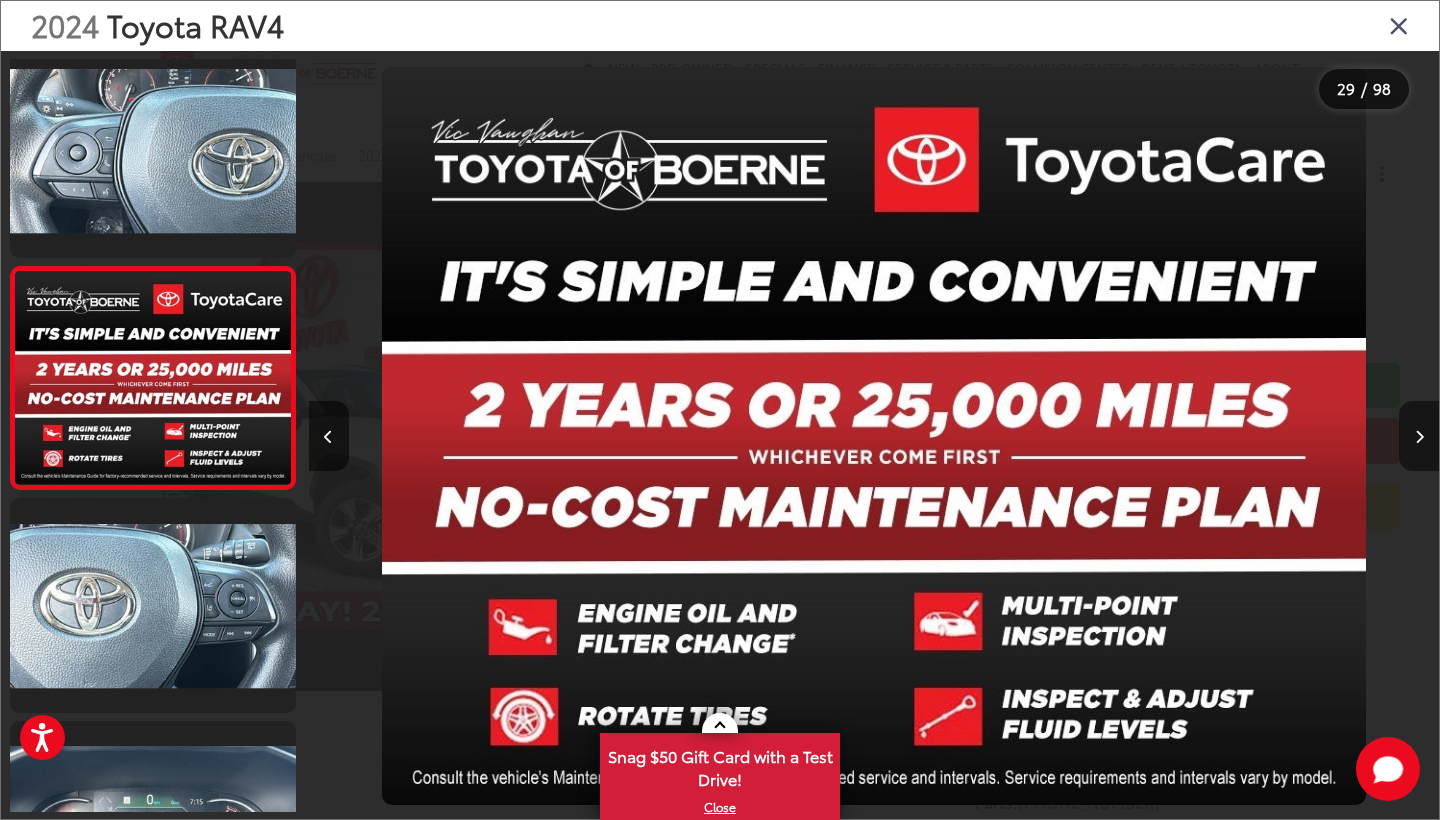 click at bounding box center (1419, 437) 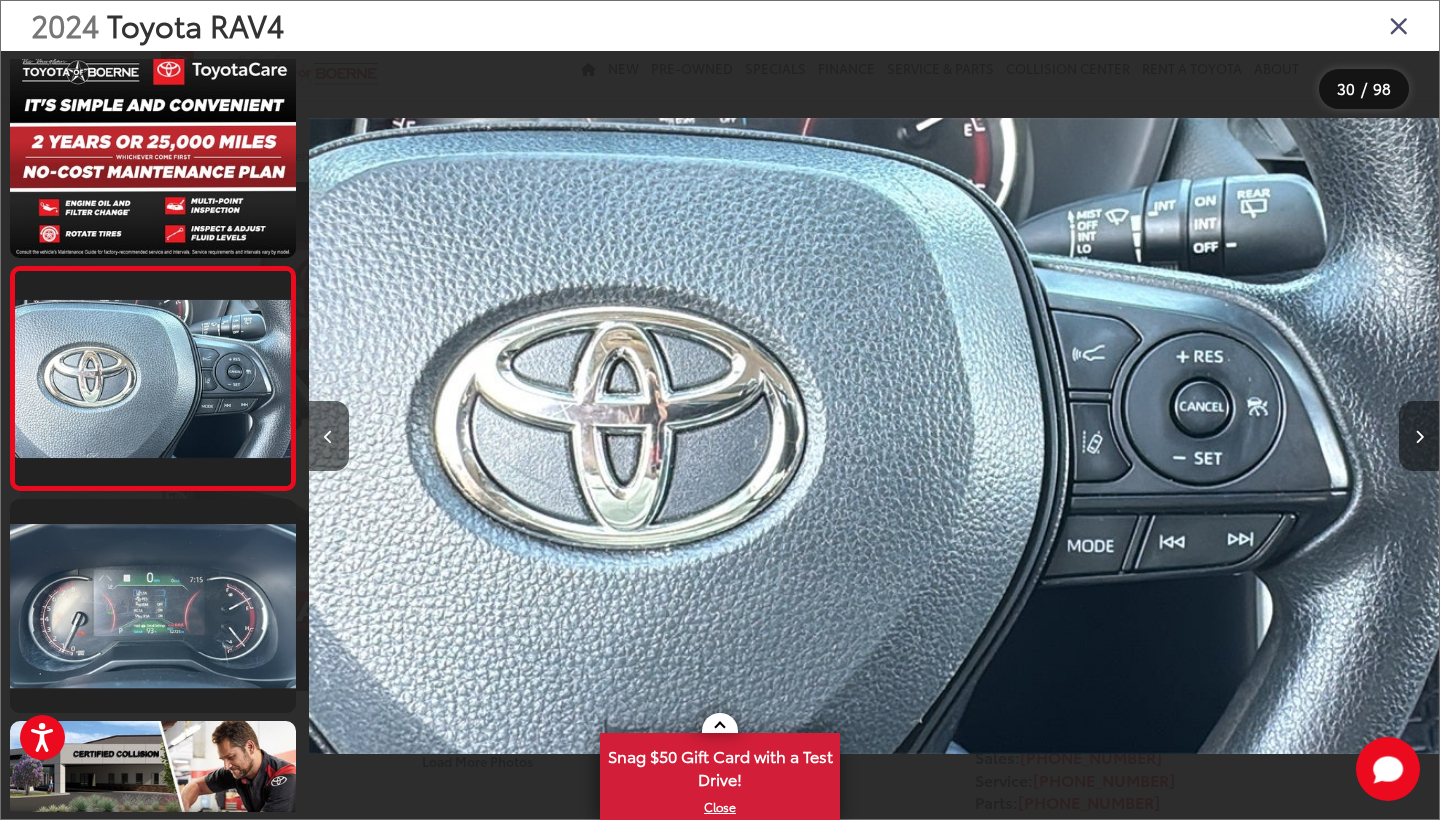 click at bounding box center (1419, 437) 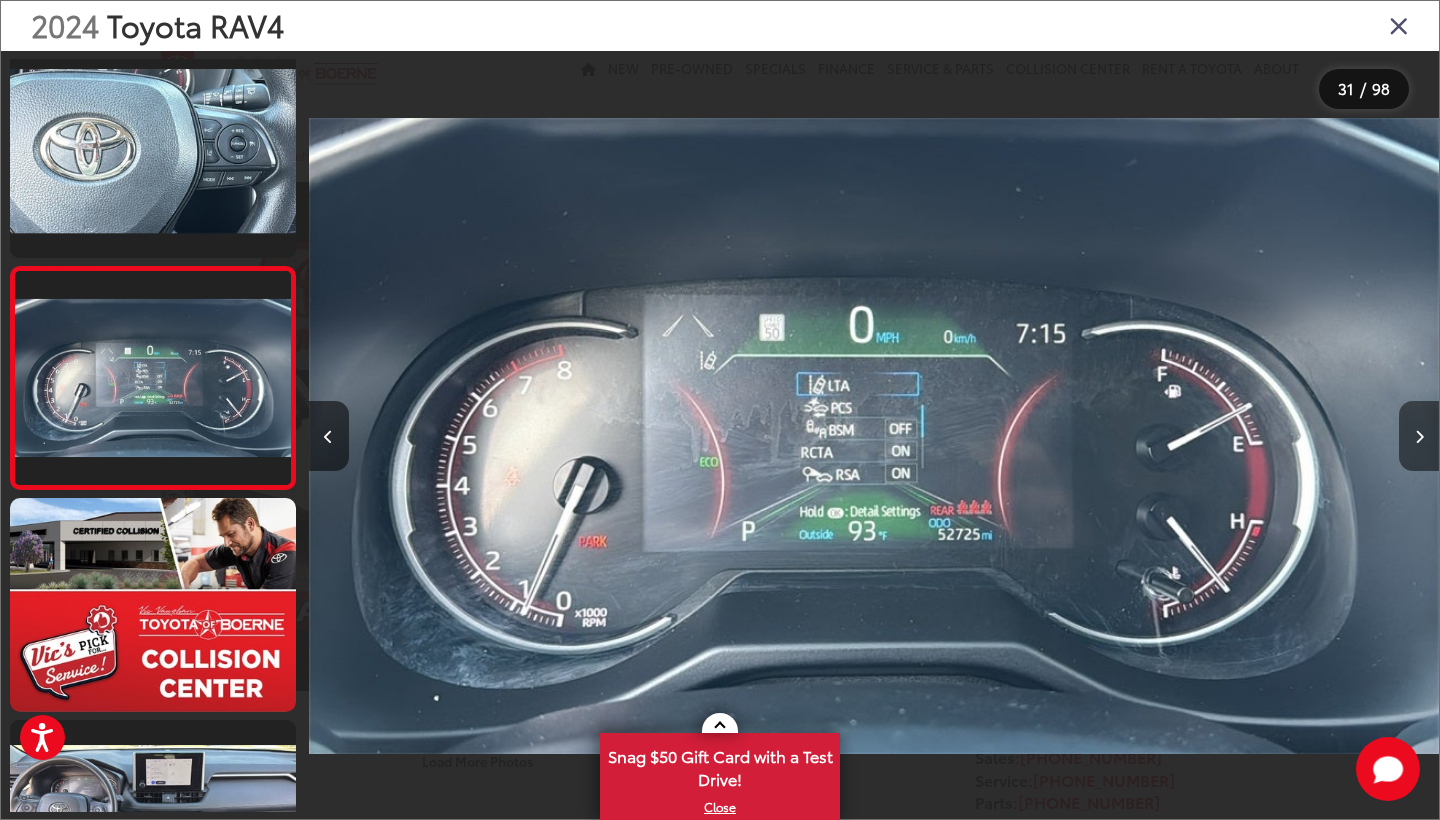 click at bounding box center (1419, 437) 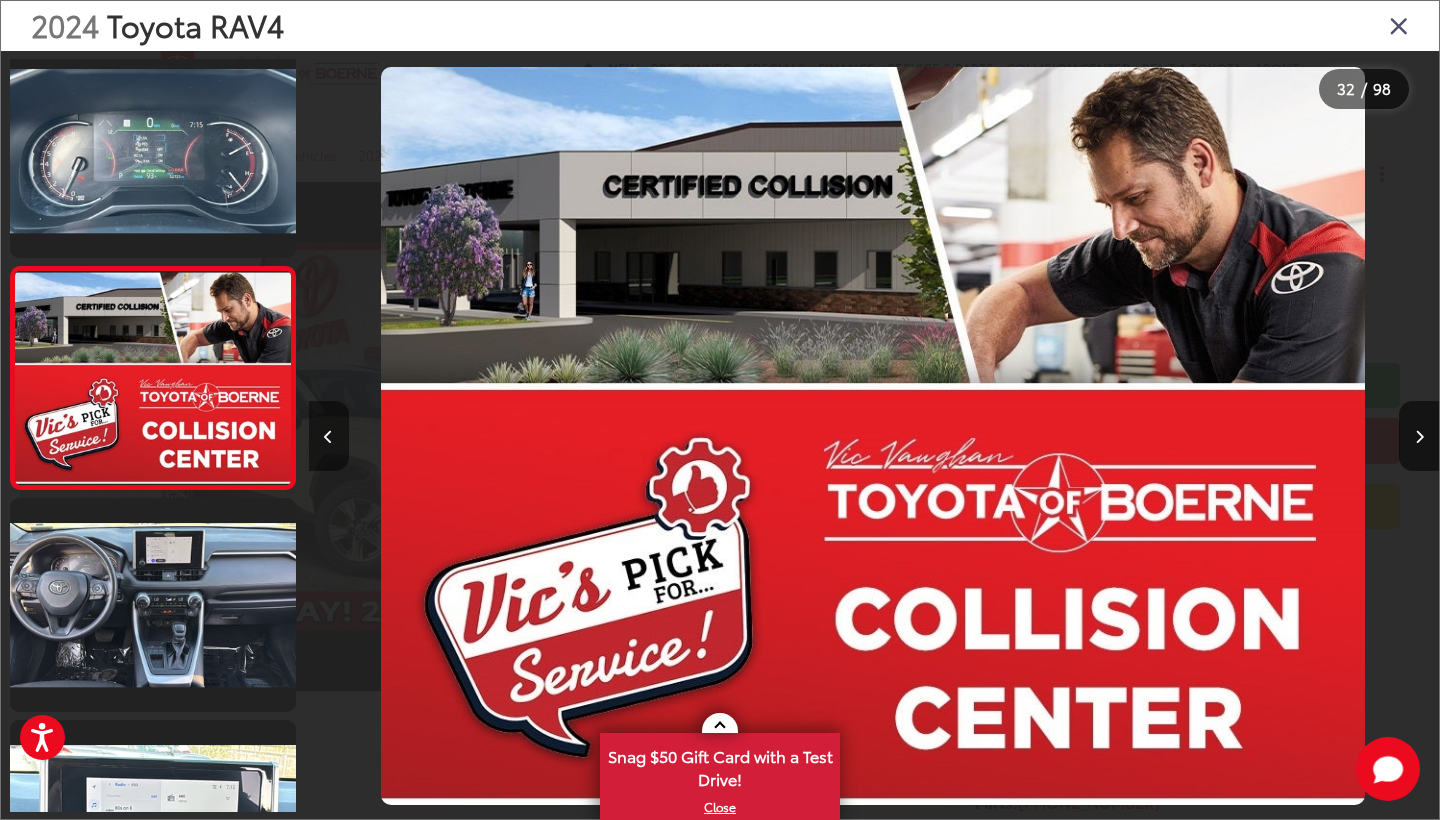 click at bounding box center [329, 436] 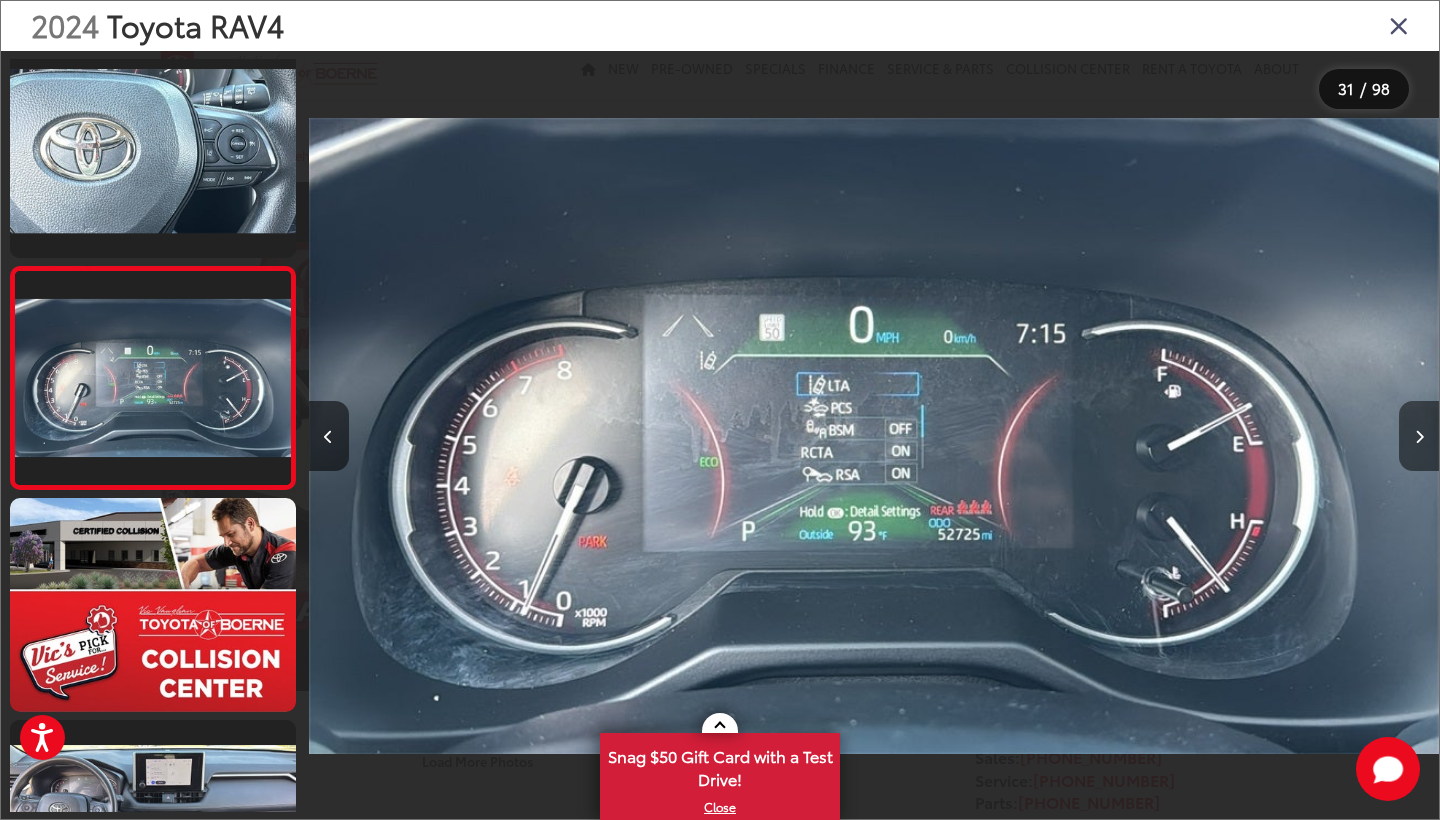 click at bounding box center [1419, 436] 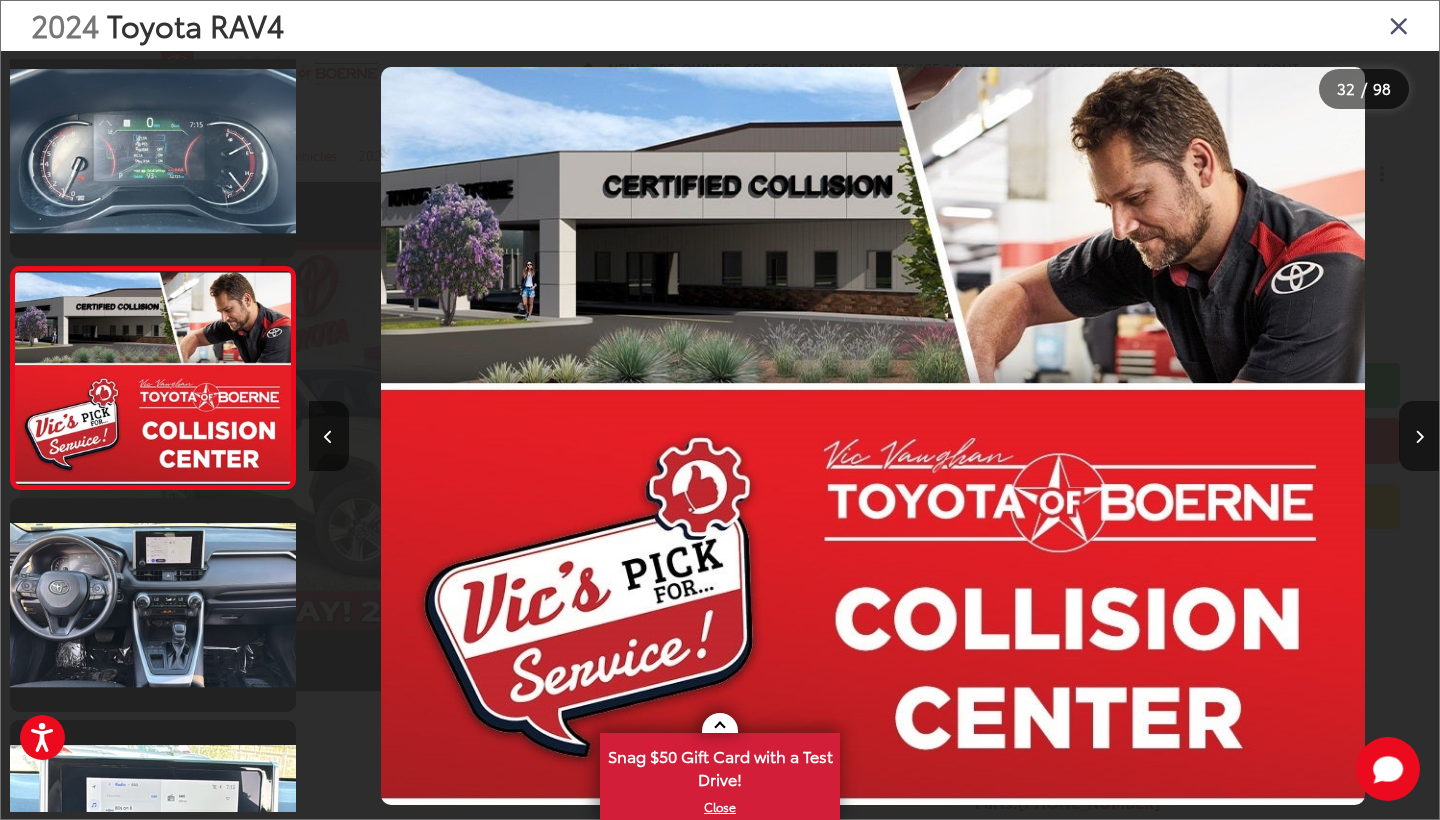 click at bounding box center [1419, 436] 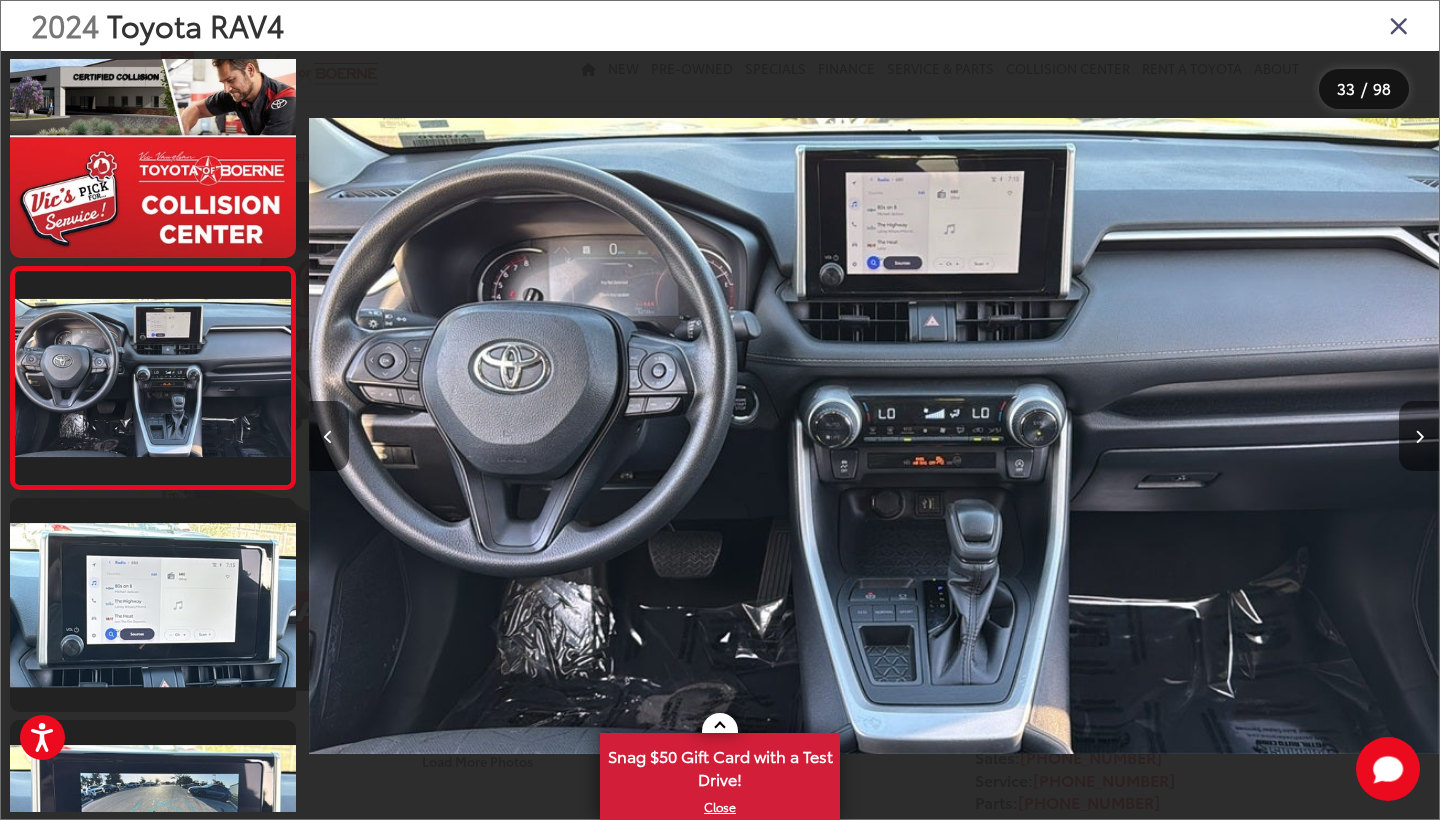 click at bounding box center (1419, 436) 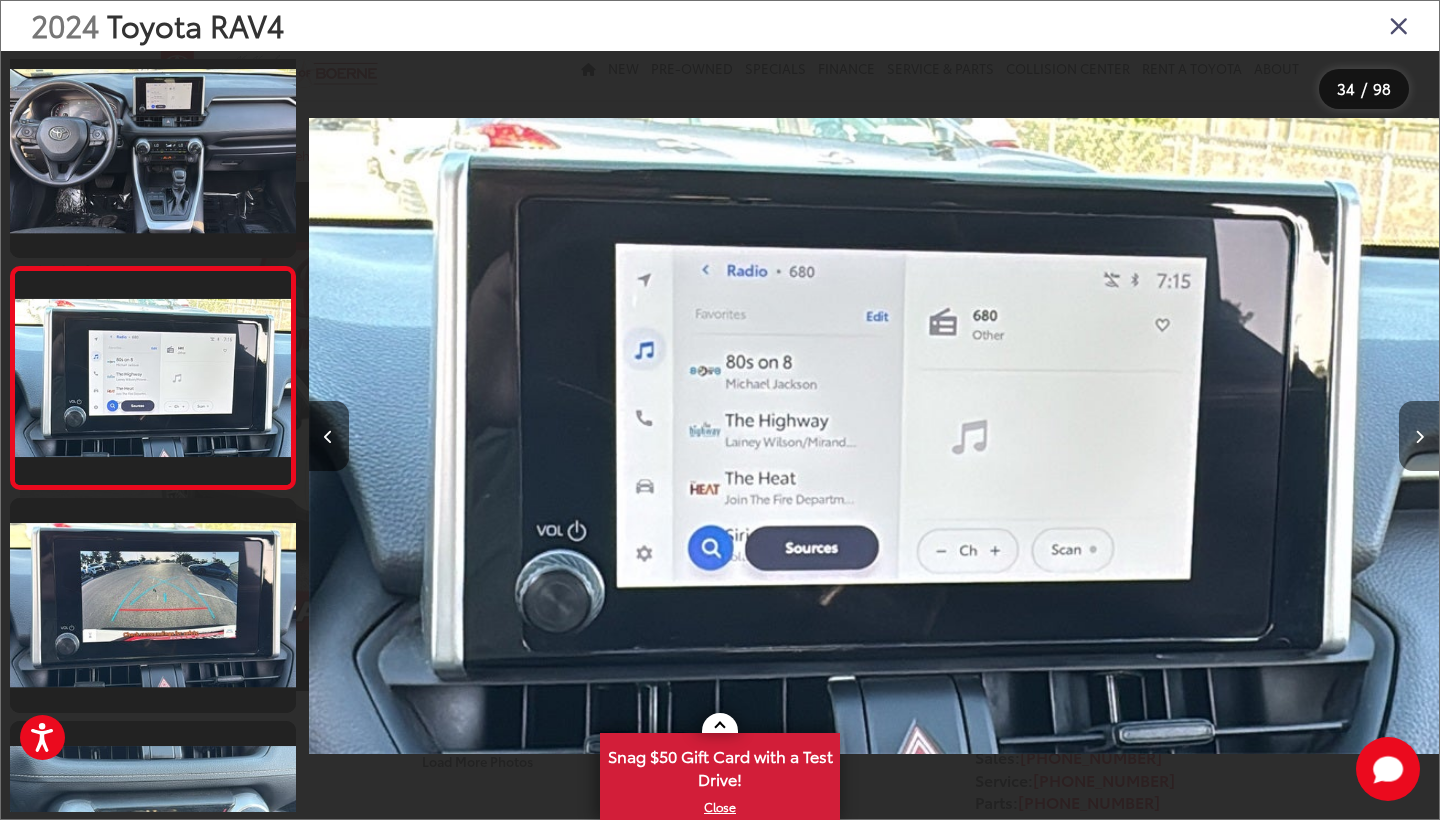 click at bounding box center [1419, 436] 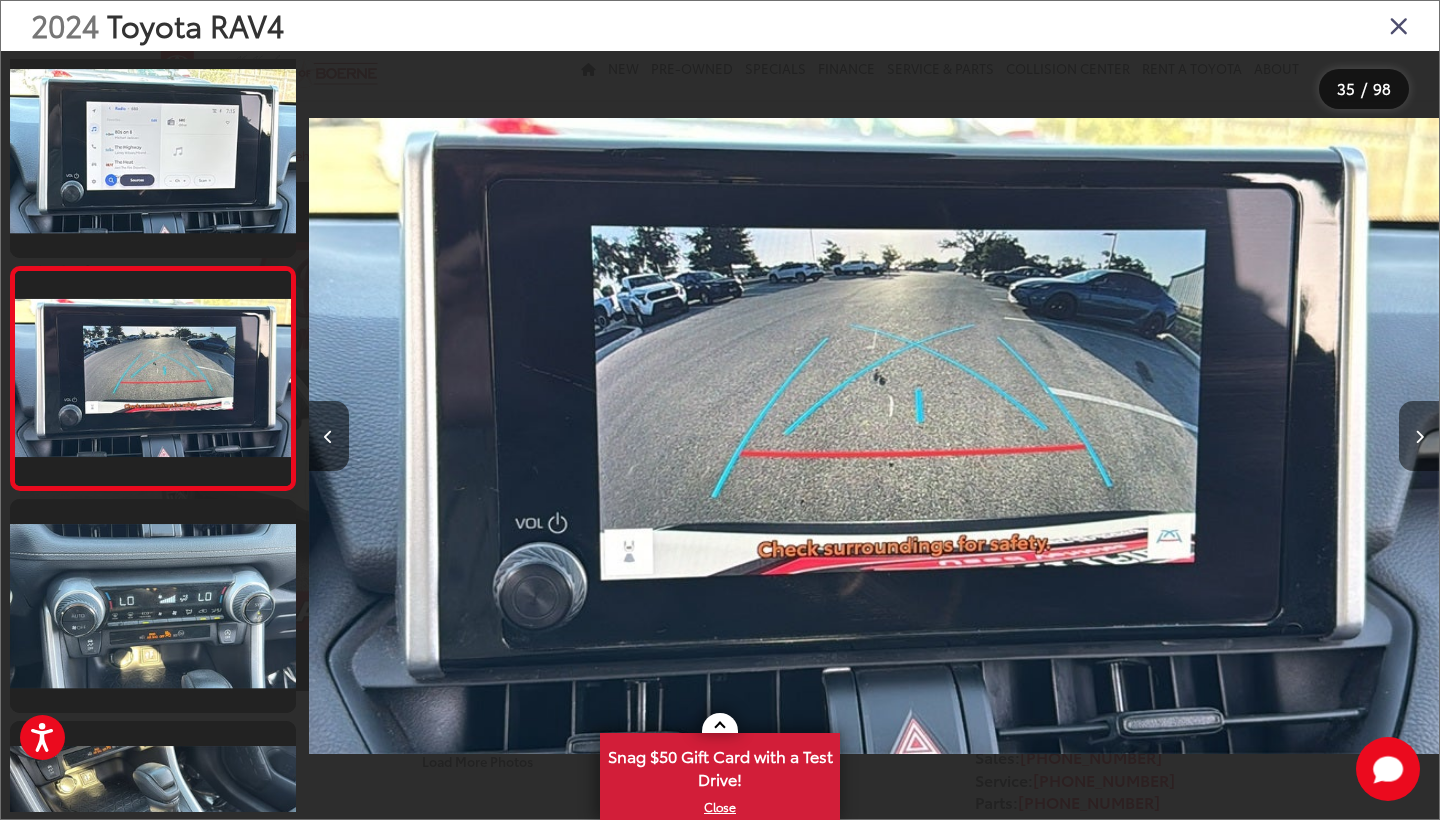 click at bounding box center (1419, 436) 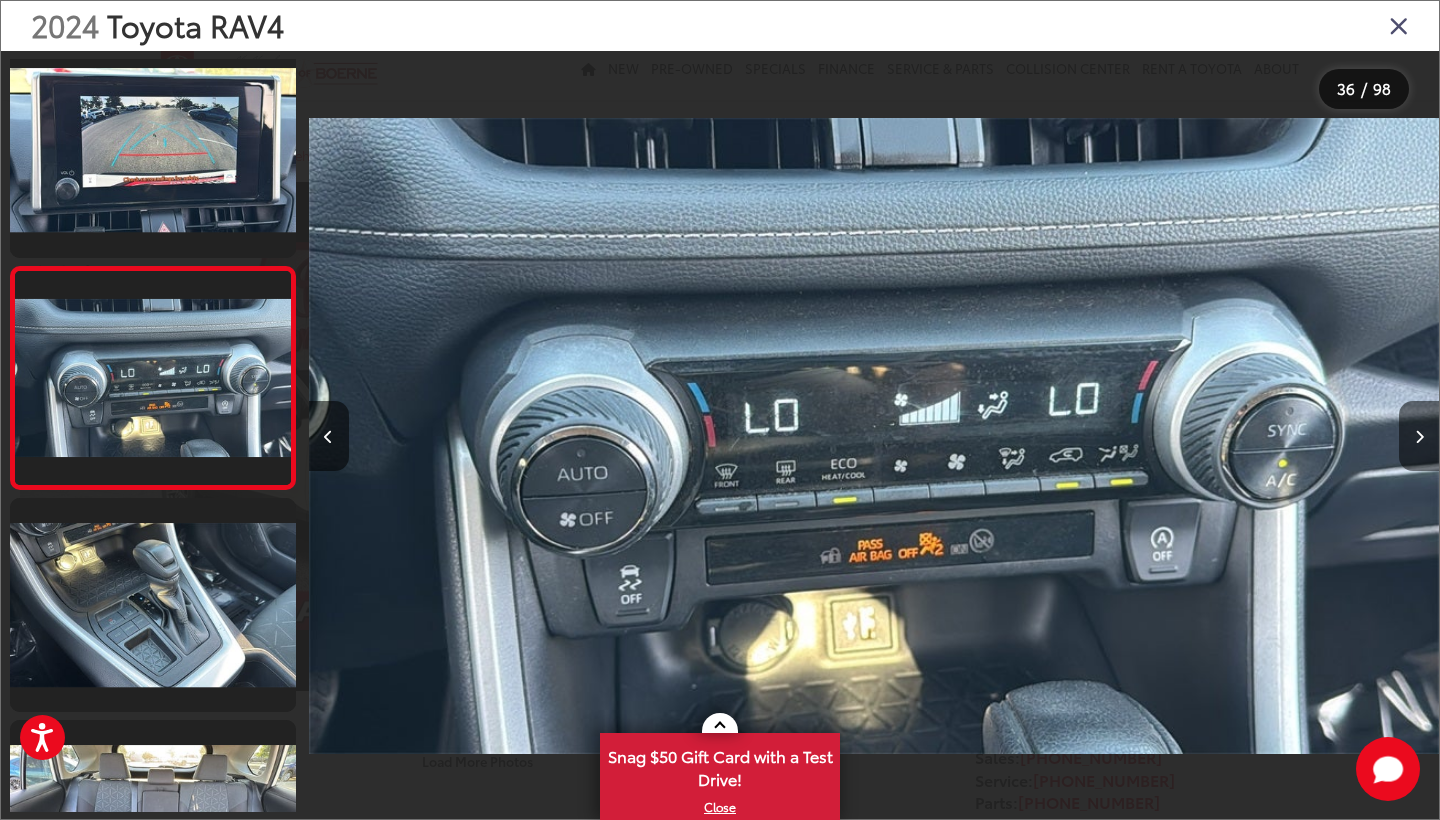 click at bounding box center [1419, 436] 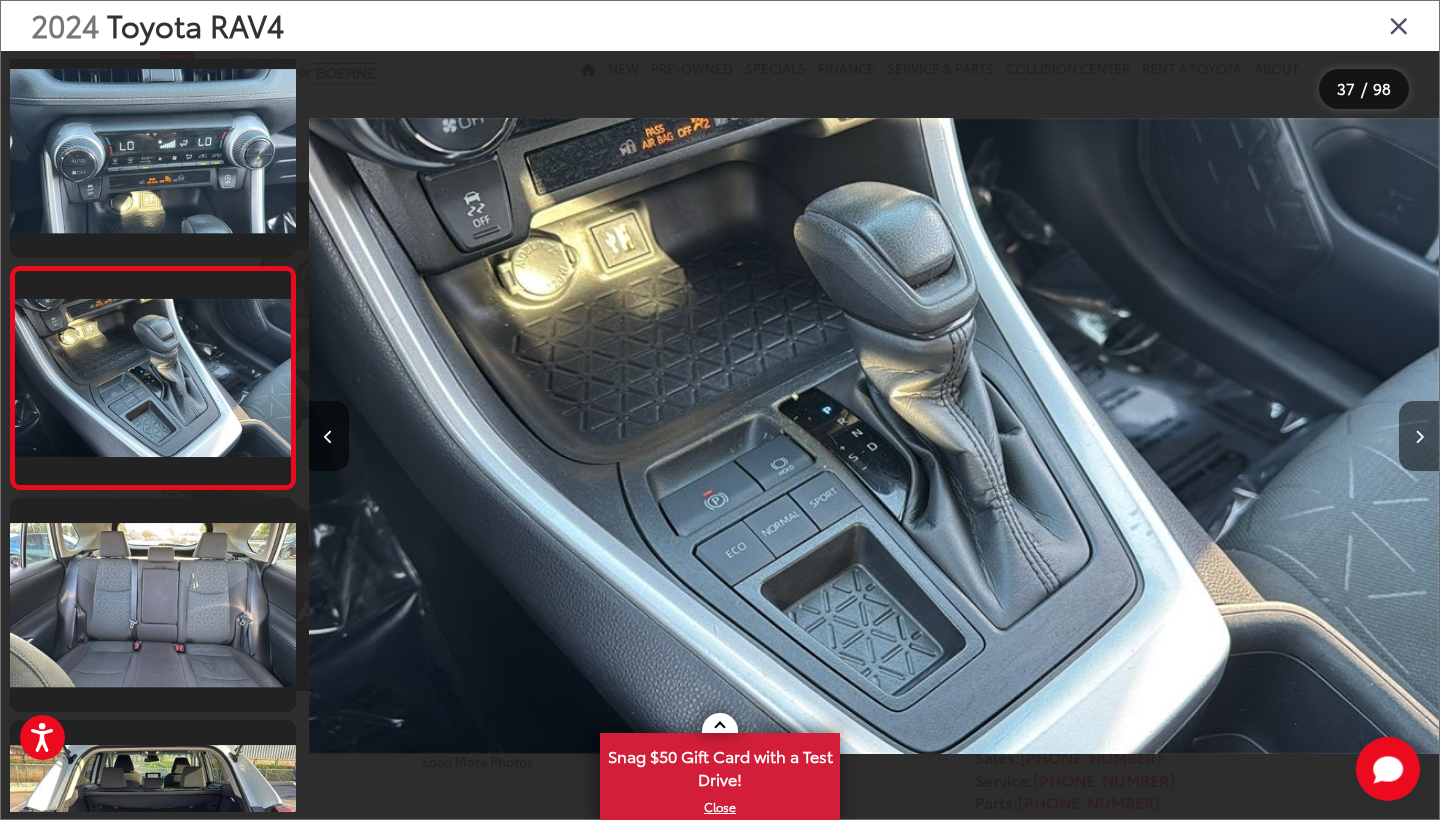 click at bounding box center (1419, 436) 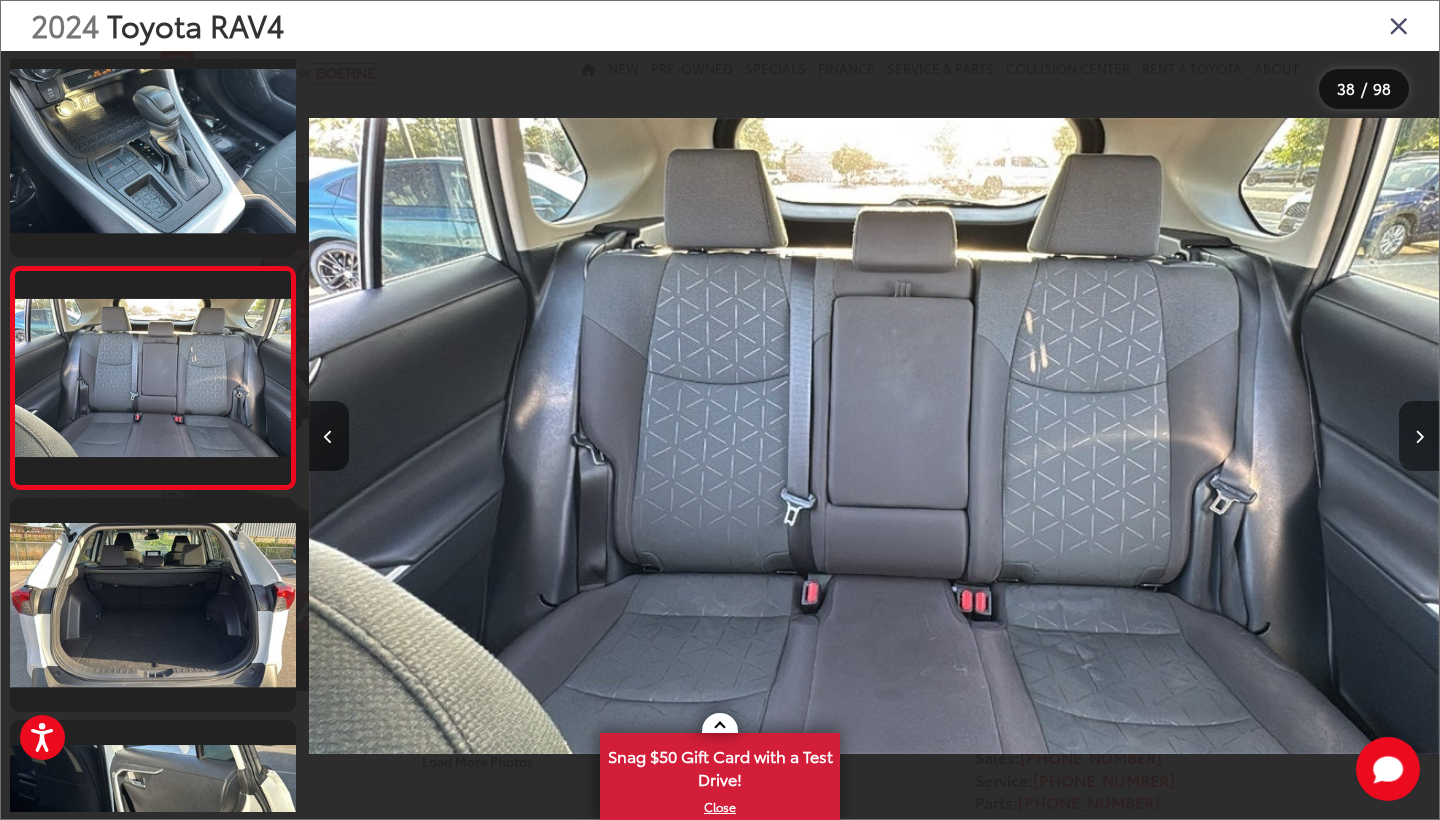 click at bounding box center (1419, 436) 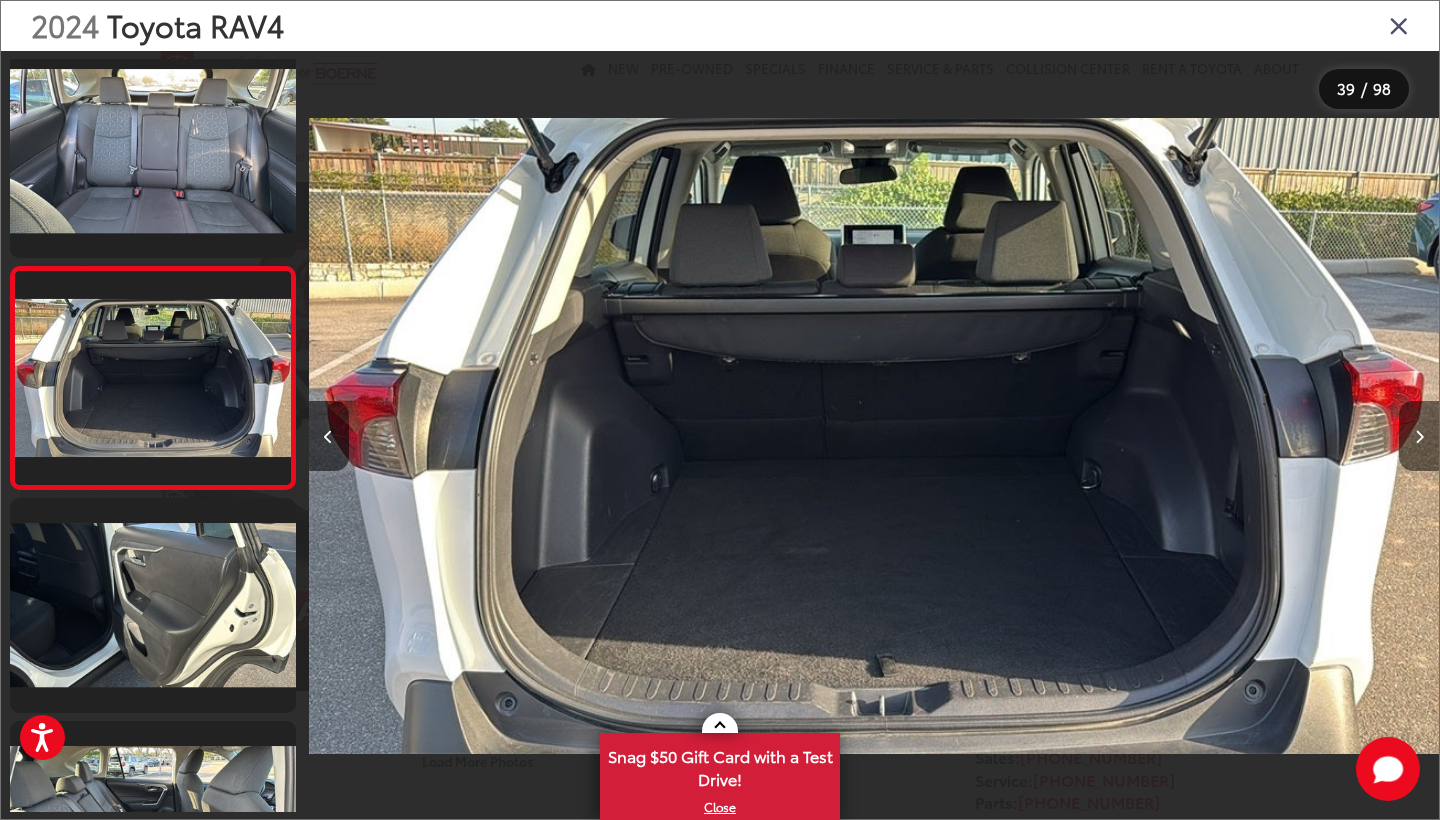 click at bounding box center (1419, 436) 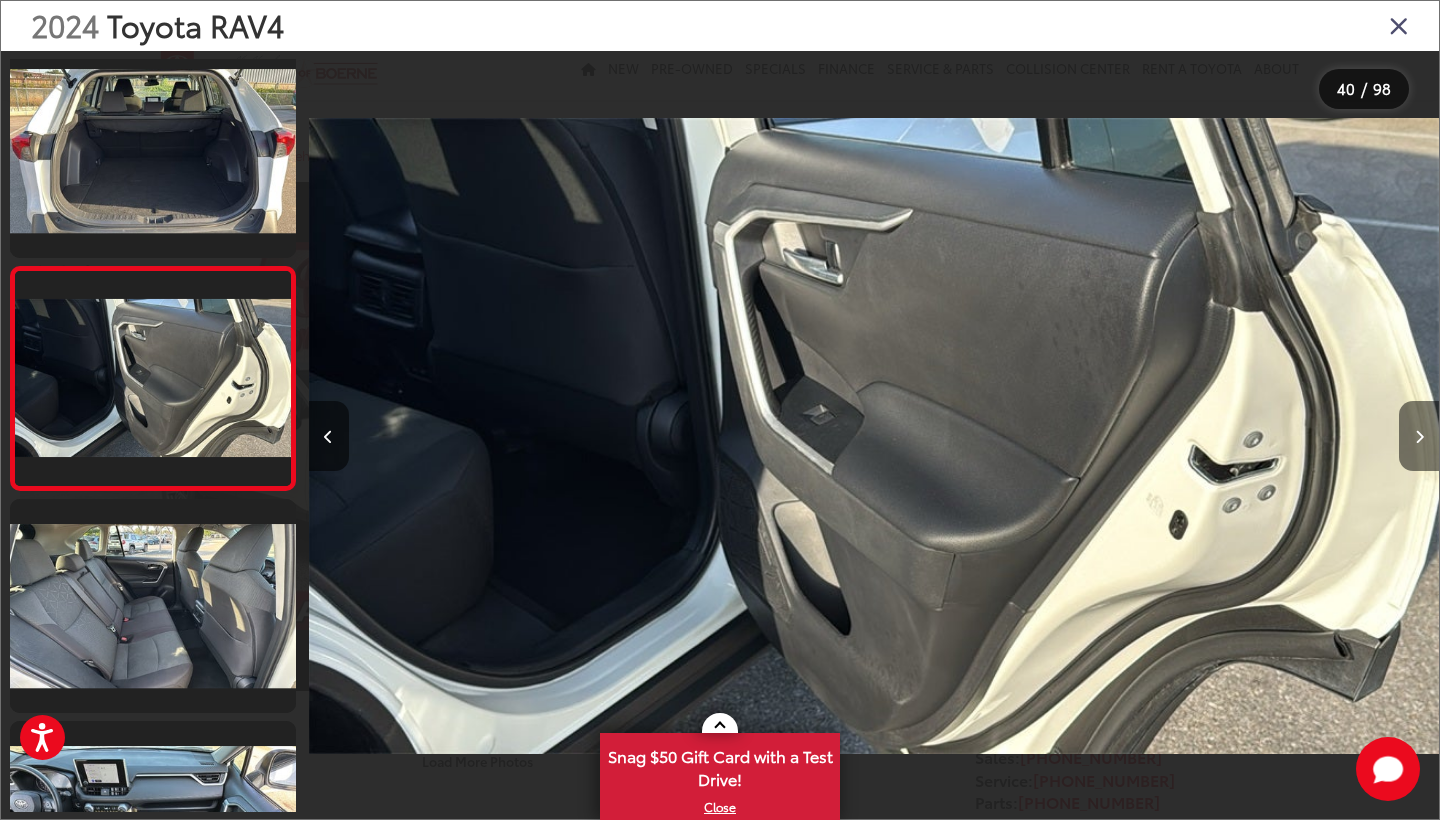 click at bounding box center (1419, 436) 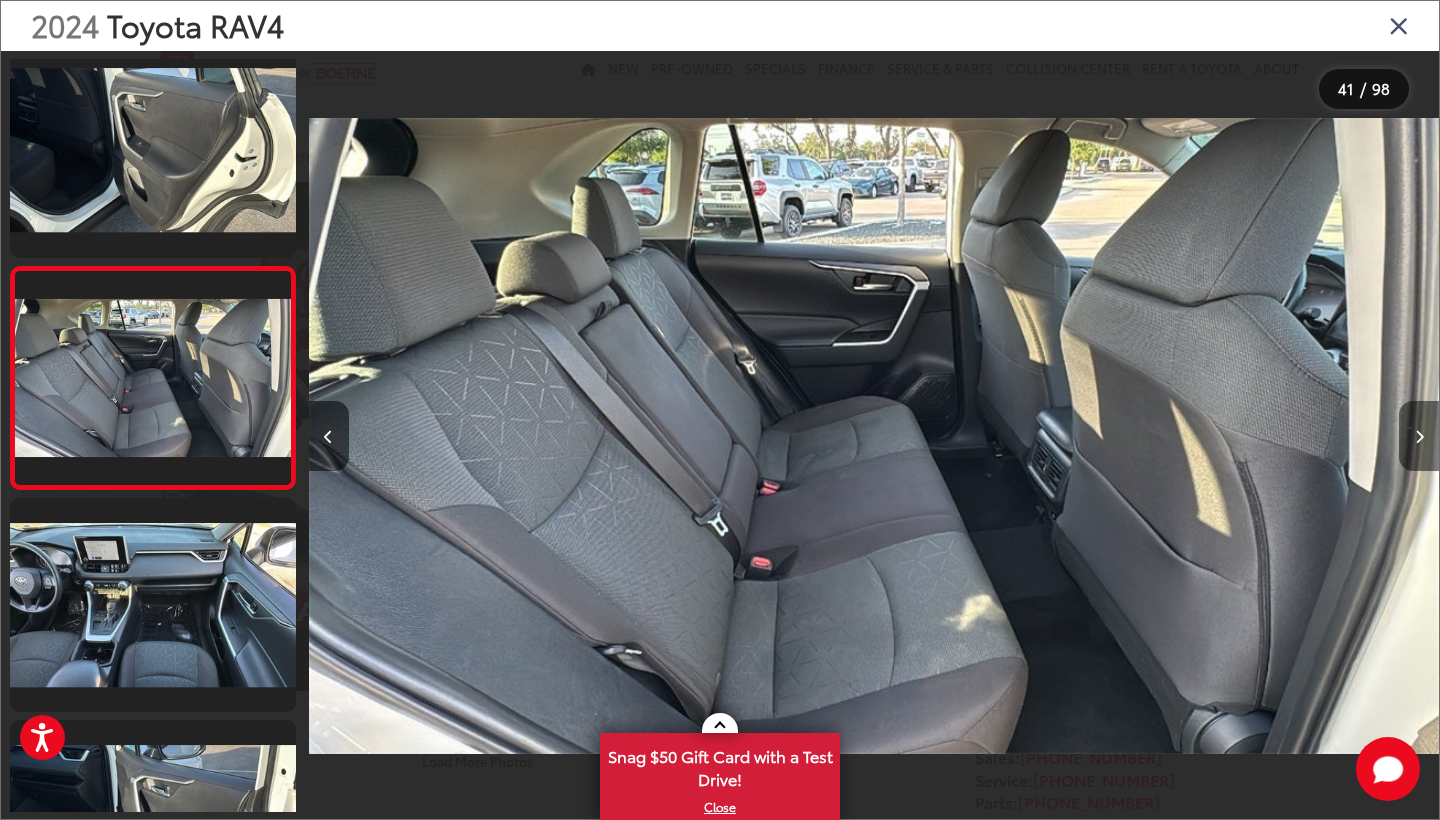 click at bounding box center (1419, 436) 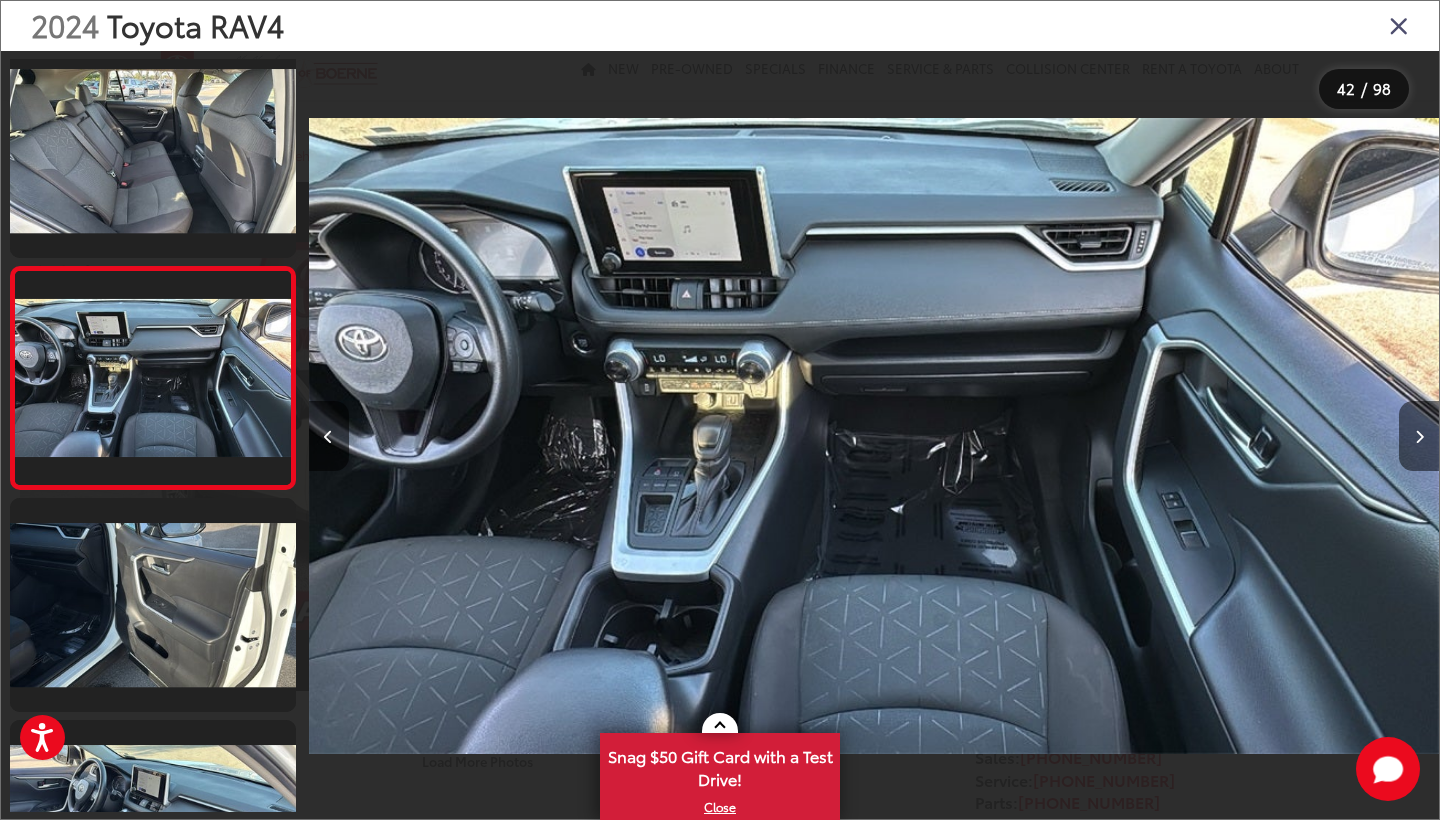 click at bounding box center [1419, 436] 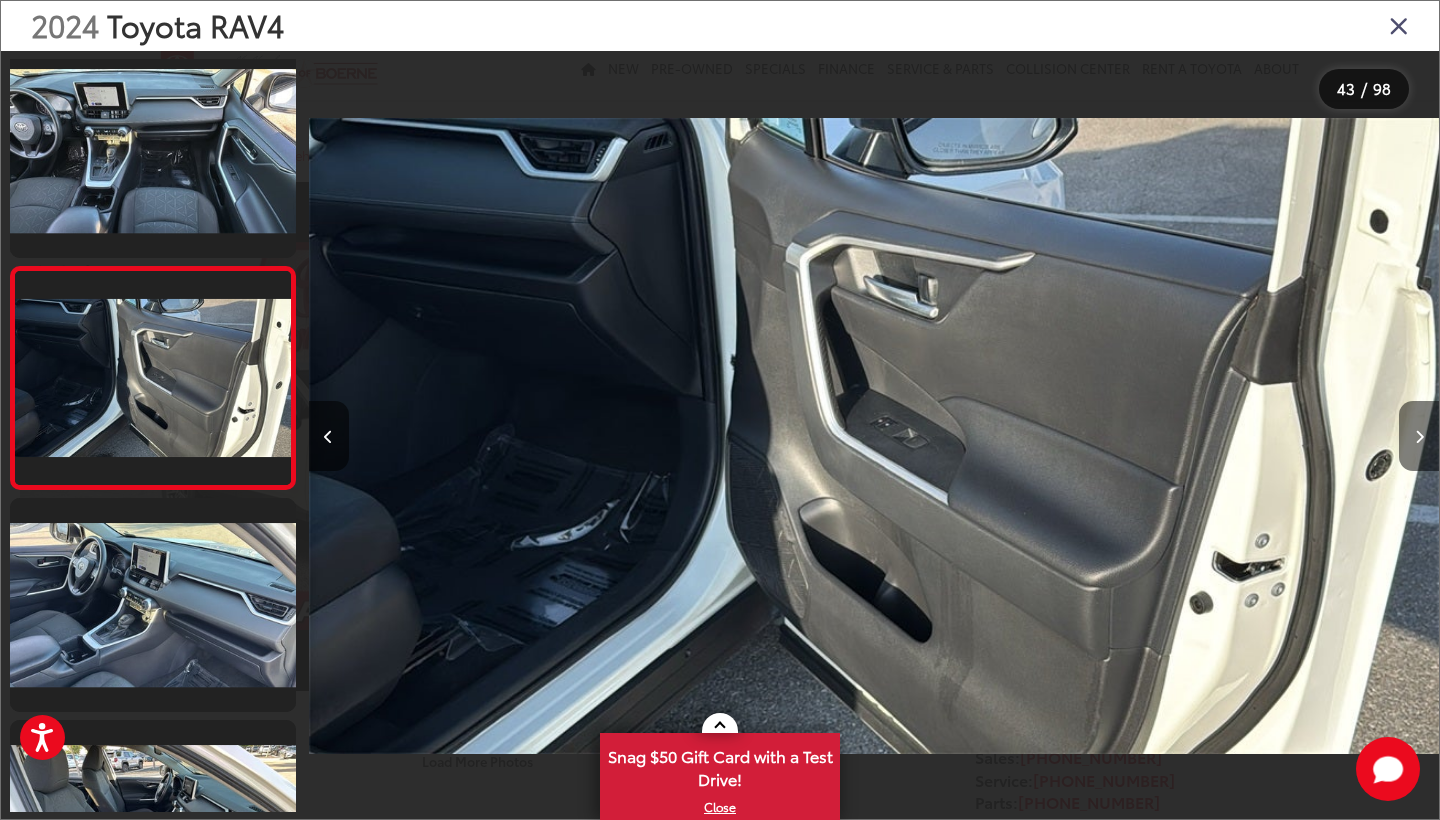click at bounding box center (1419, 436) 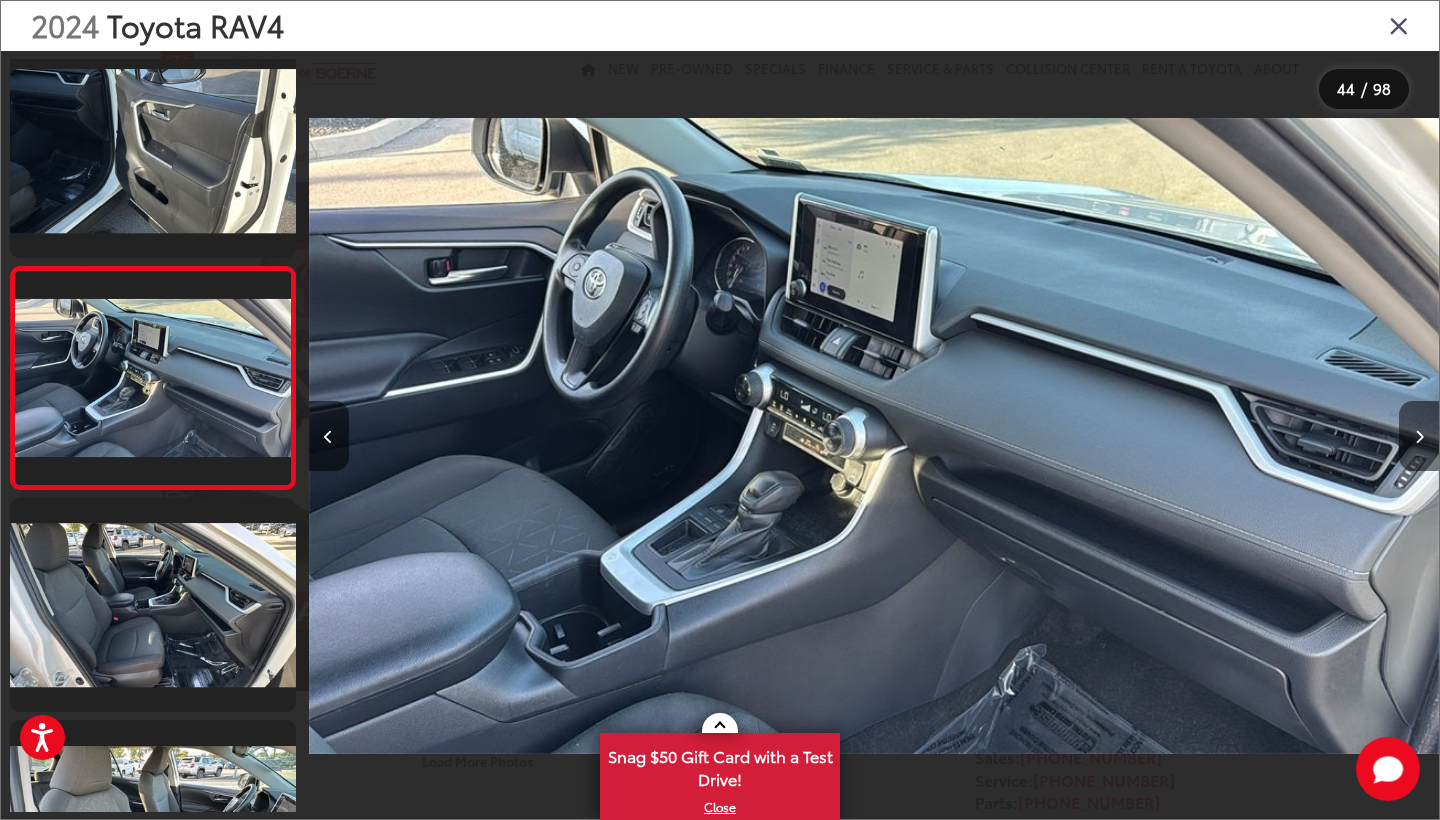 click at bounding box center (1419, 436) 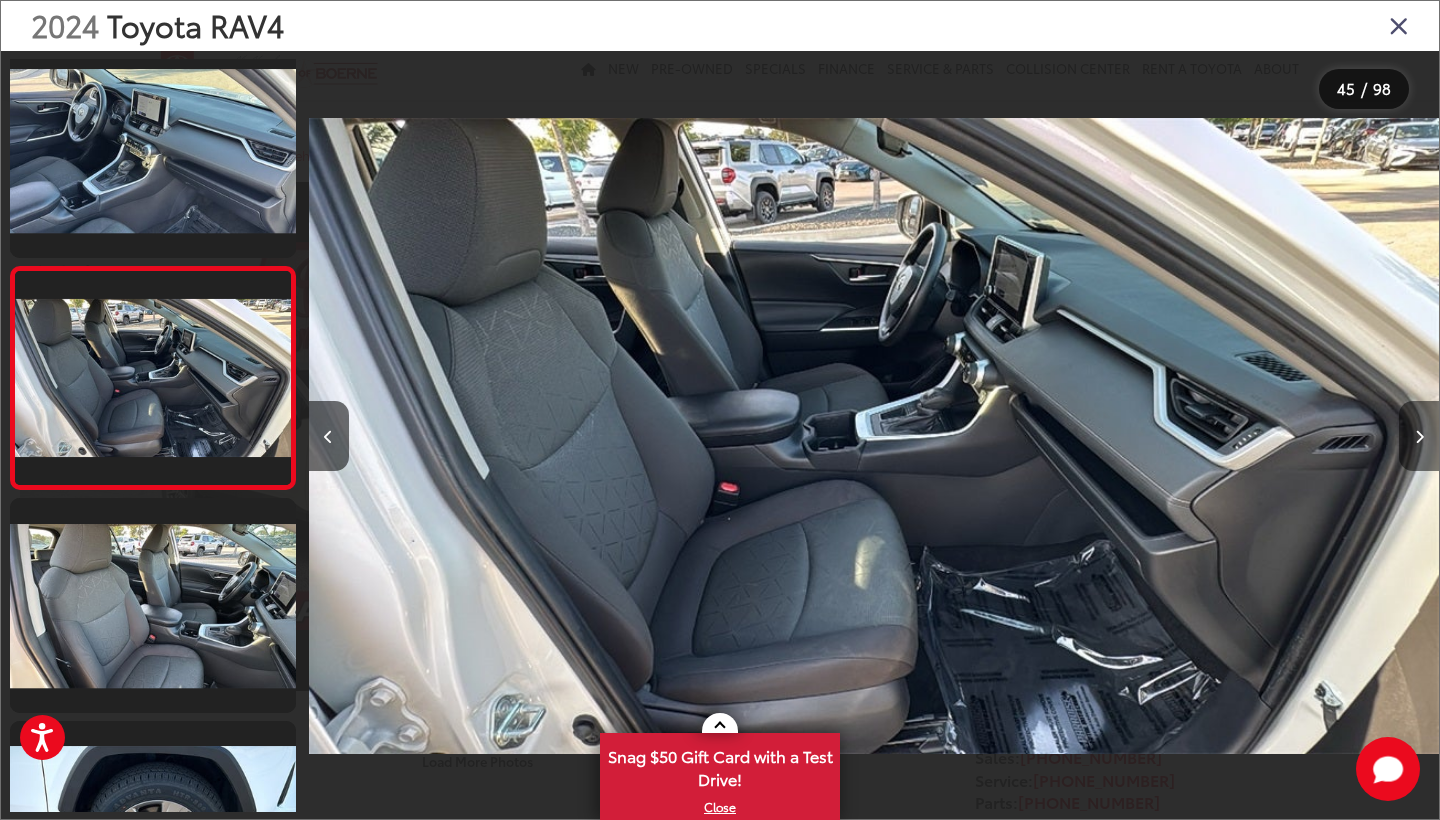 click at bounding box center (1419, 436) 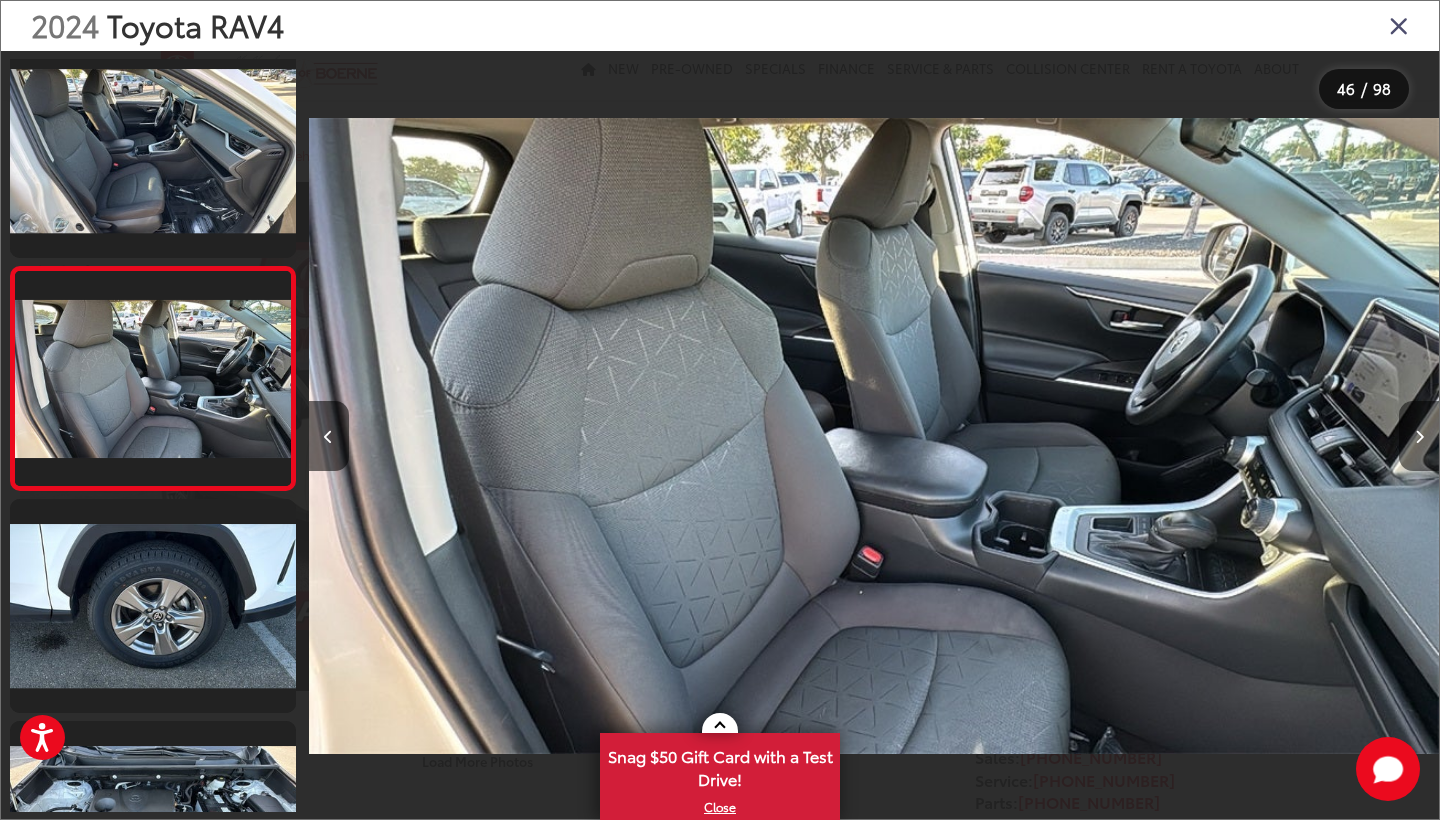 click at bounding box center (1419, 436) 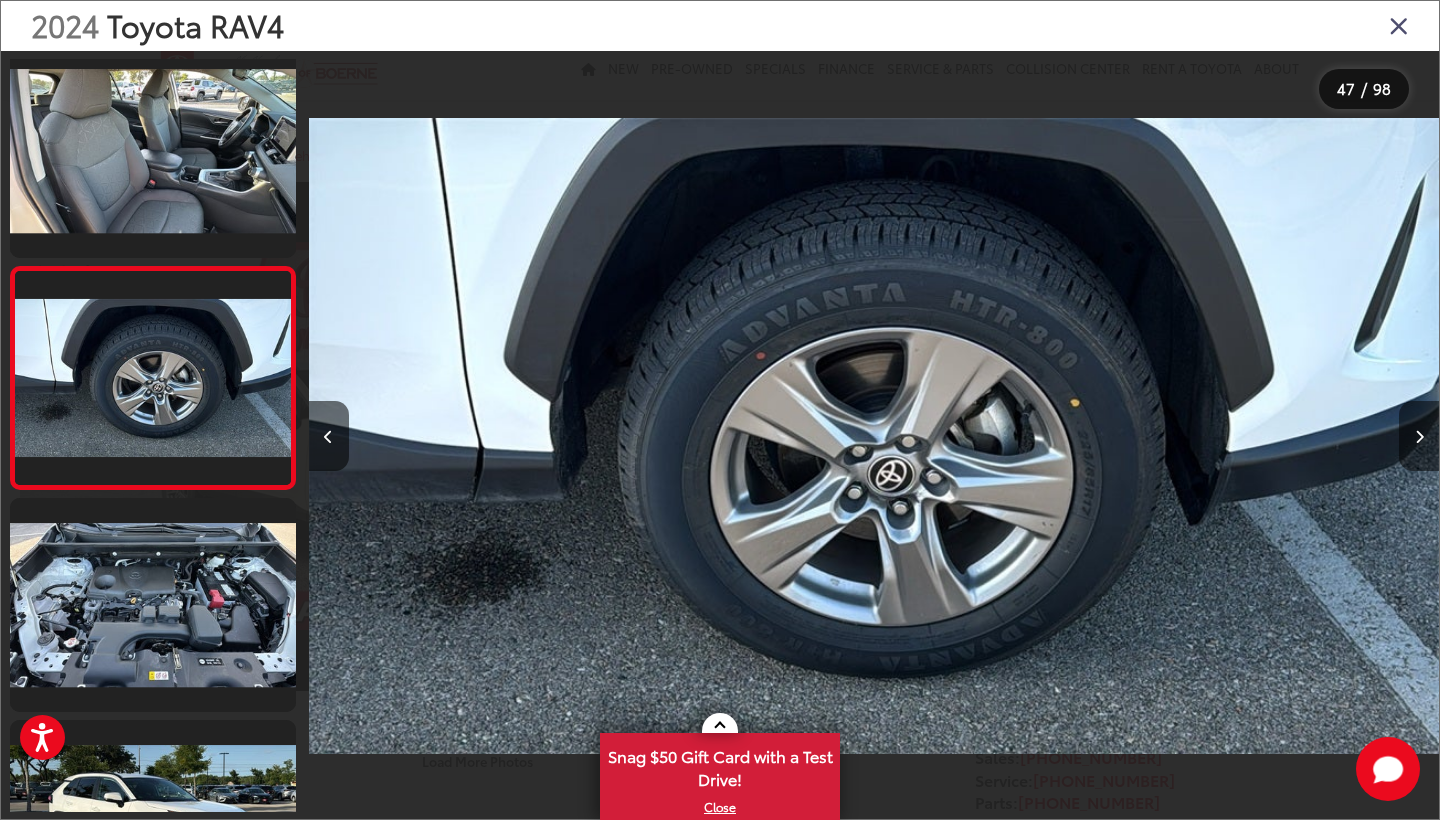 click at bounding box center (1419, 436) 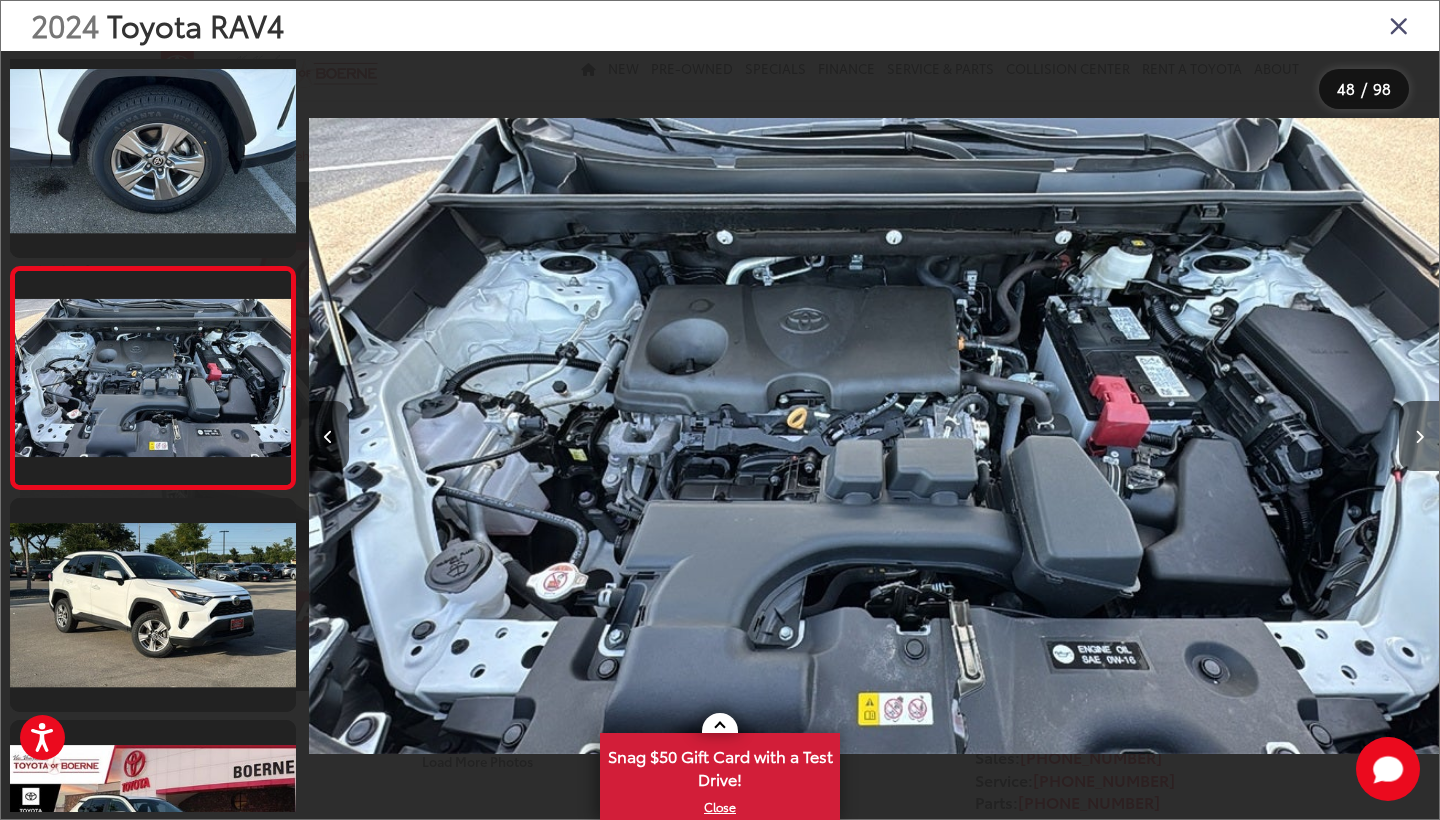 click at bounding box center [1419, 436] 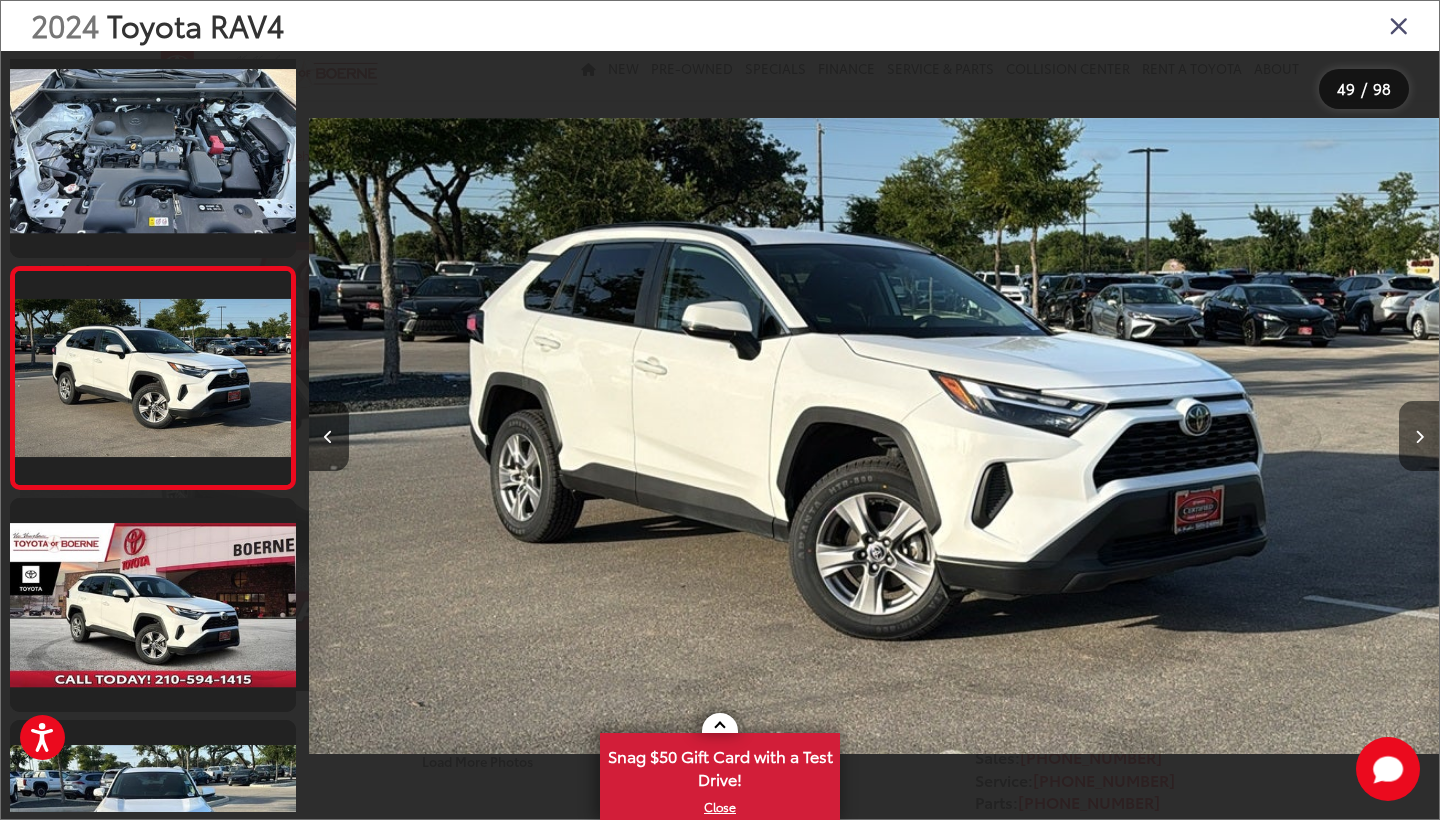 click at bounding box center [1419, 436] 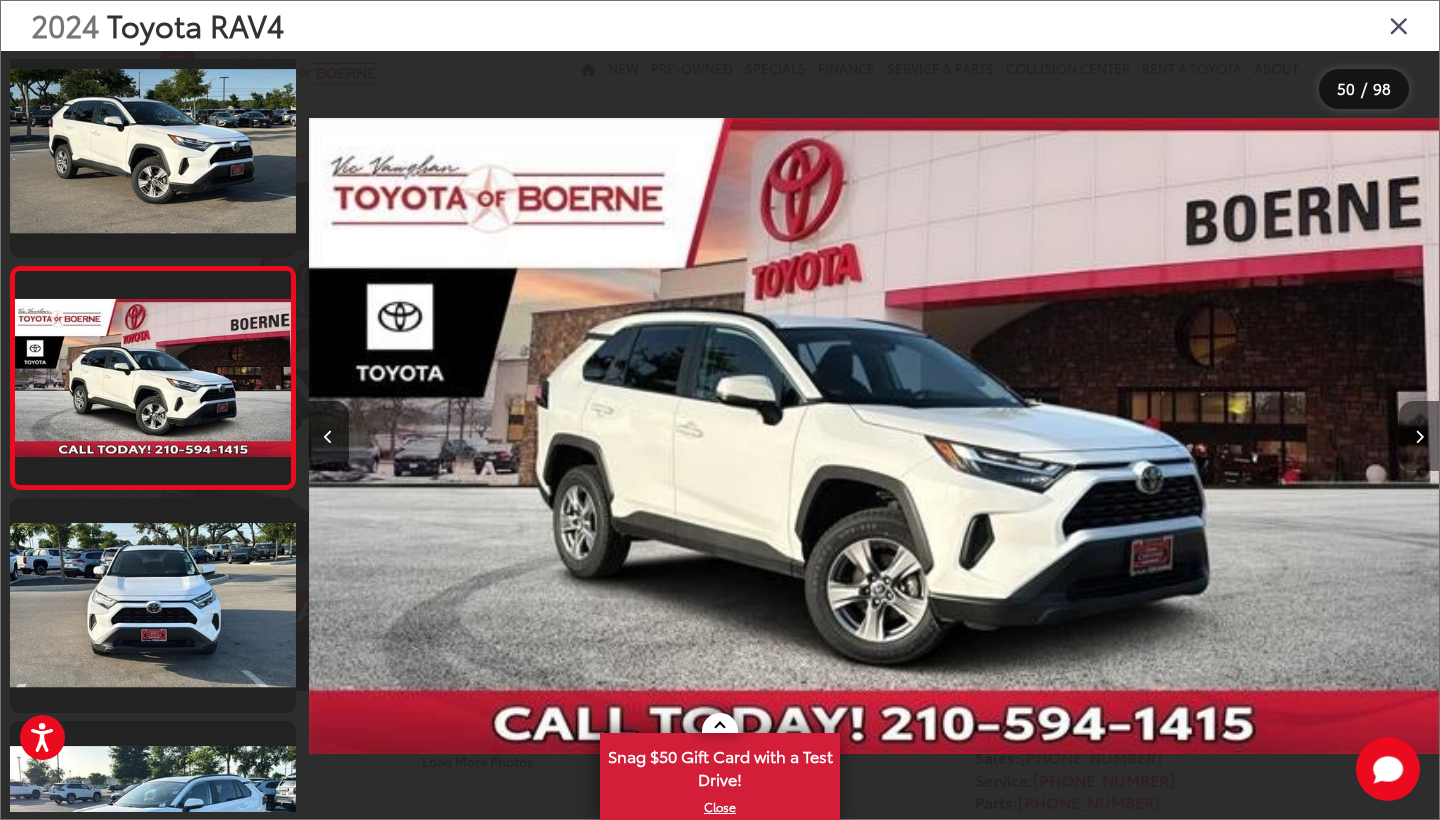 click at bounding box center (1419, 437) 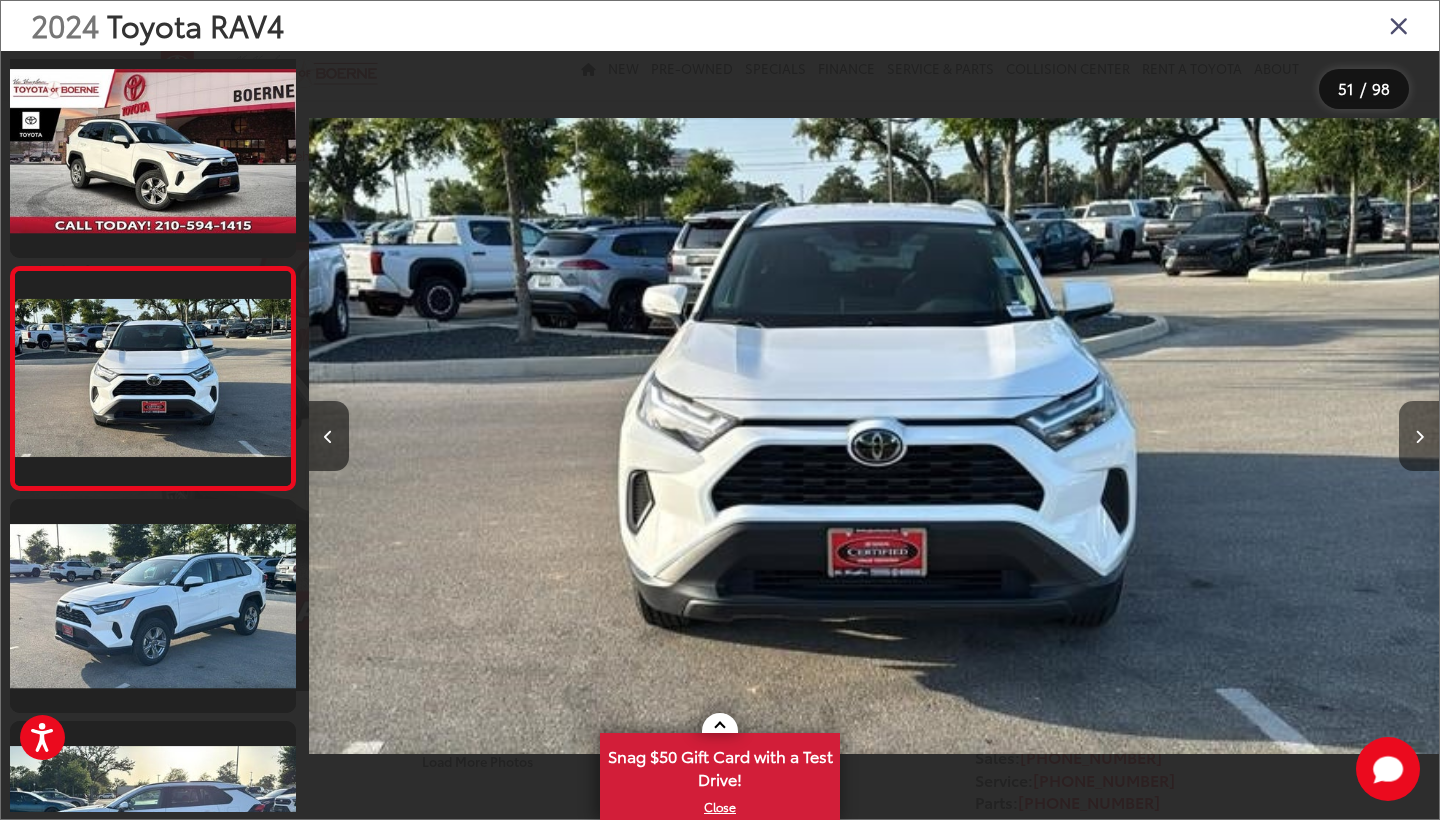 click at bounding box center [1419, 437] 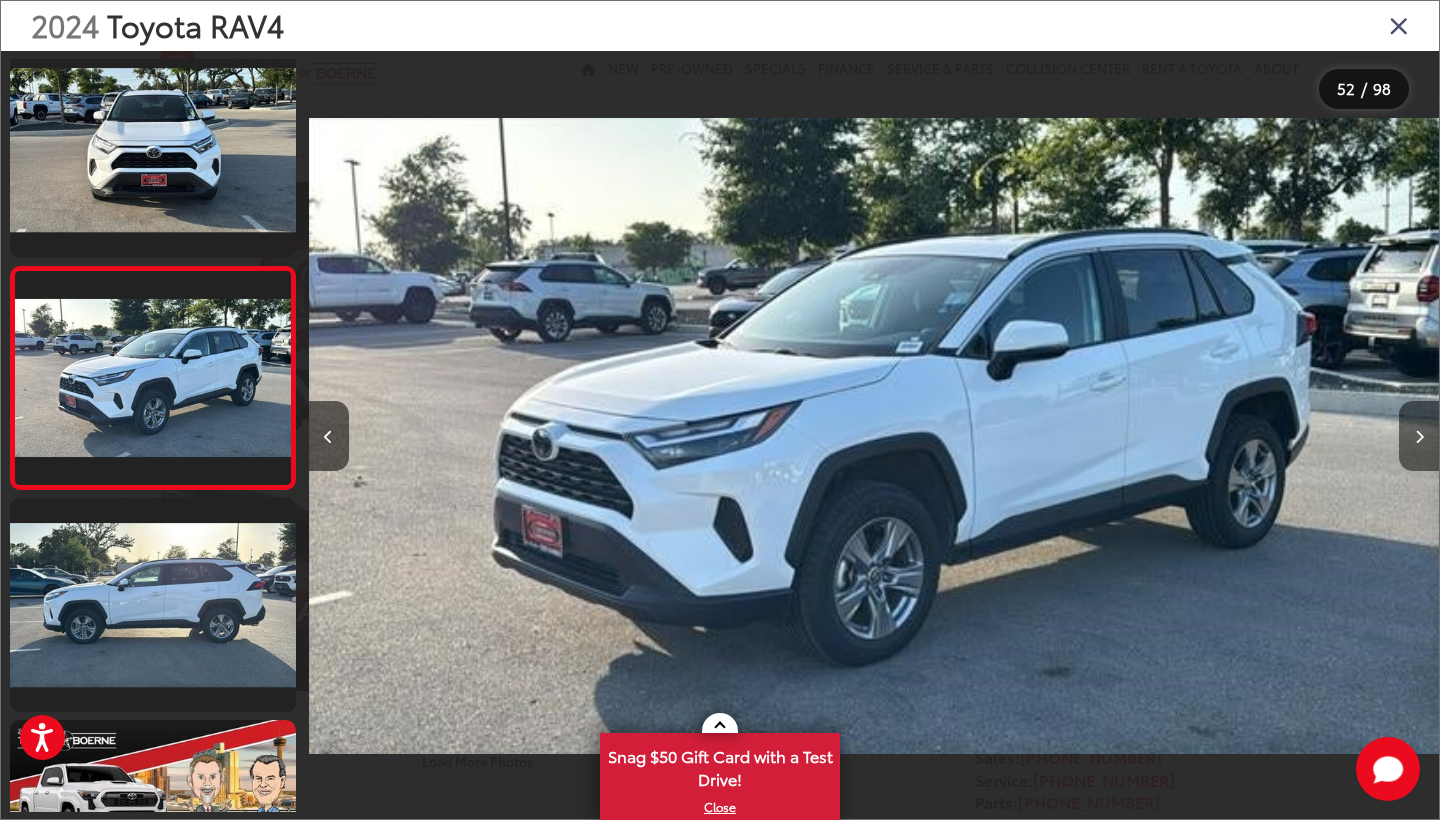 click at bounding box center (1419, 437) 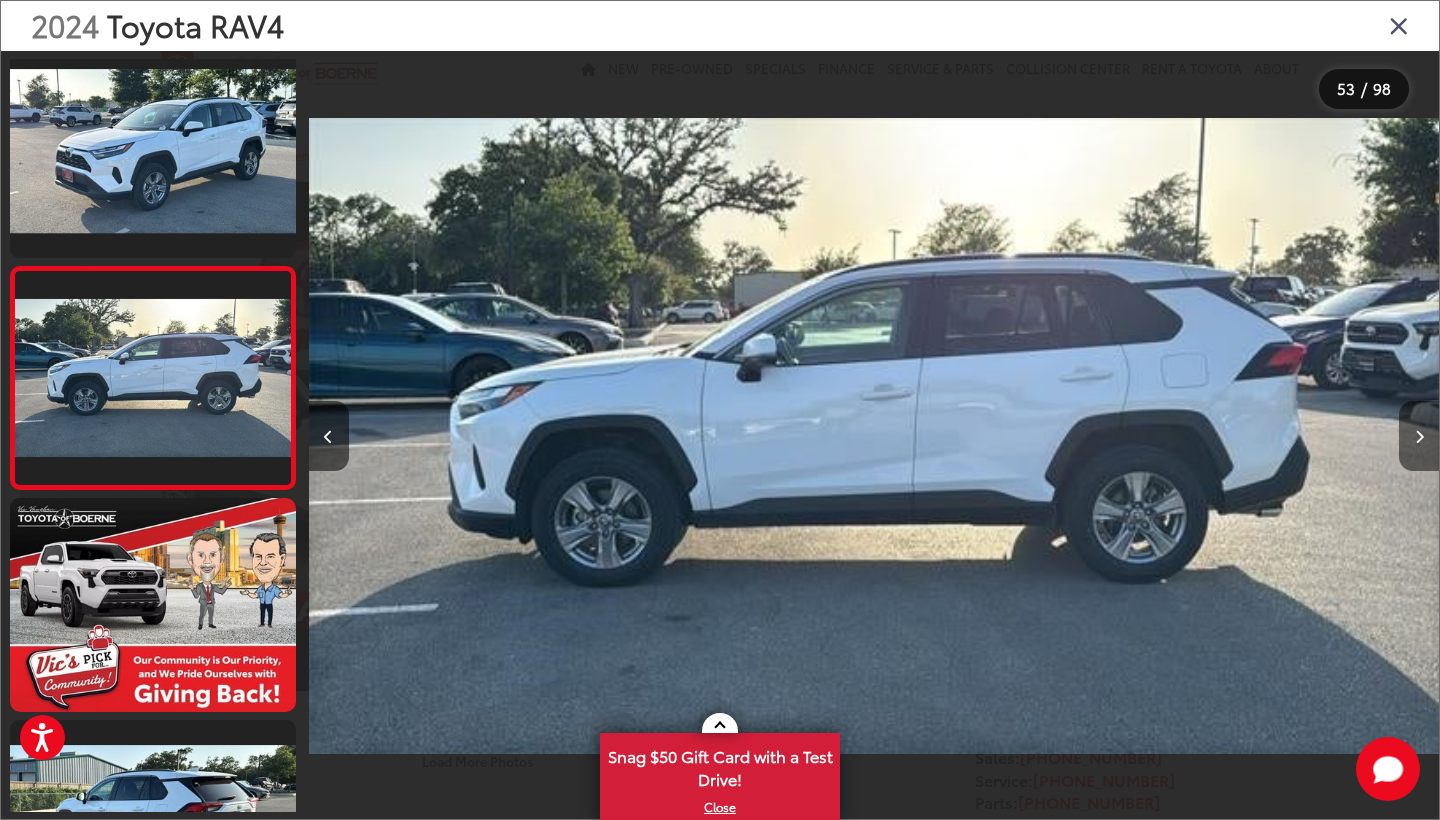 click at bounding box center (1419, 437) 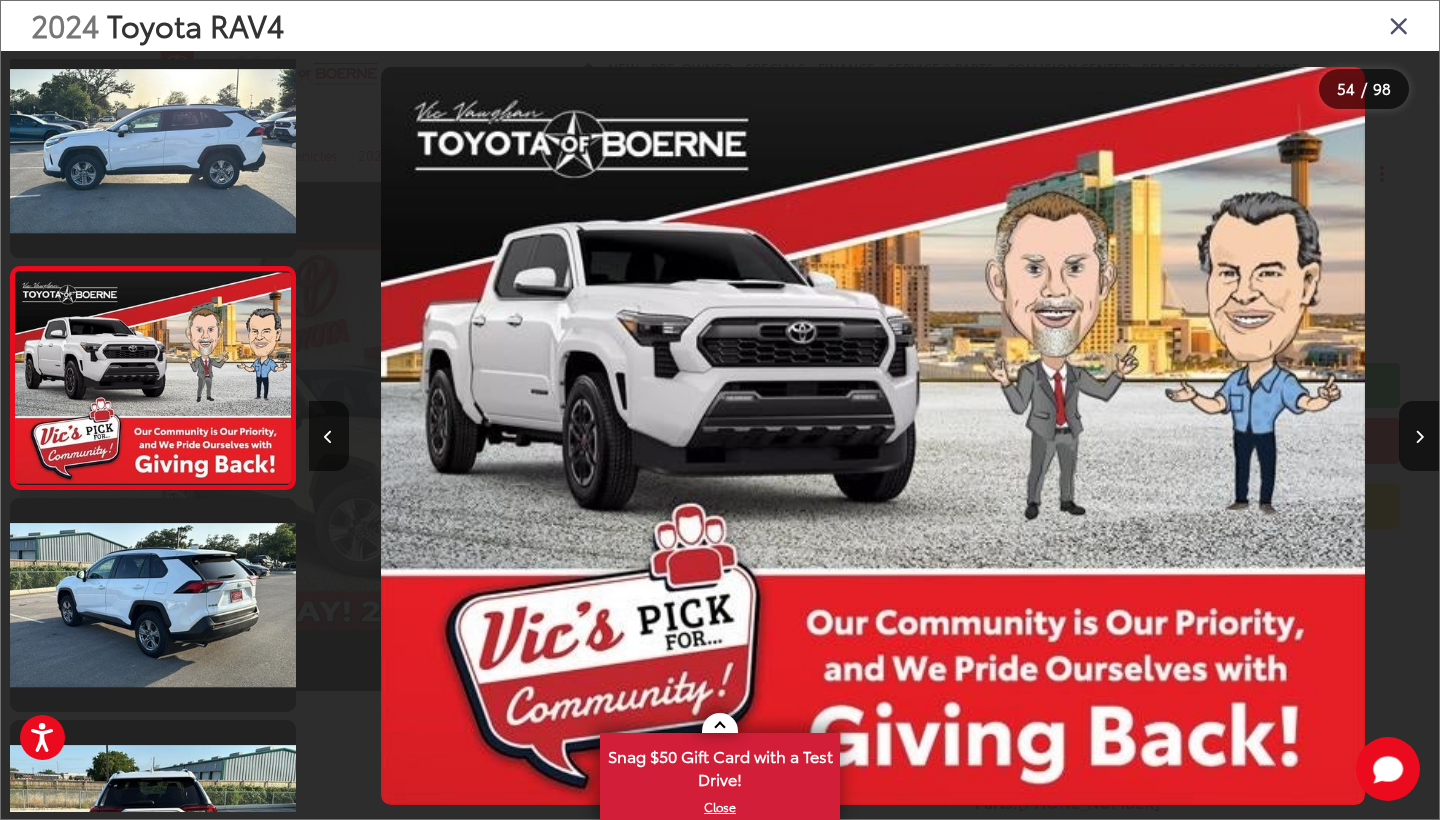 click at bounding box center [1399, 25] 